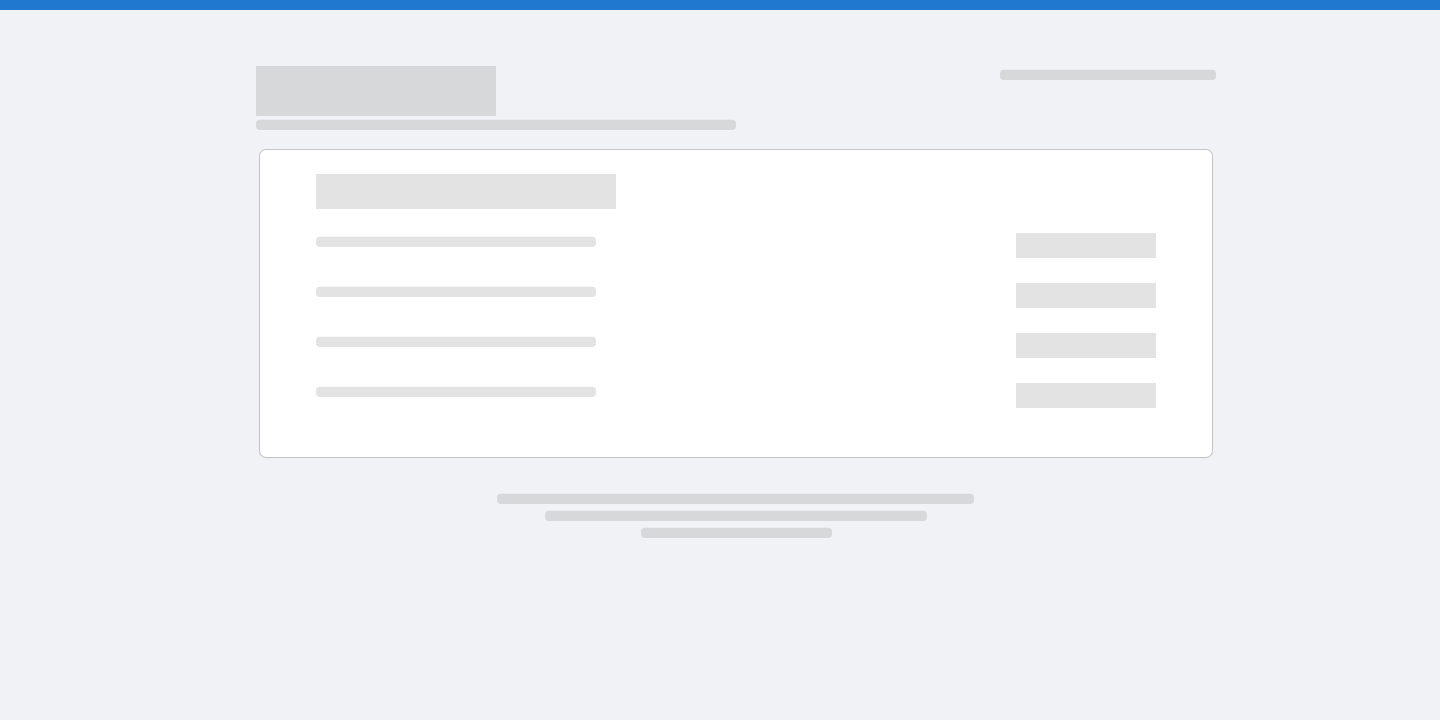 scroll, scrollTop: 0, scrollLeft: 0, axis: both 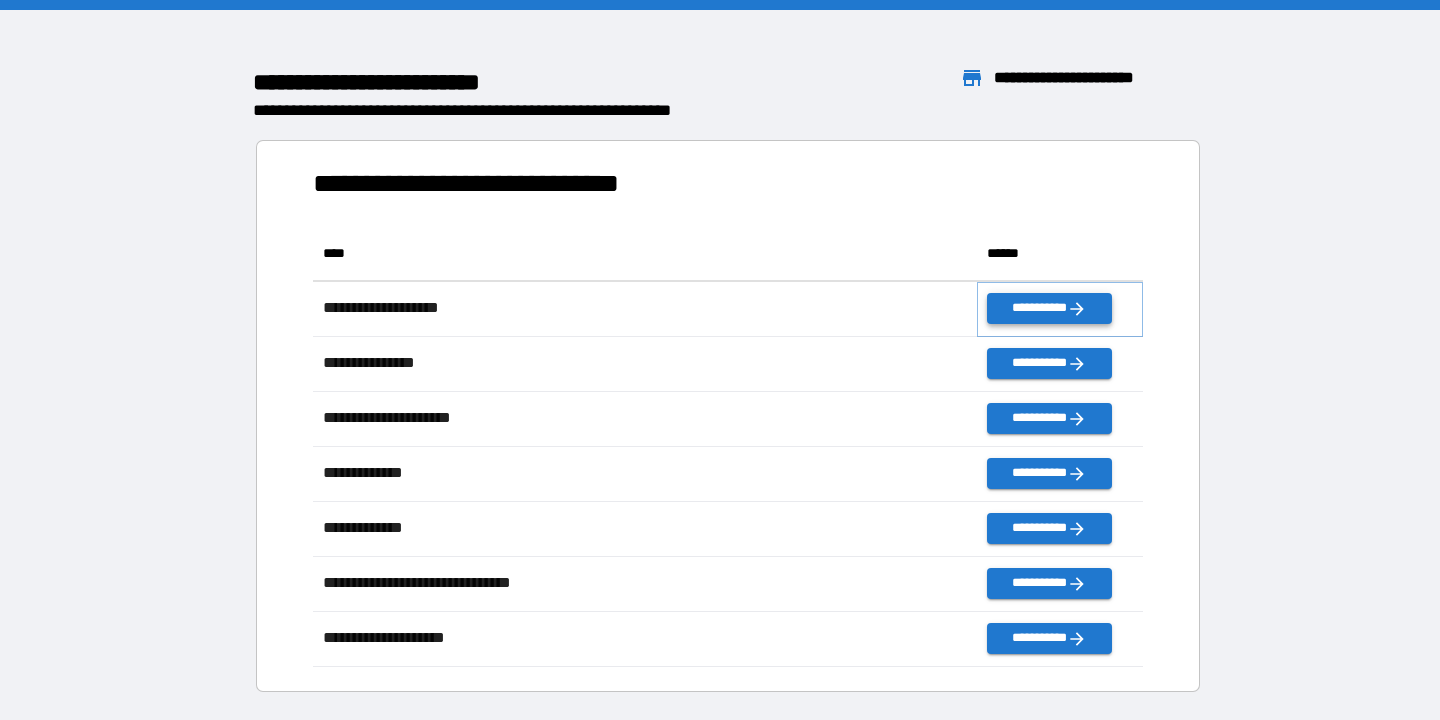 click on "**********" at bounding box center [1049, 308] 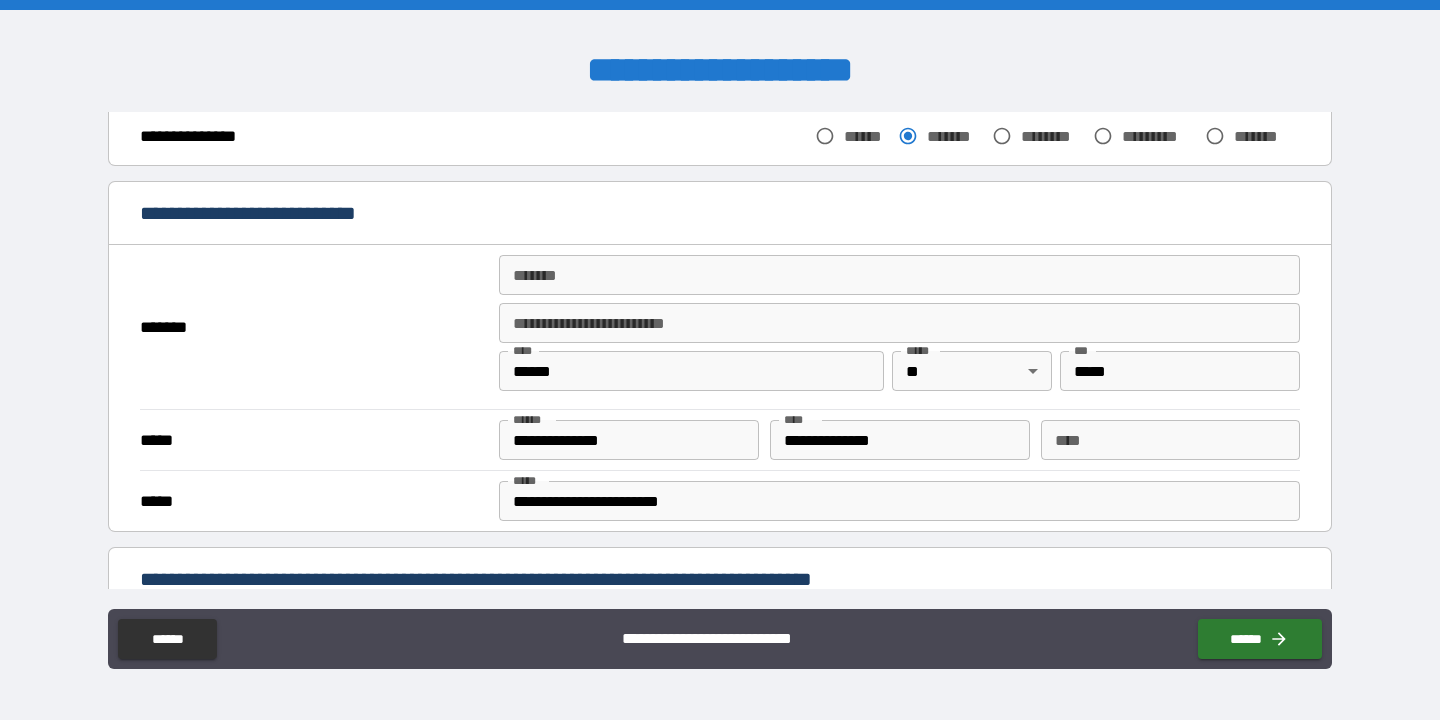 scroll, scrollTop: 342, scrollLeft: 0, axis: vertical 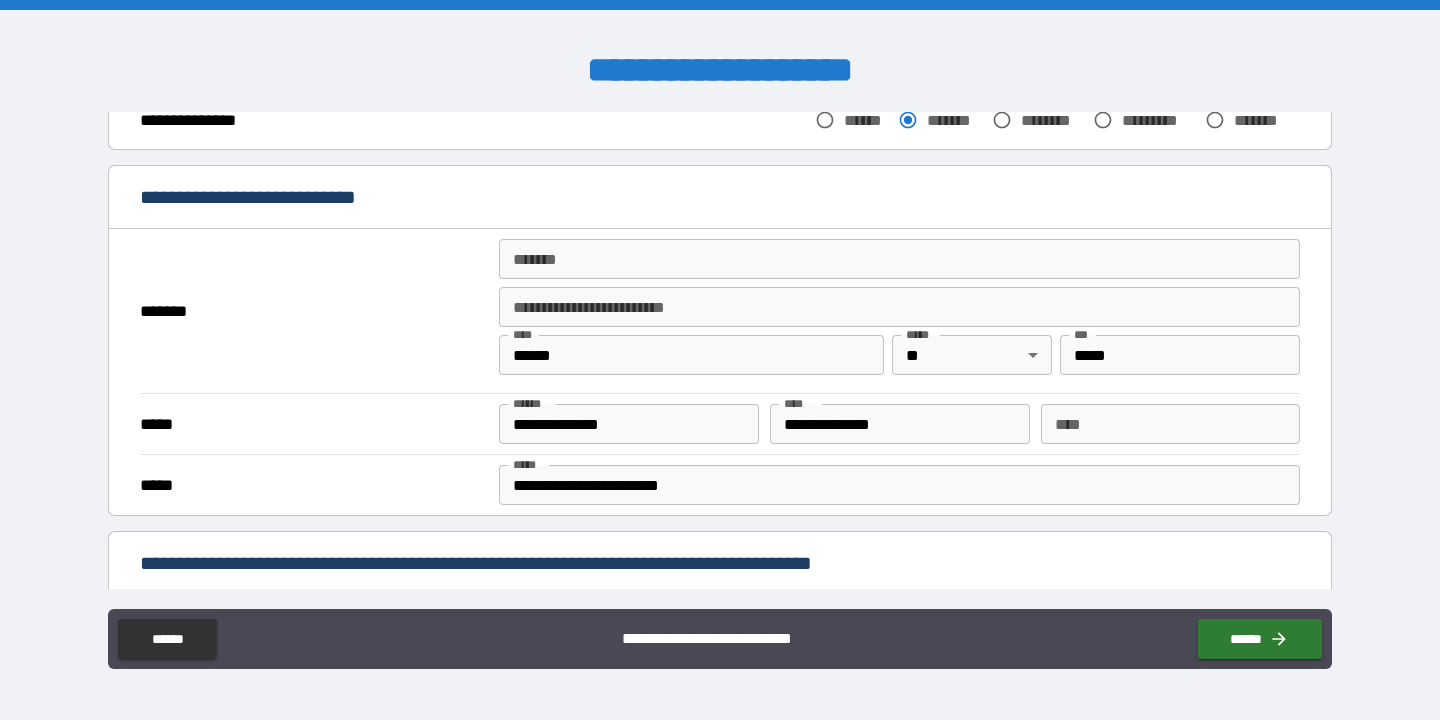 click on "*******" at bounding box center (899, 259) 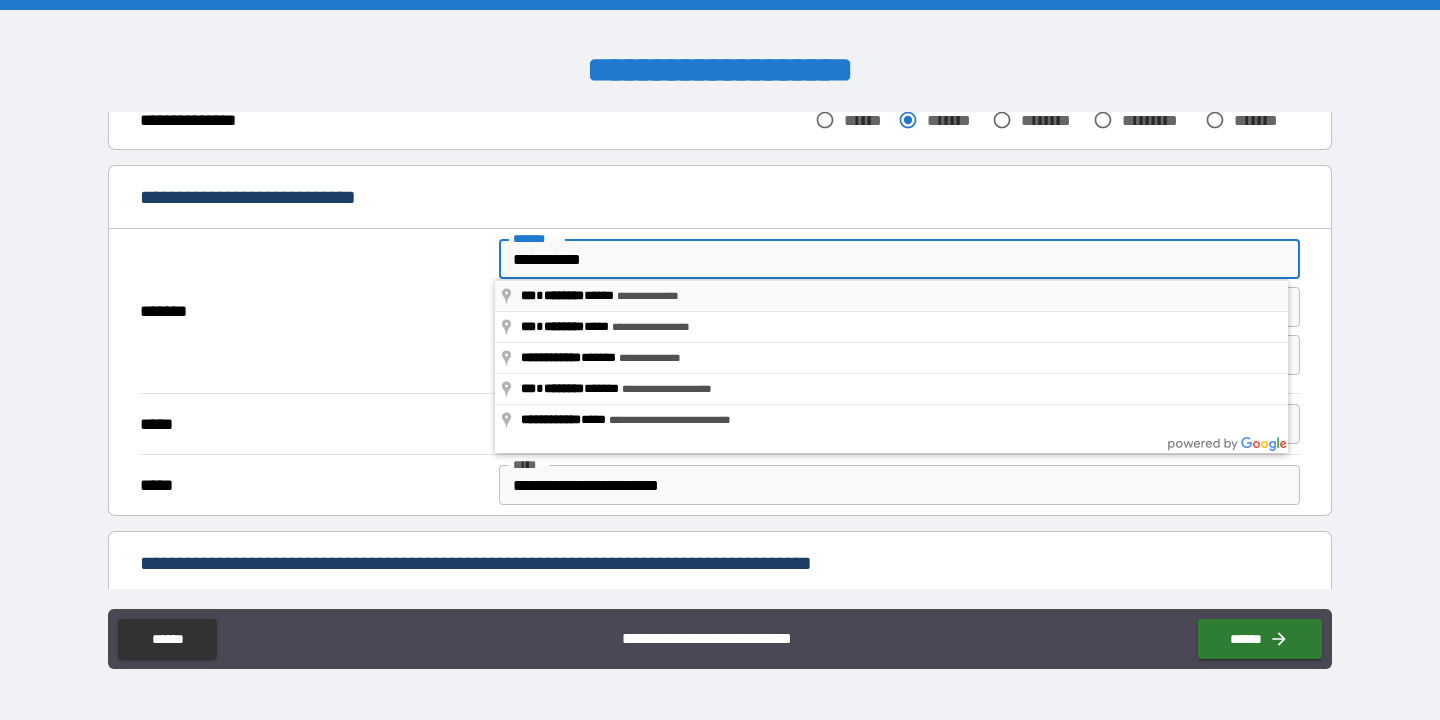type on "**********" 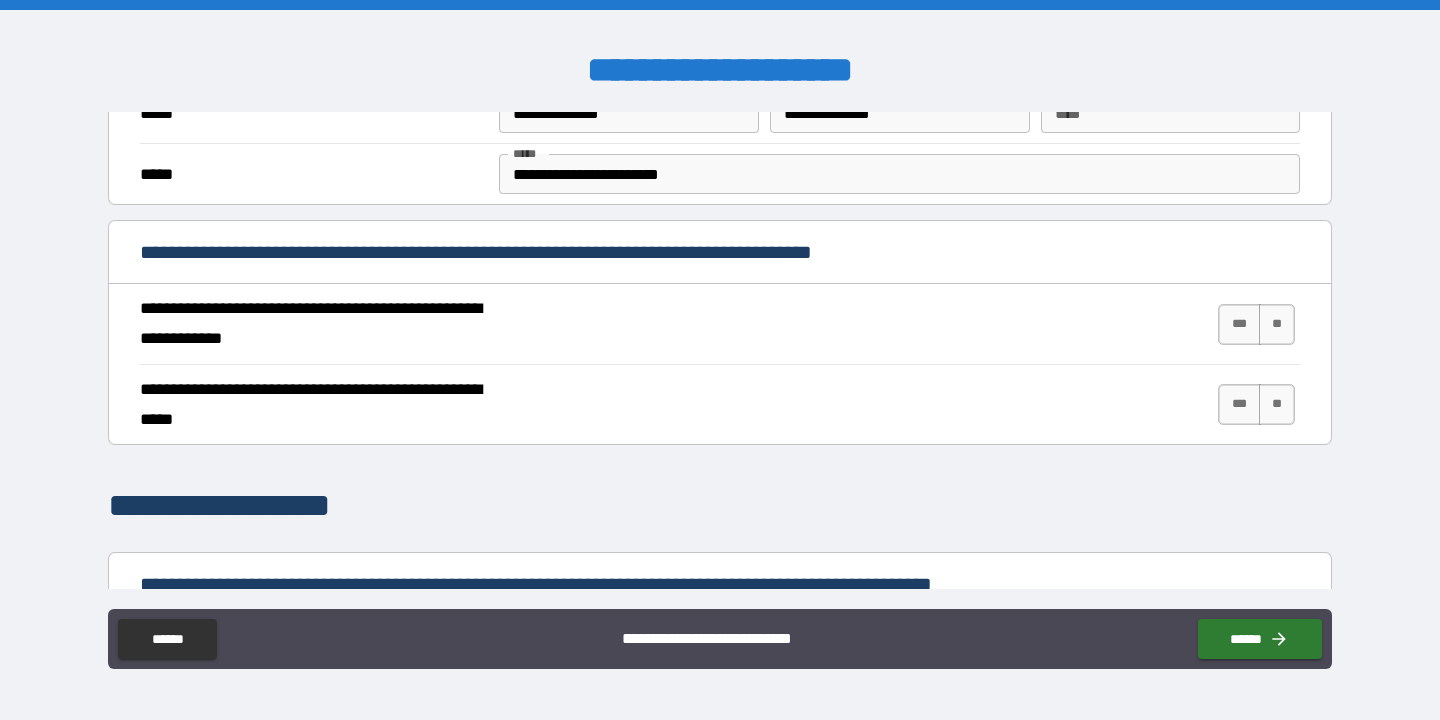 scroll, scrollTop: 657, scrollLeft: 0, axis: vertical 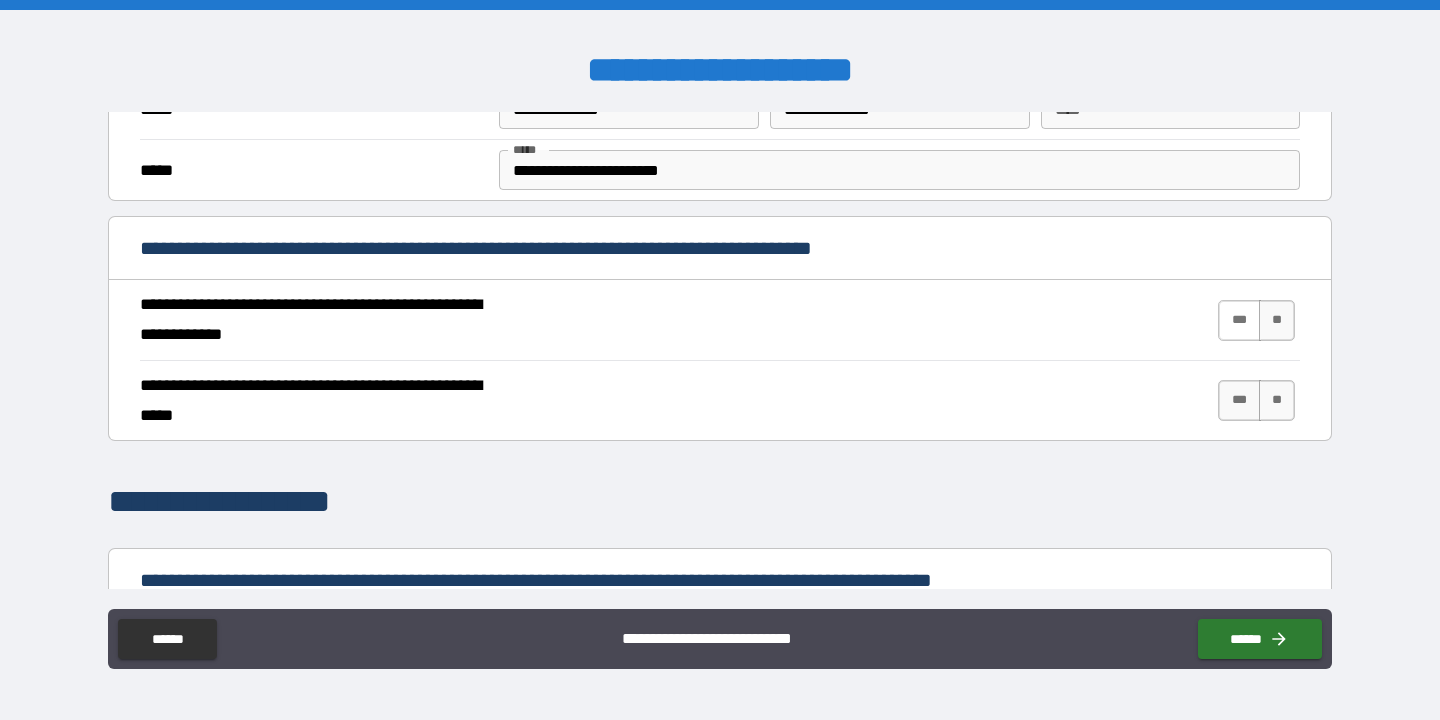 click on "***" at bounding box center (1239, 320) 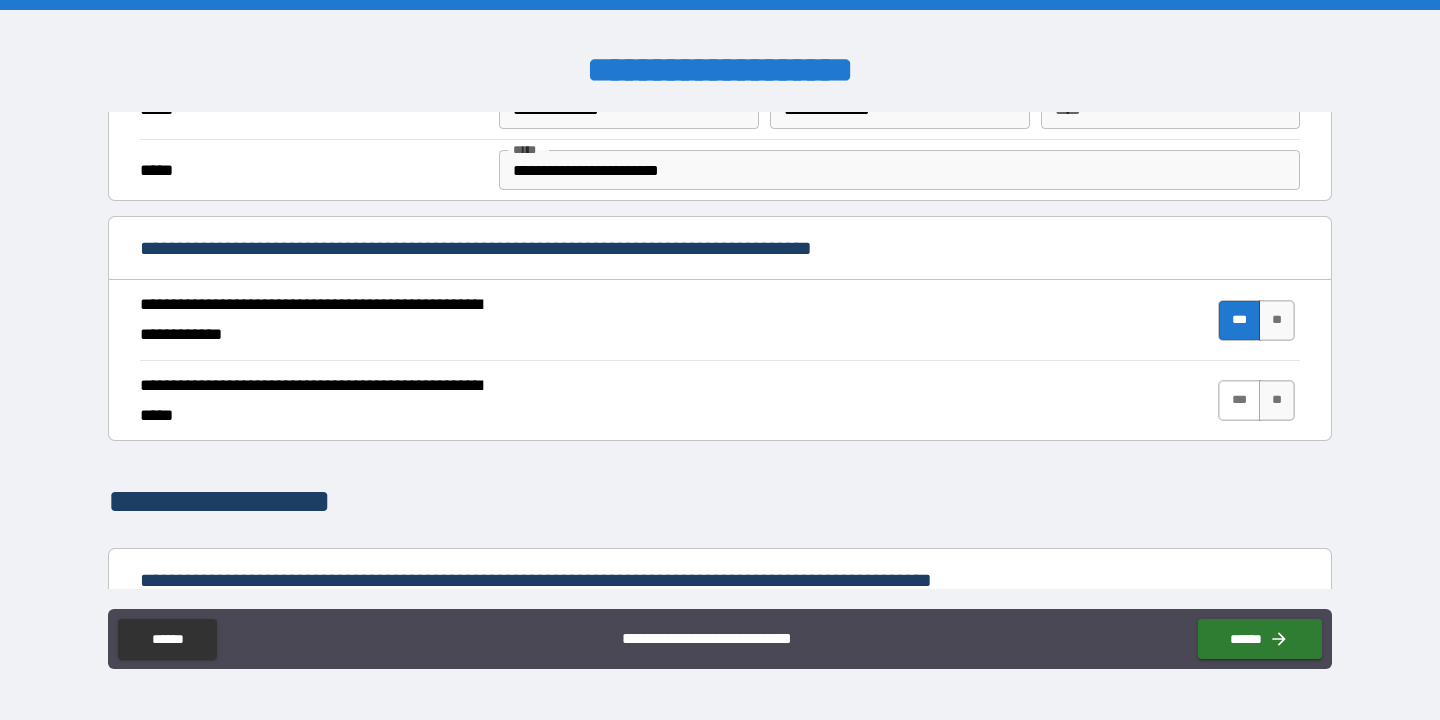 click on "***" at bounding box center [1239, 400] 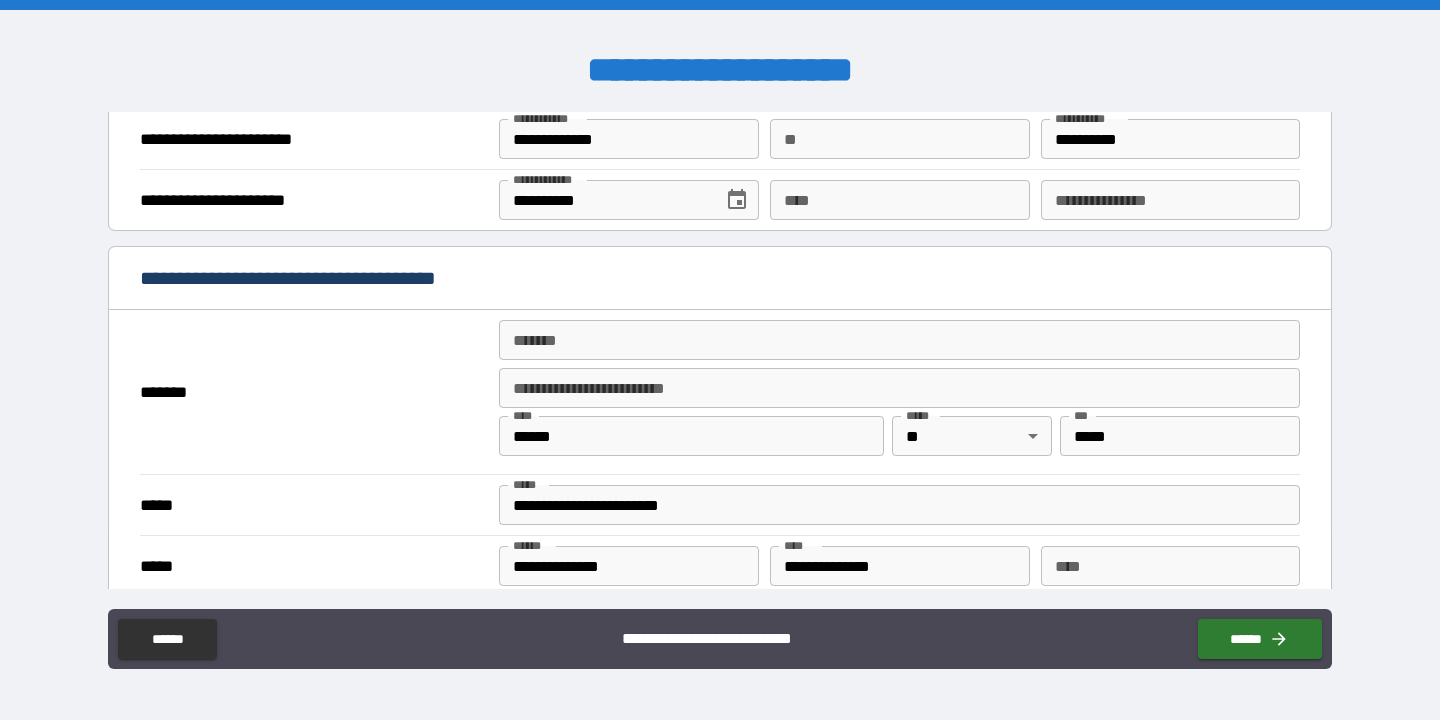 scroll, scrollTop: 1326, scrollLeft: 0, axis: vertical 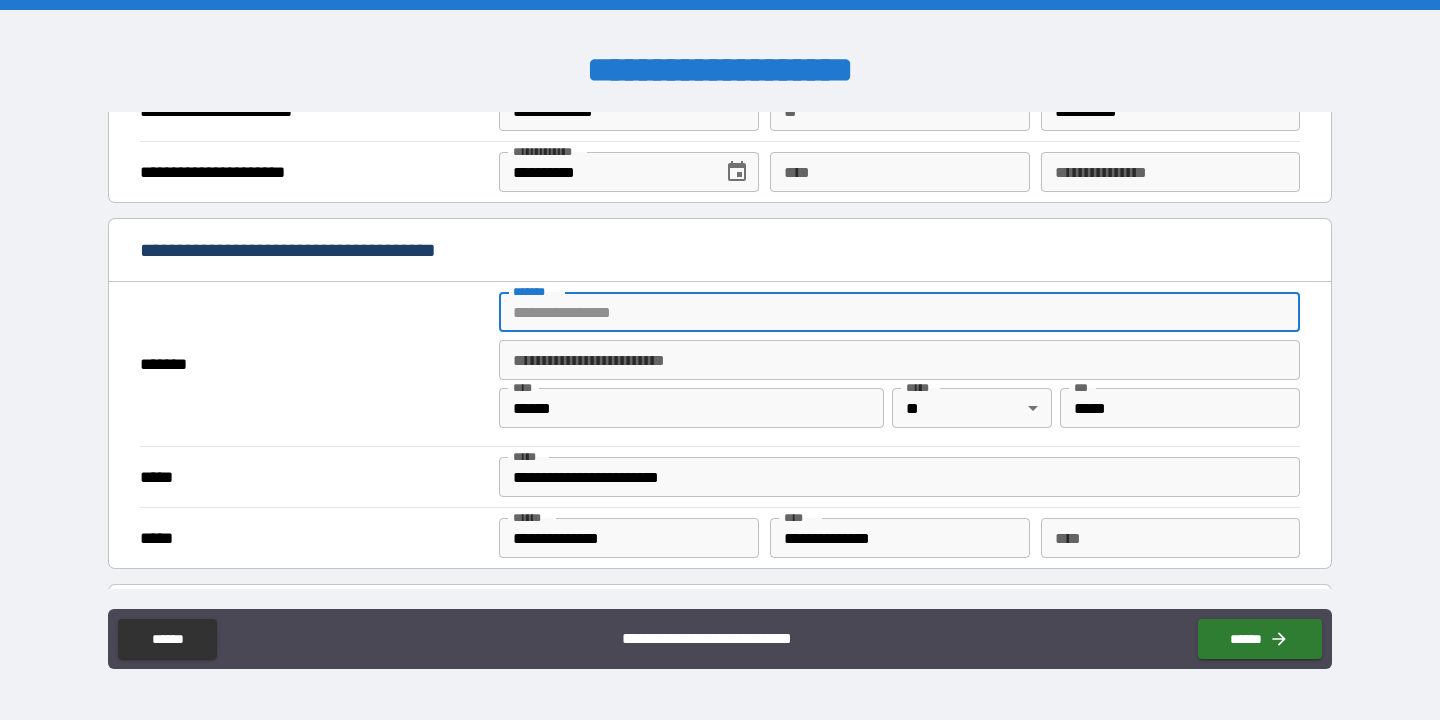click on "*******" at bounding box center [899, 312] 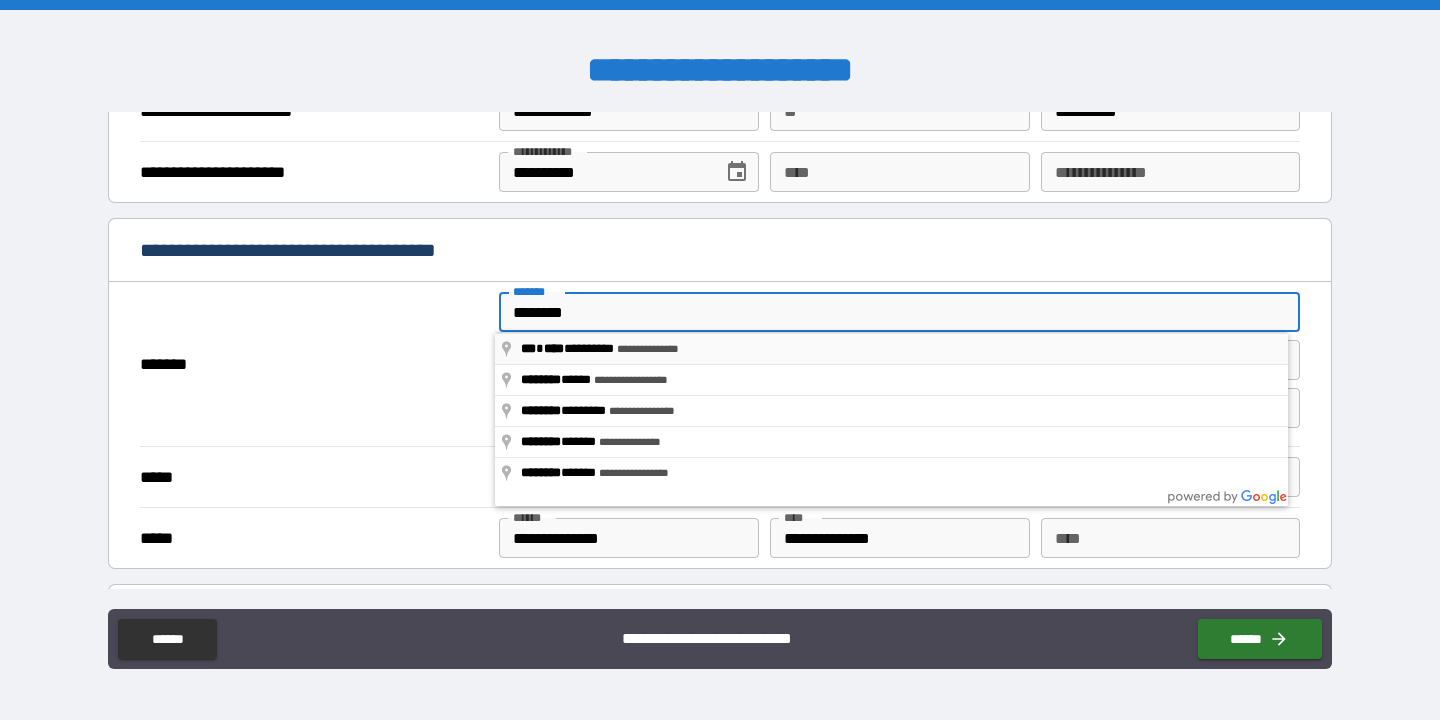 type on "**********" 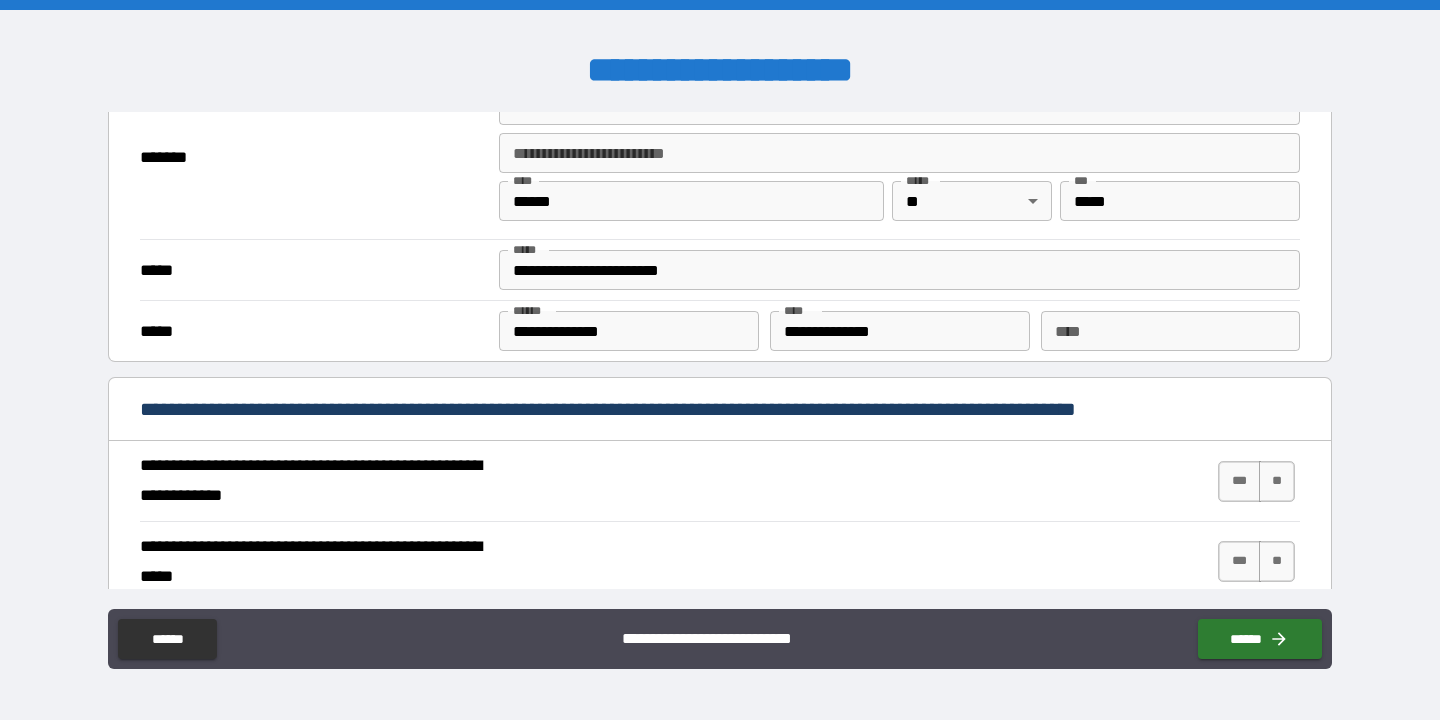 scroll, scrollTop: 1704, scrollLeft: 0, axis: vertical 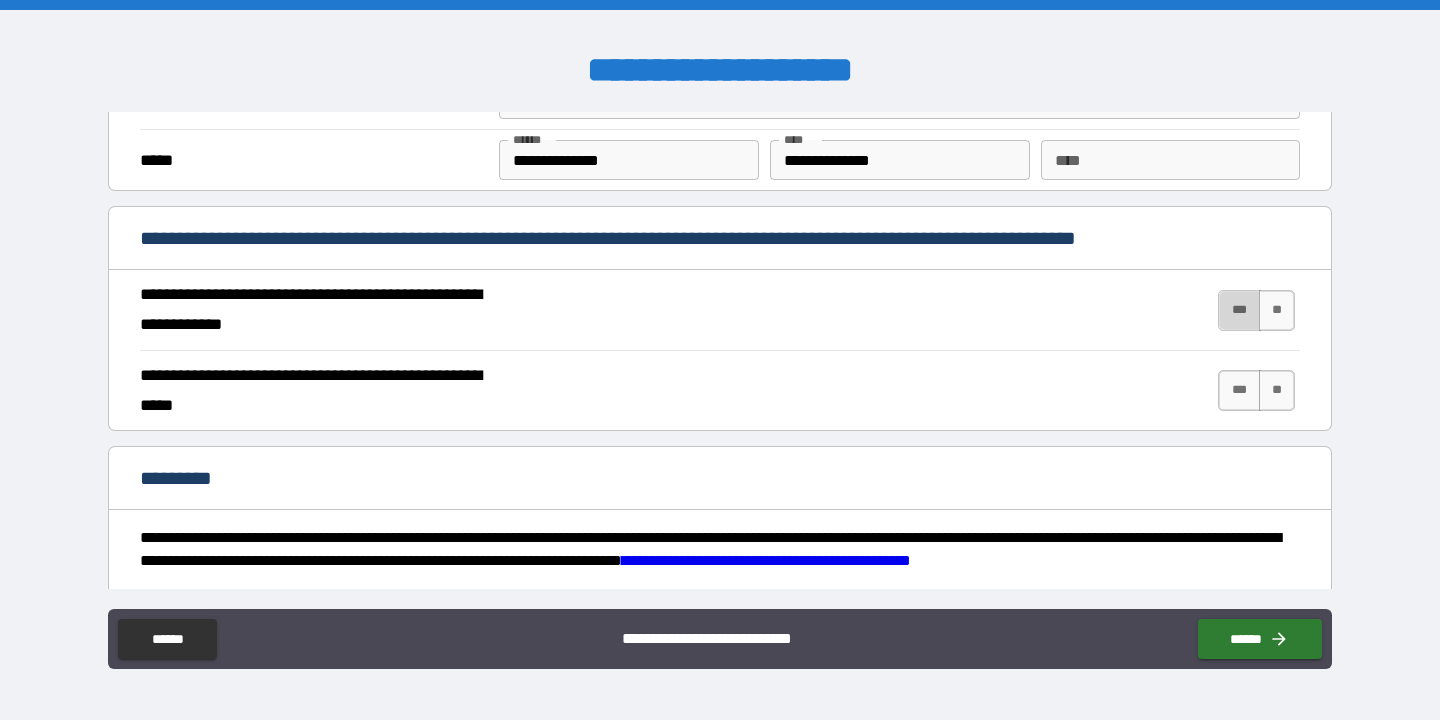 click on "***" at bounding box center [1239, 310] 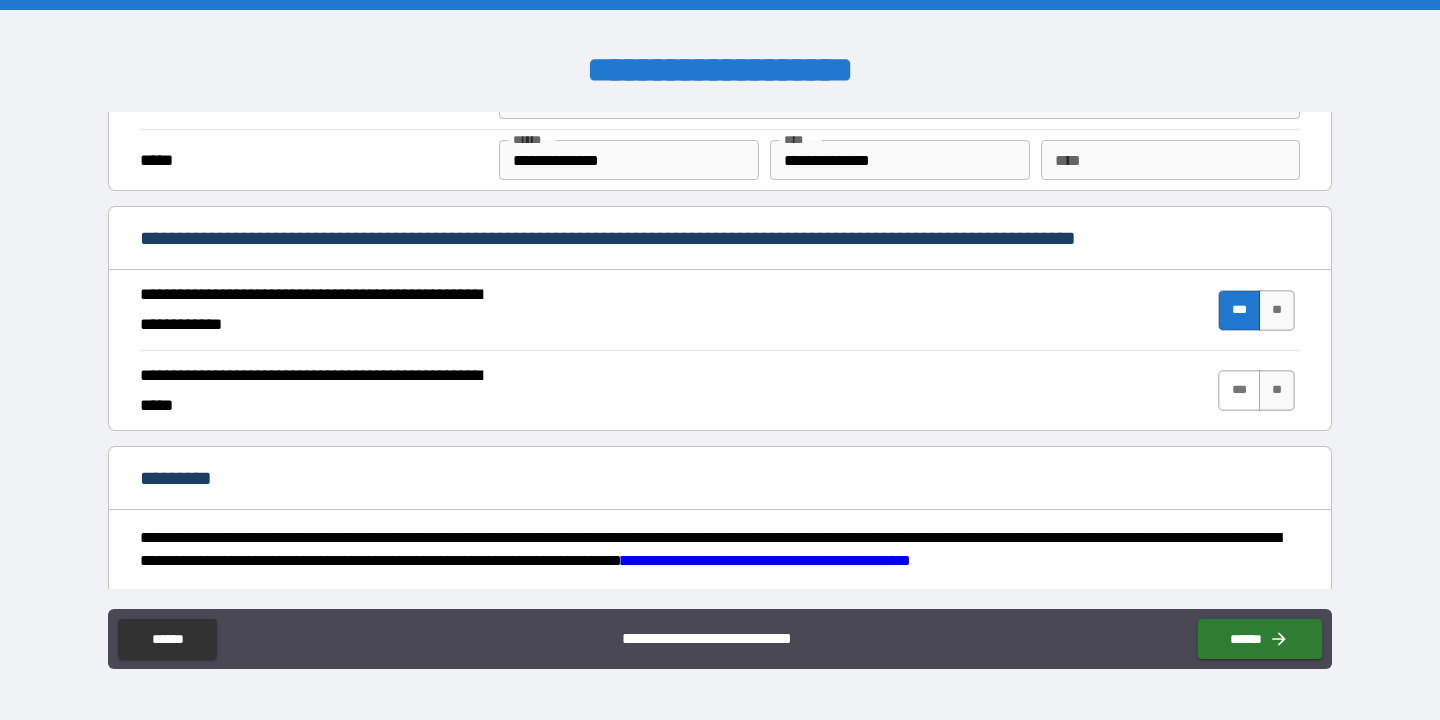 click on "***" at bounding box center (1239, 390) 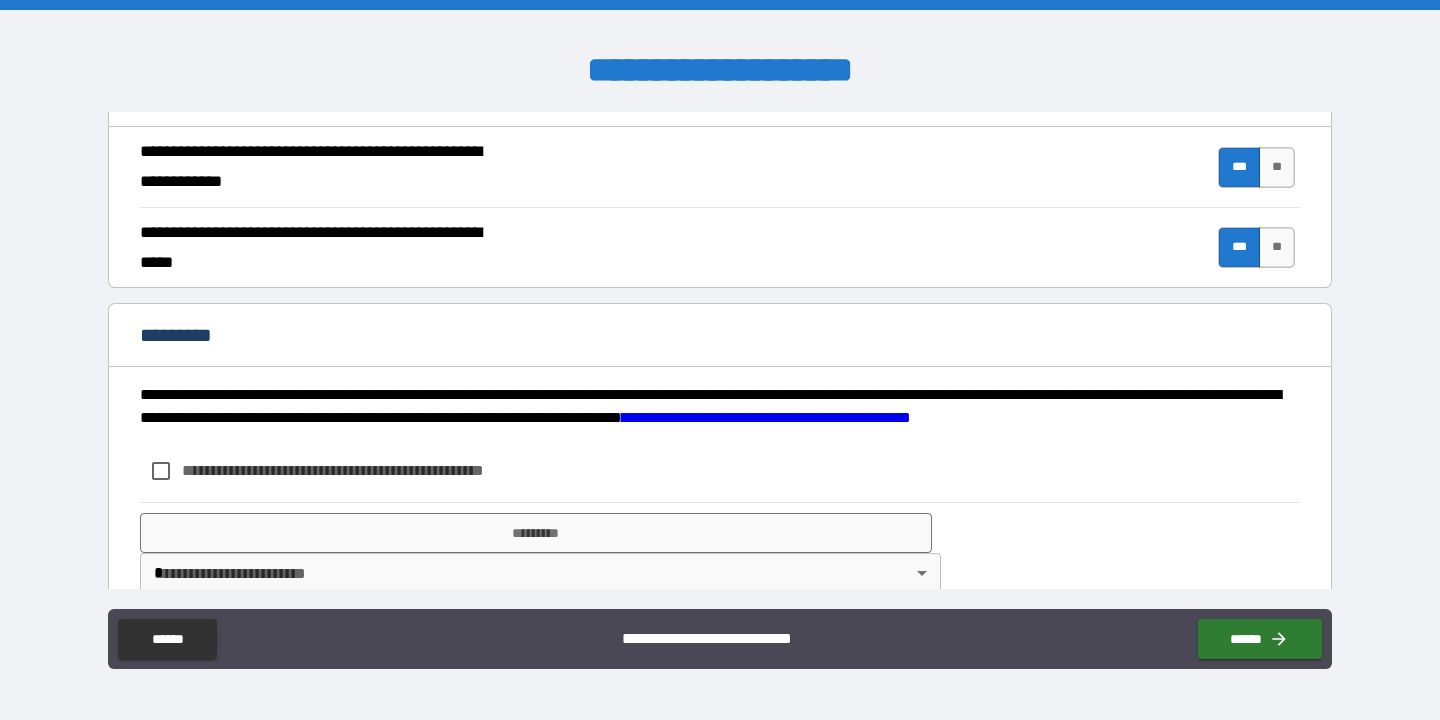 scroll, scrollTop: 1882, scrollLeft: 0, axis: vertical 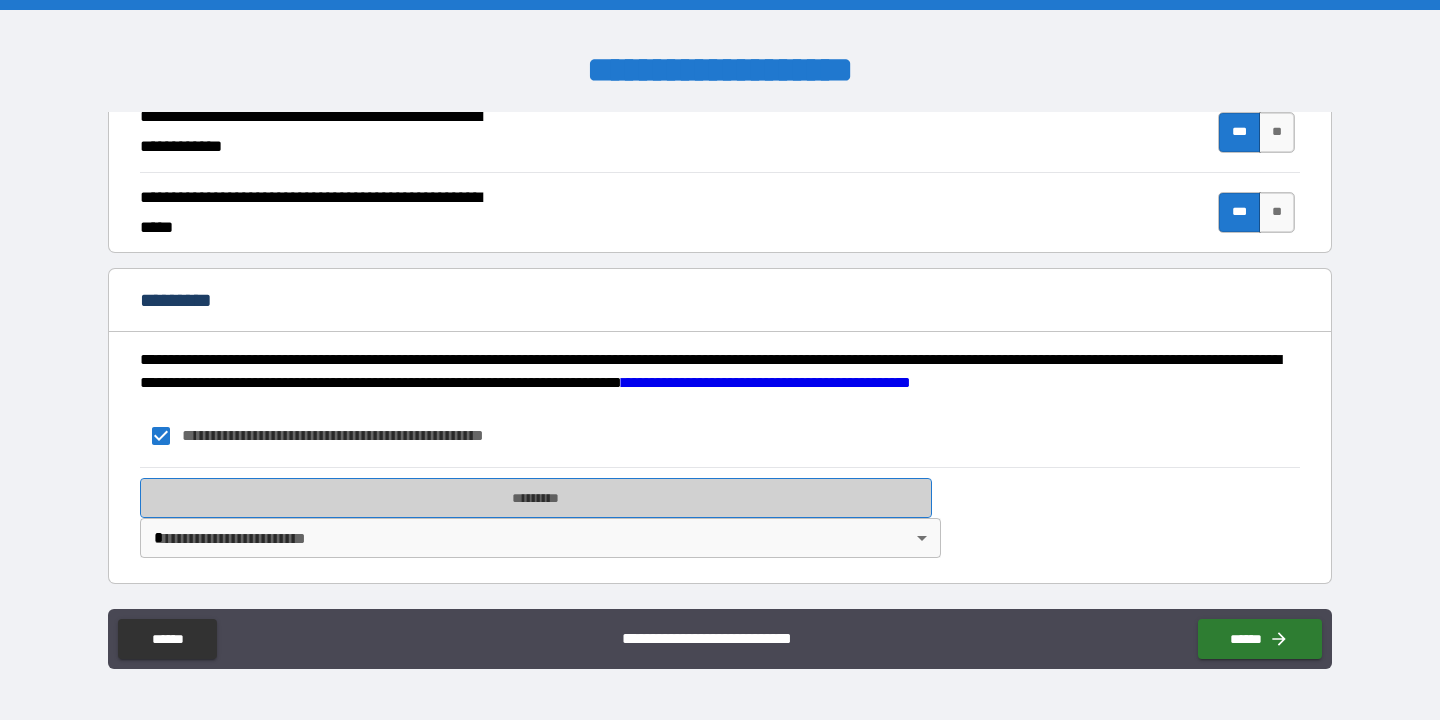 click on "*********" at bounding box center [536, 498] 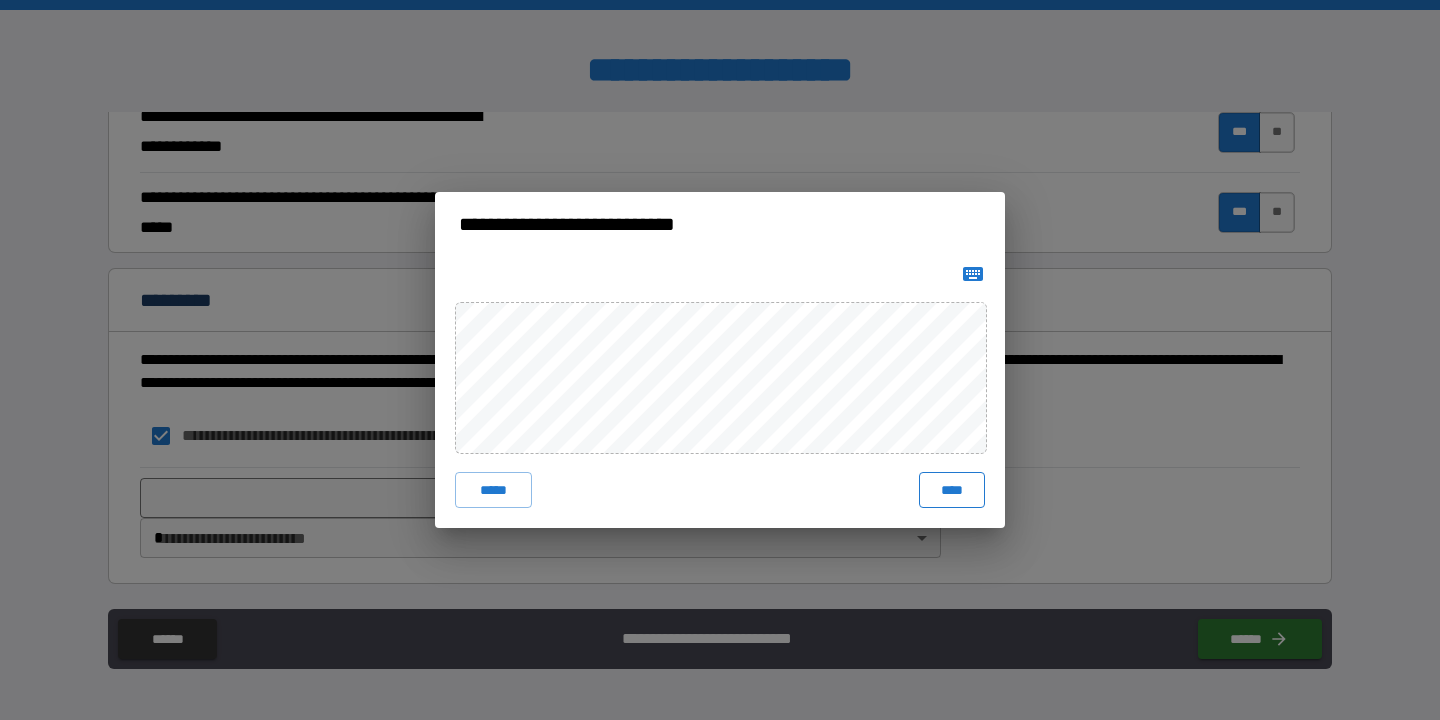 click on "****" at bounding box center (952, 490) 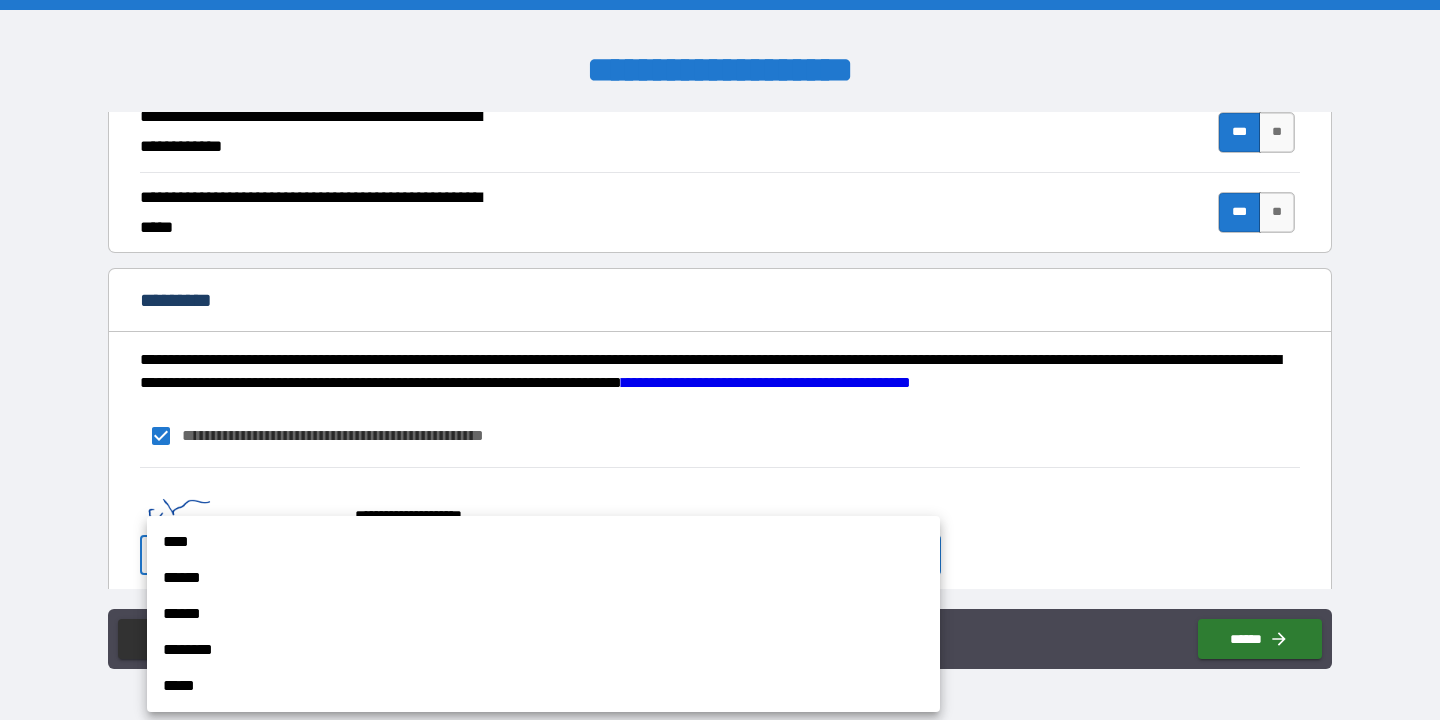 click on "**********" at bounding box center (720, 360) 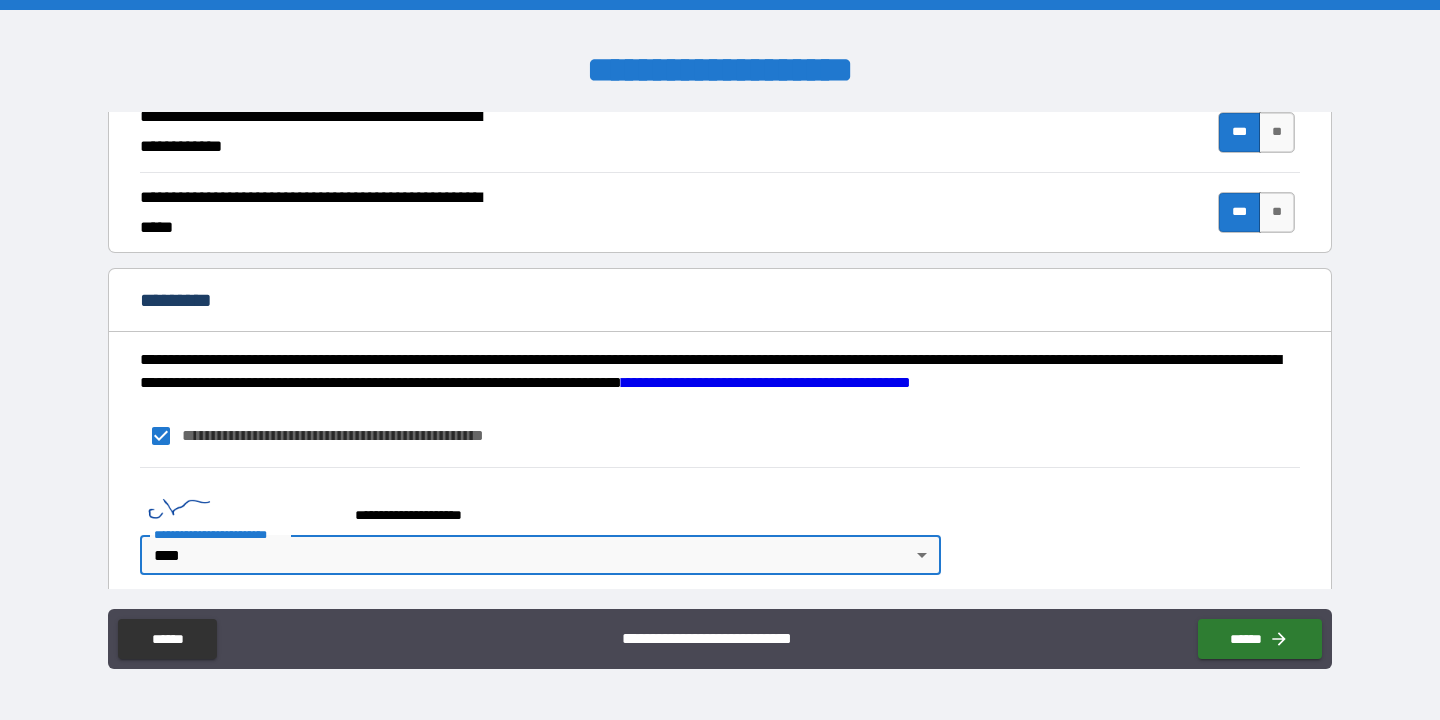 scroll, scrollTop: 1899, scrollLeft: 0, axis: vertical 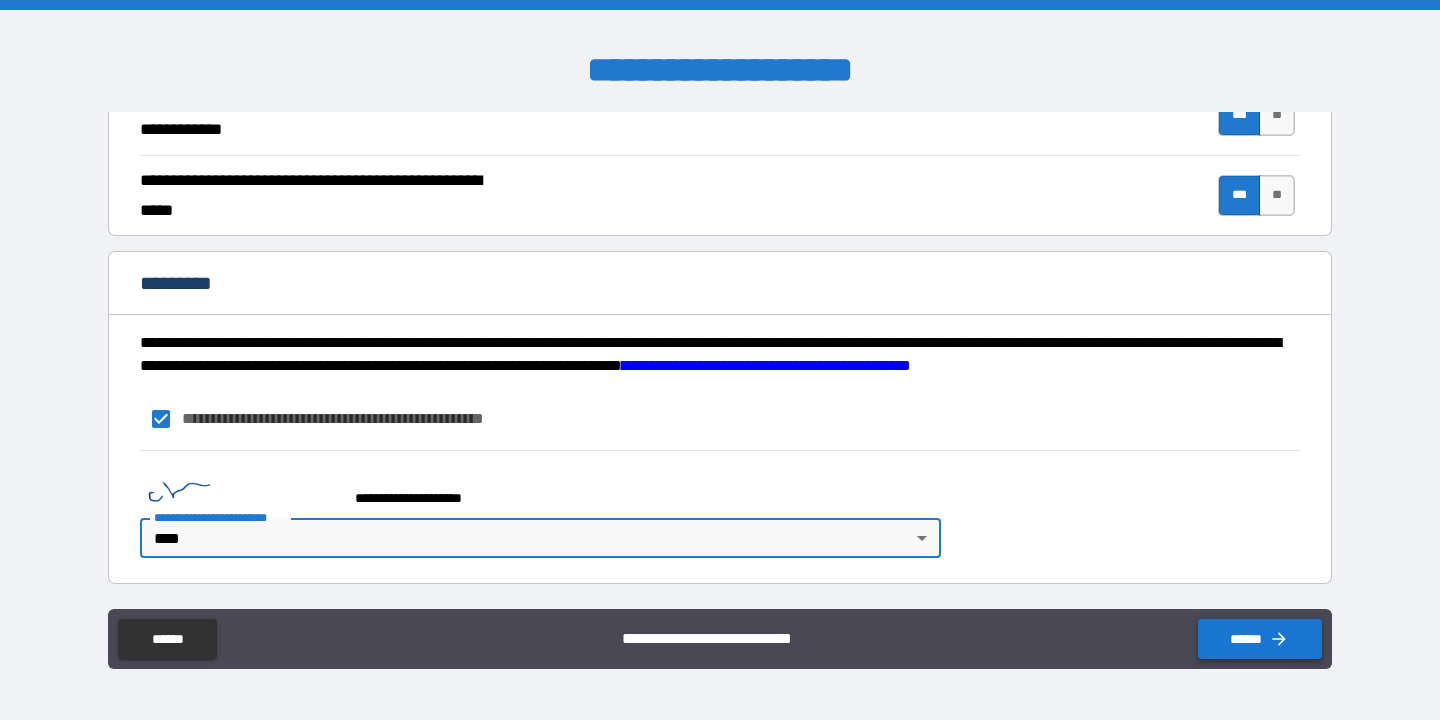 click on "******" at bounding box center (1260, 639) 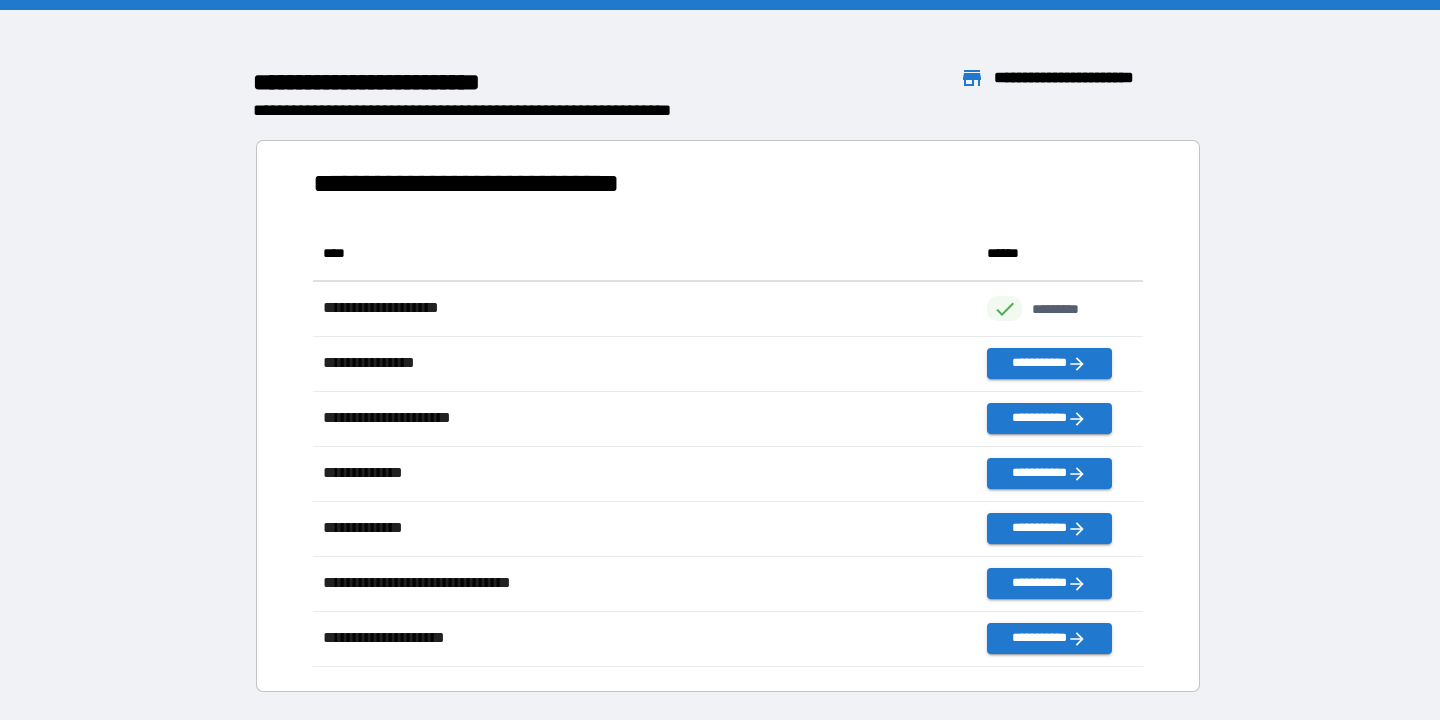 scroll, scrollTop: 1, scrollLeft: 1, axis: both 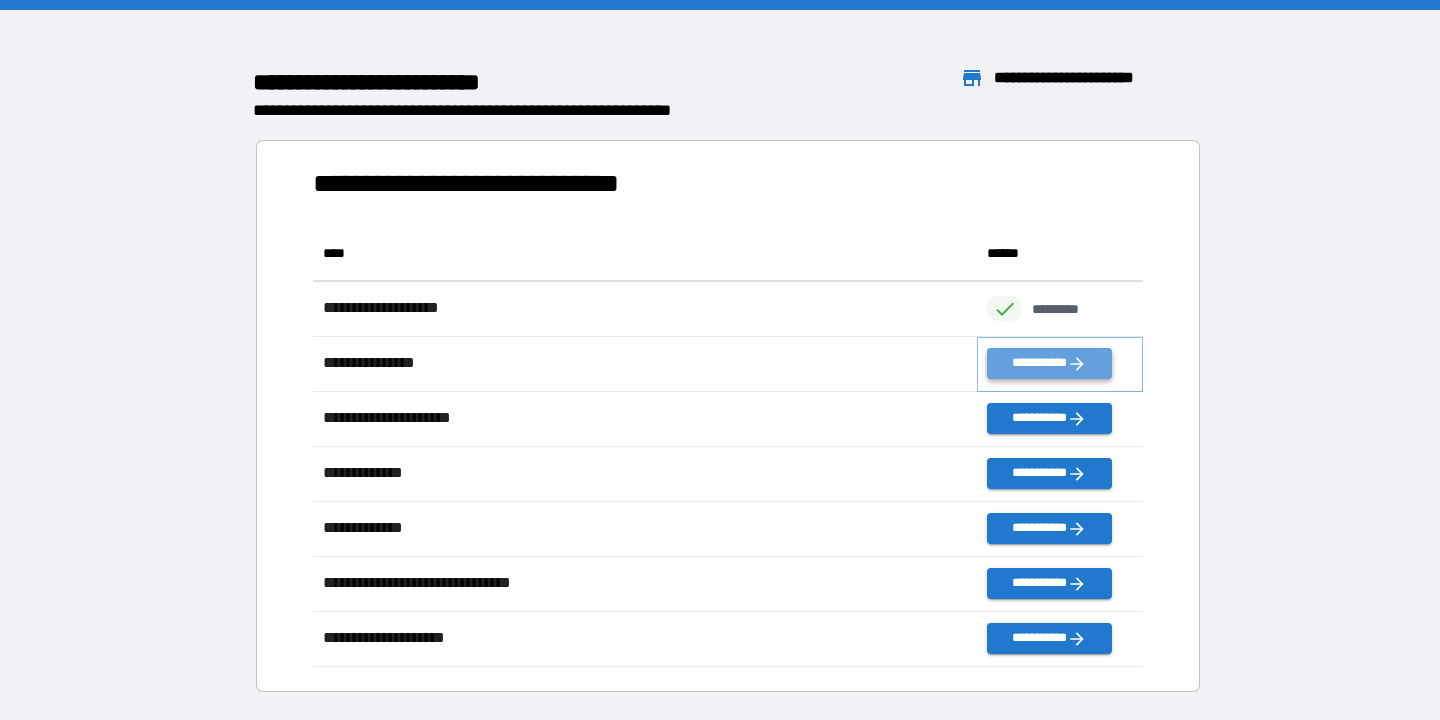 click on "**********" at bounding box center [1049, 363] 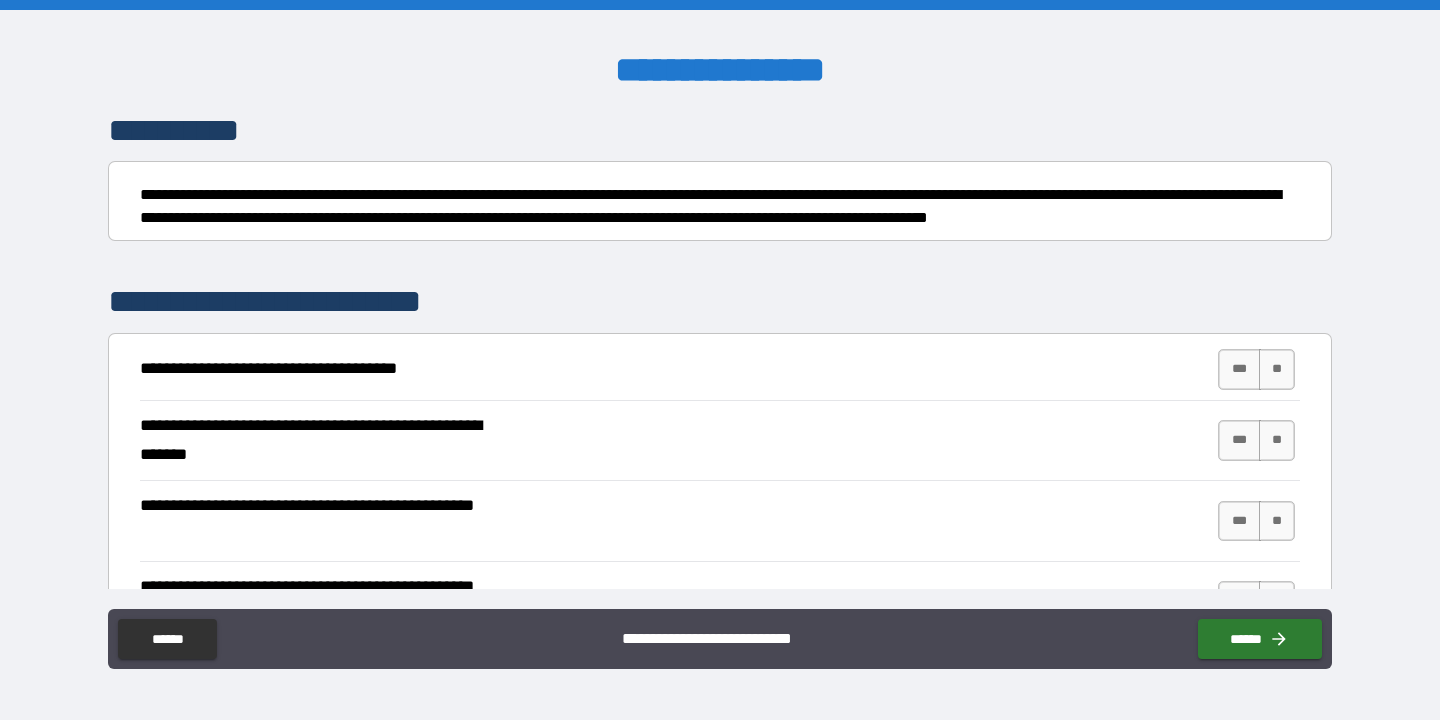 scroll, scrollTop: 171, scrollLeft: 0, axis: vertical 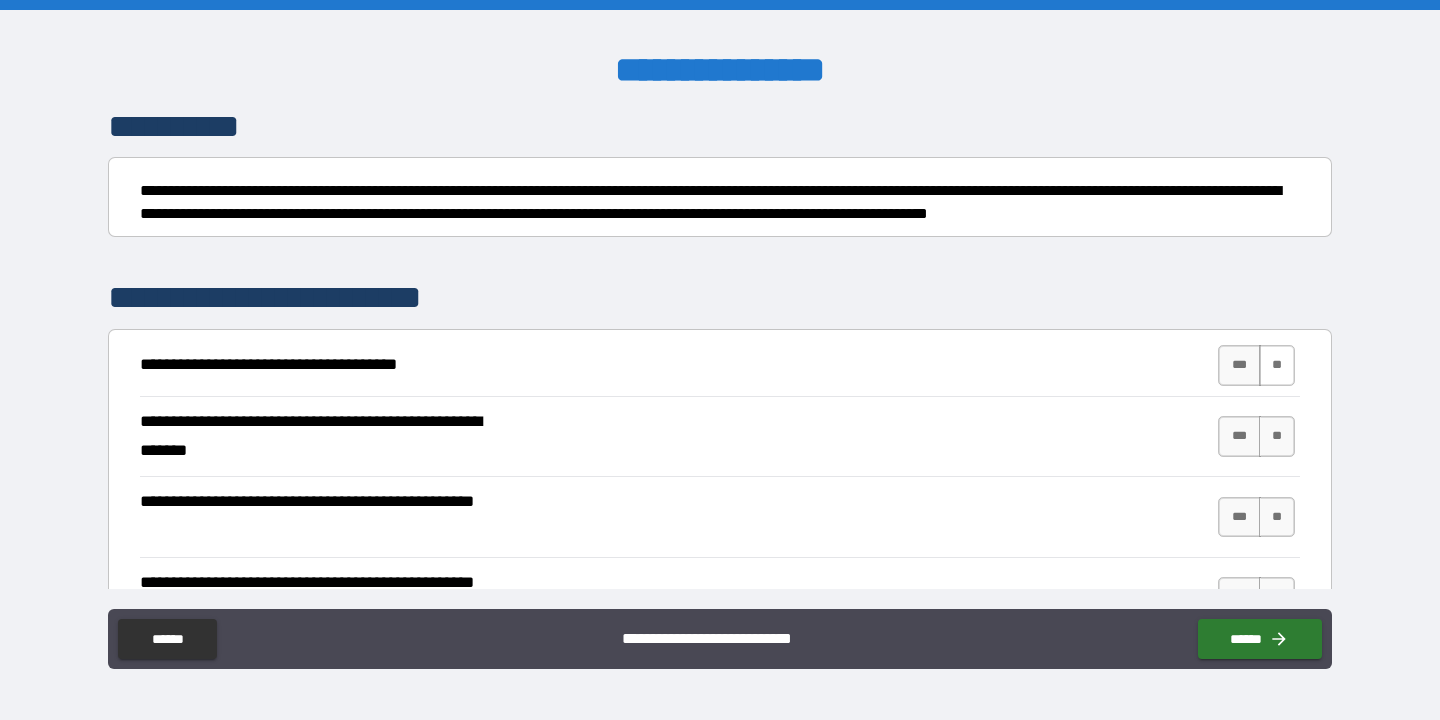 click on "**" at bounding box center (1277, 365) 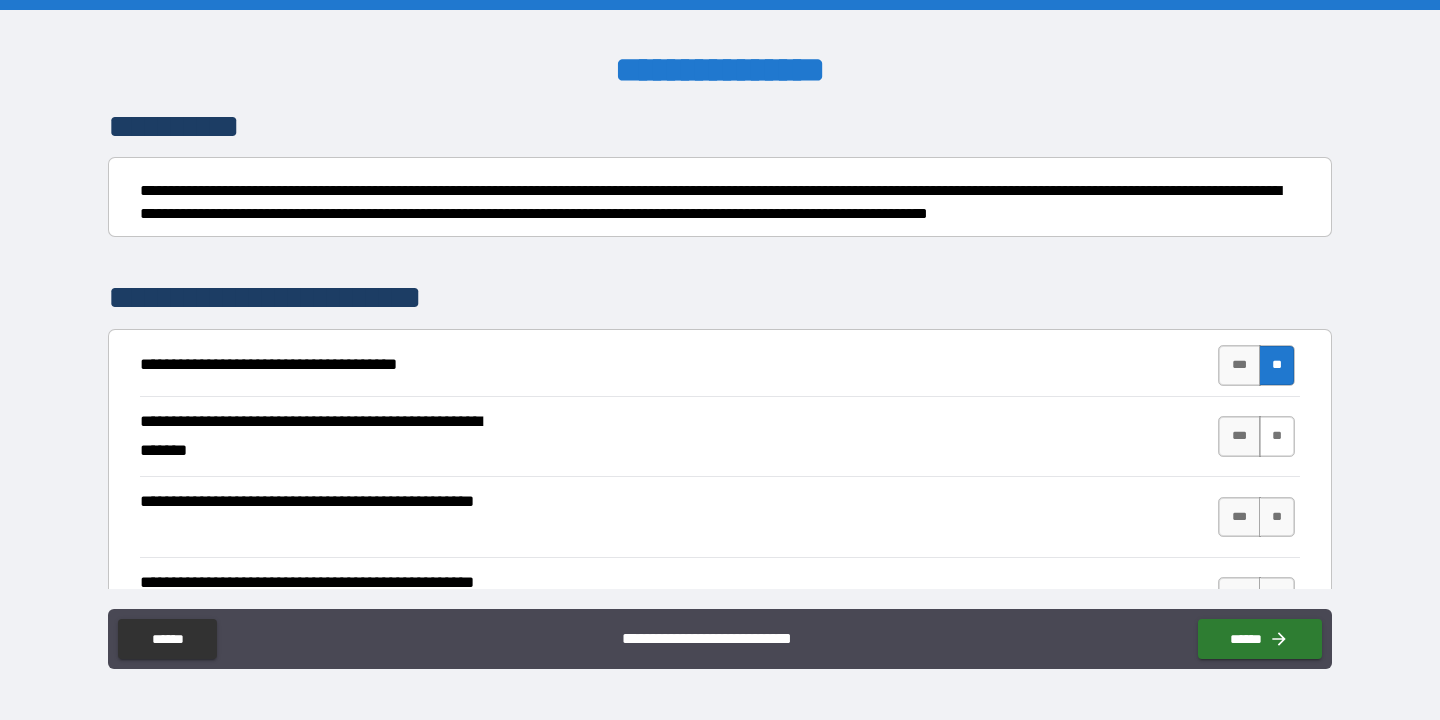 click on "**" at bounding box center (1277, 436) 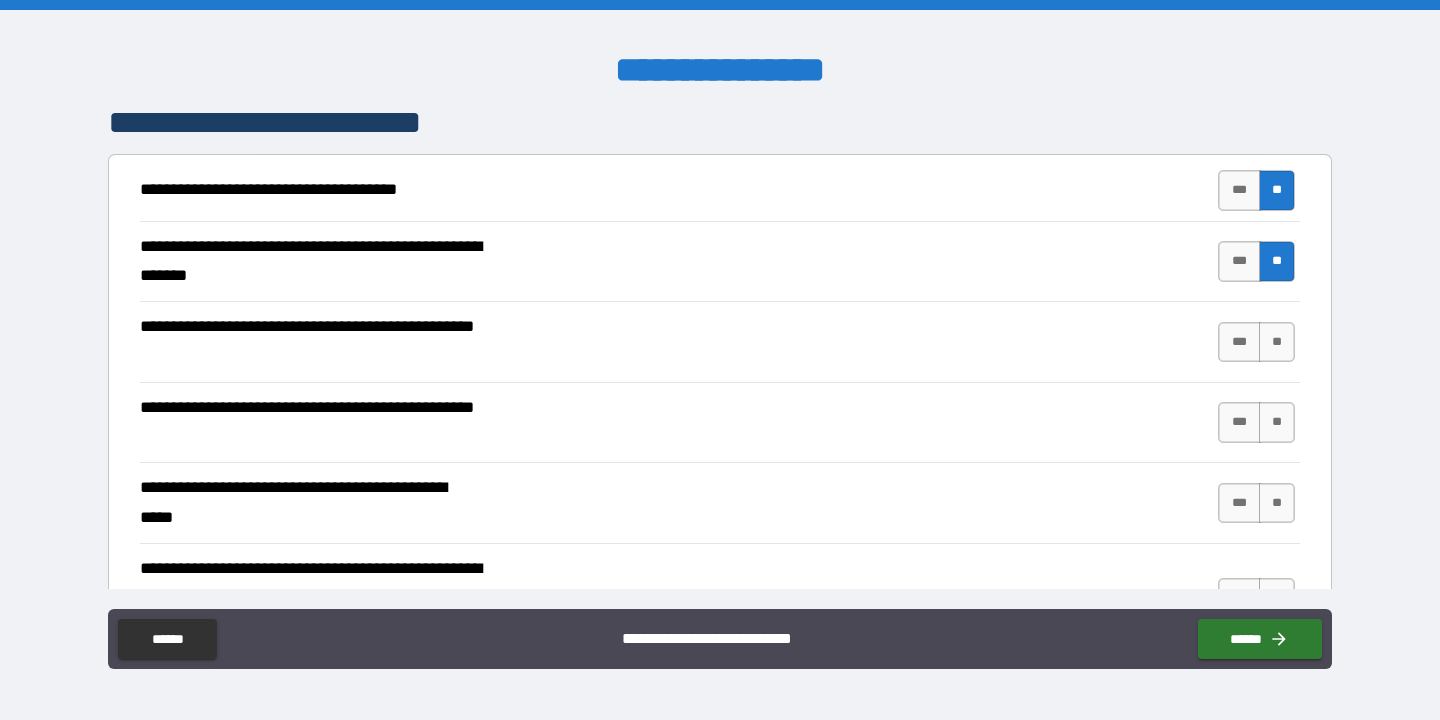 scroll, scrollTop: 367, scrollLeft: 0, axis: vertical 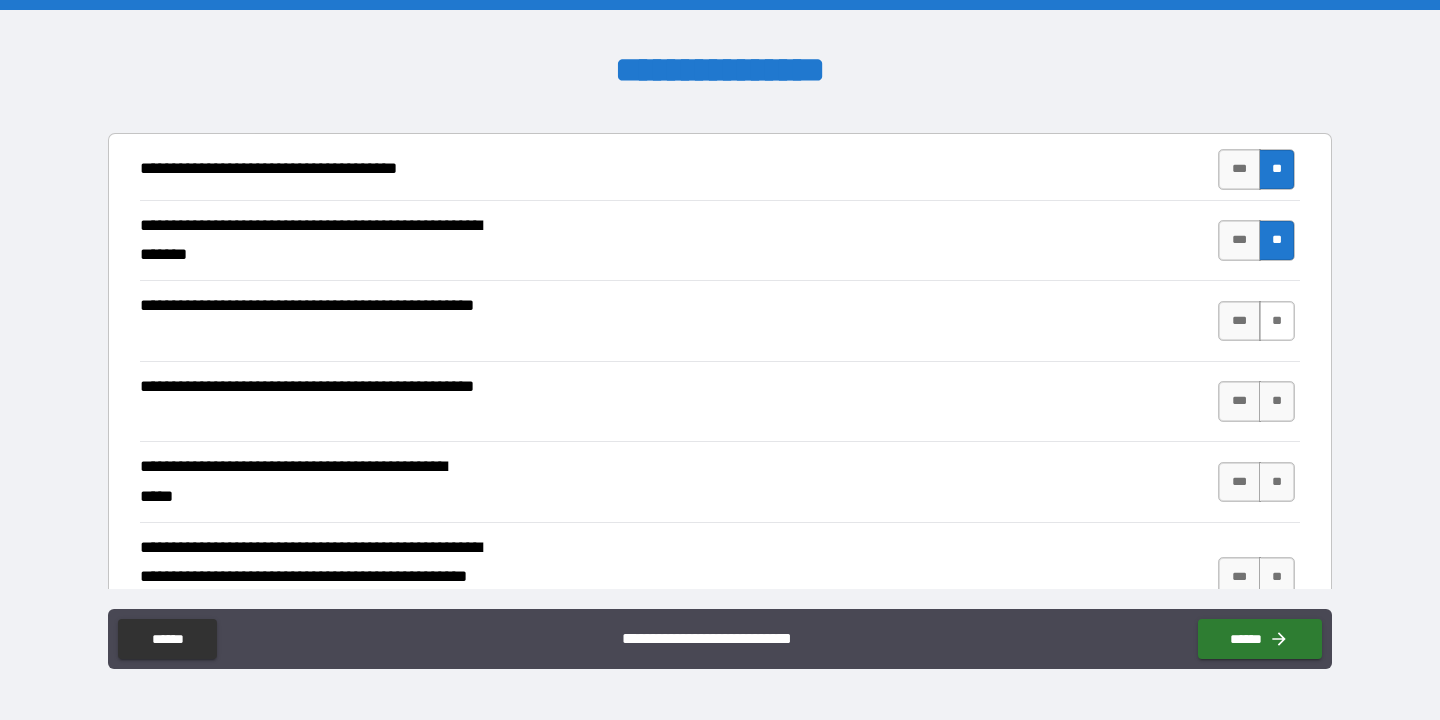 click on "**" at bounding box center (1277, 321) 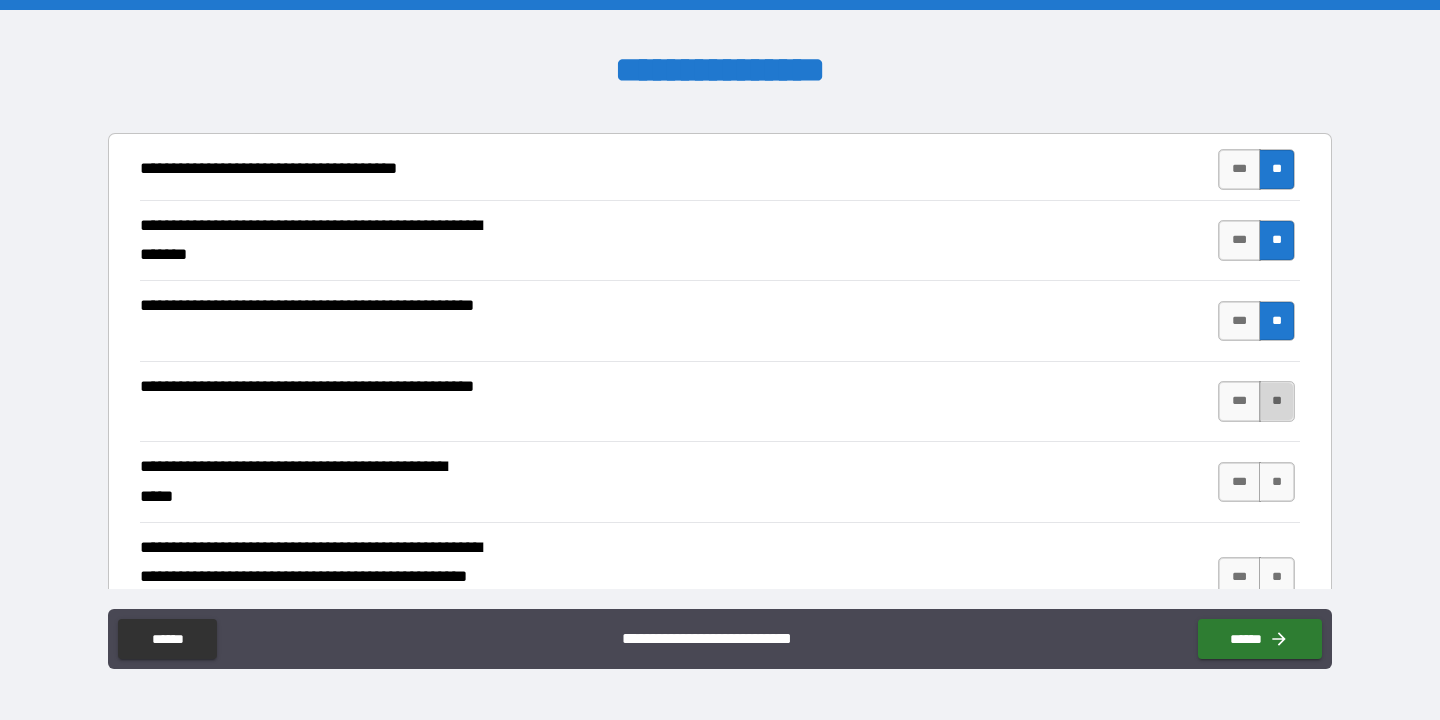click on "**" at bounding box center (1277, 401) 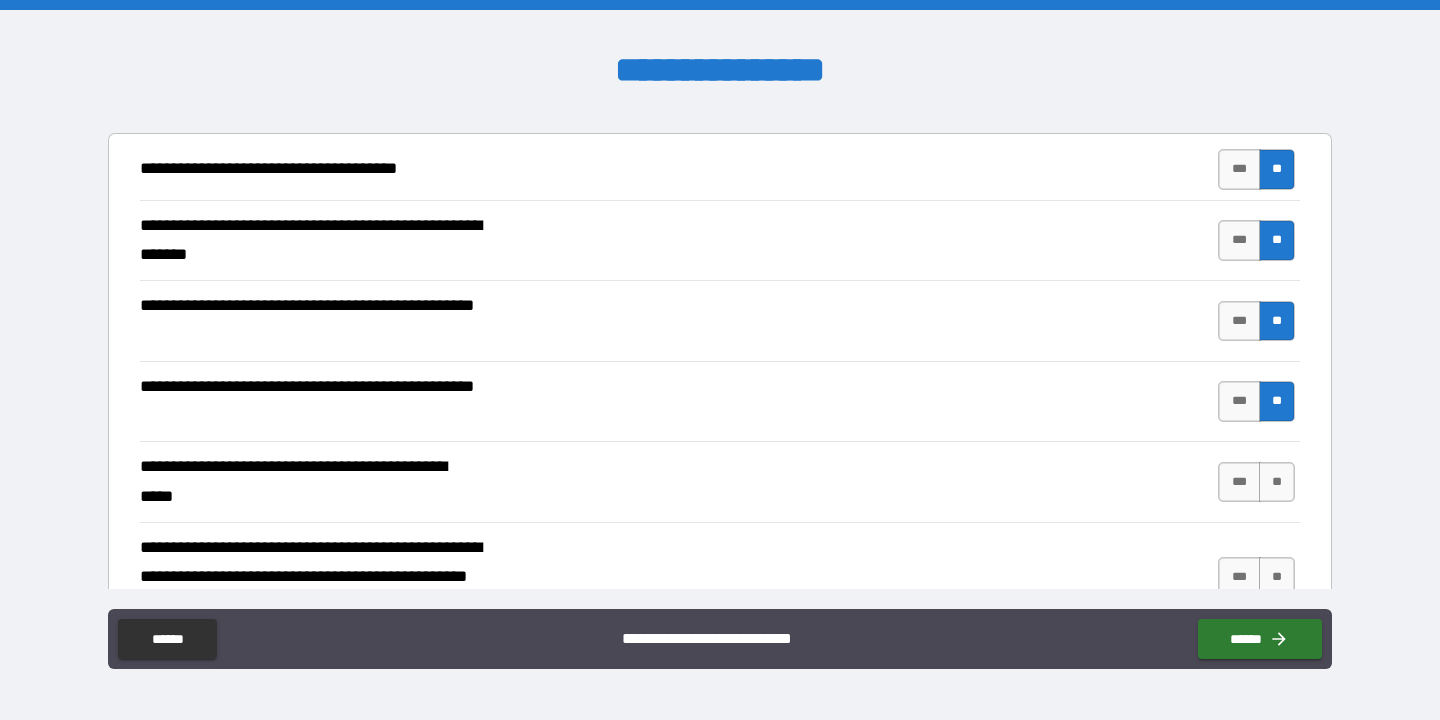click on "**********" at bounding box center [720, 481] 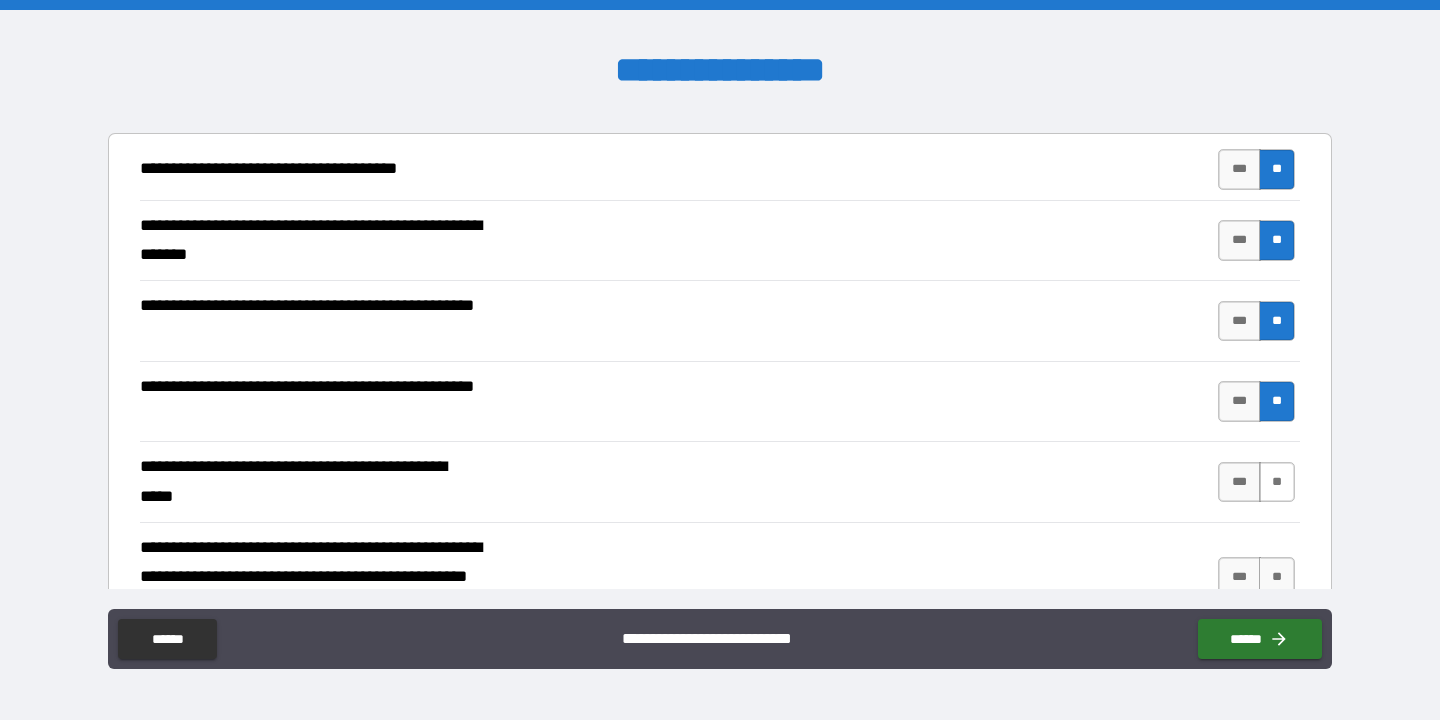 click on "**" at bounding box center [1277, 482] 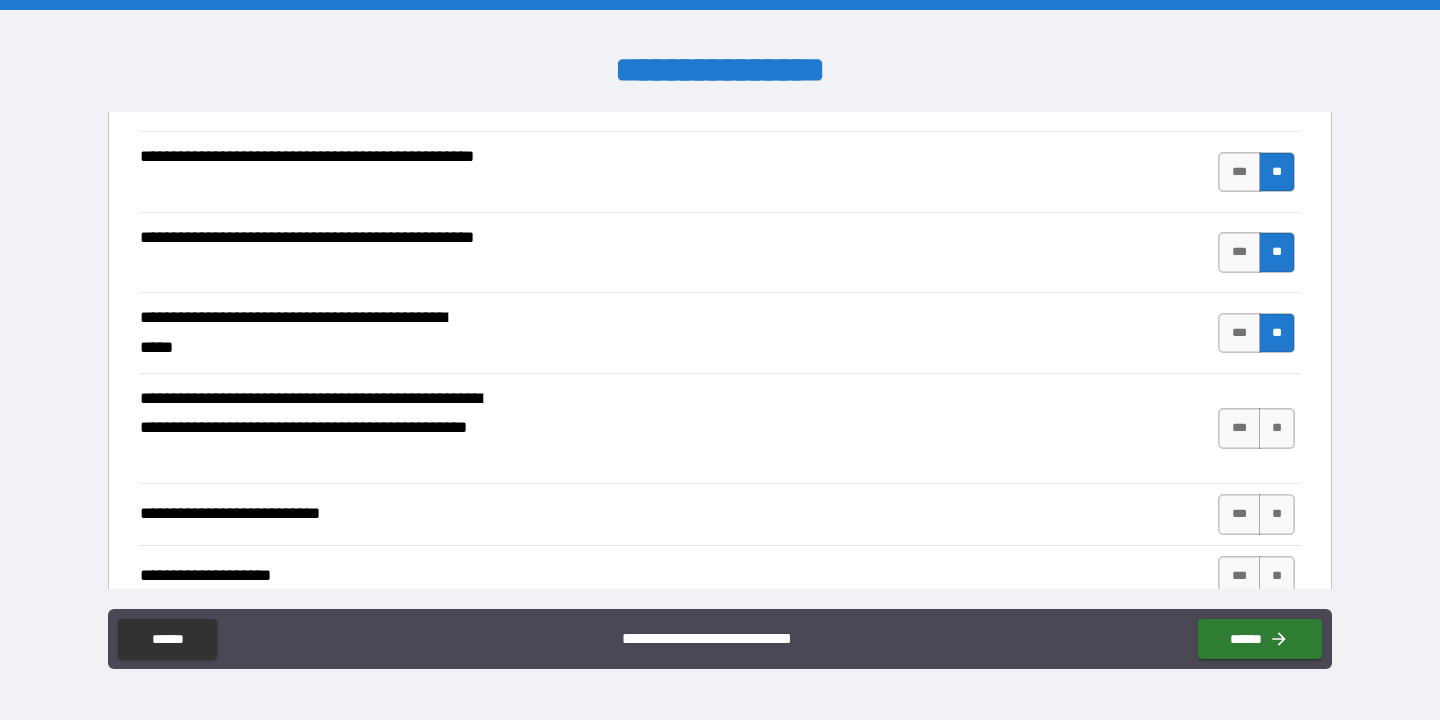 scroll, scrollTop: 545, scrollLeft: 0, axis: vertical 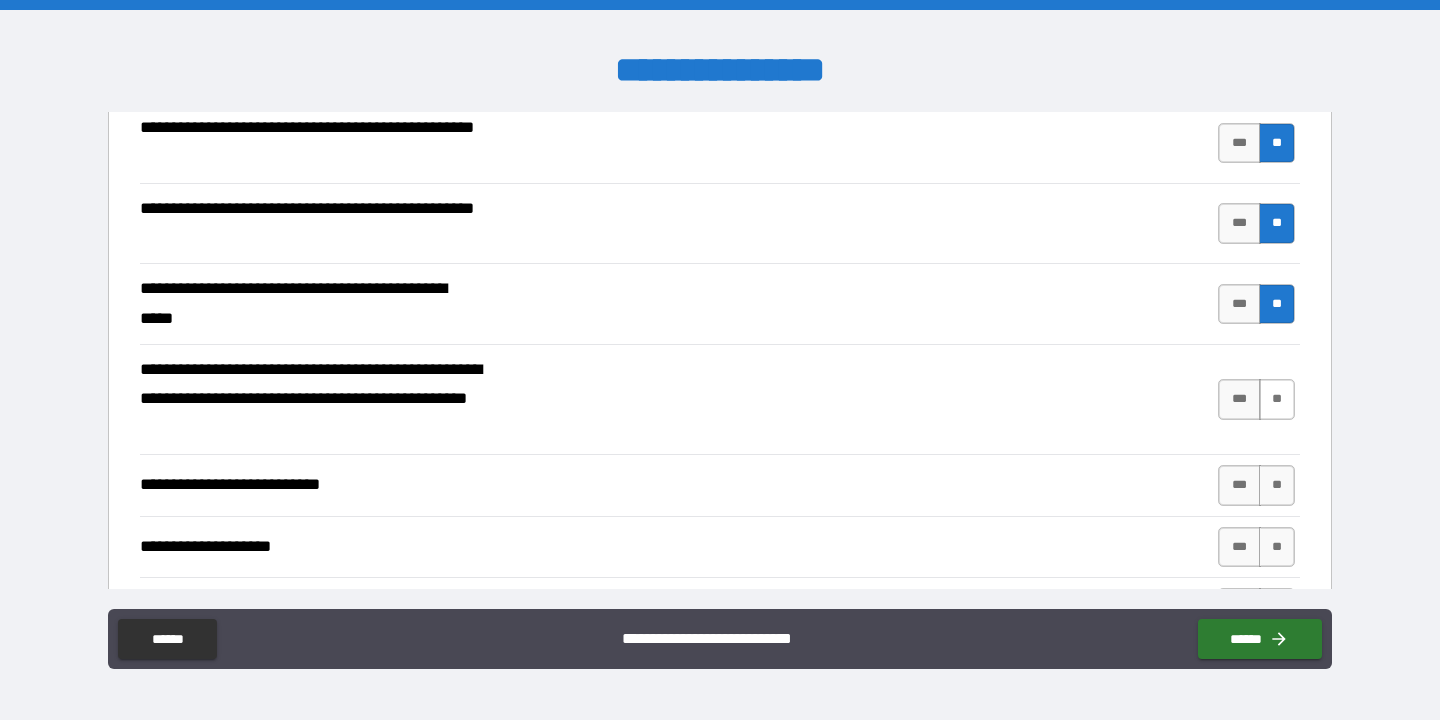 click on "**" at bounding box center (1277, 399) 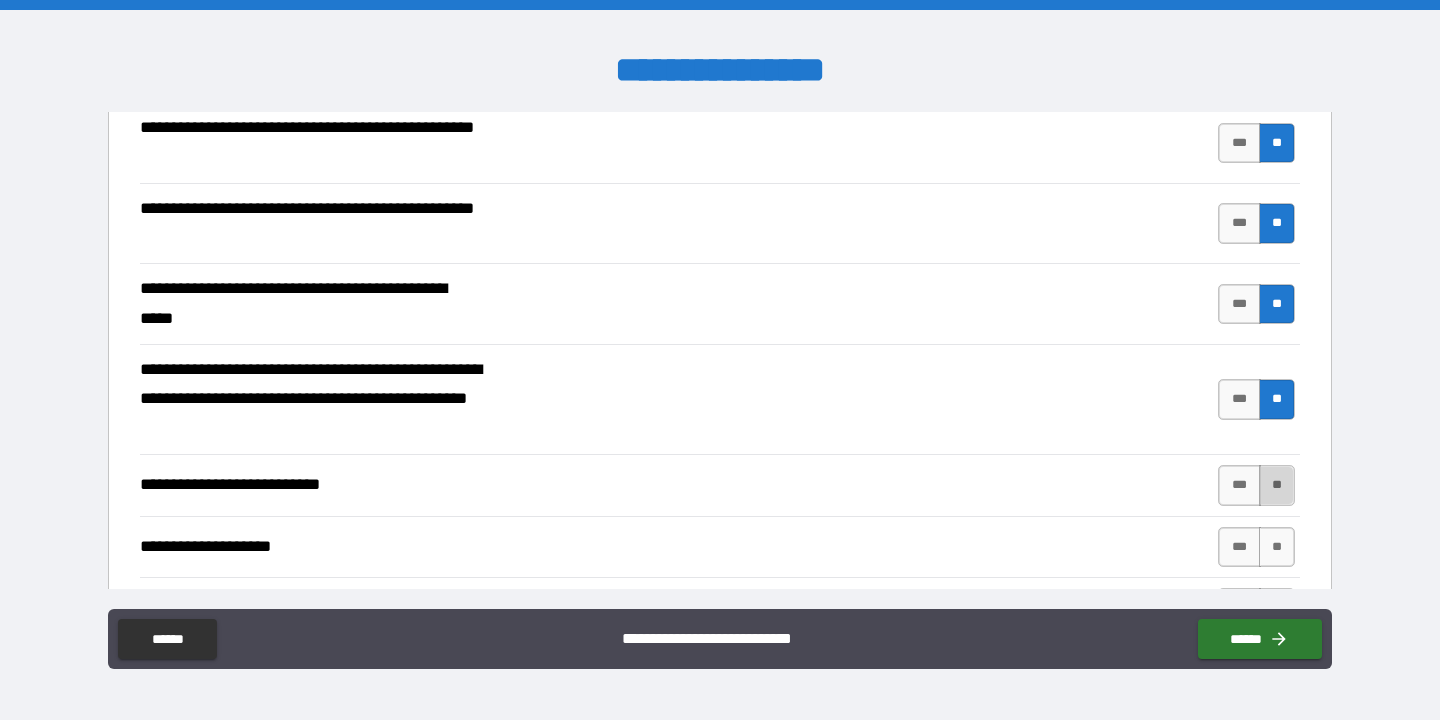 click on "**" at bounding box center [1277, 485] 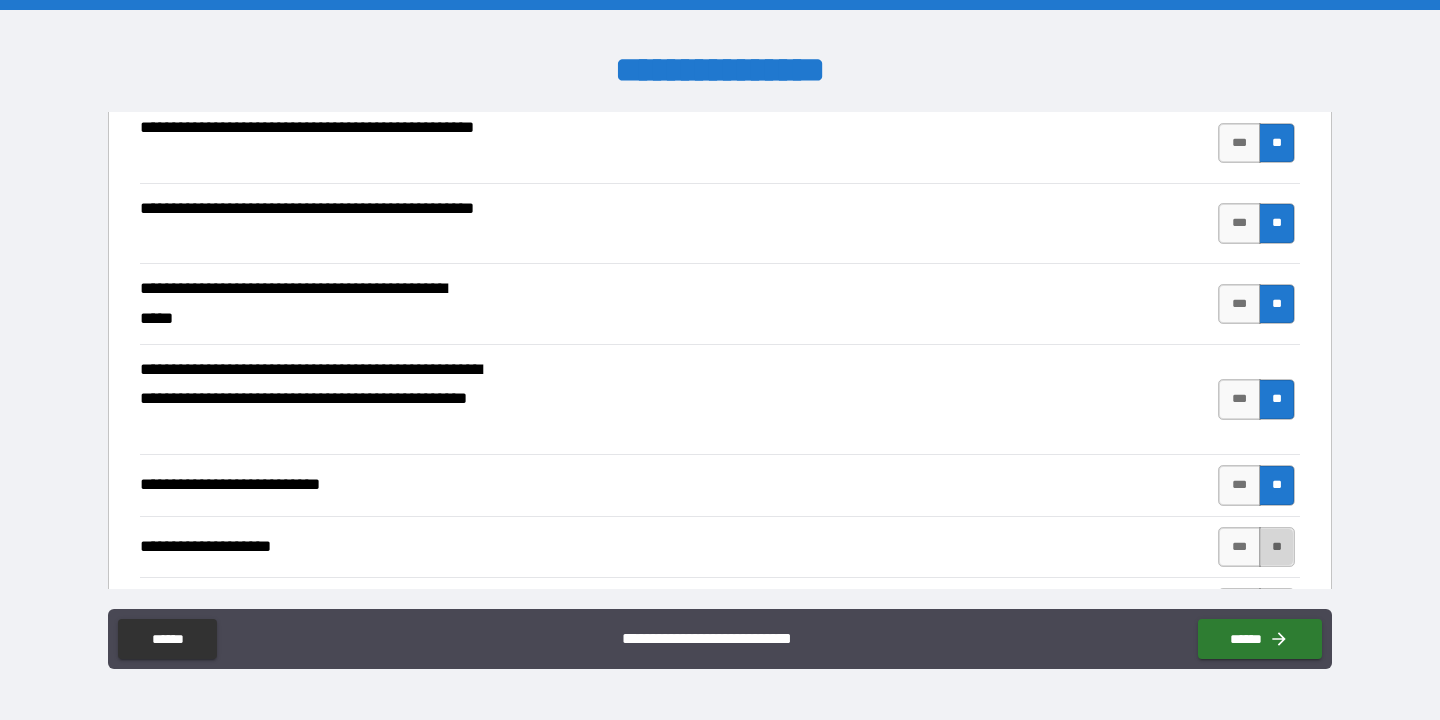 click on "**" at bounding box center (1277, 547) 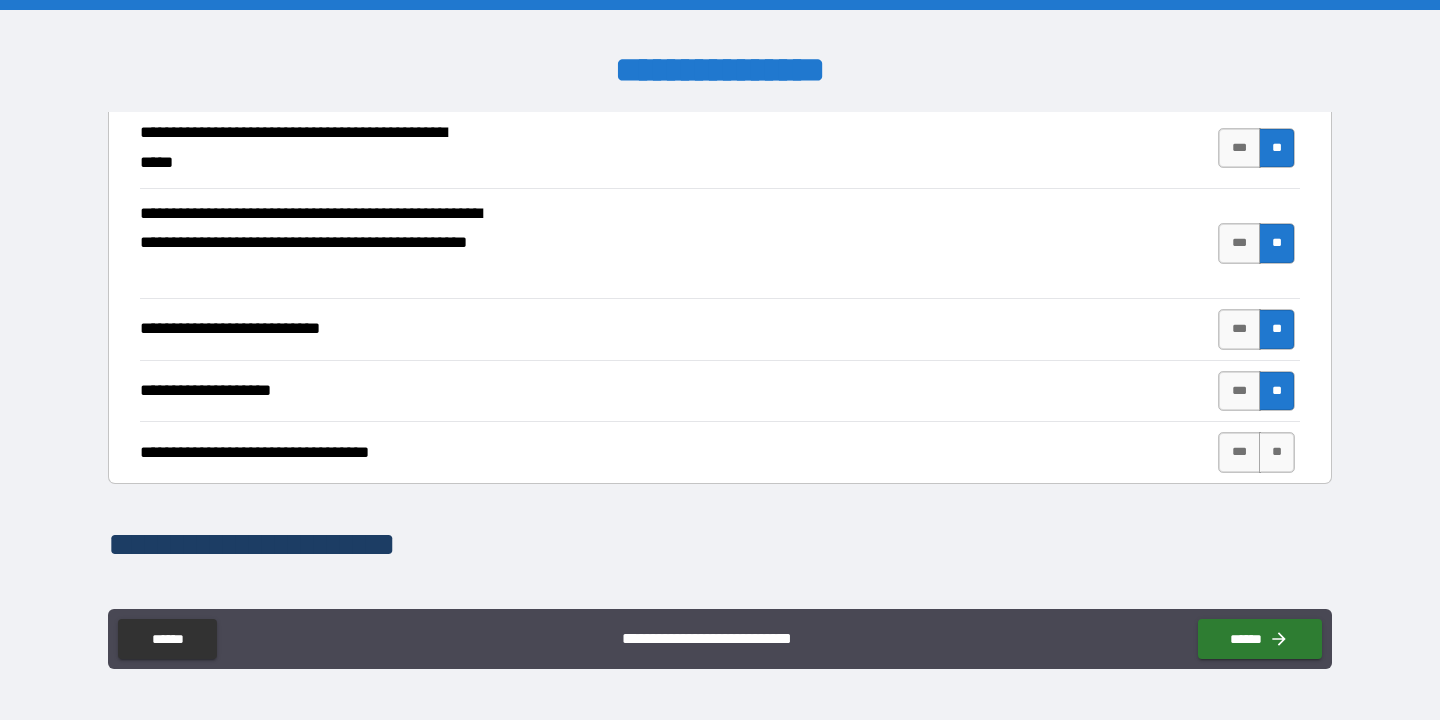 scroll, scrollTop: 702, scrollLeft: 0, axis: vertical 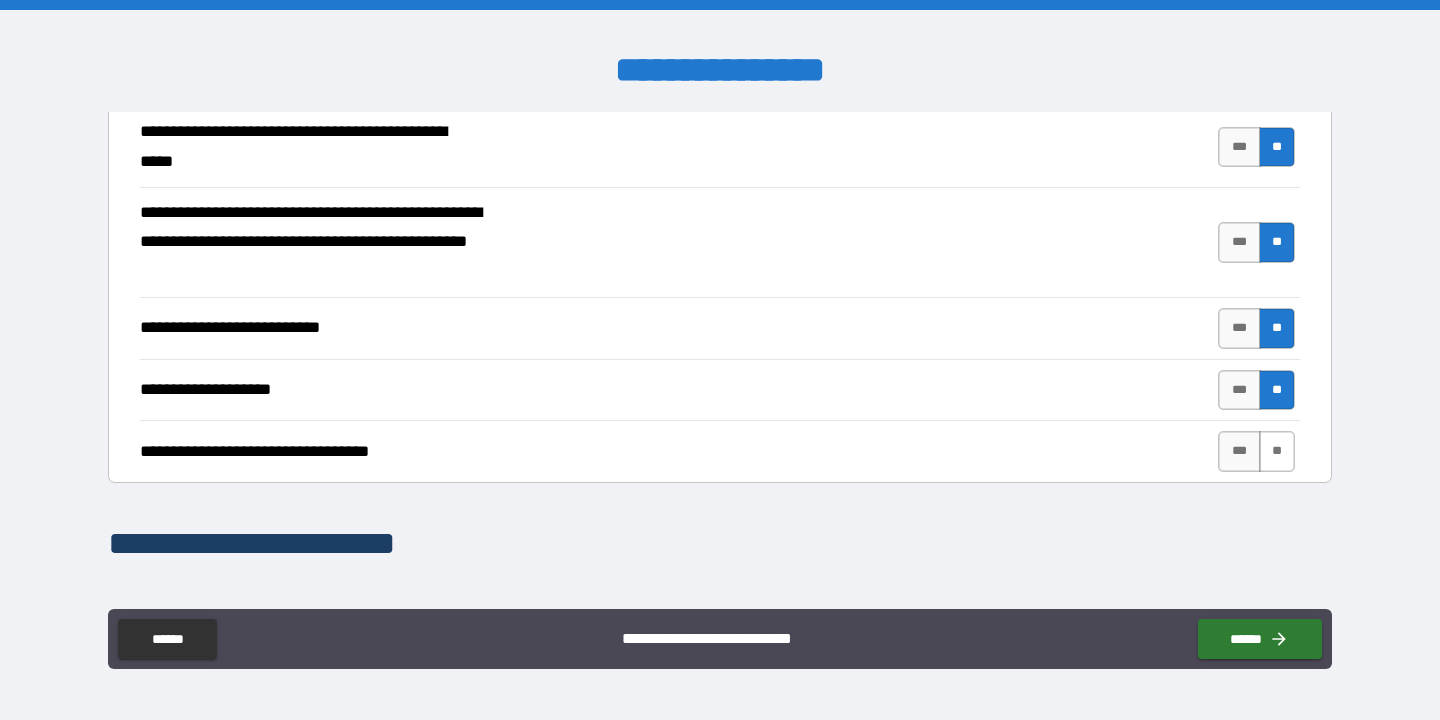 click on "**" at bounding box center [1277, 451] 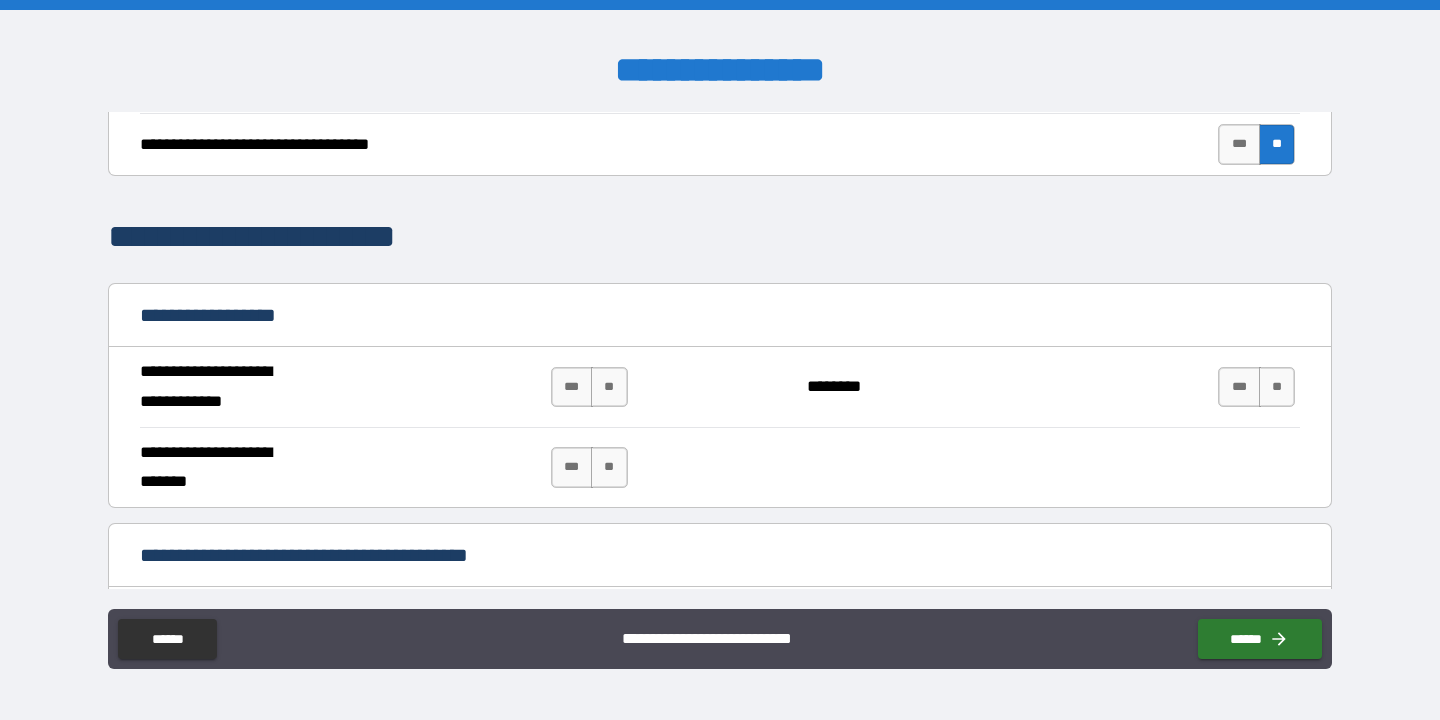 scroll, scrollTop: 1166, scrollLeft: 0, axis: vertical 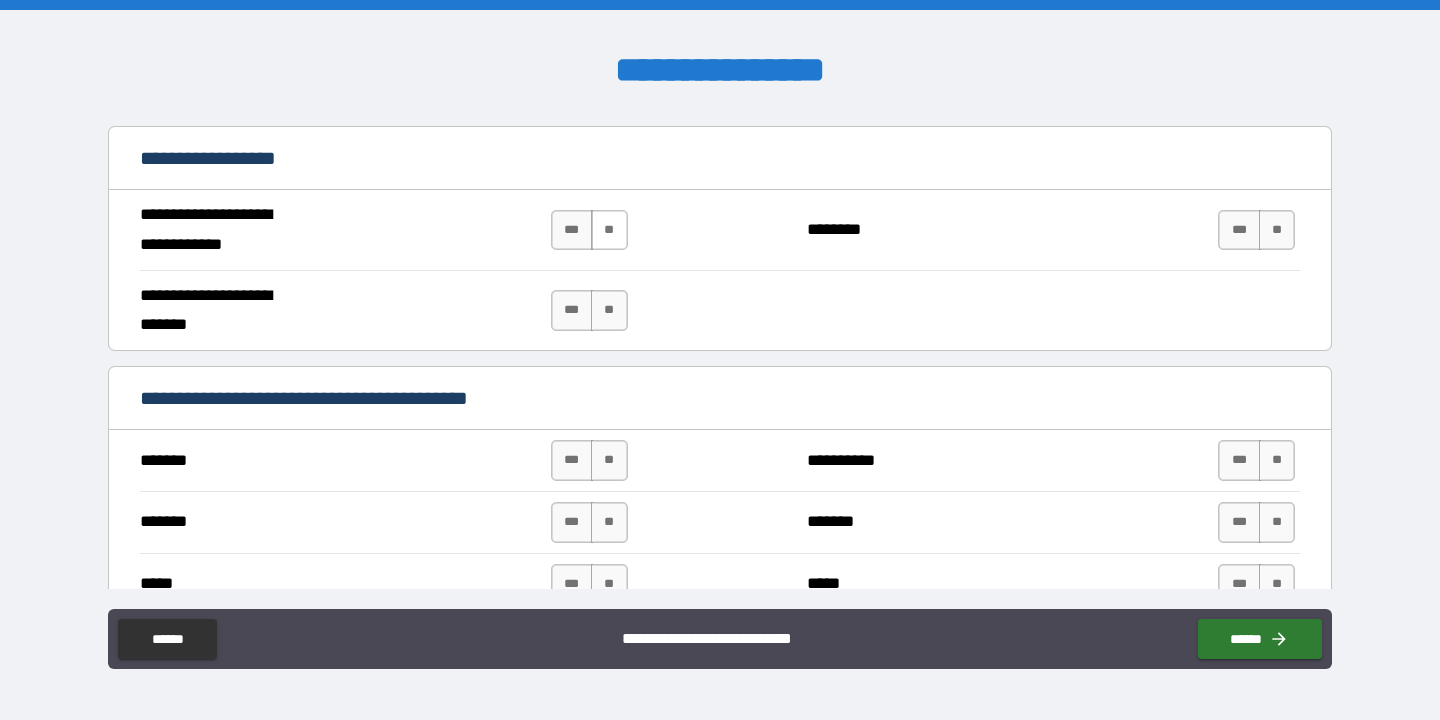 click on "**" at bounding box center (609, 230) 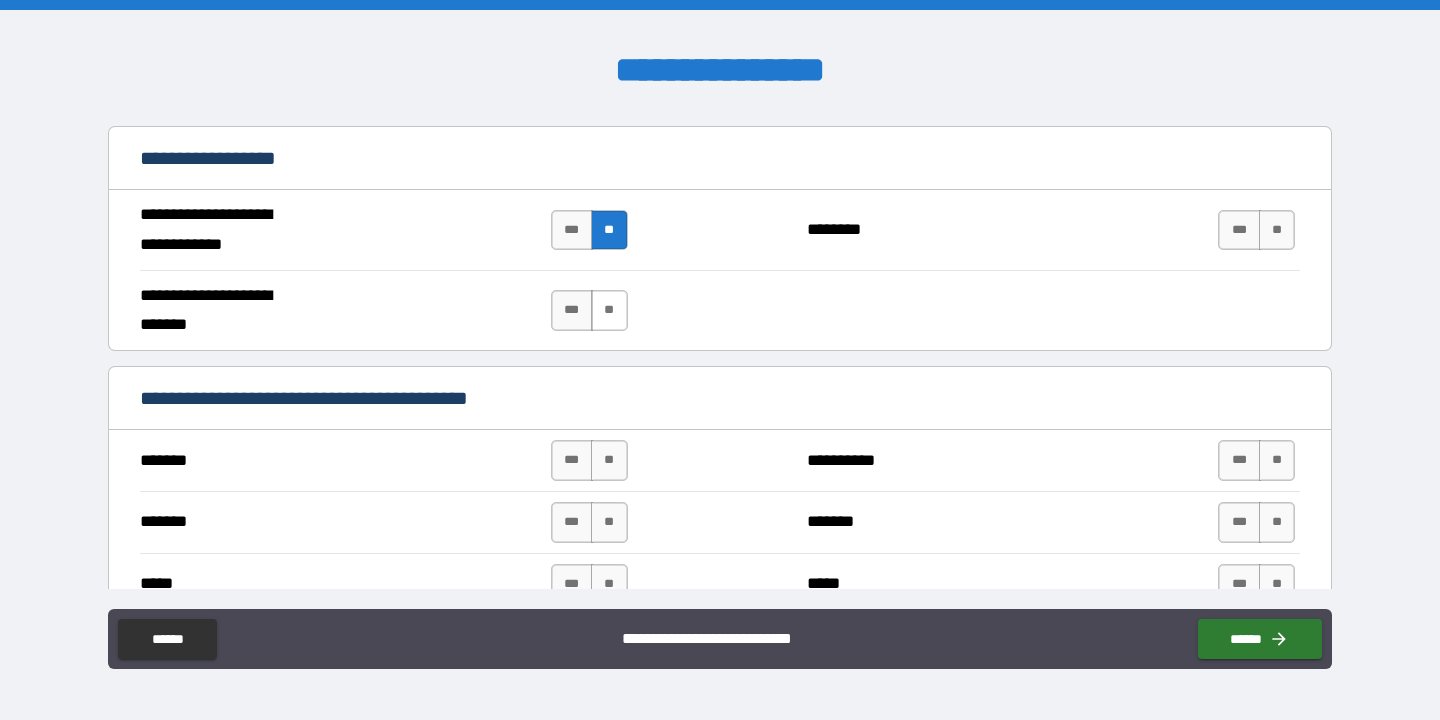 click on "**" at bounding box center (609, 310) 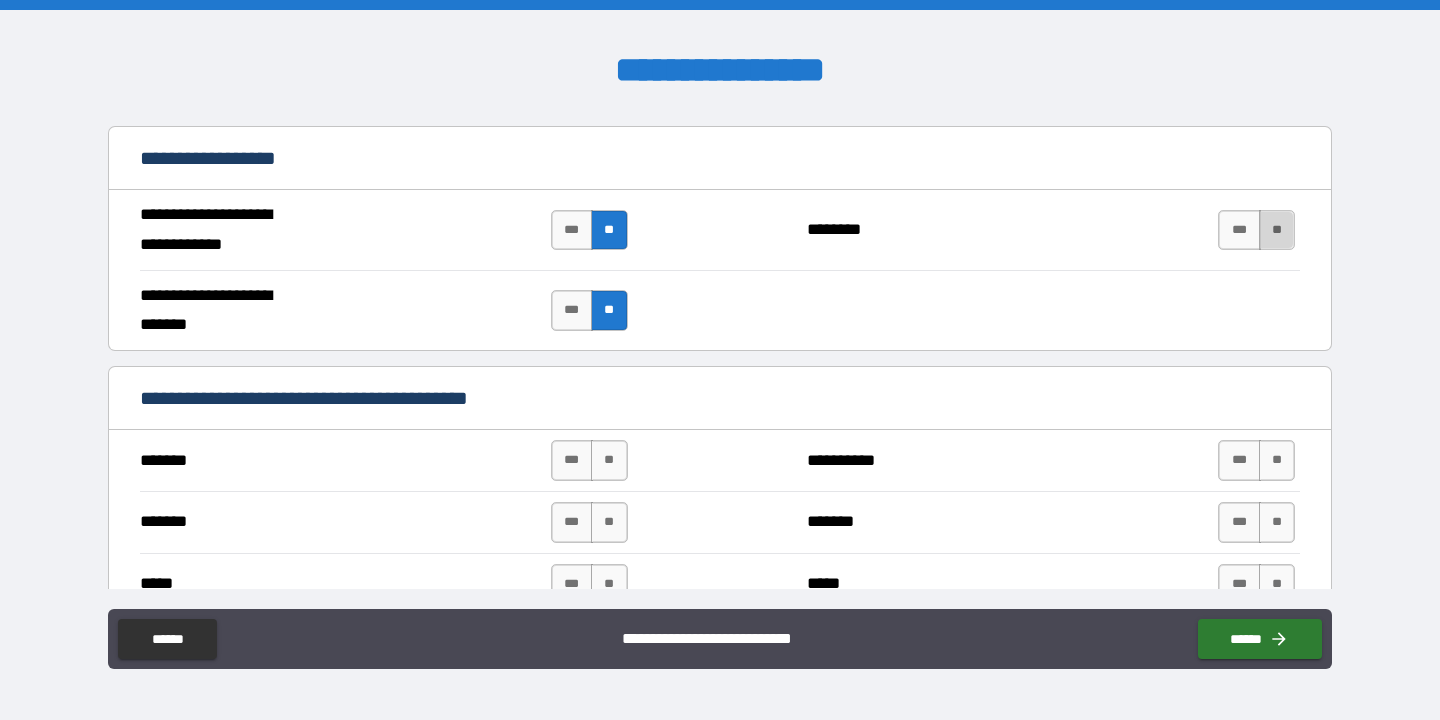click on "**" at bounding box center (1277, 230) 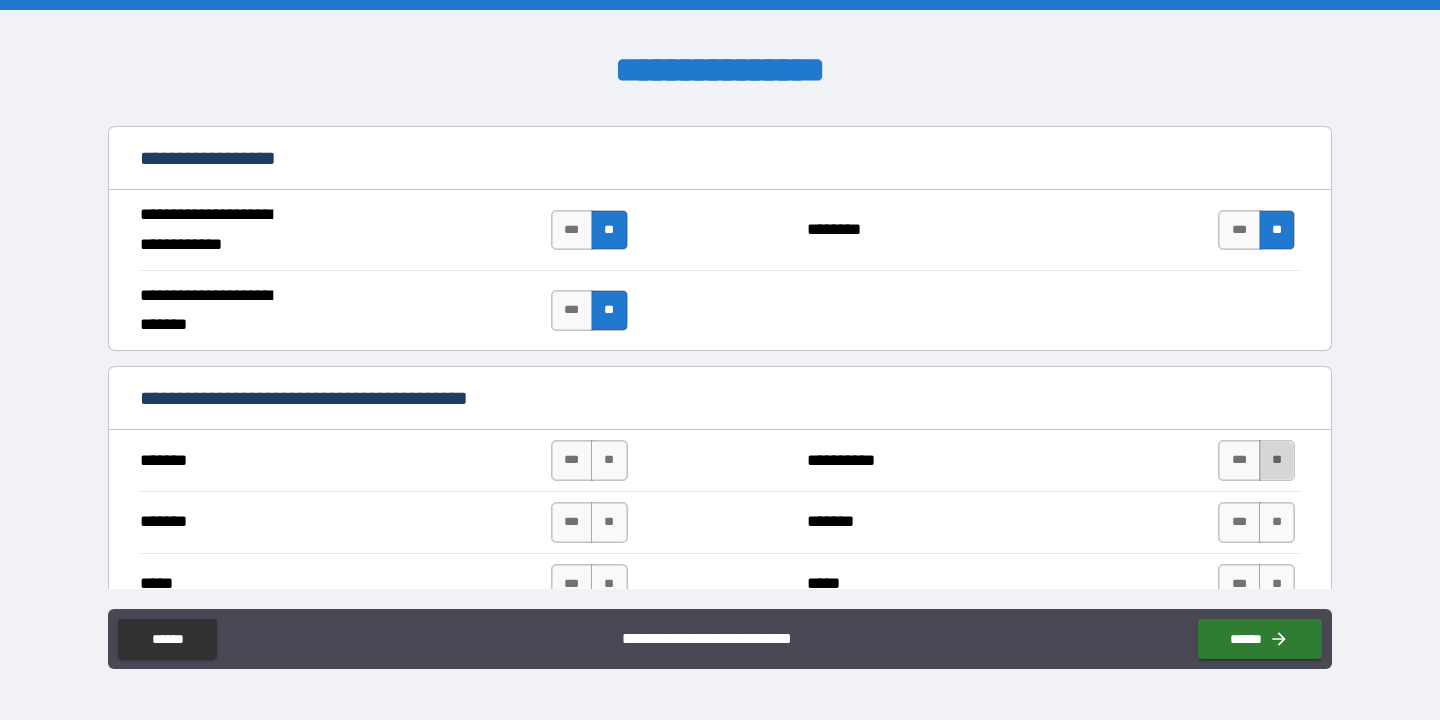 click on "**" at bounding box center [1277, 460] 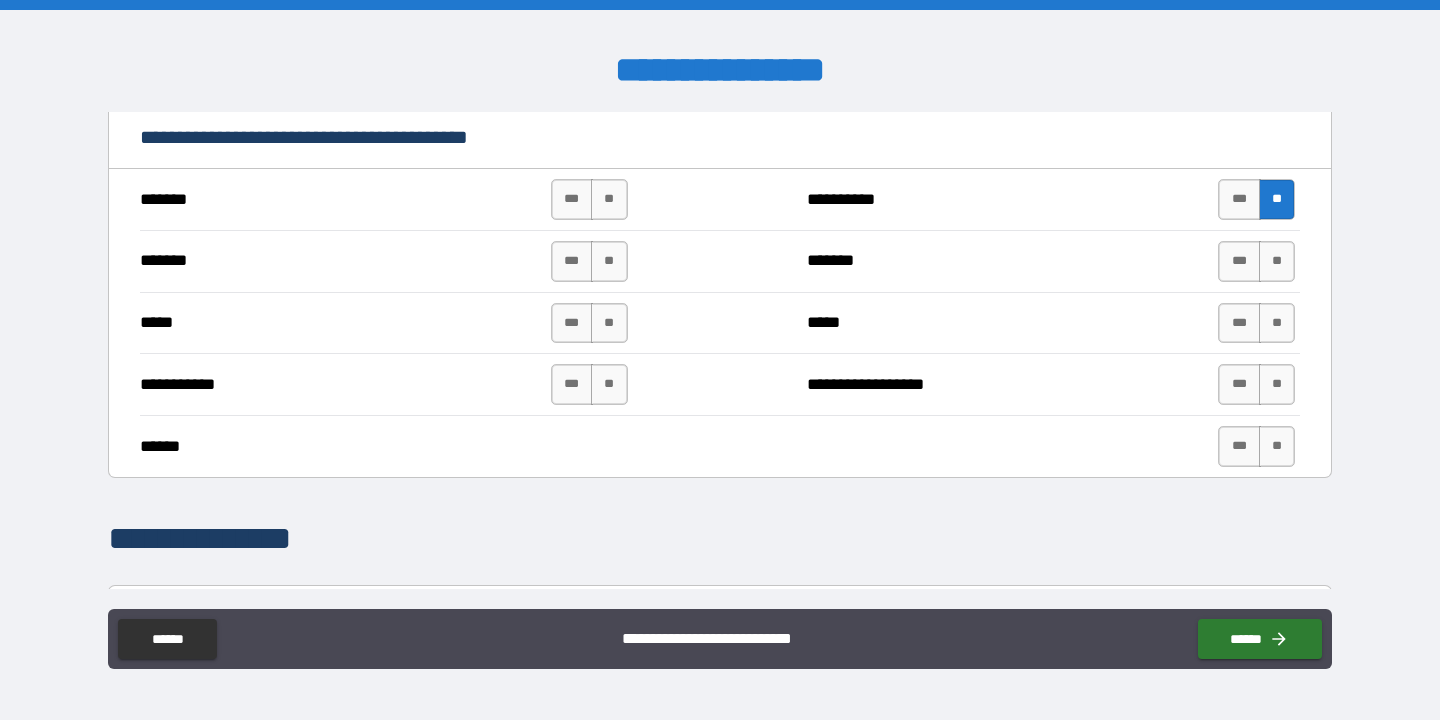 scroll, scrollTop: 1482, scrollLeft: 0, axis: vertical 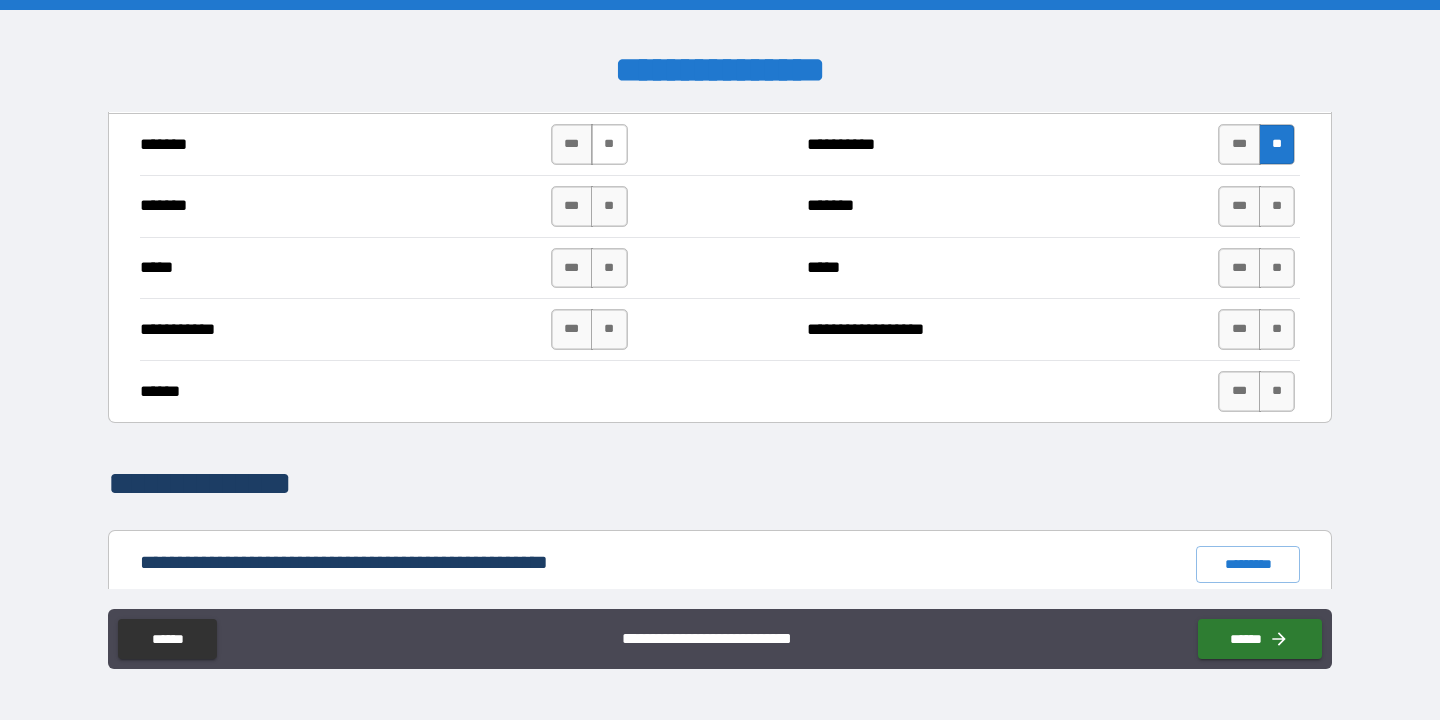 click on "**" at bounding box center [609, 144] 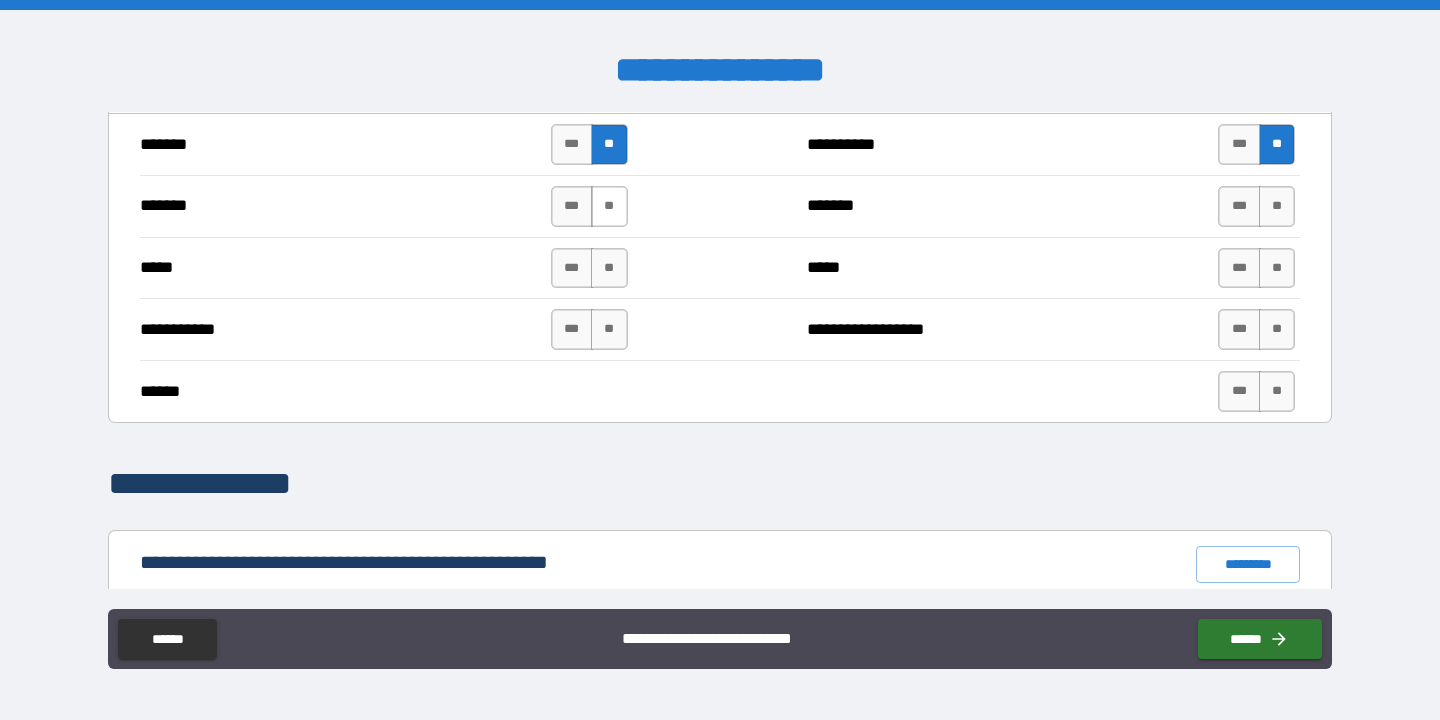 click on "**" at bounding box center (609, 206) 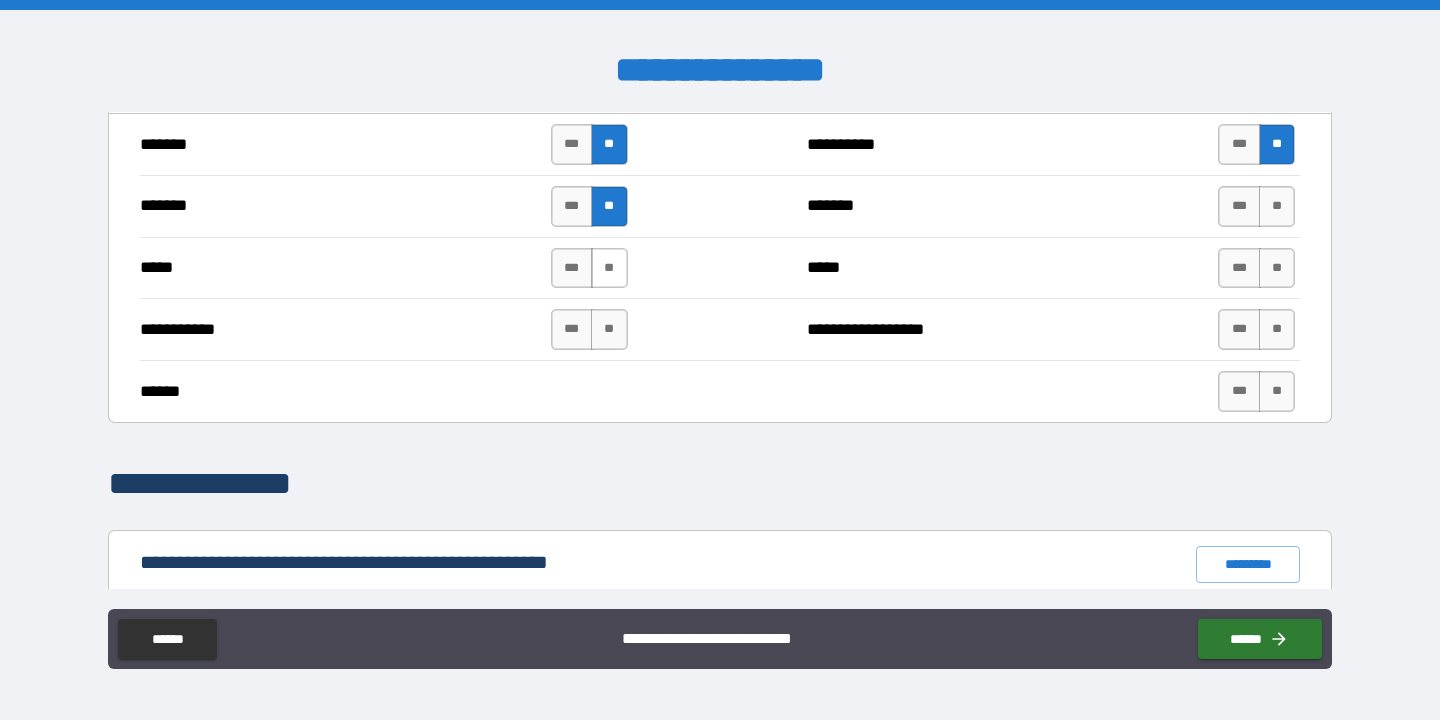 click on "**" at bounding box center (609, 268) 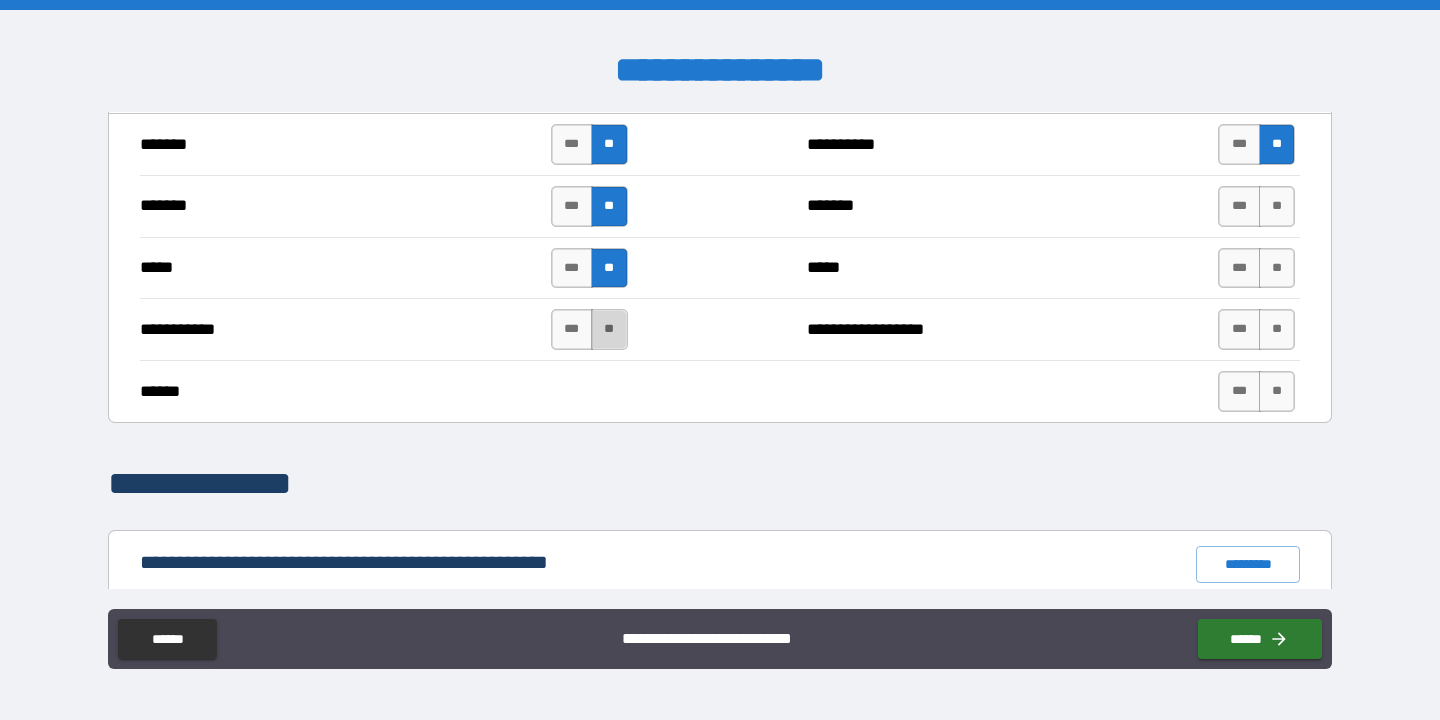click on "**" at bounding box center [609, 329] 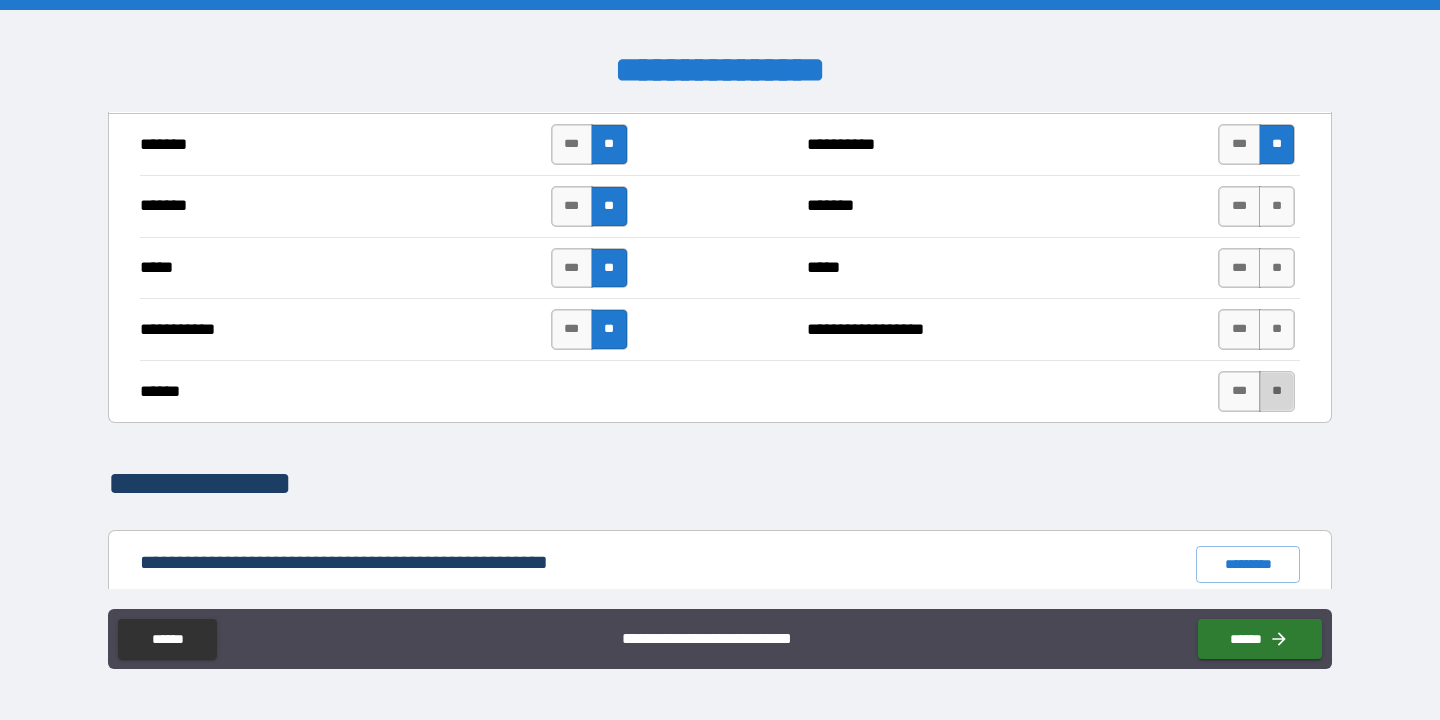 click on "**" at bounding box center (1277, 391) 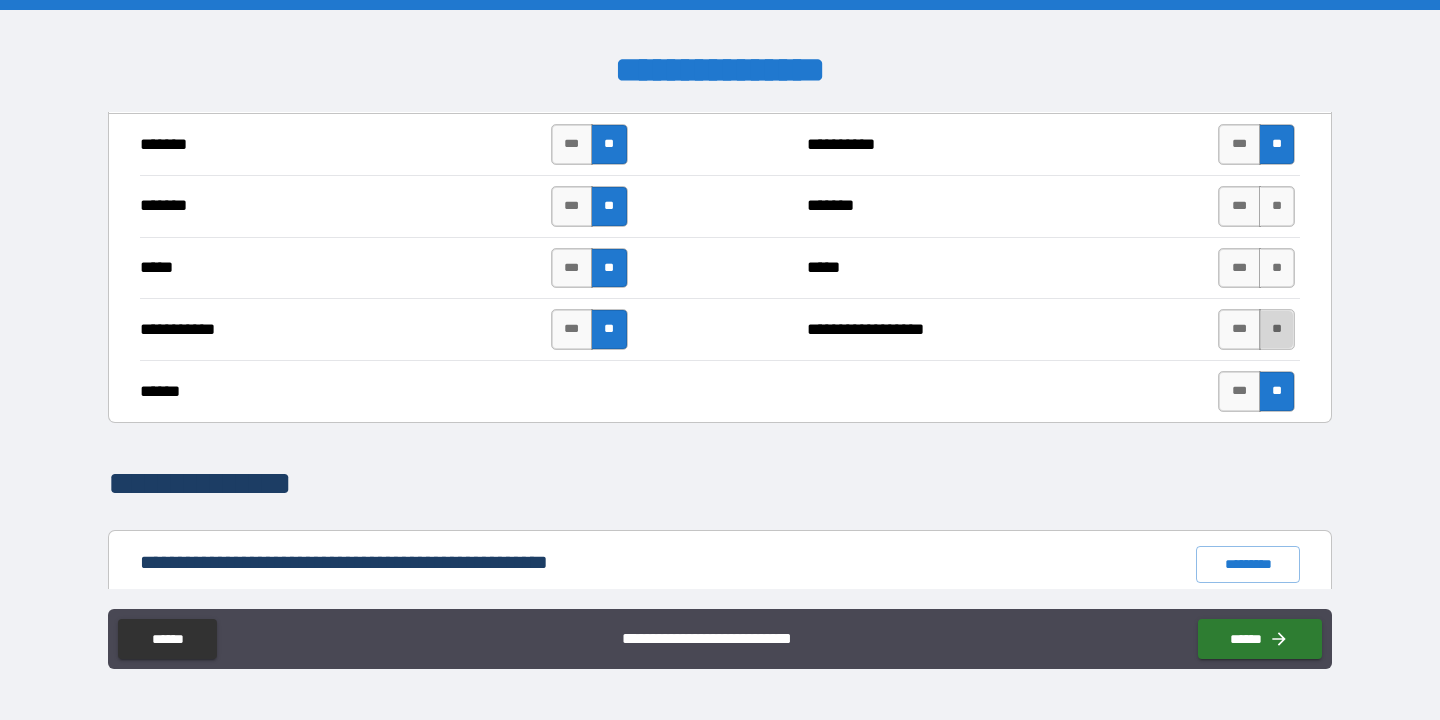 click on "**" at bounding box center [1277, 329] 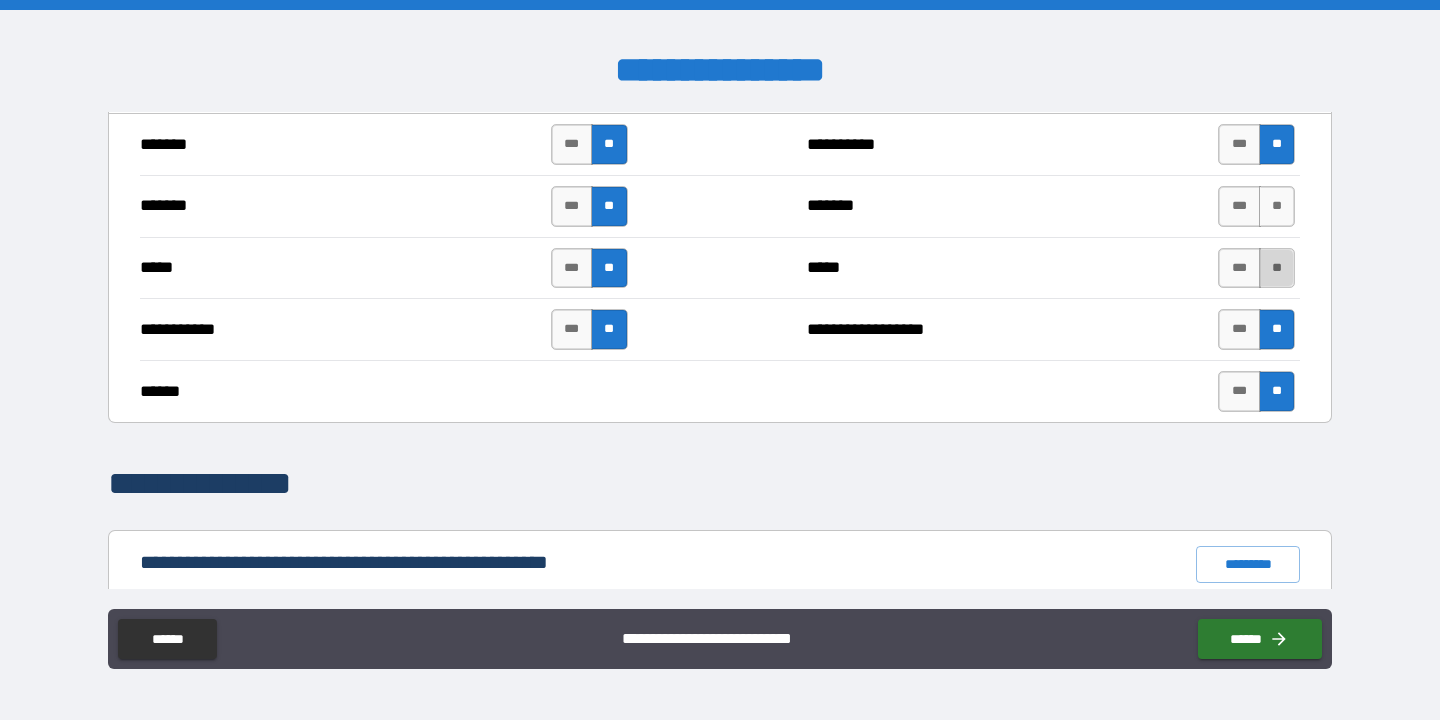 click on "**" at bounding box center [1277, 268] 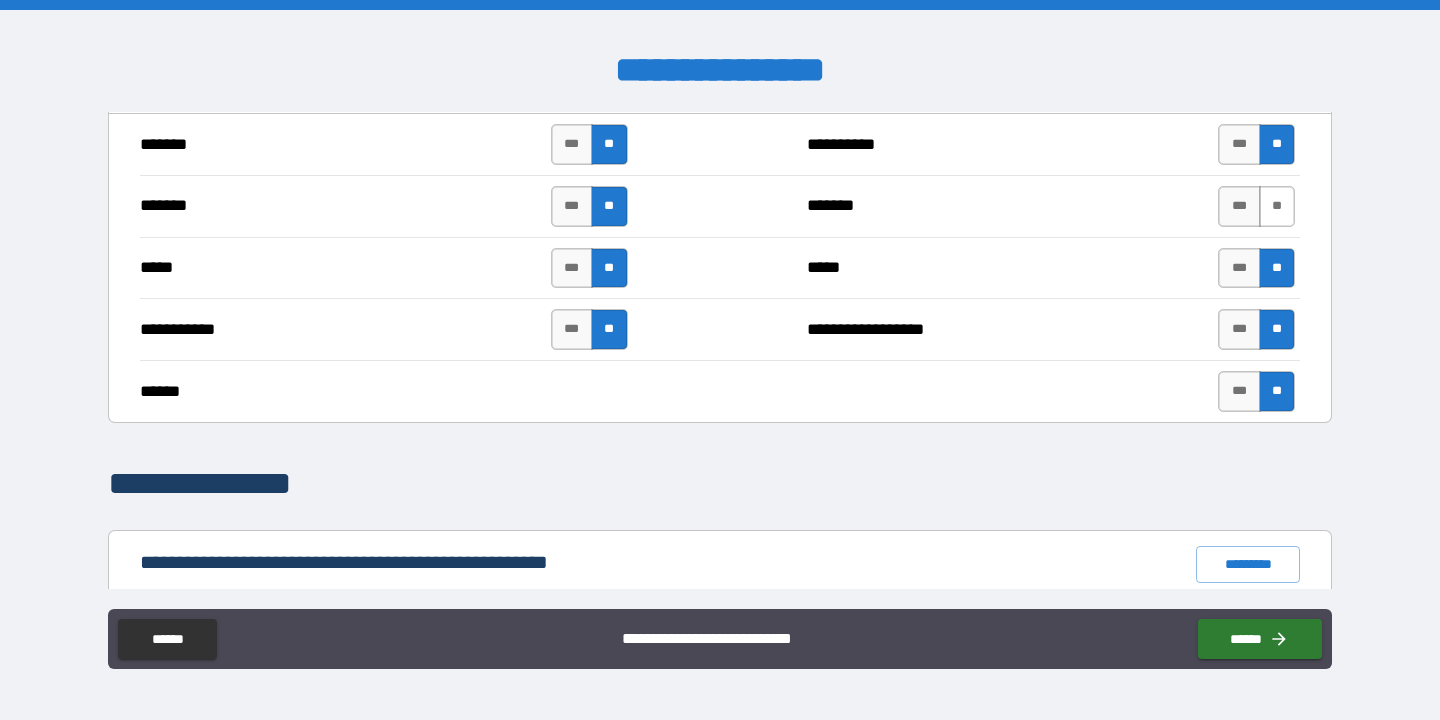 click on "**" at bounding box center [1277, 206] 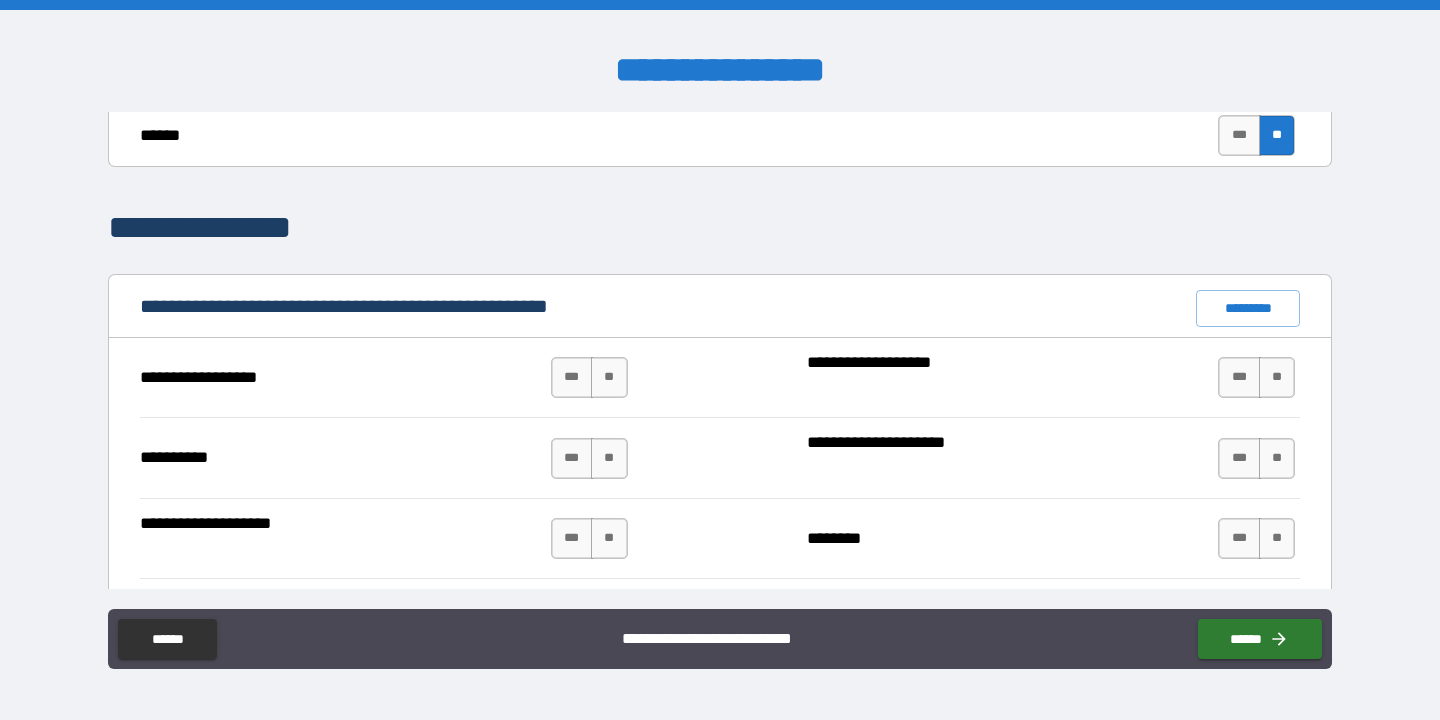 scroll, scrollTop: 1798, scrollLeft: 0, axis: vertical 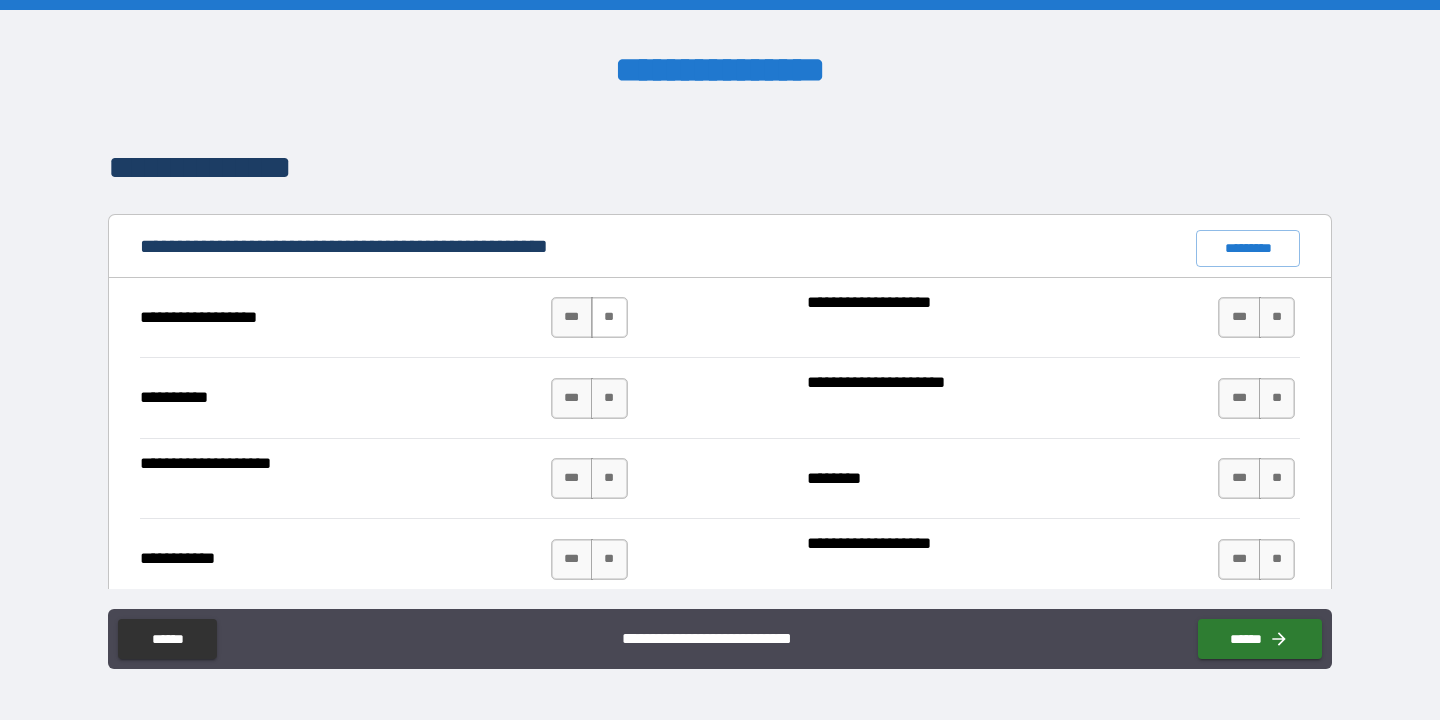 click on "**" at bounding box center (609, 317) 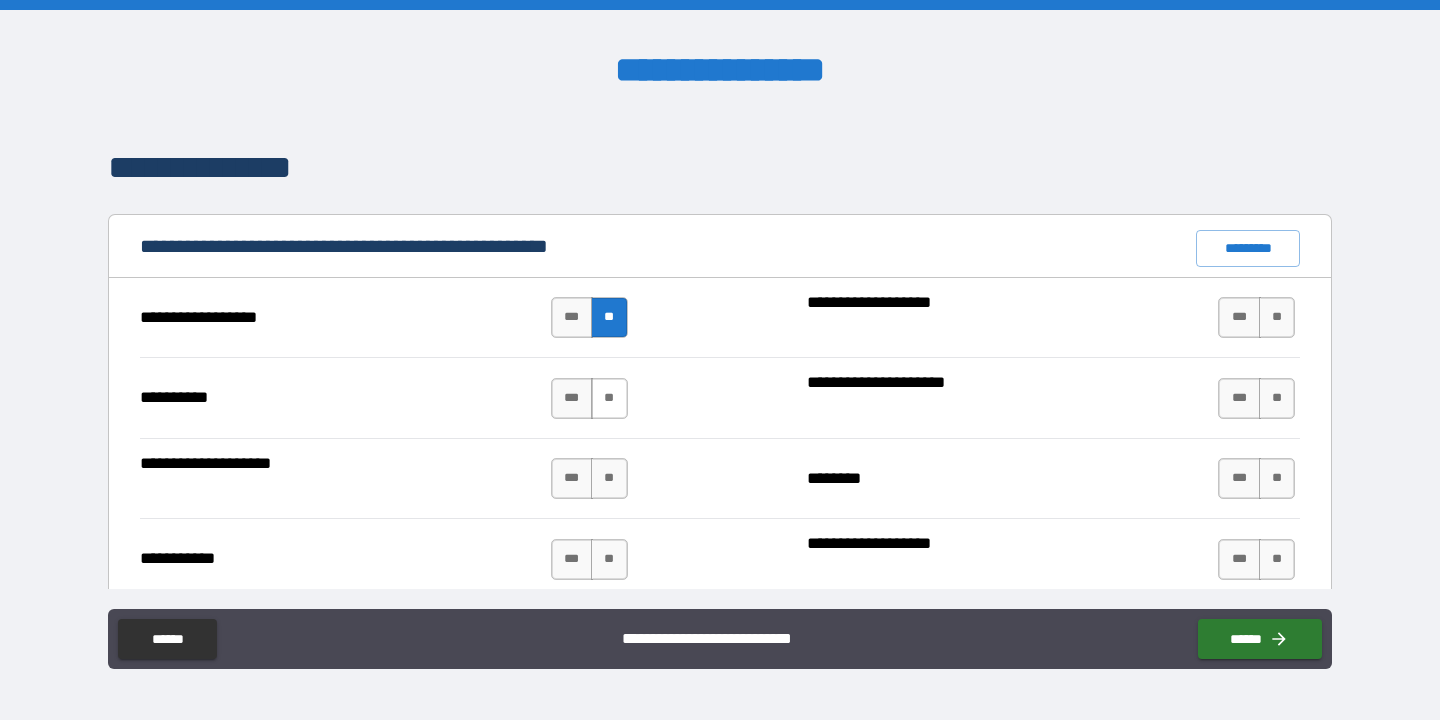 click on "**" at bounding box center [609, 398] 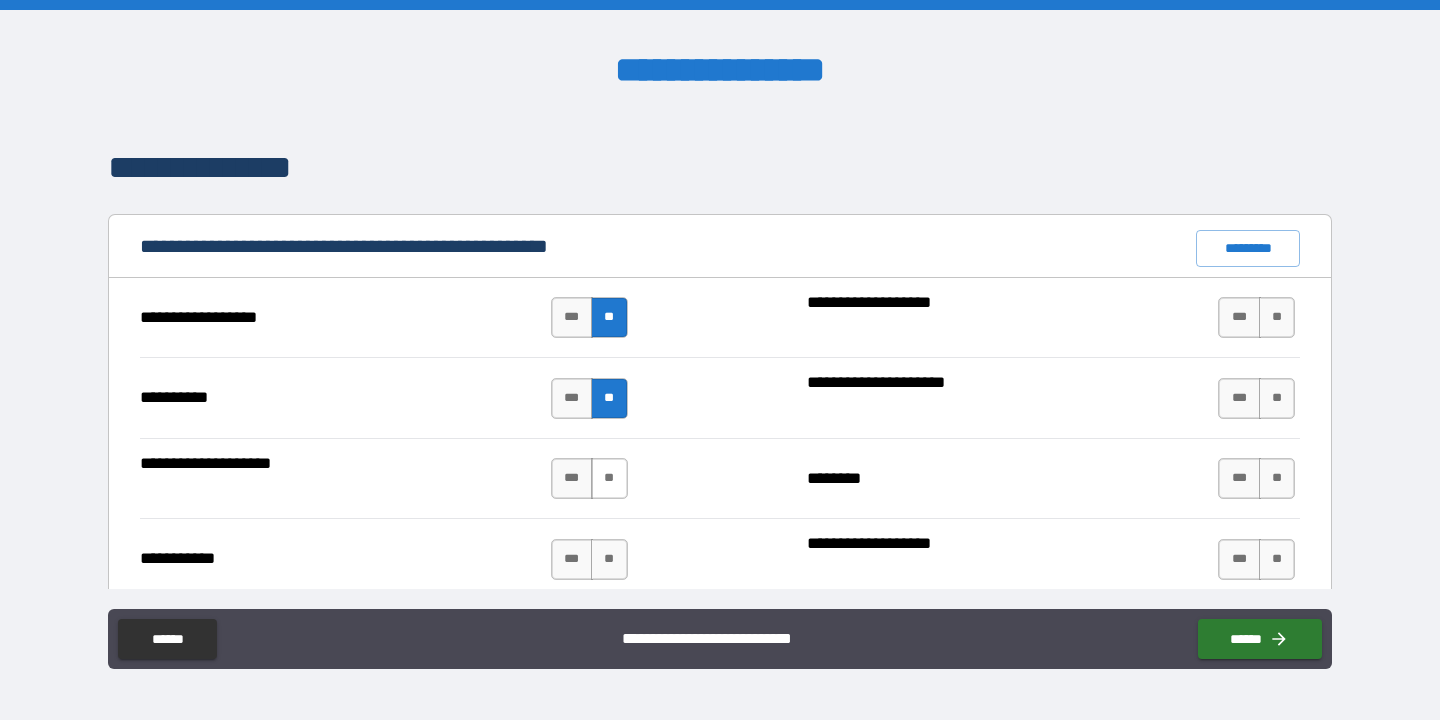 click on "**" at bounding box center (609, 478) 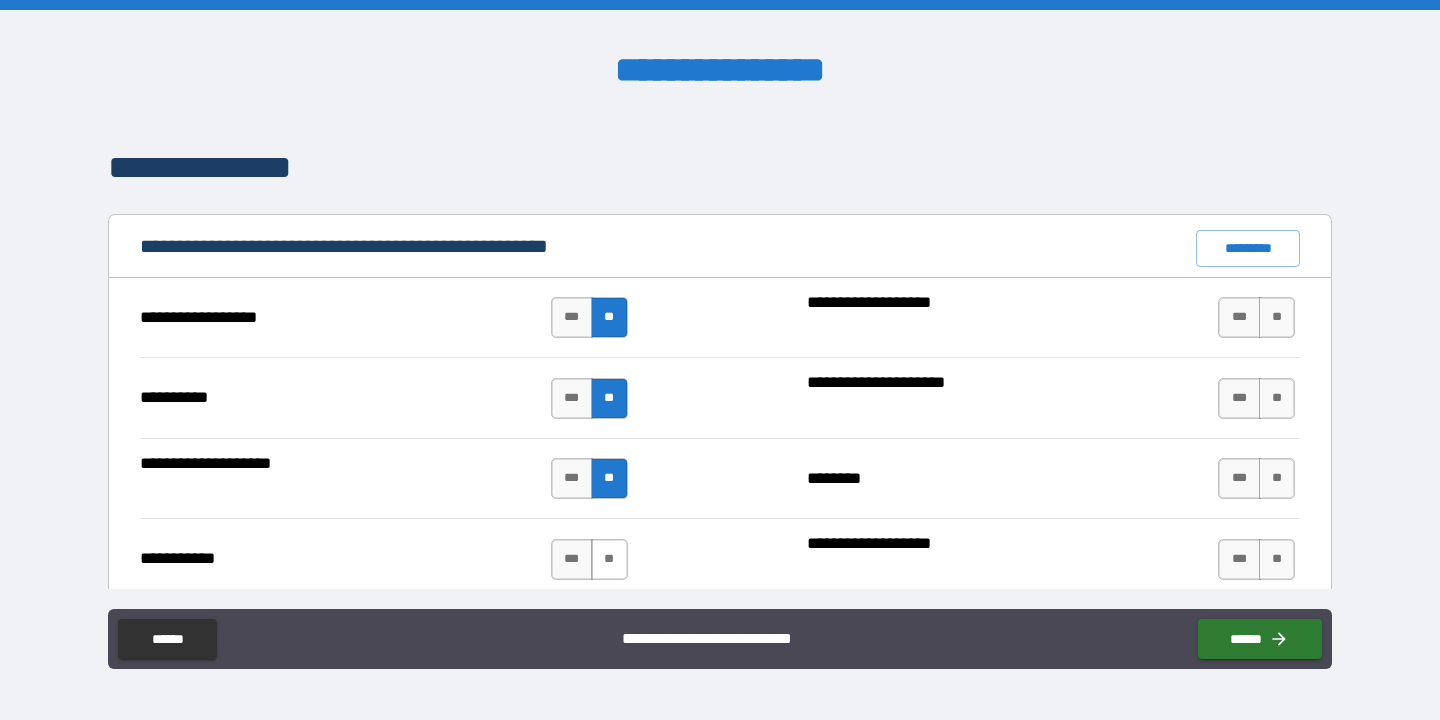 click on "**" at bounding box center (609, 559) 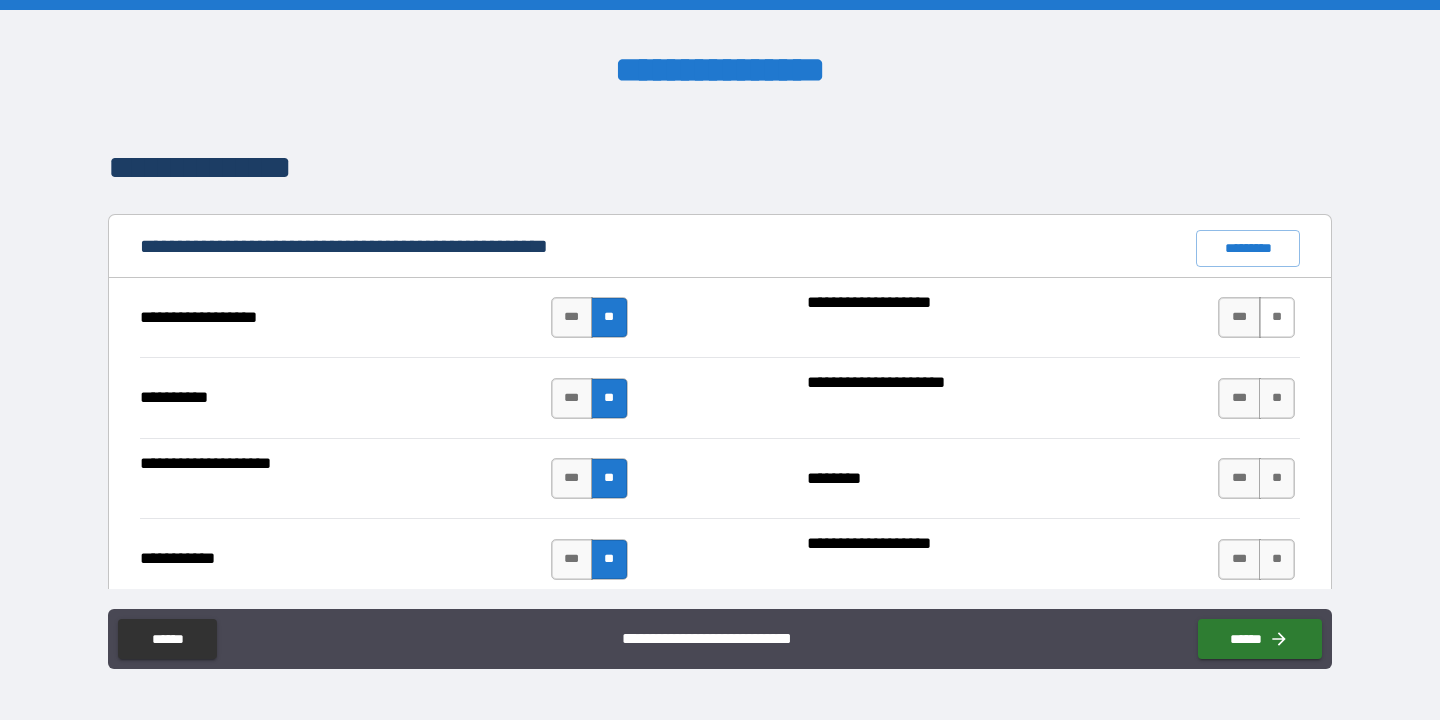 click on "**" at bounding box center [1277, 317] 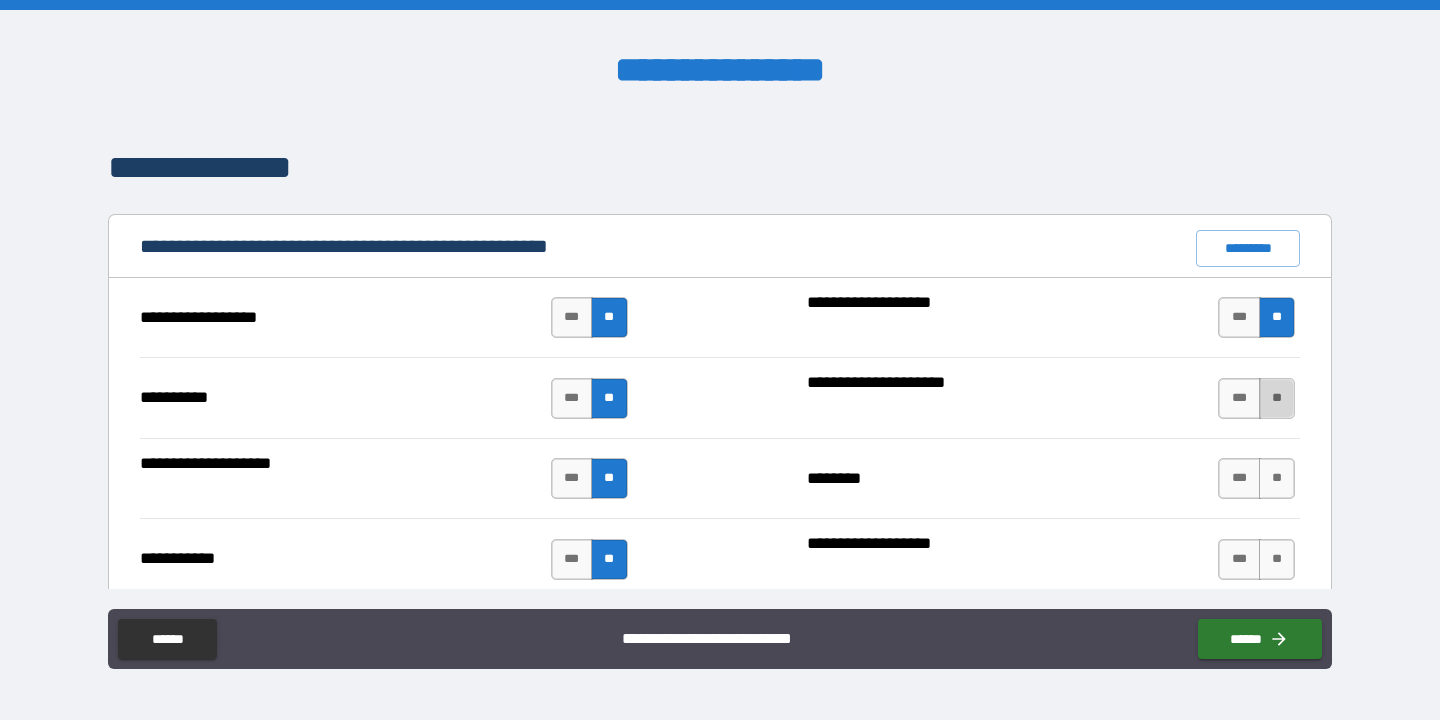 click on "**" at bounding box center [1277, 398] 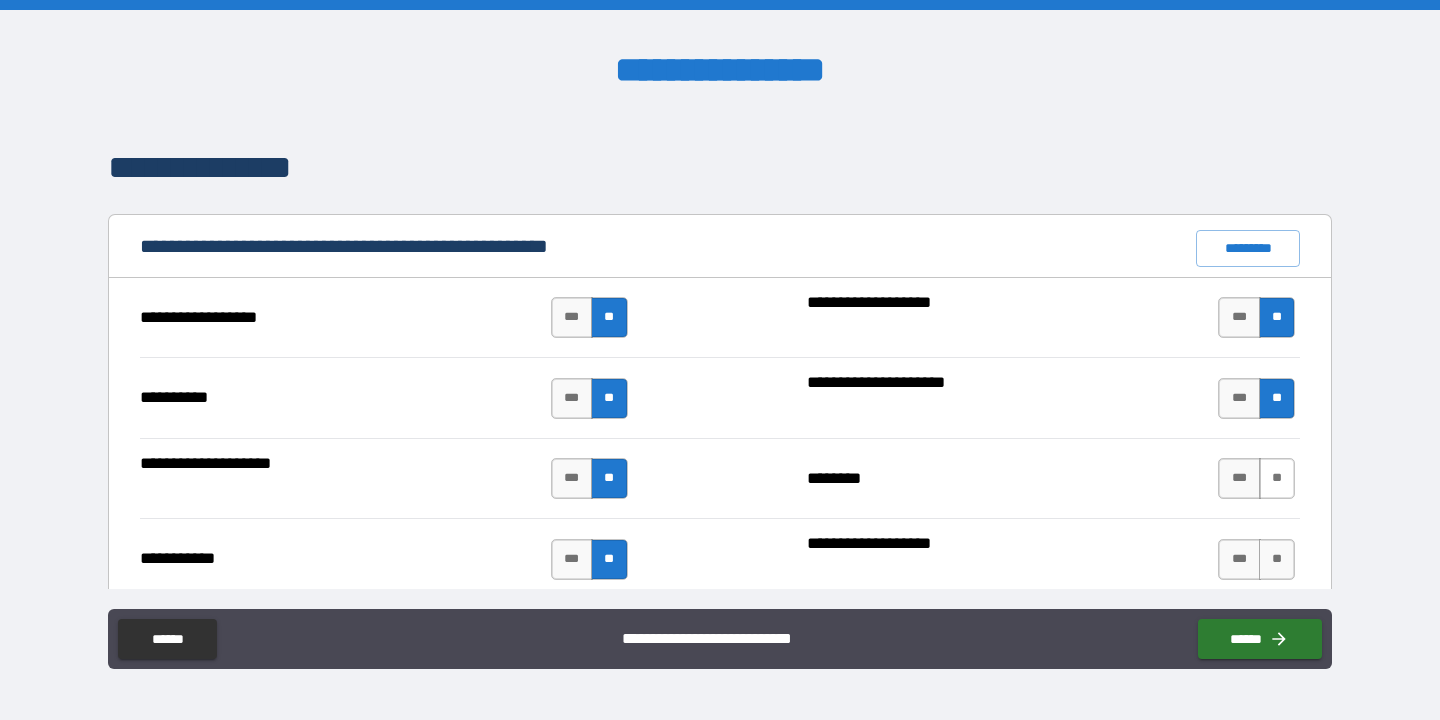 click on "**" at bounding box center (1277, 478) 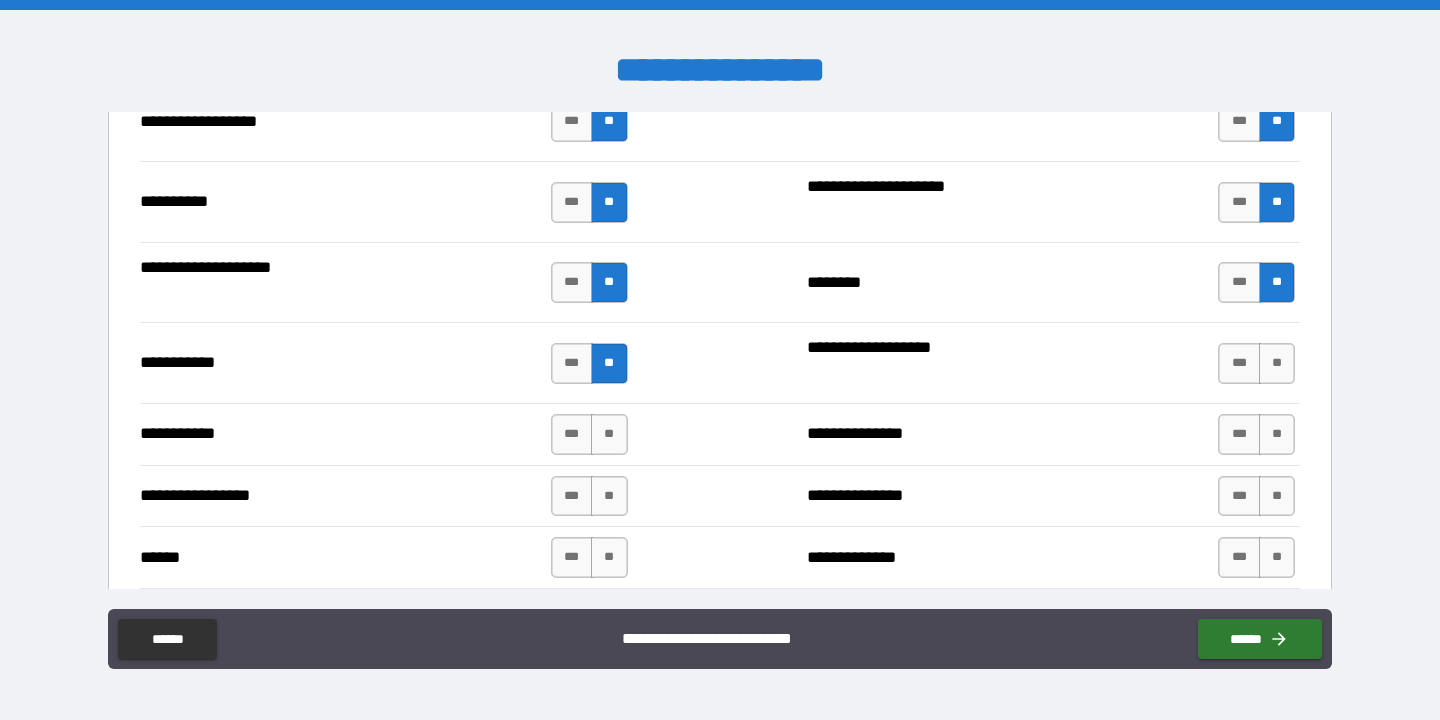 scroll, scrollTop: 2110, scrollLeft: 0, axis: vertical 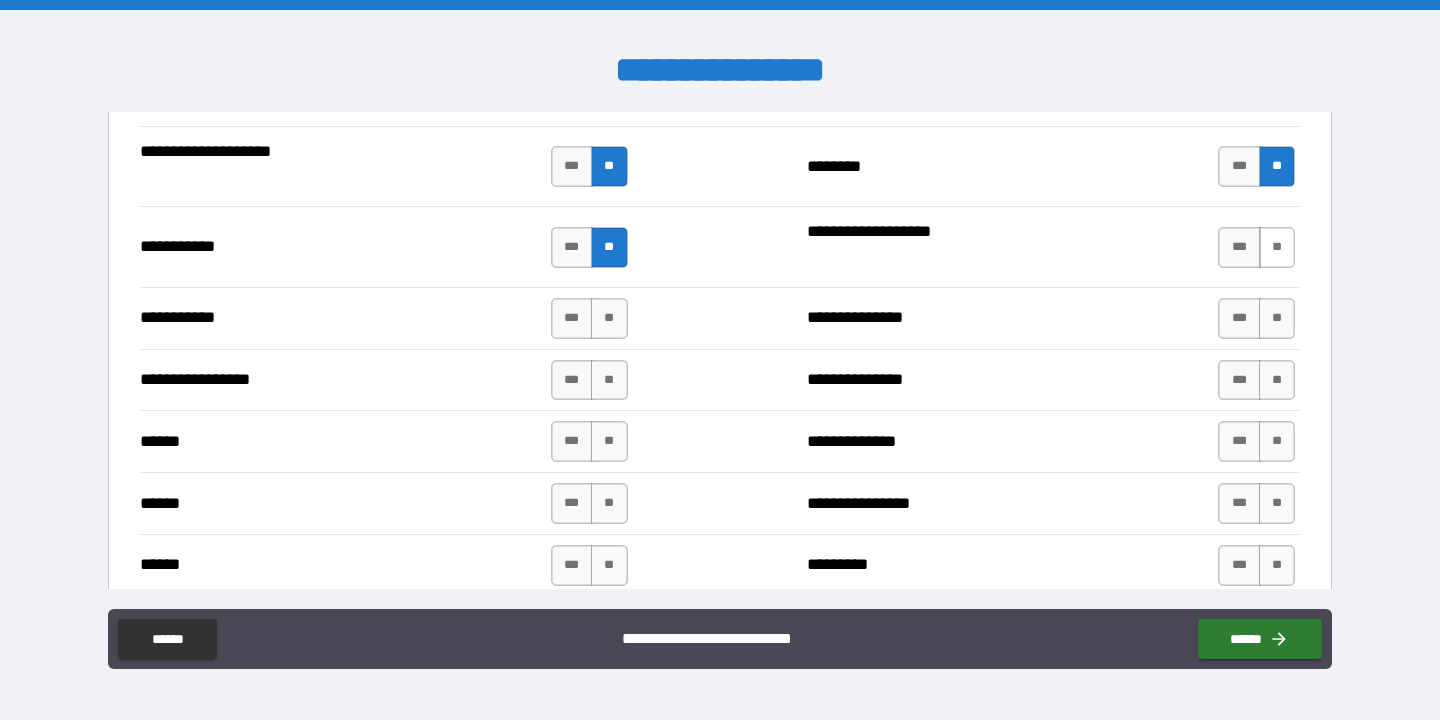 click on "**" at bounding box center (1277, 247) 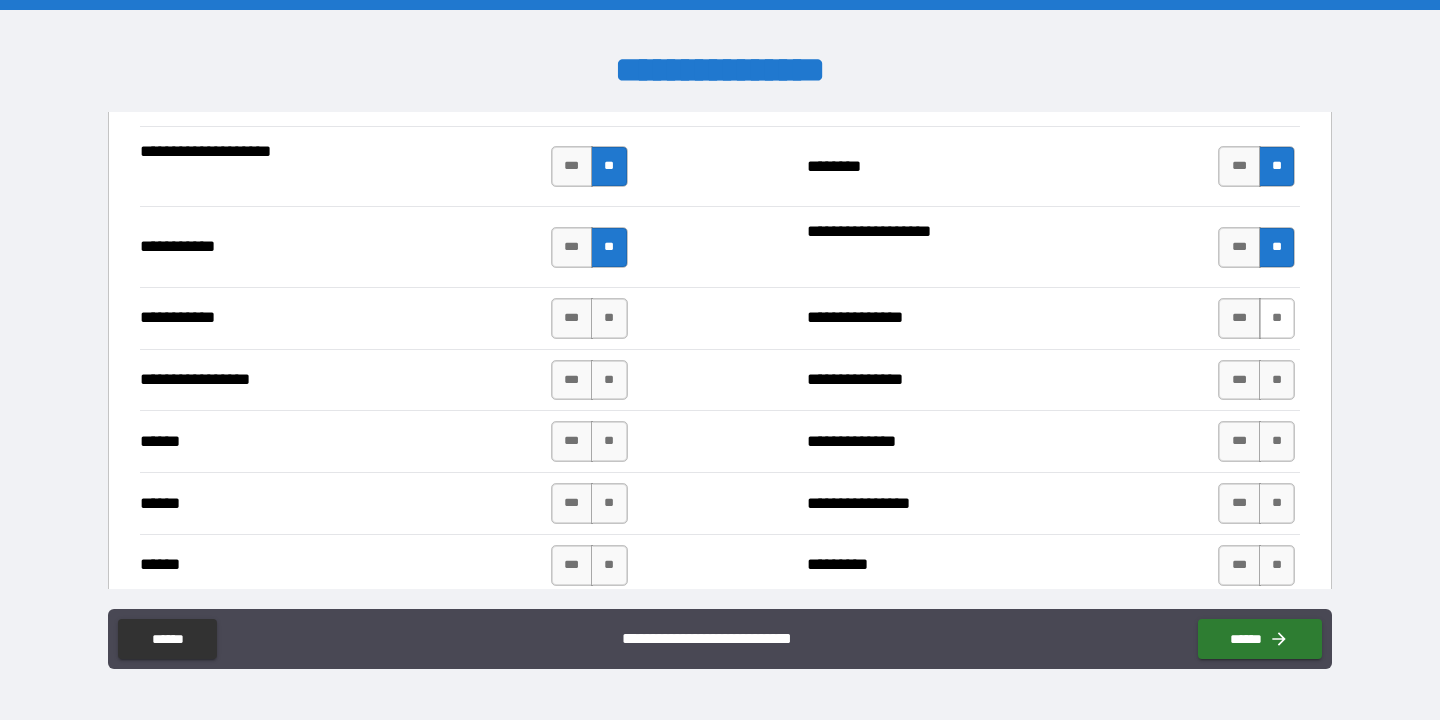 click on "**" at bounding box center [1277, 318] 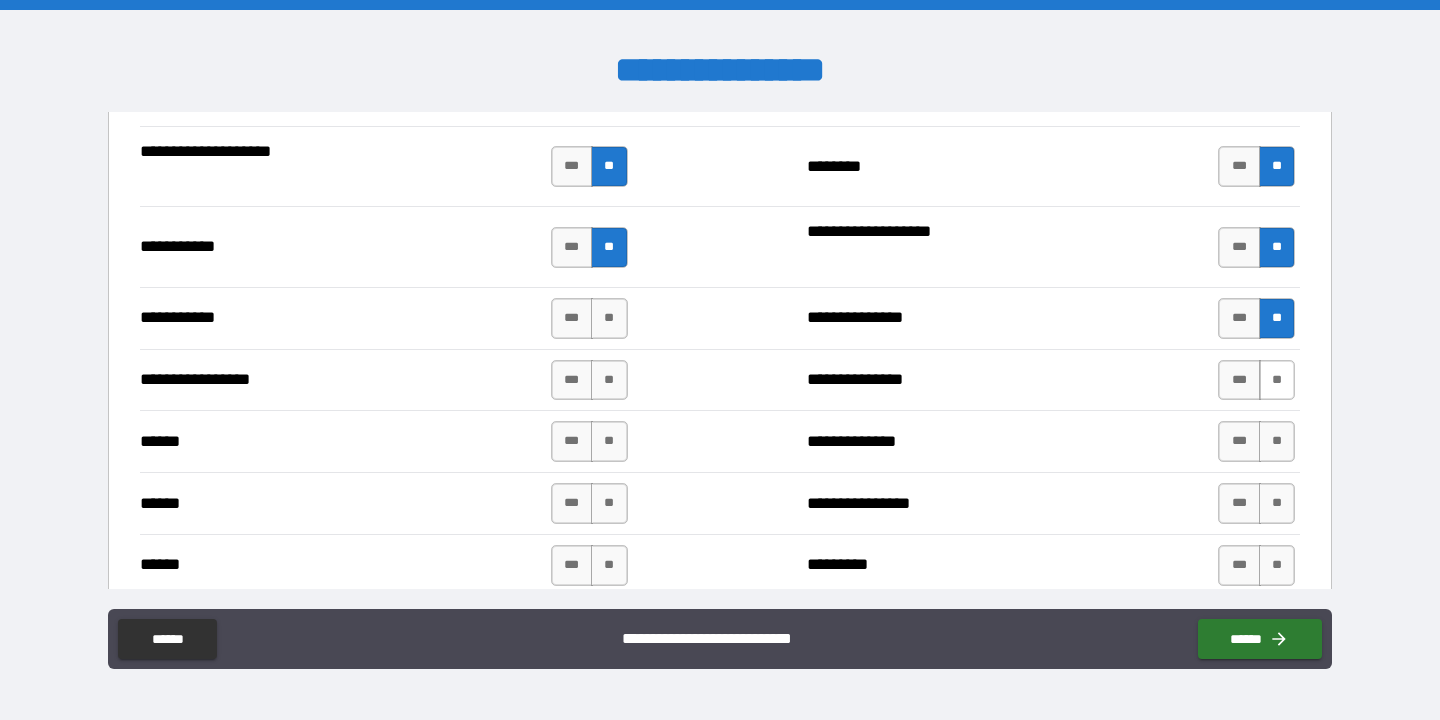 click on "**" at bounding box center [1277, 380] 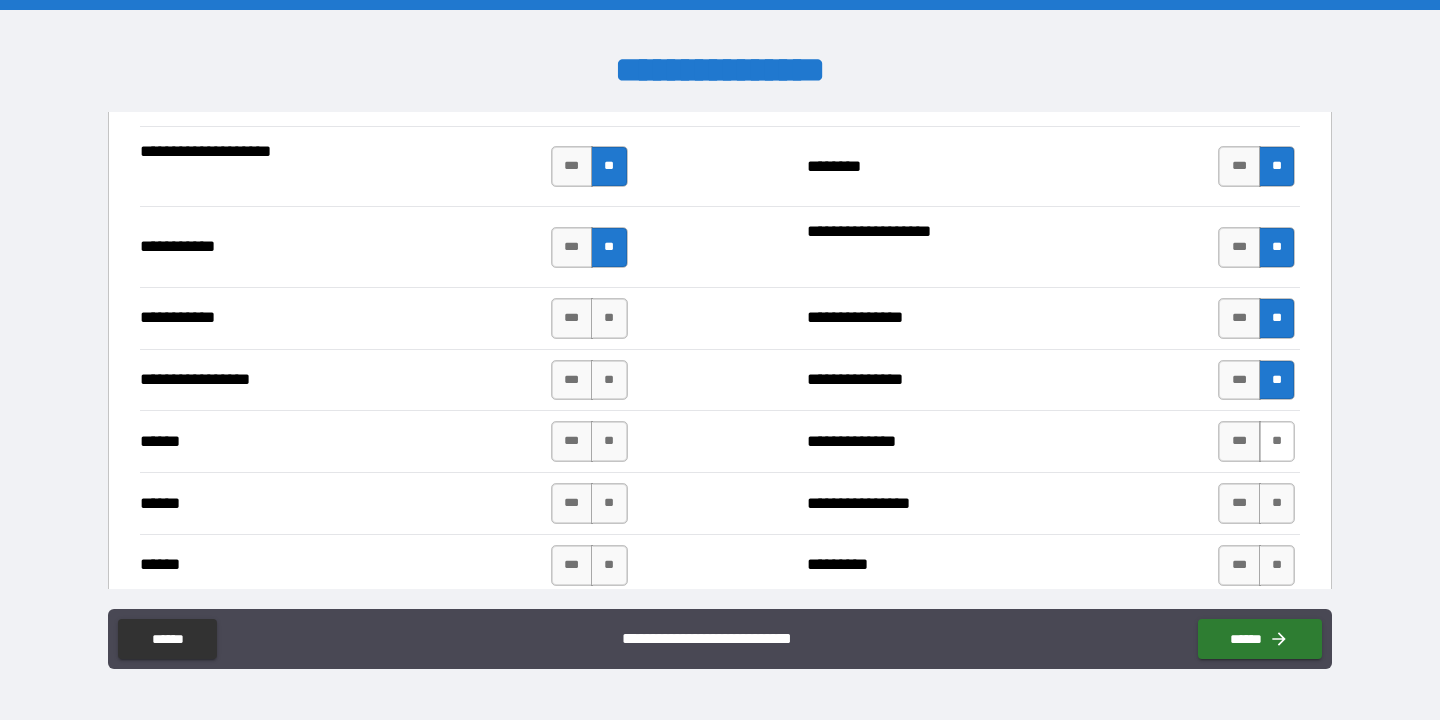 click on "**" at bounding box center (1277, 441) 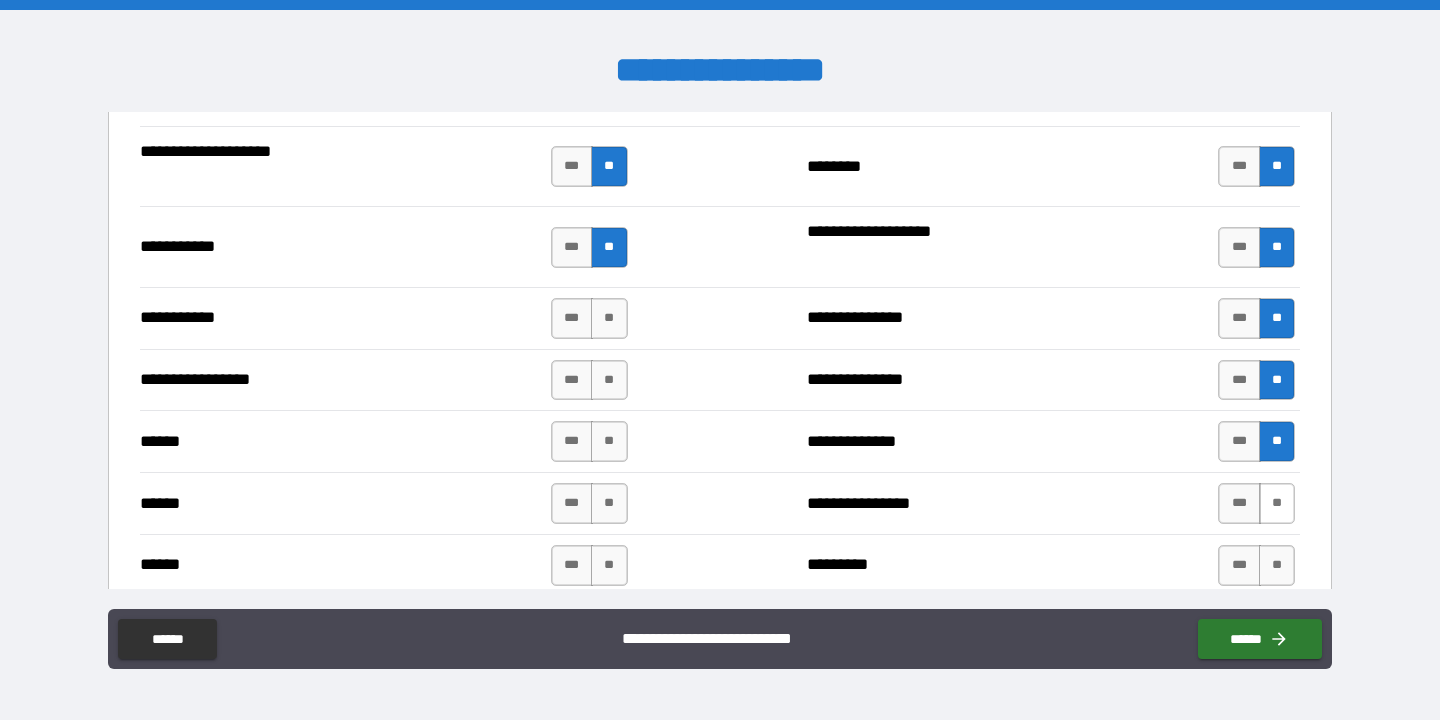 click on "**" at bounding box center [1277, 503] 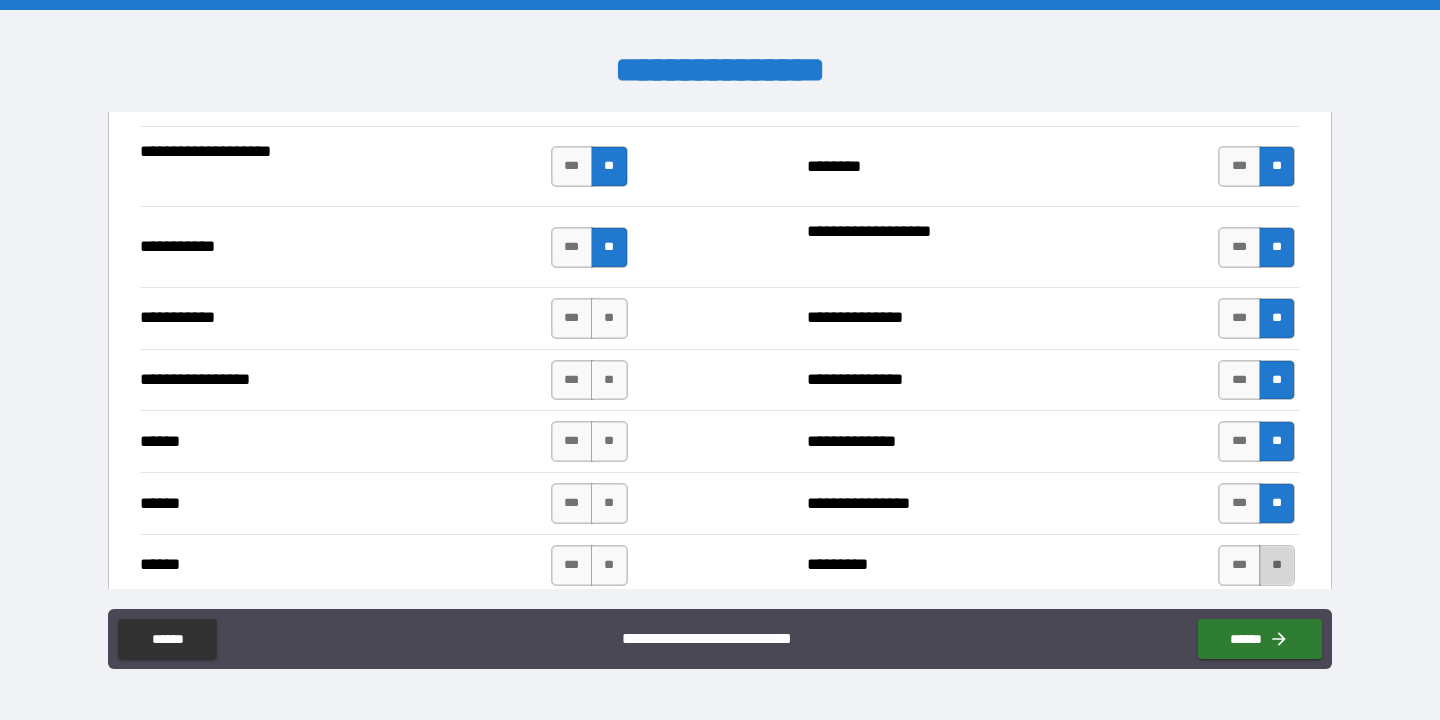 click on "**" at bounding box center (1277, 565) 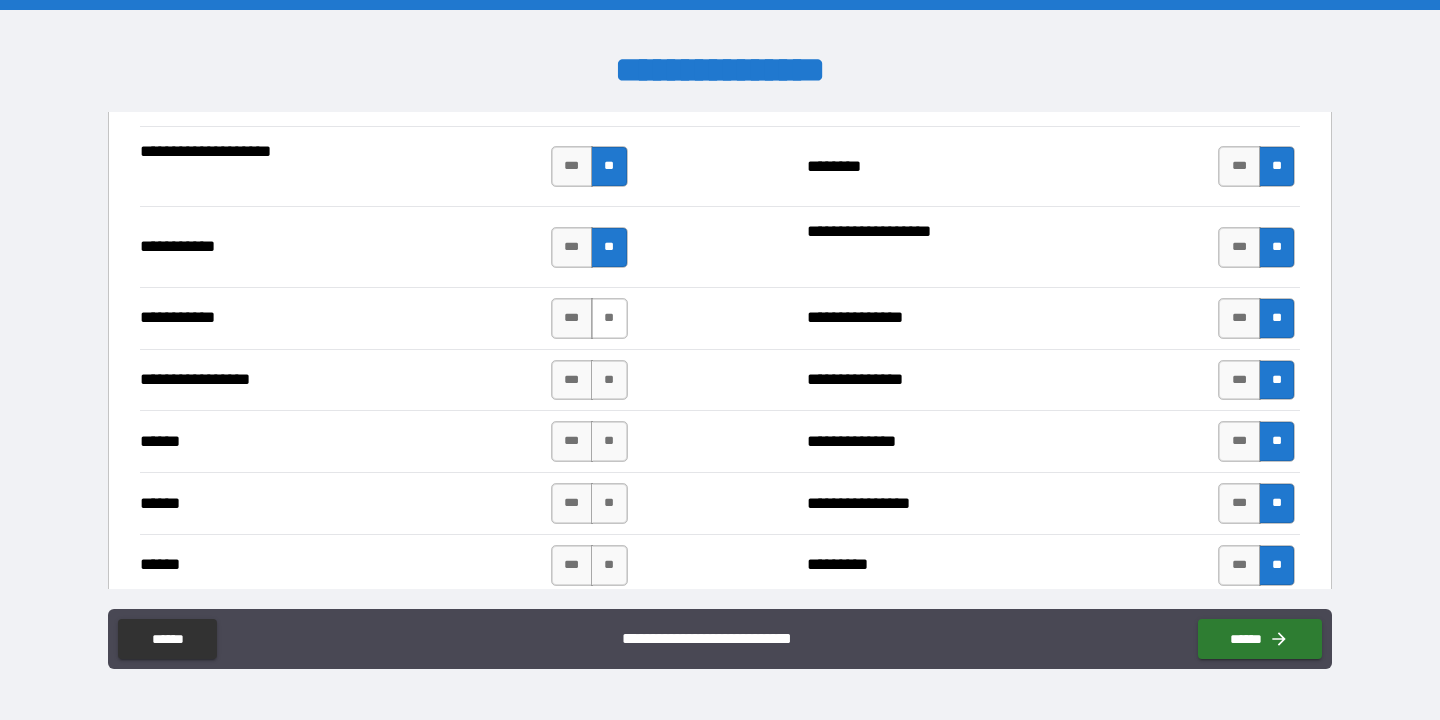 click on "**" at bounding box center [609, 318] 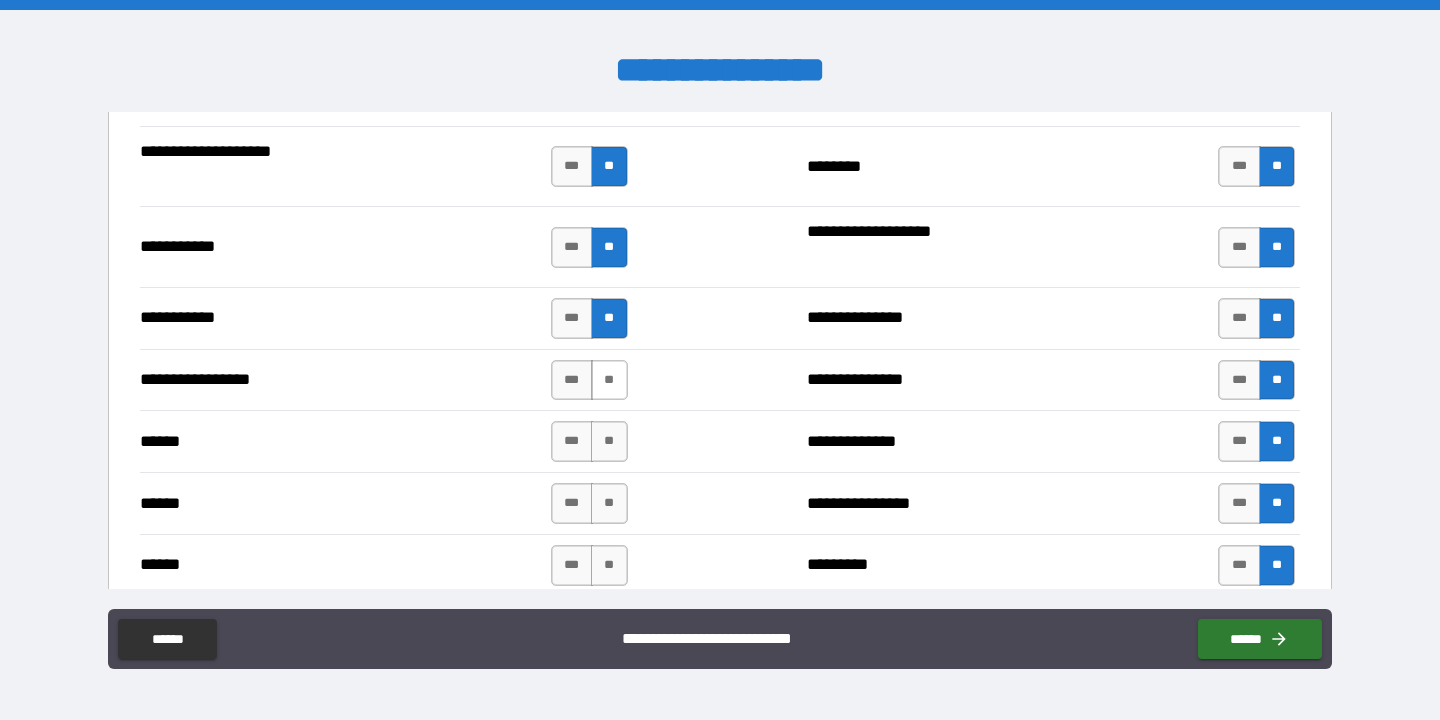 click on "**" at bounding box center (609, 380) 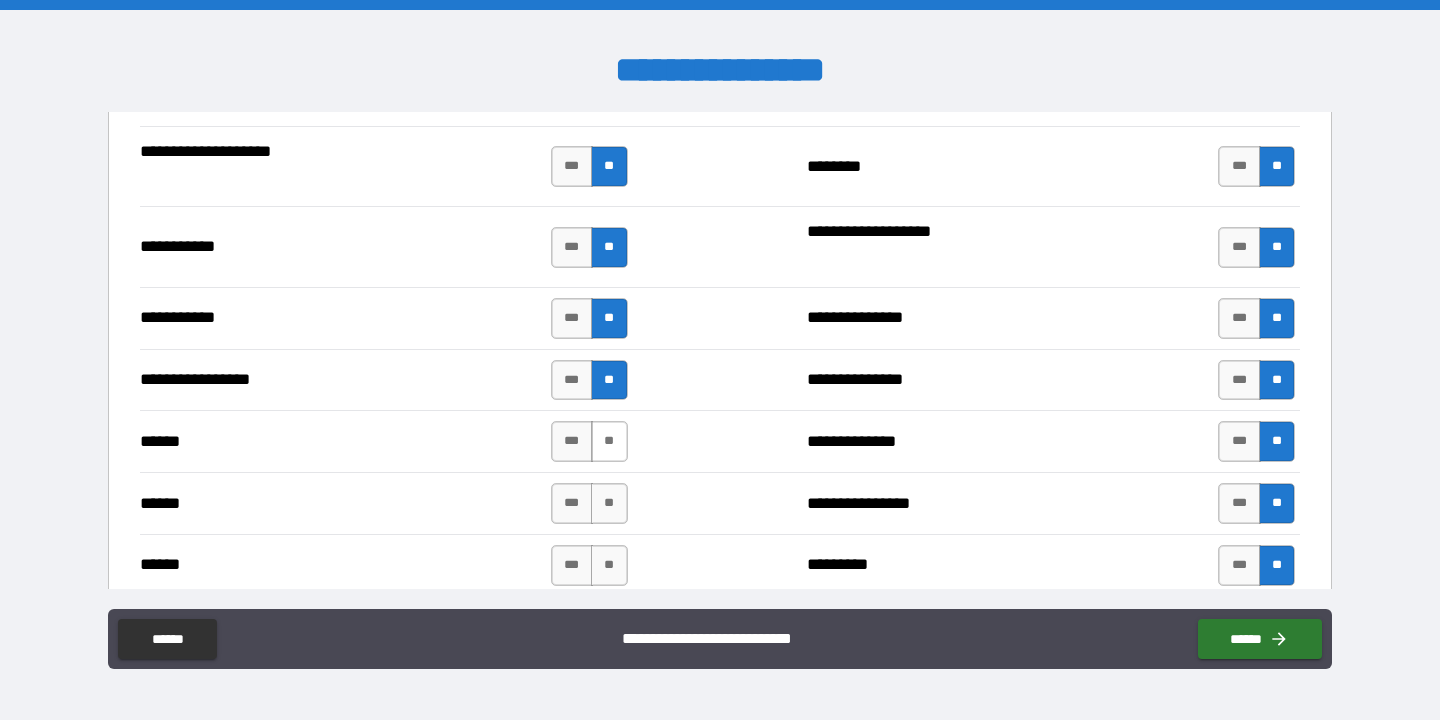 click on "**" at bounding box center [609, 441] 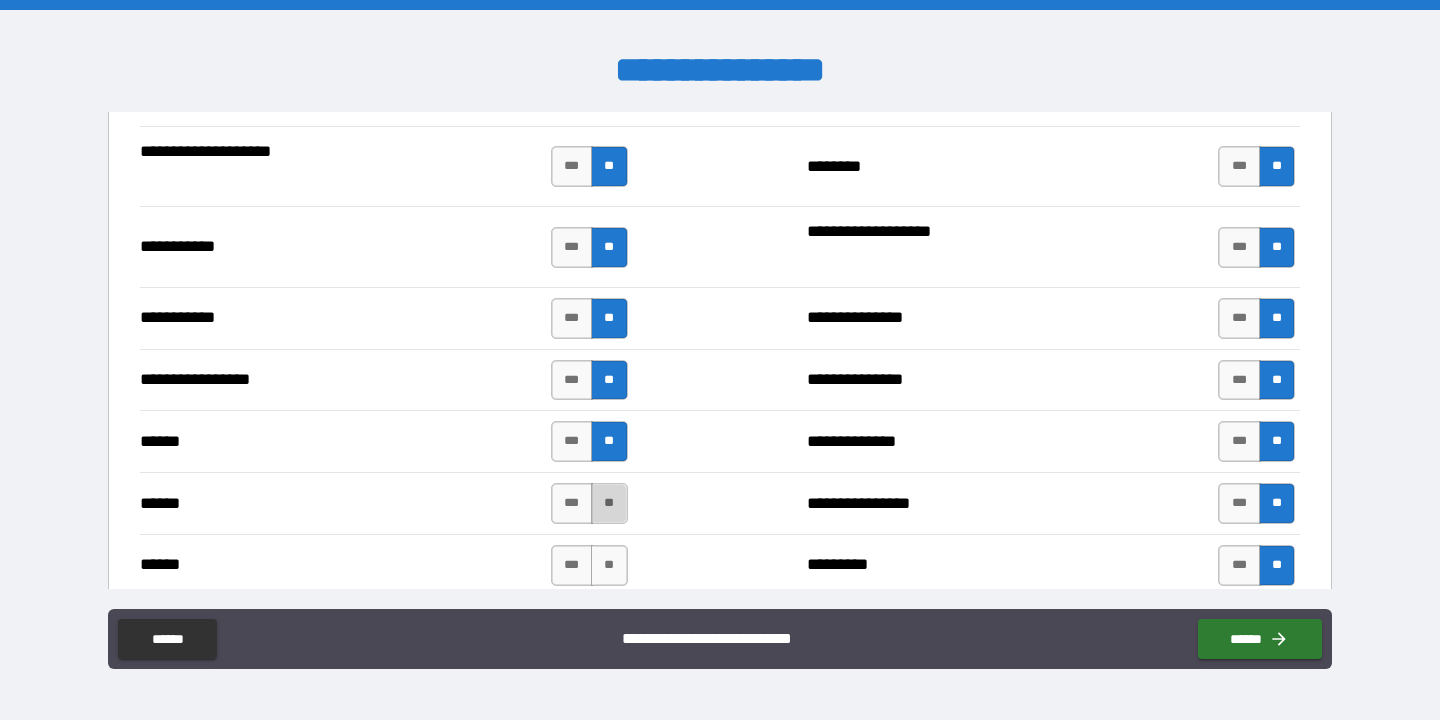 click on "**" at bounding box center [609, 503] 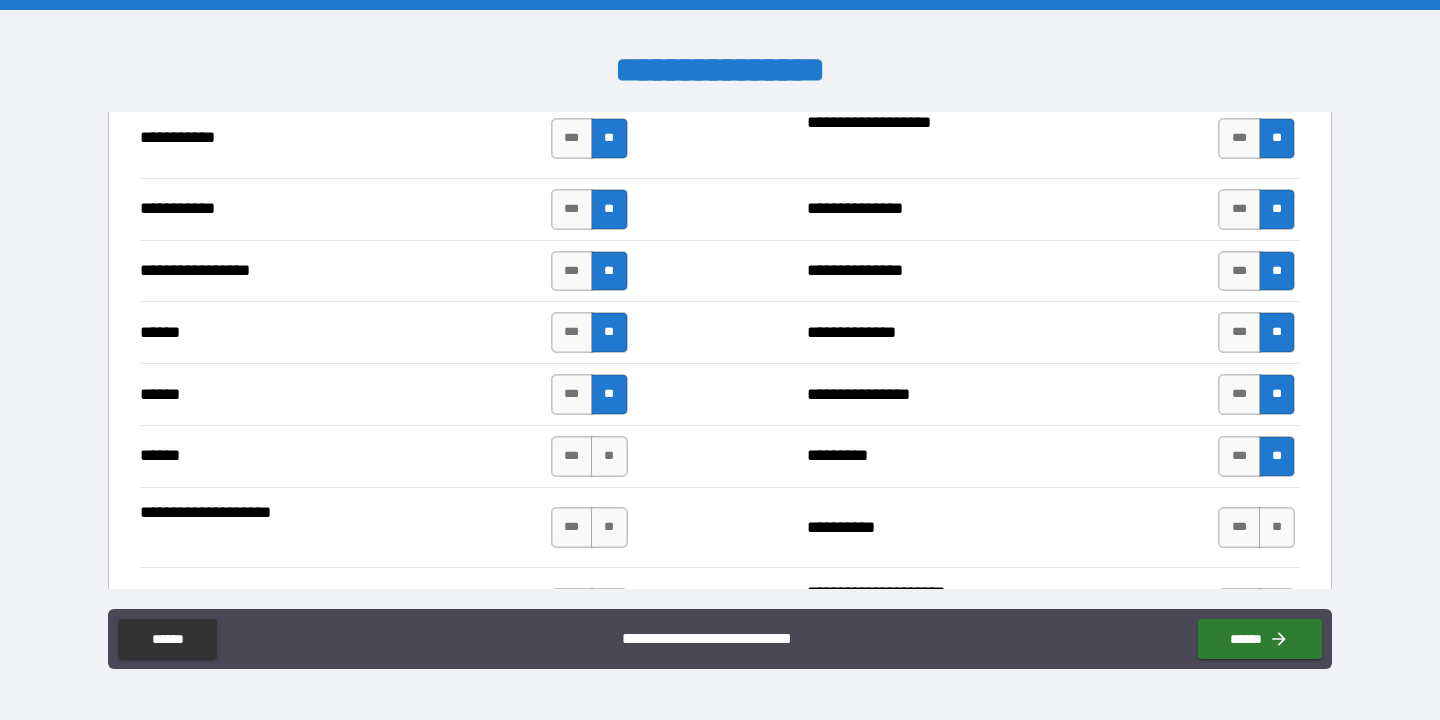 scroll, scrollTop: 2241, scrollLeft: 0, axis: vertical 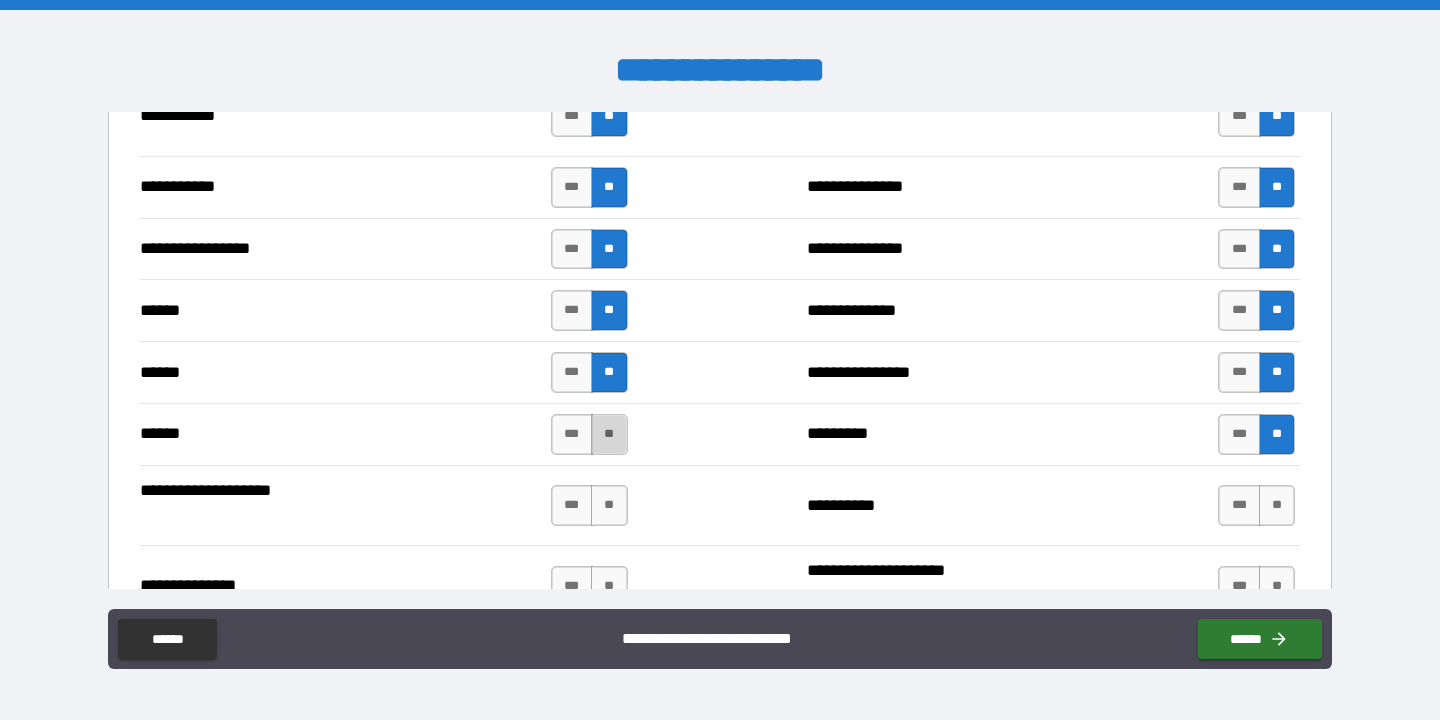 click on "**" at bounding box center (609, 434) 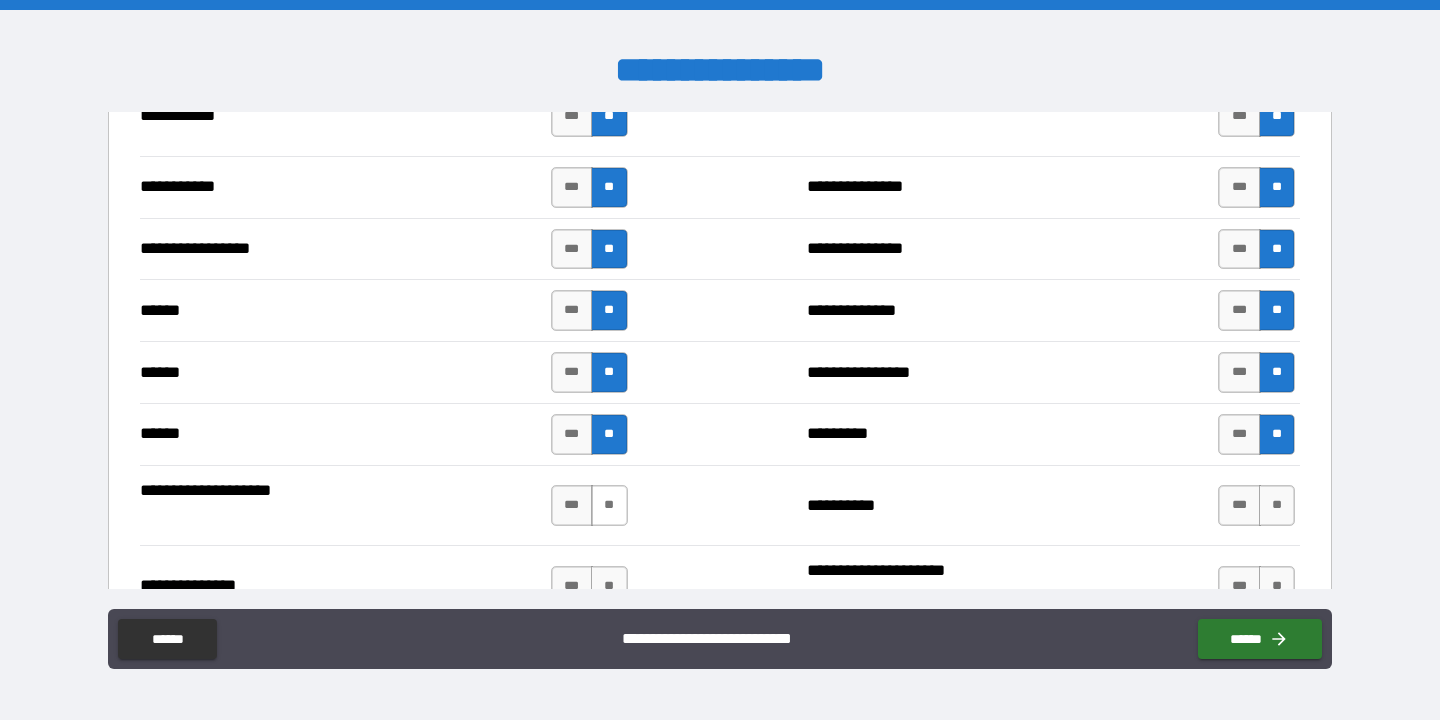 click on "**" at bounding box center (609, 505) 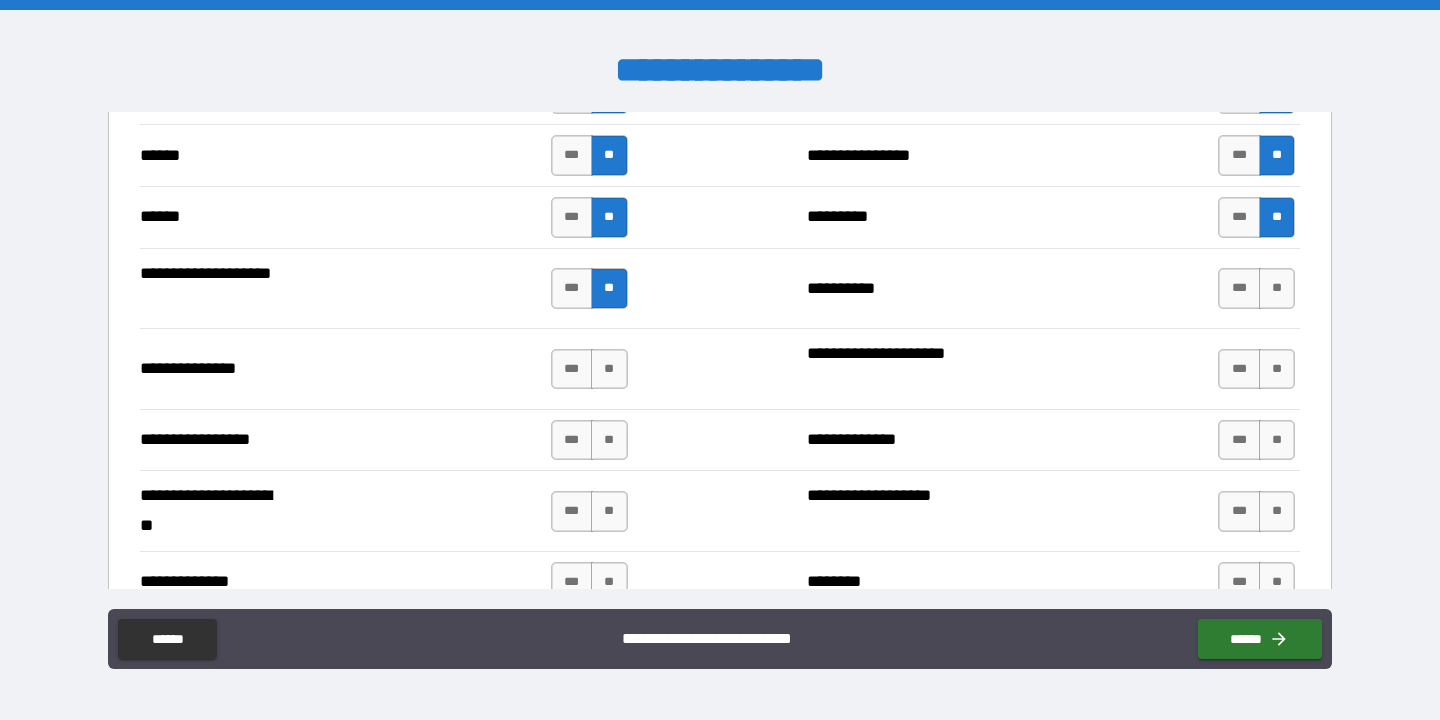 scroll, scrollTop: 2476, scrollLeft: 0, axis: vertical 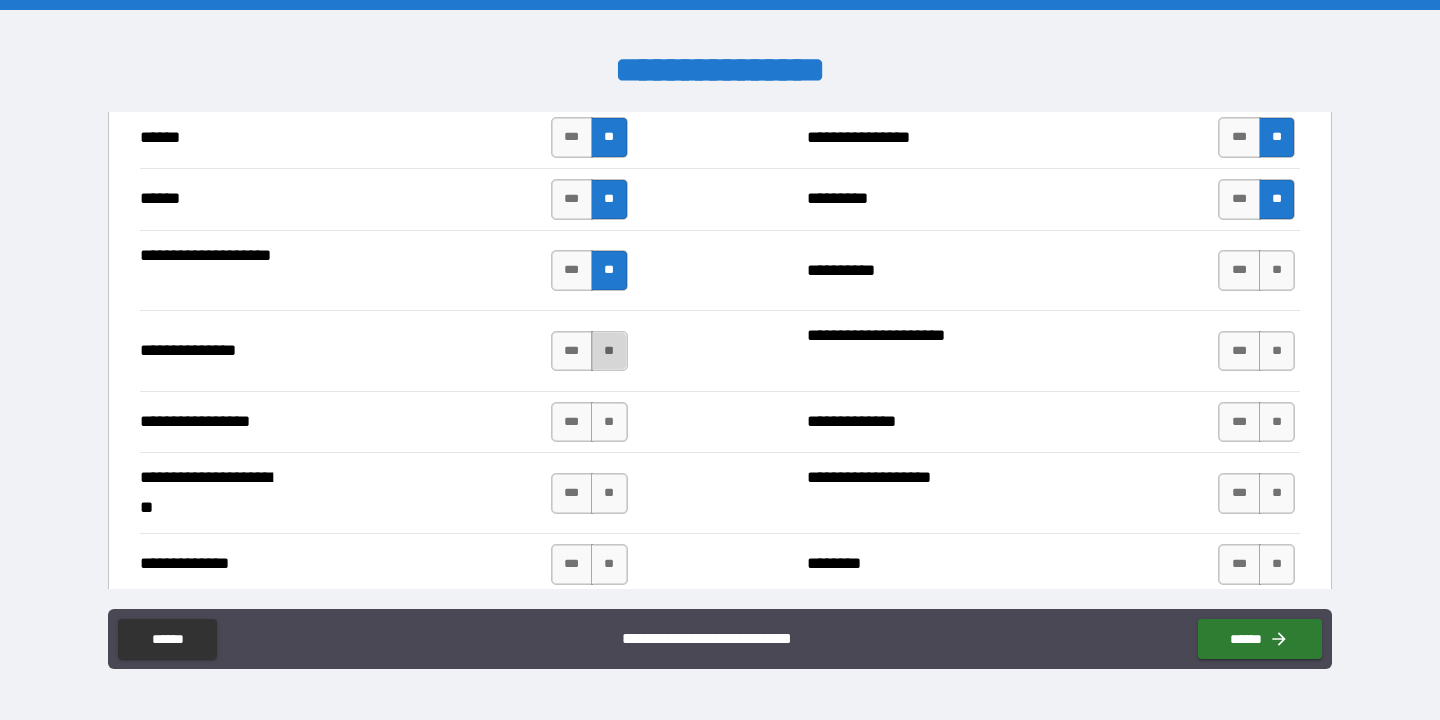 click on "**" at bounding box center (609, 351) 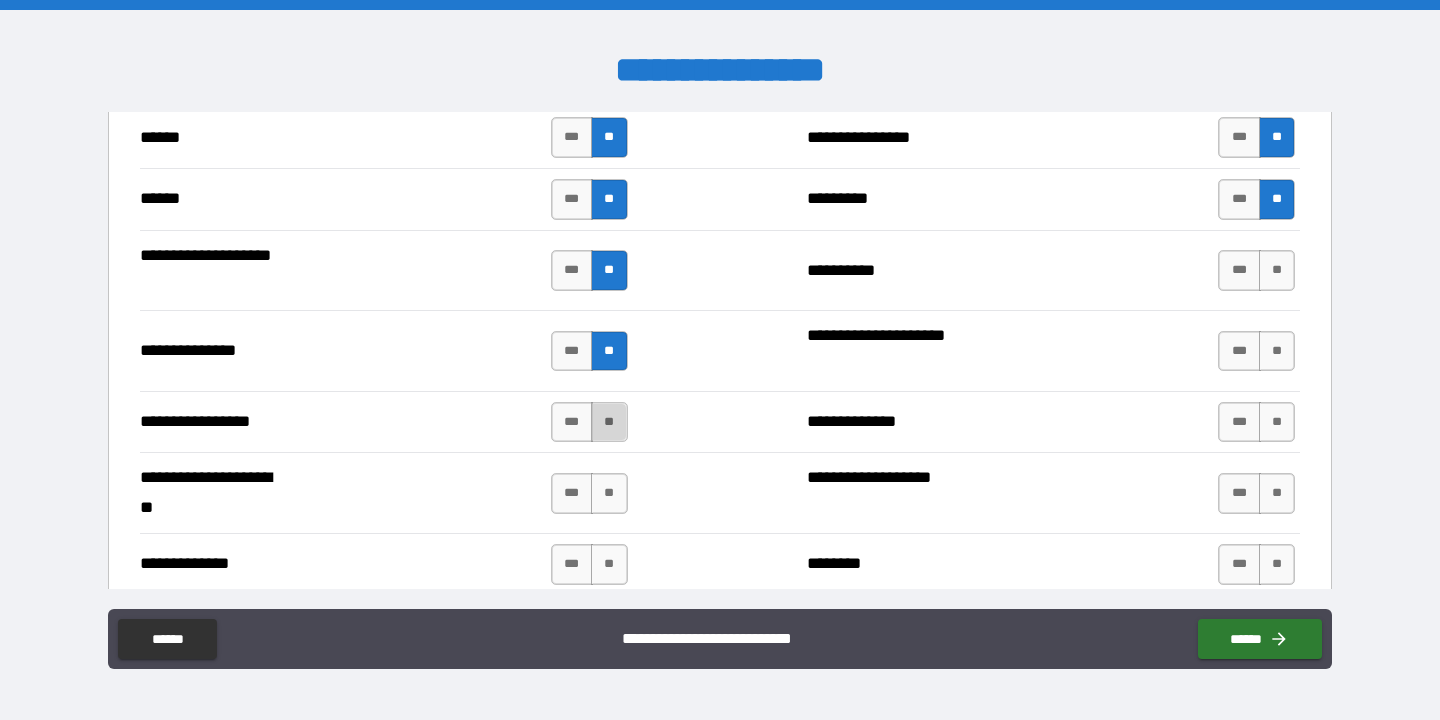 click on "**" at bounding box center (609, 422) 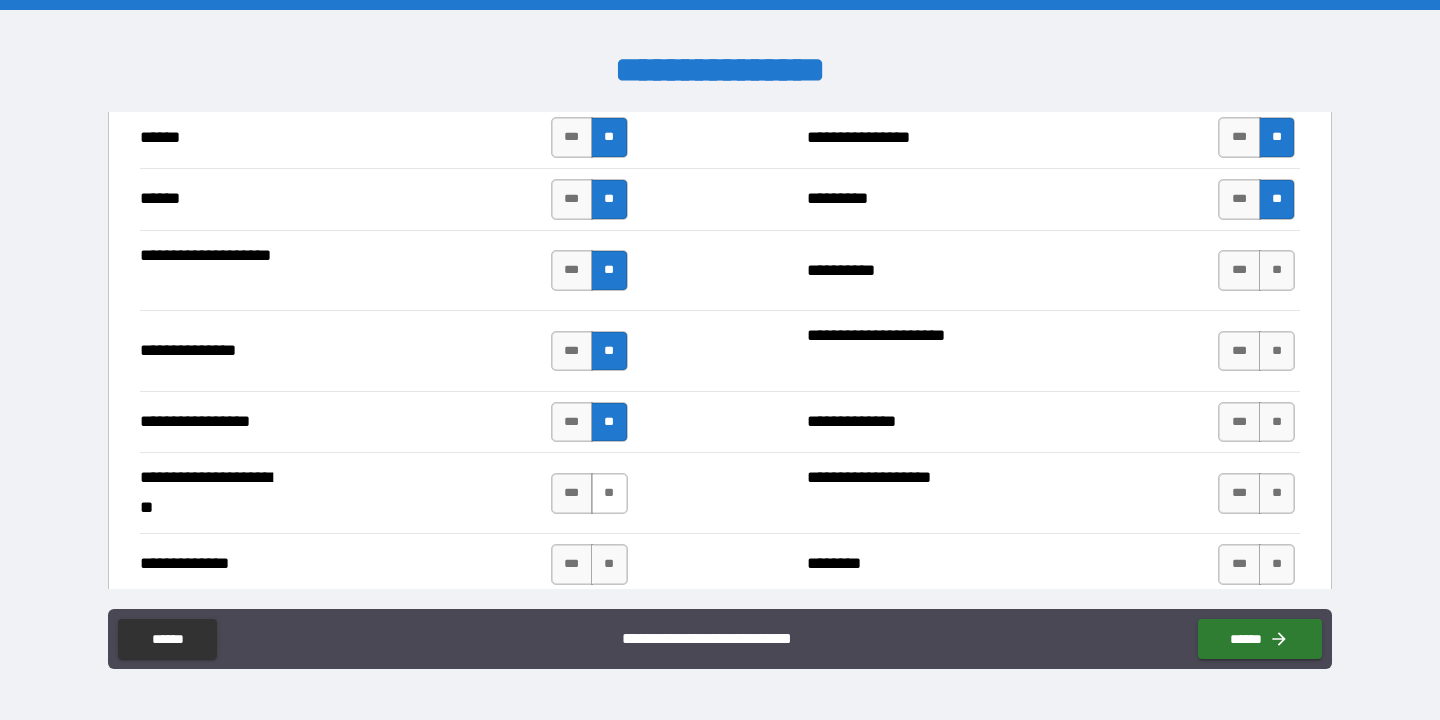click on "**" at bounding box center (609, 493) 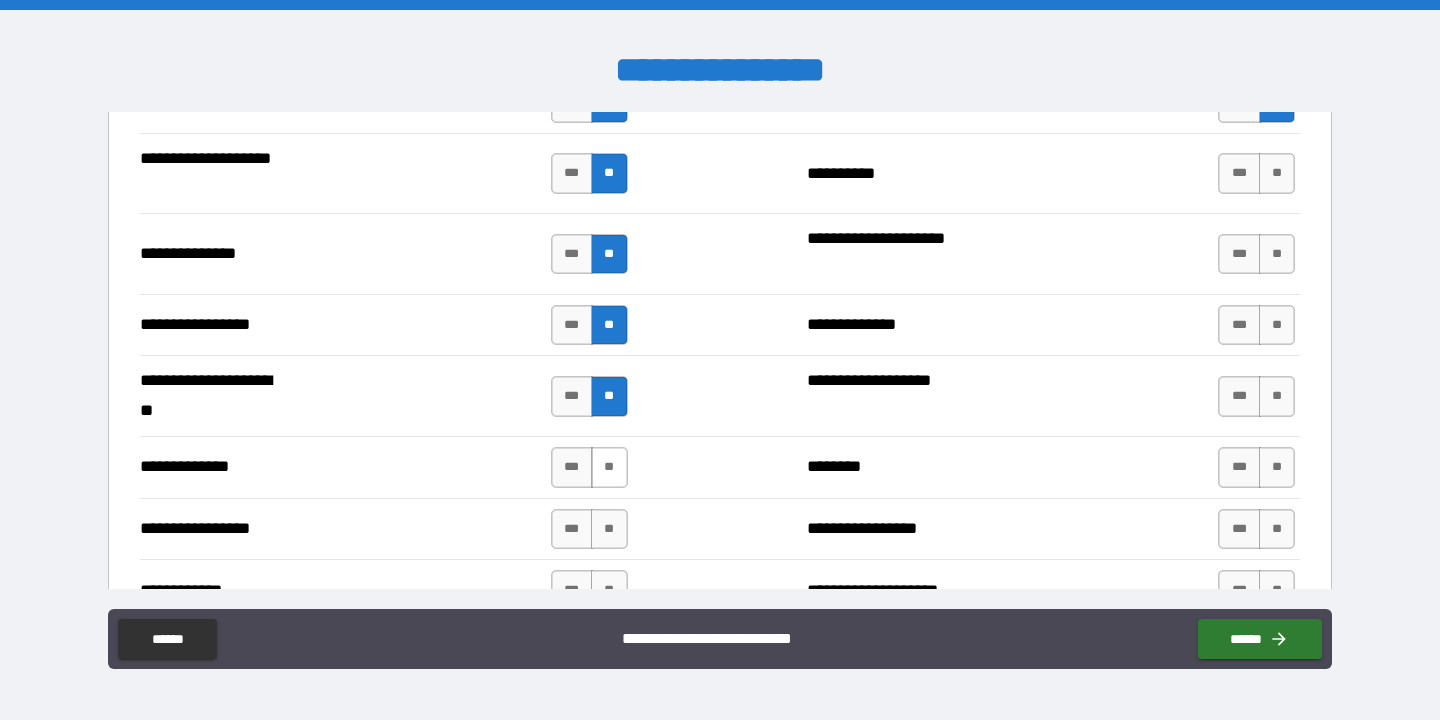 scroll, scrollTop: 2584, scrollLeft: 0, axis: vertical 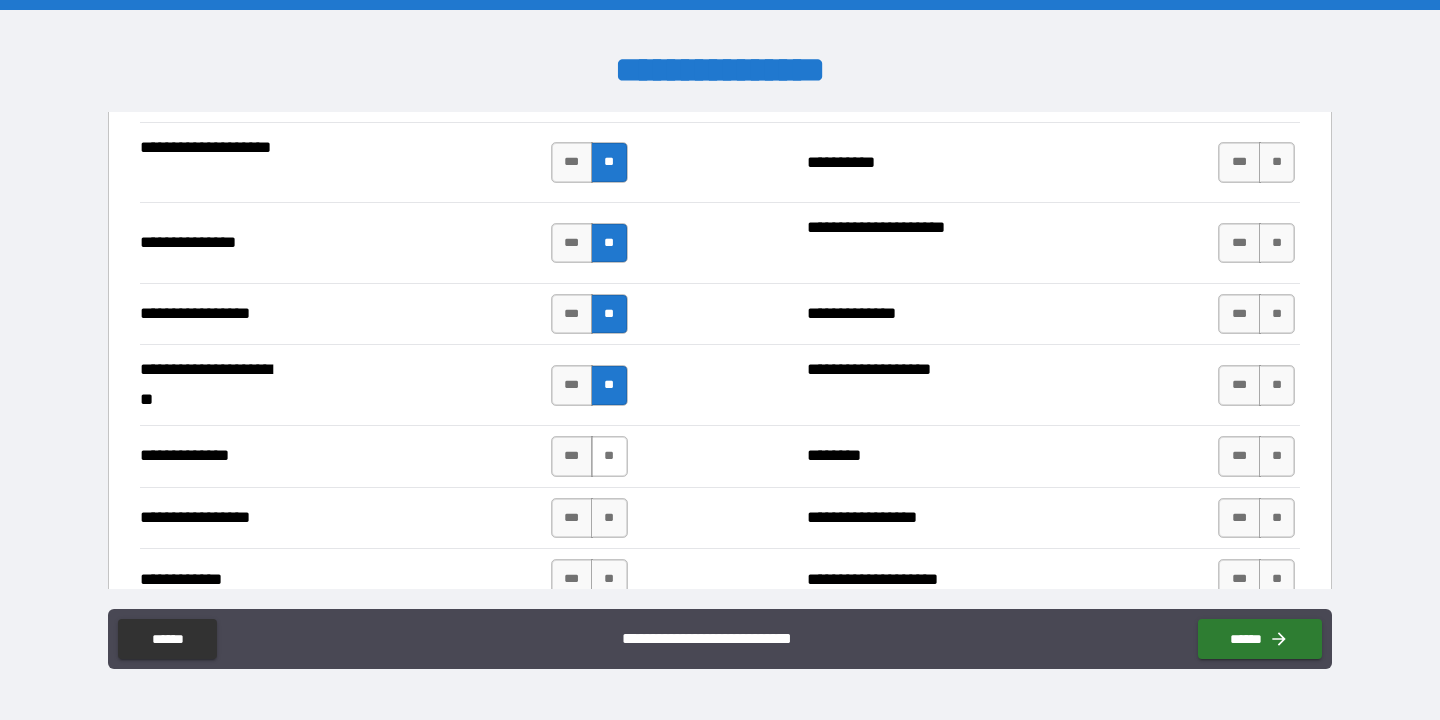 click on "**" at bounding box center (609, 456) 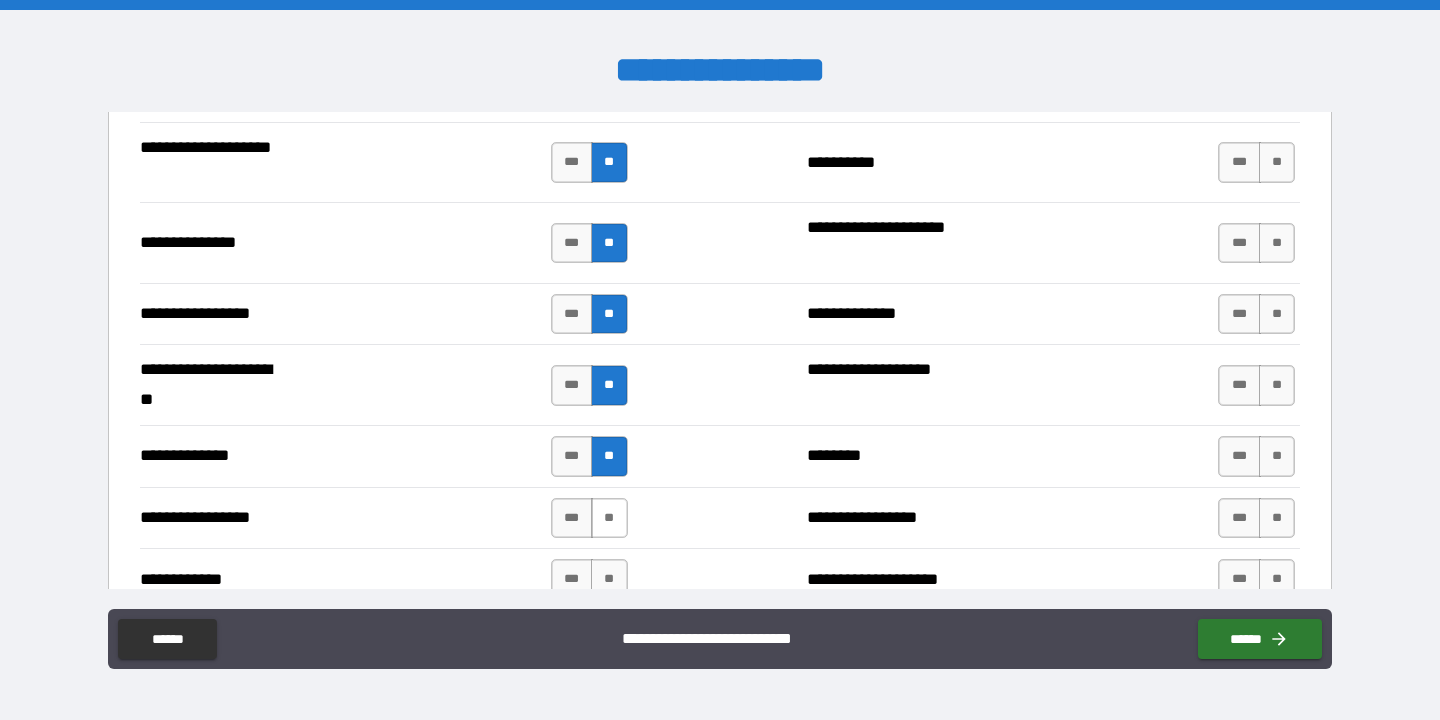click on "**" at bounding box center (609, 518) 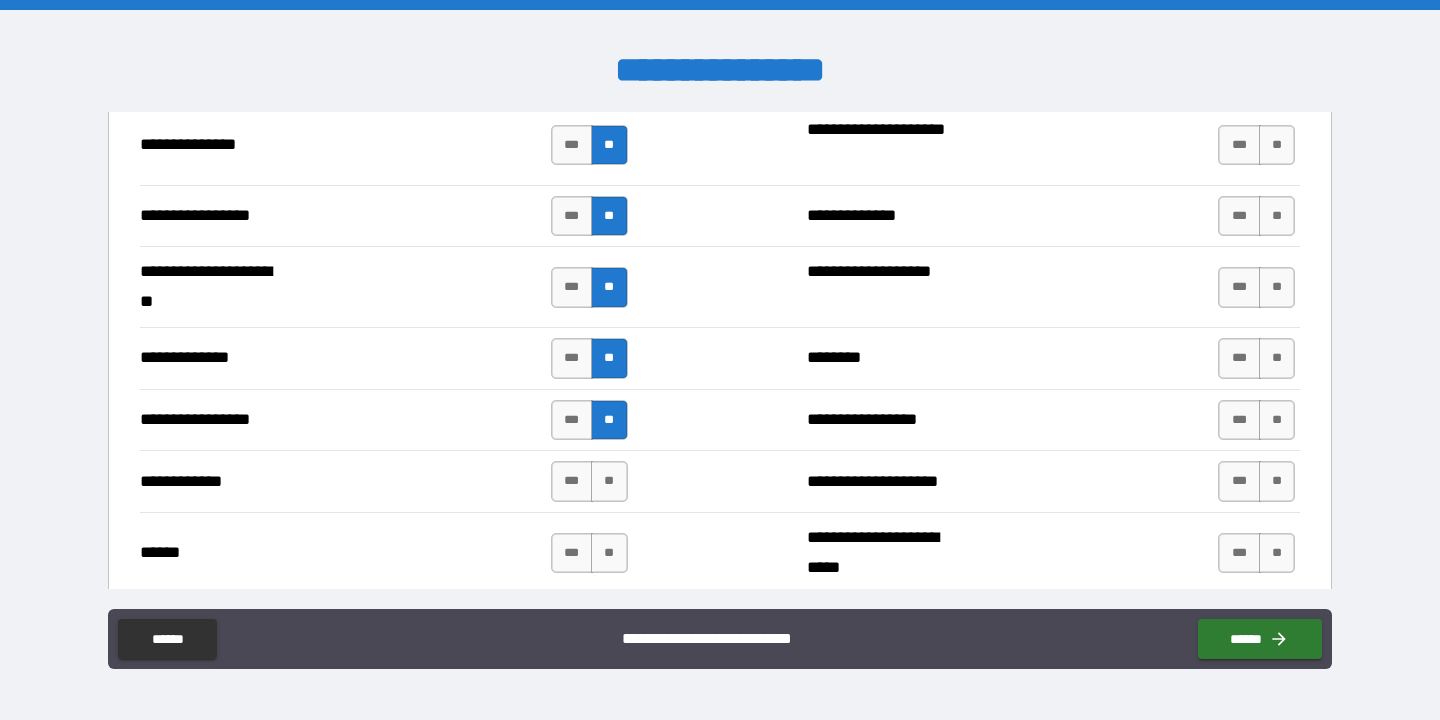 scroll, scrollTop: 2719, scrollLeft: 0, axis: vertical 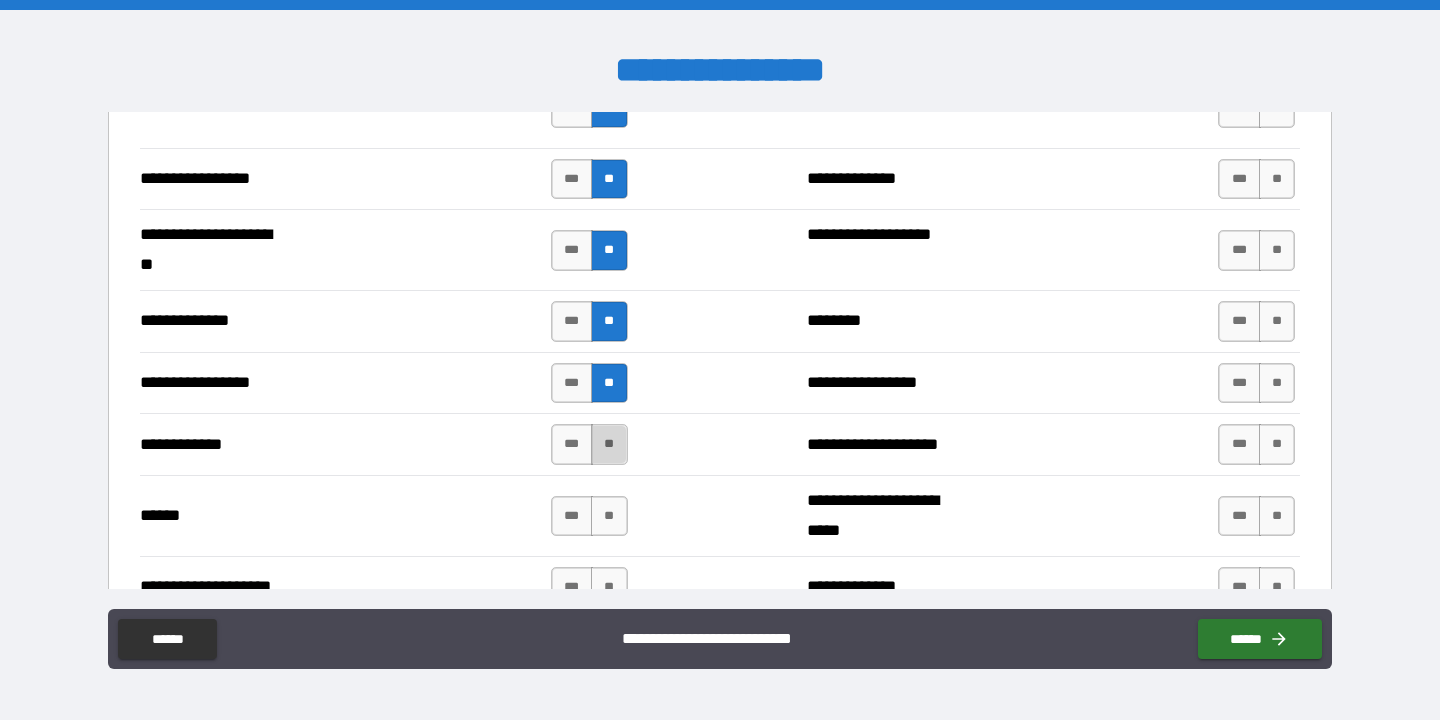 click on "**" at bounding box center [609, 444] 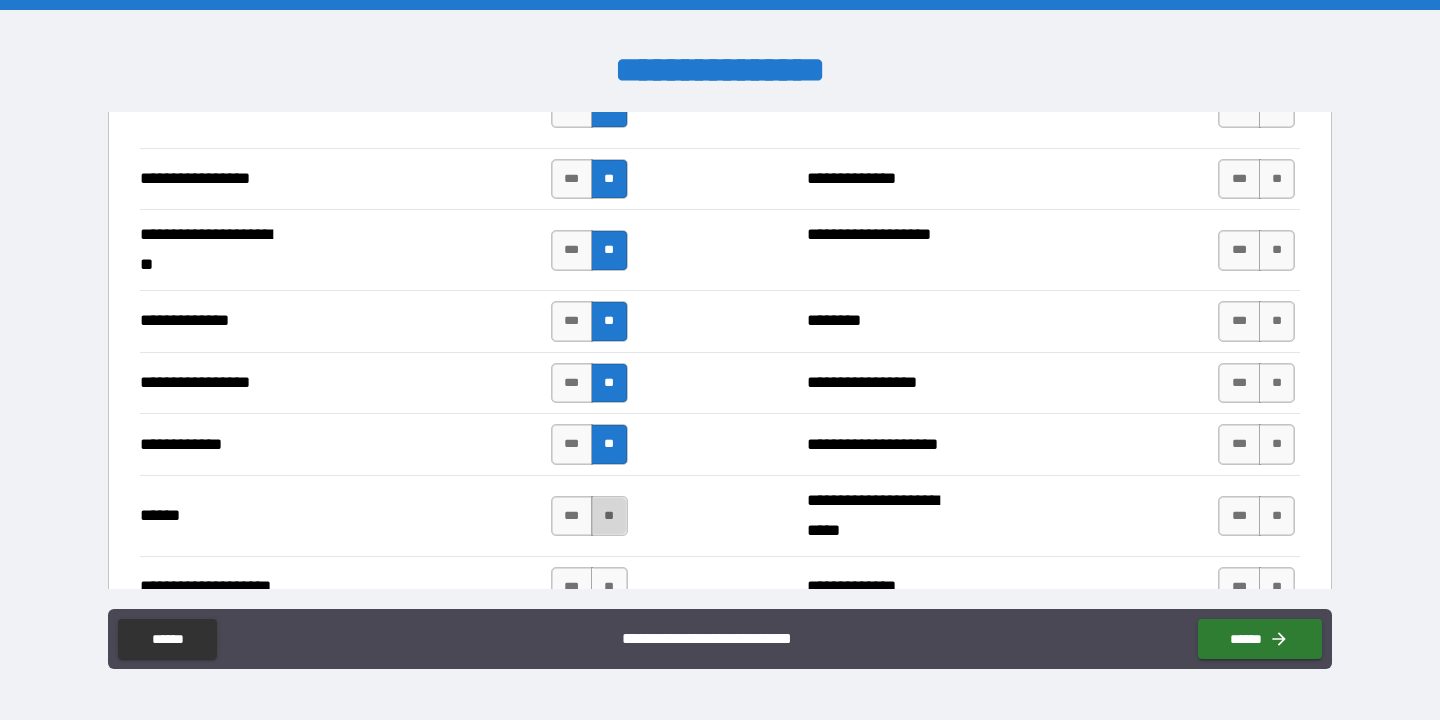 click on "**" at bounding box center [609, 516] 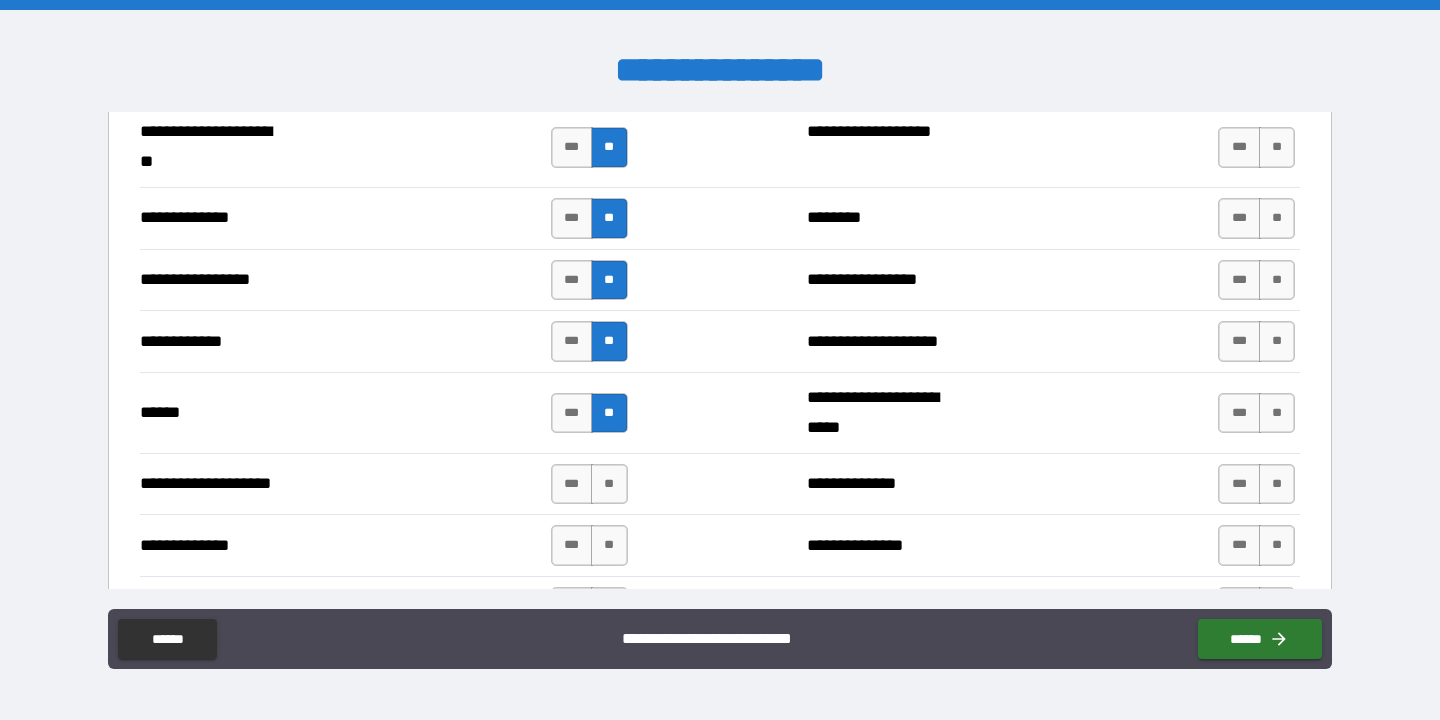 scroll, scrollTop: 2850, scrollLeft: 0, axis: vertical 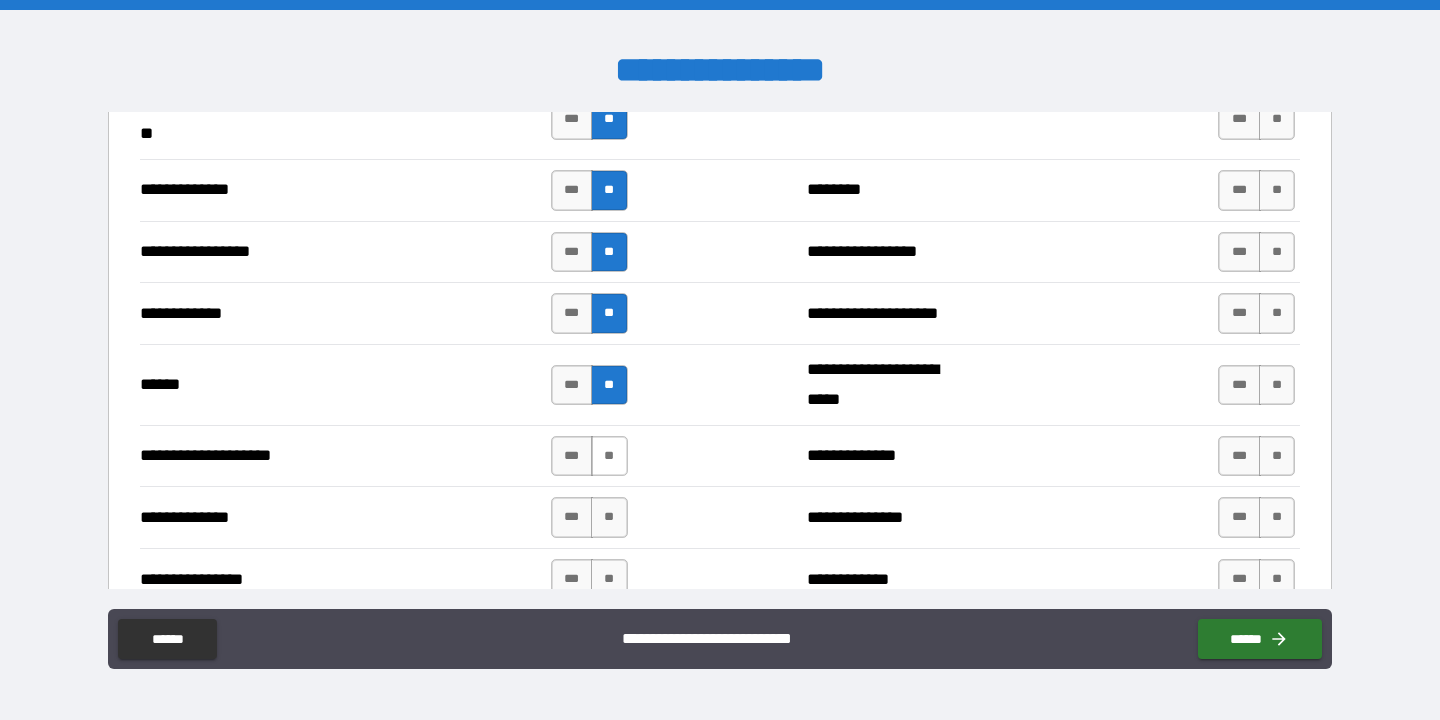 click on "**" at bounding box center (609, 456) 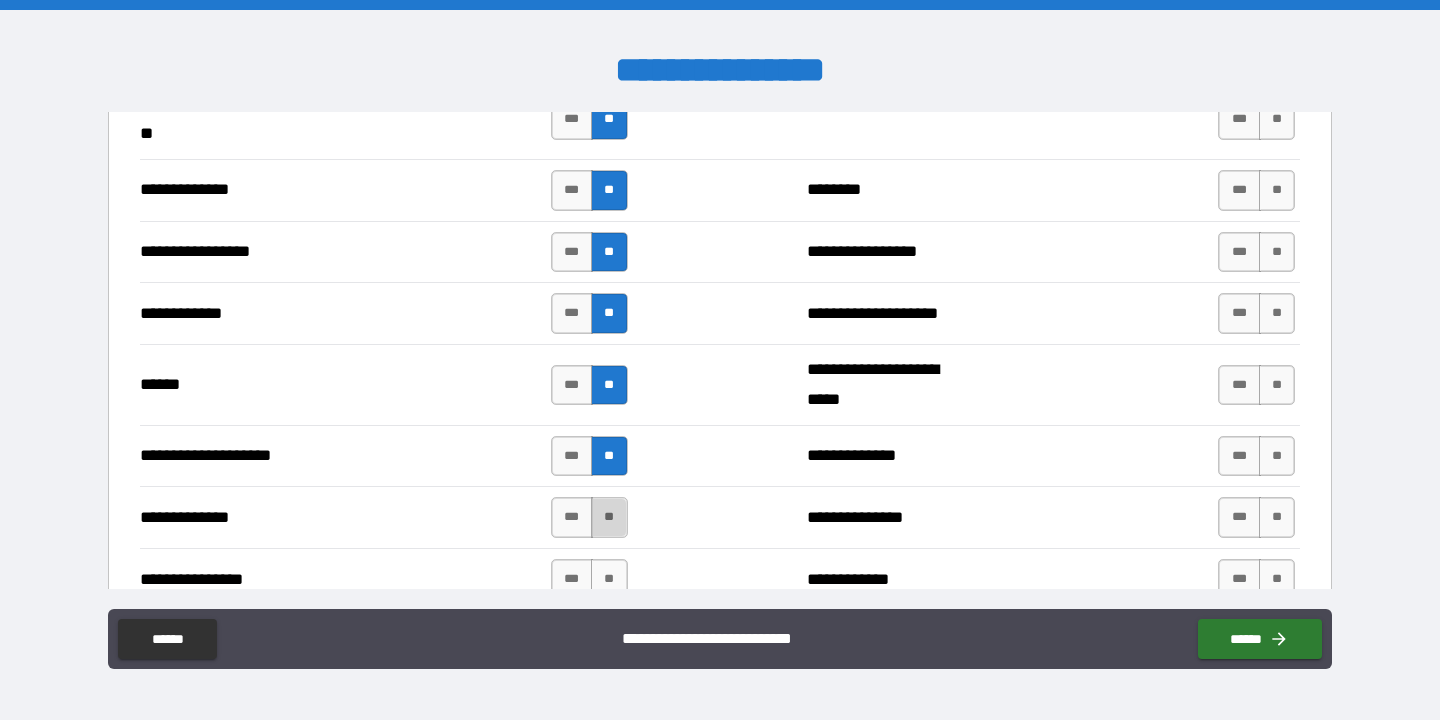 click on "**" at bounding box center [609, 517] 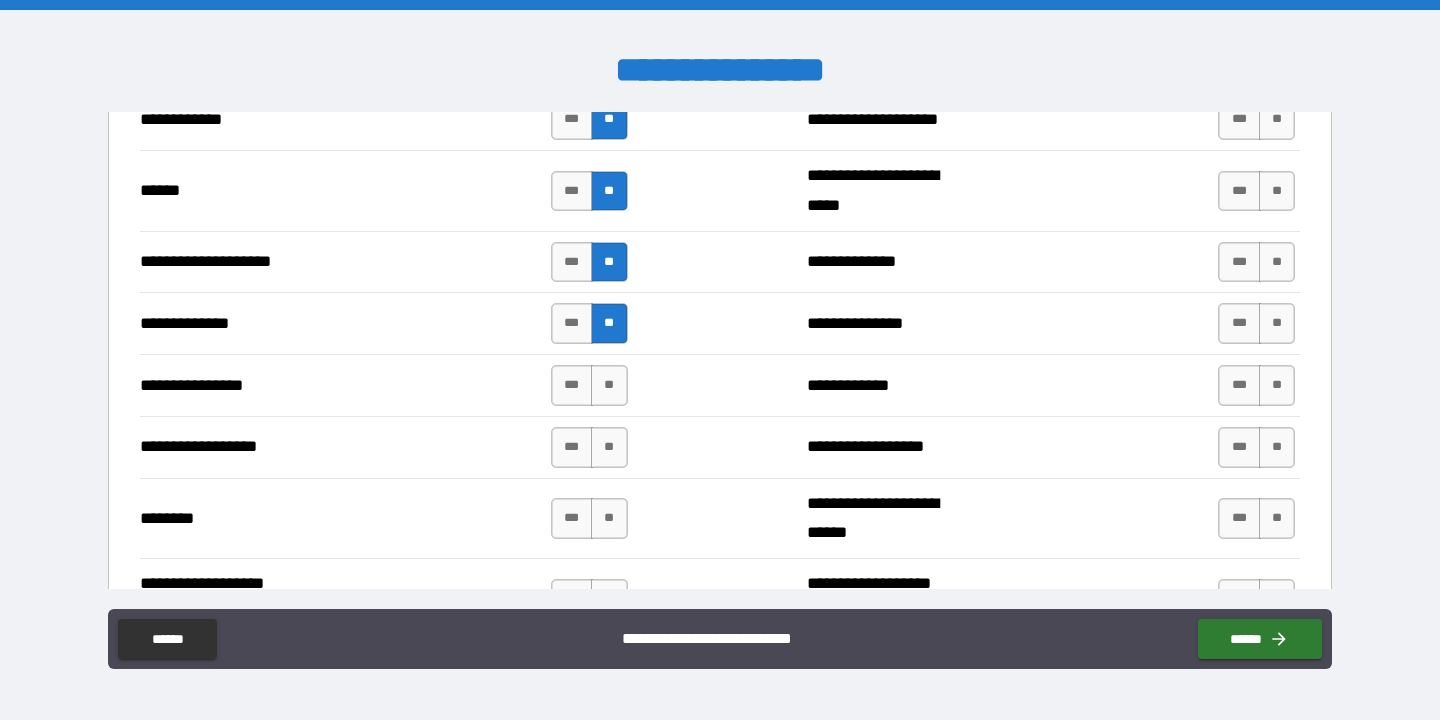 scroll, scrollTop: 3061, scrollLeft: 0, axis: vertical 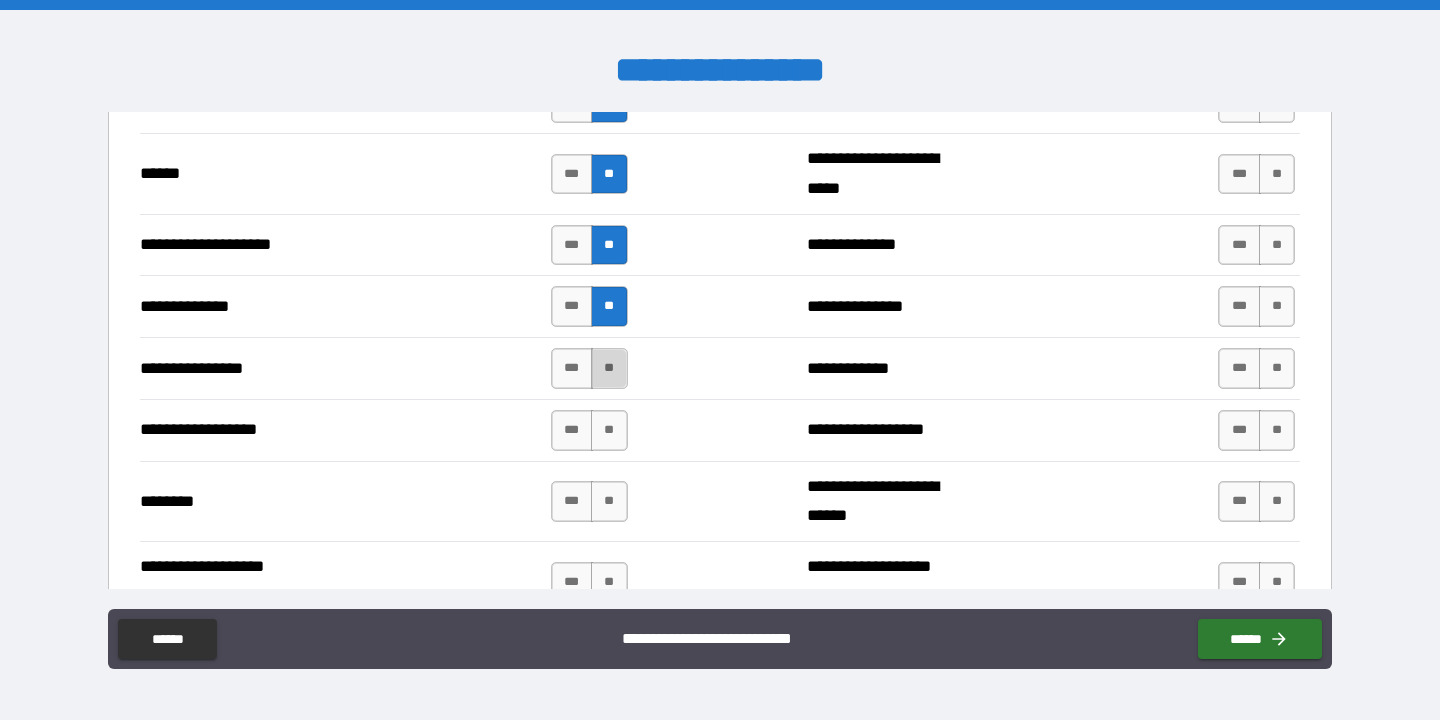 click on "**" at bounding box center [609, 368] 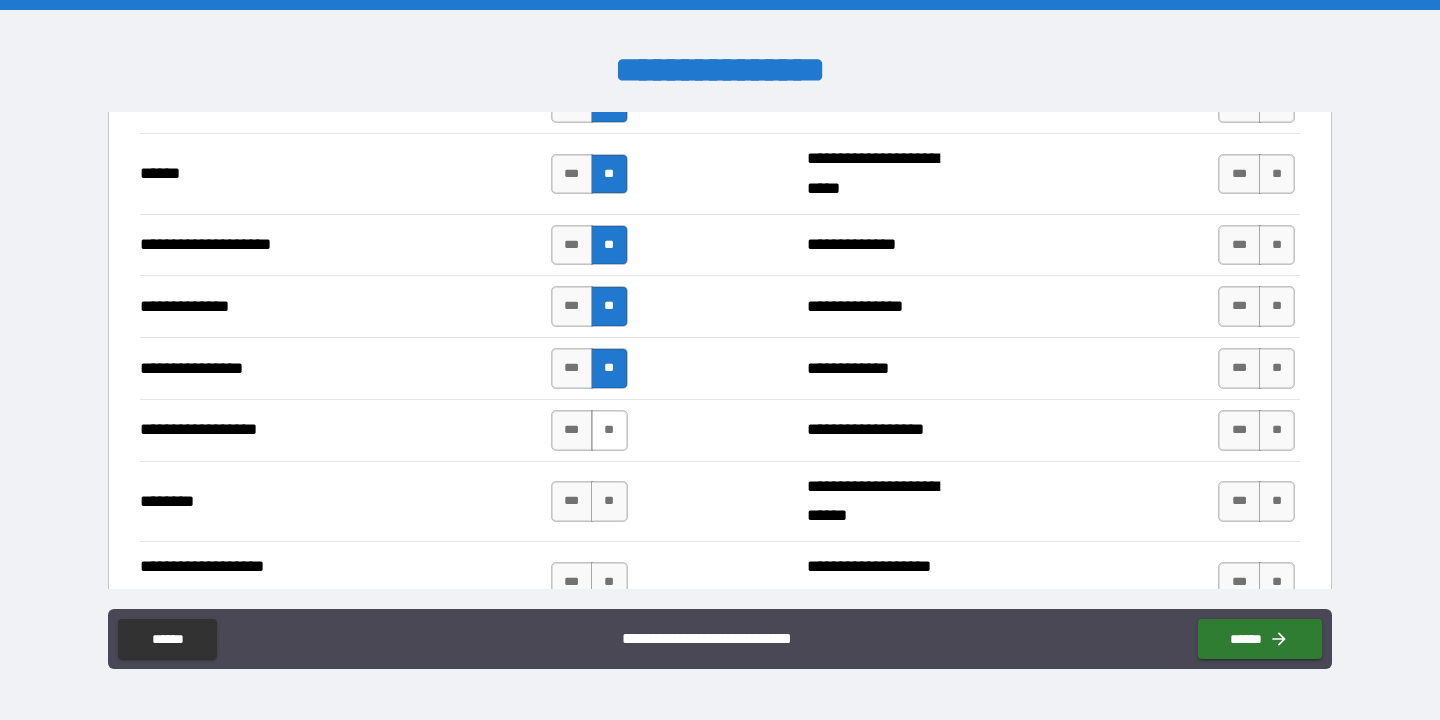 click on "**" at bounding box center (609, 430) 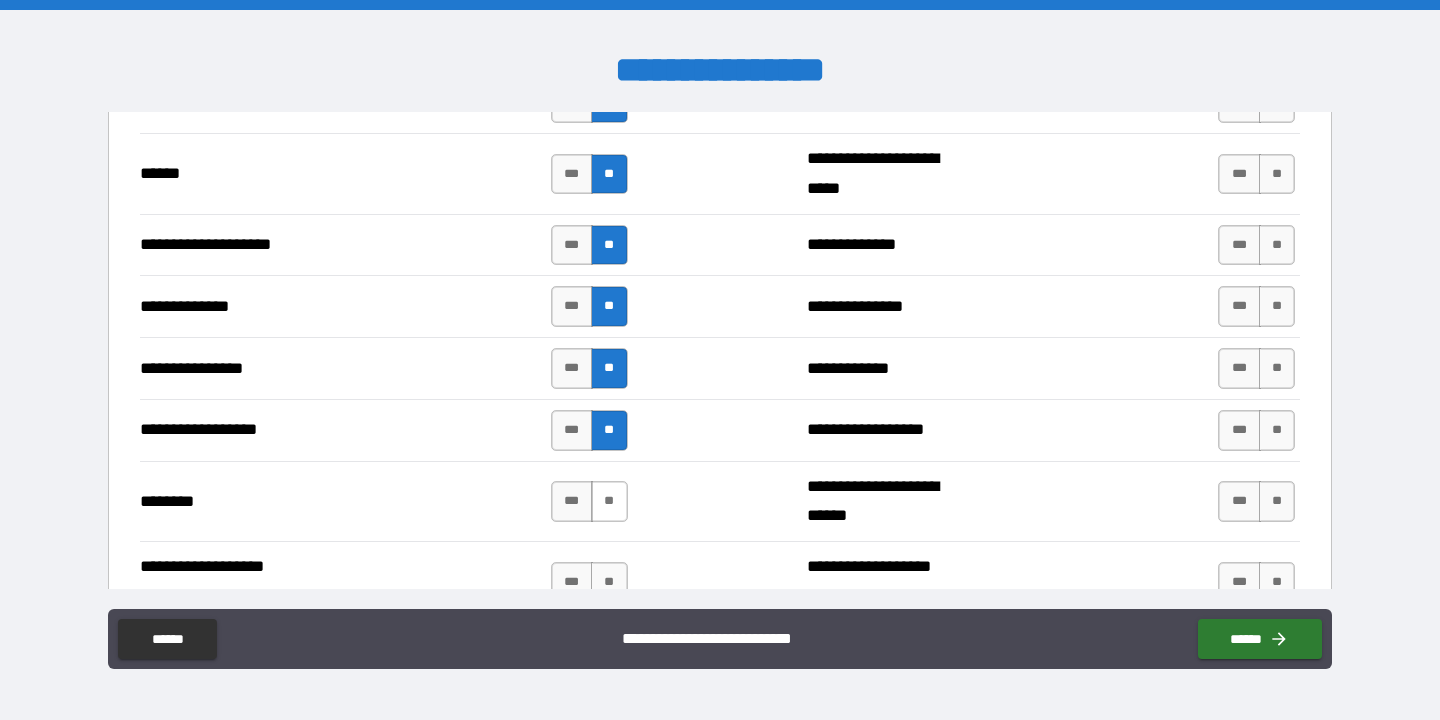 click on "**" at bounding box center [609, 501] 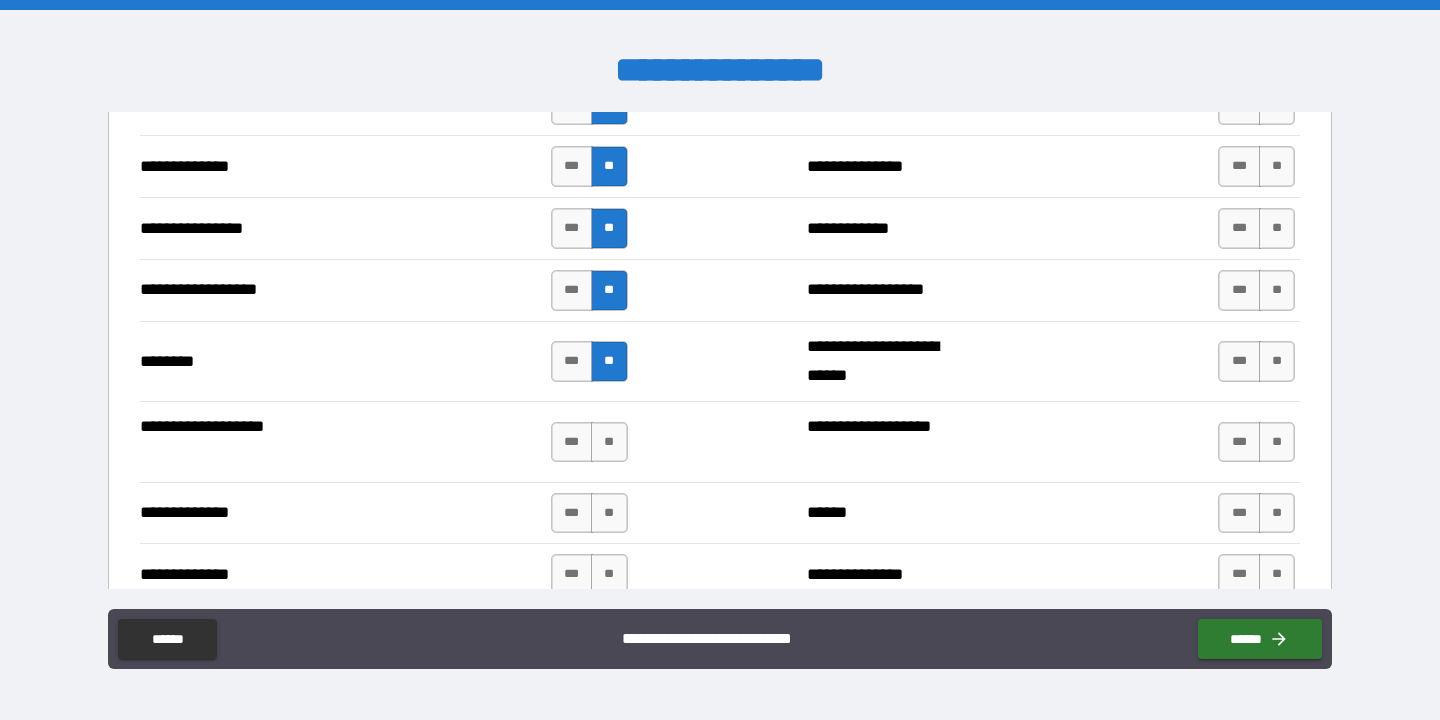 scroll, scrollTop: 3238, scrollLeft: 0, axis: vertical 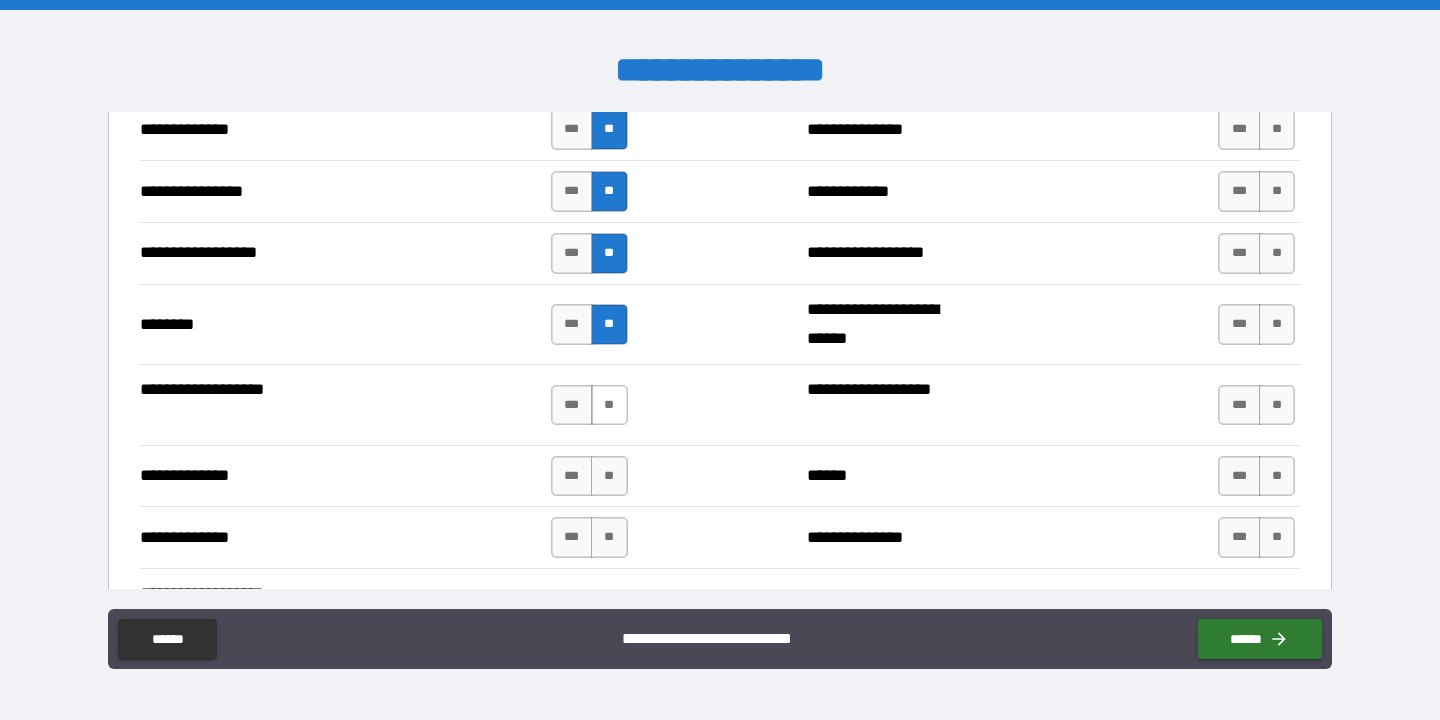 click on "**" at bounding box center [609, 405] 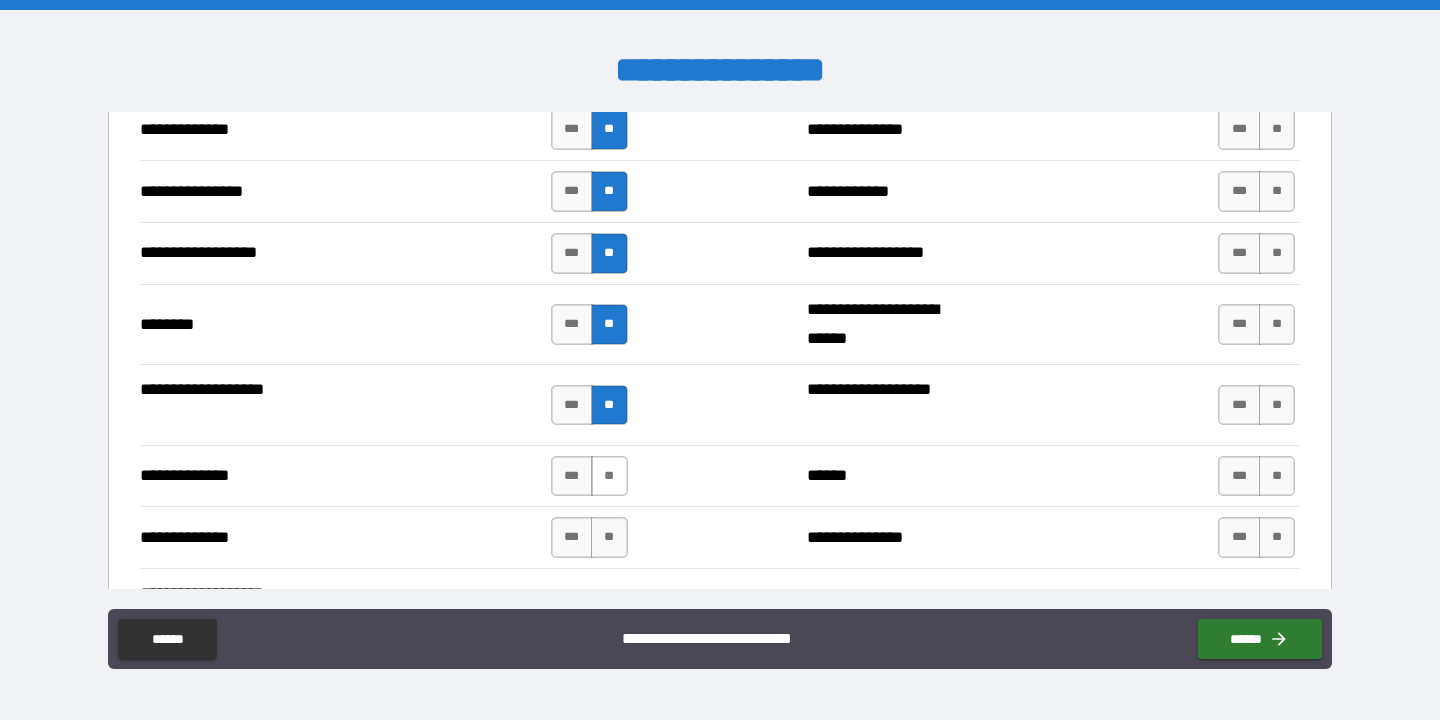 click on "**" at bounding box center [609, 476] 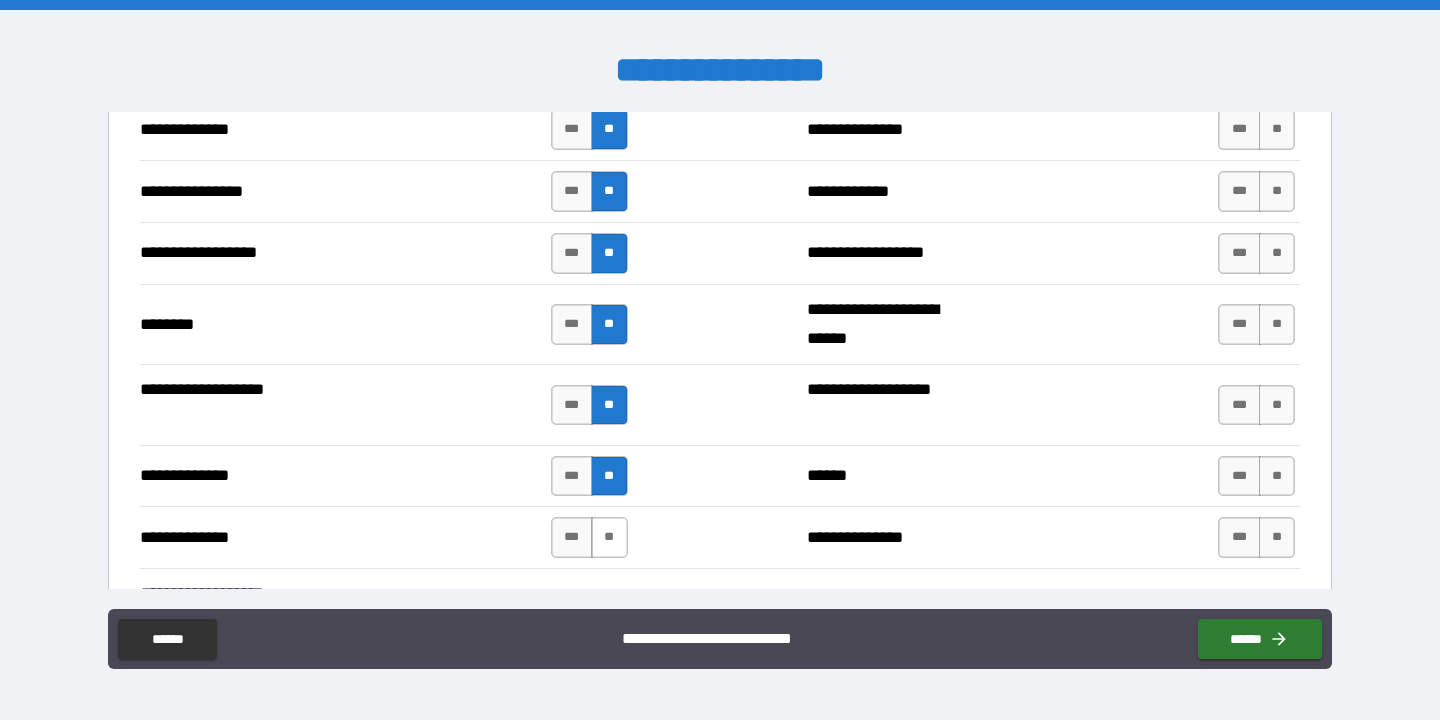 click on "**" at bounding box center (609, 537) 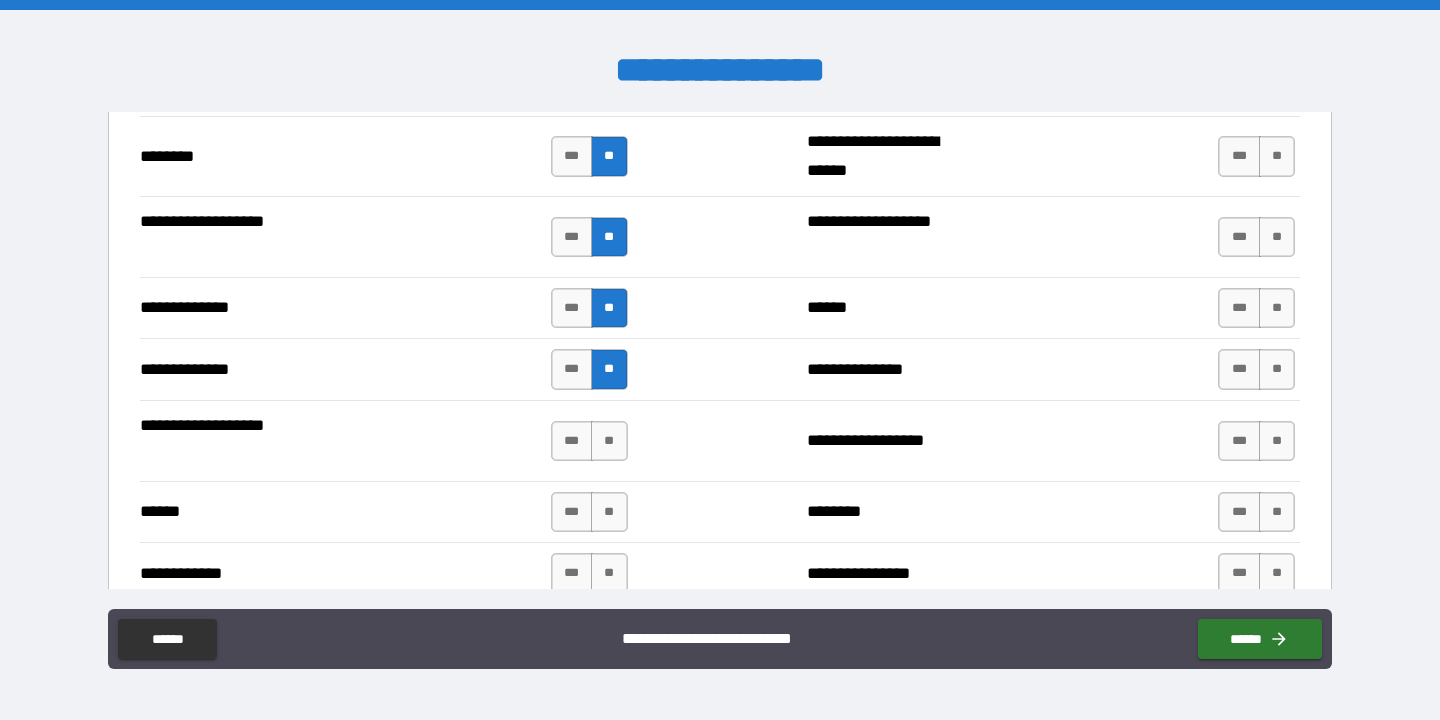 scroll, scrollTop: 3471, scrollLeft: 0, axis: vertical 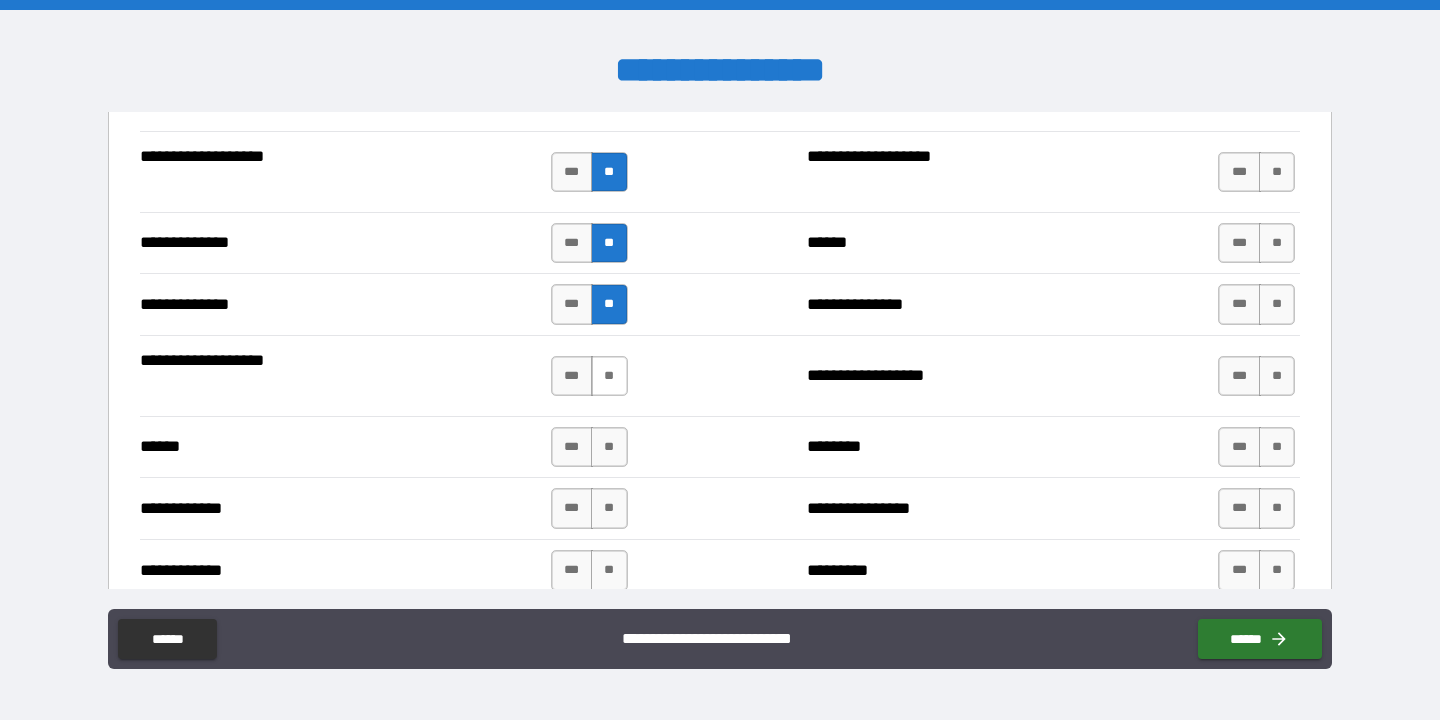 click on "**" at bounding box center (609, 376) 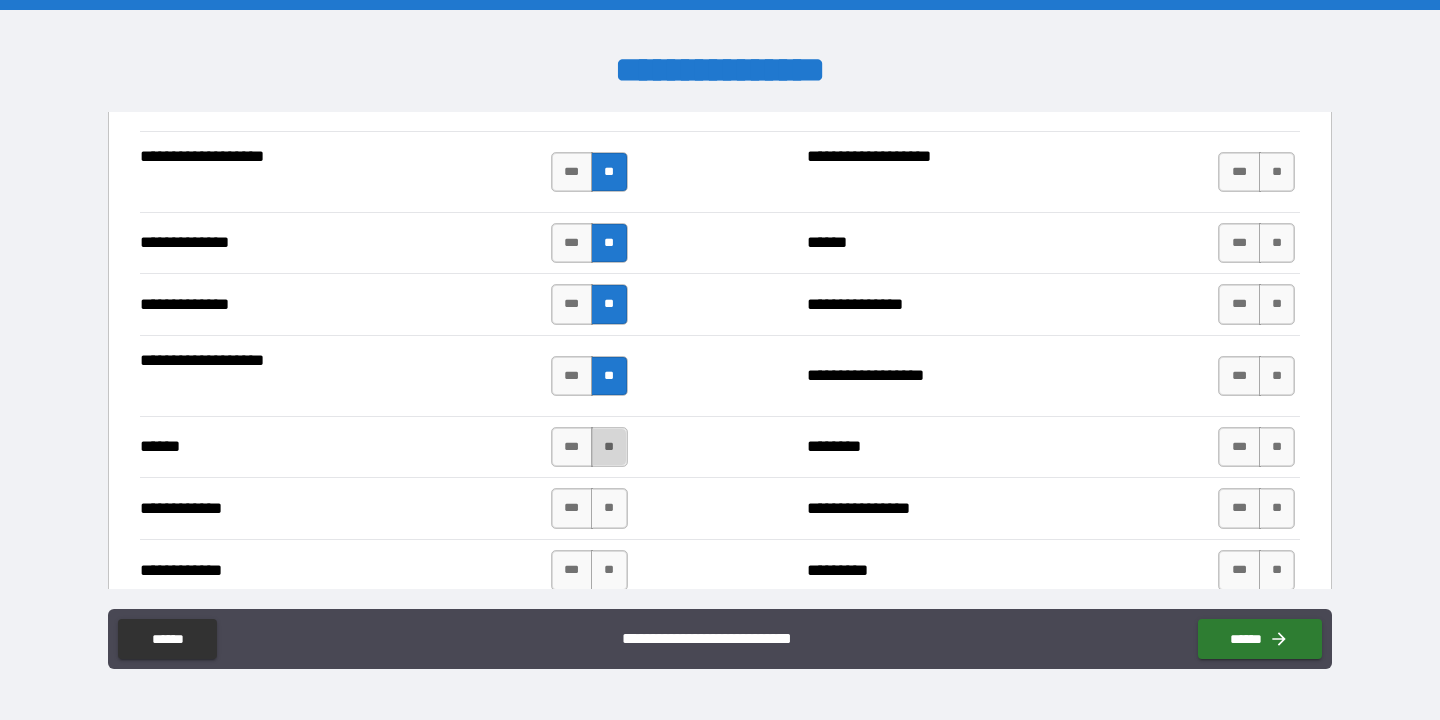 click on "**" at bounding box center (609, 447) 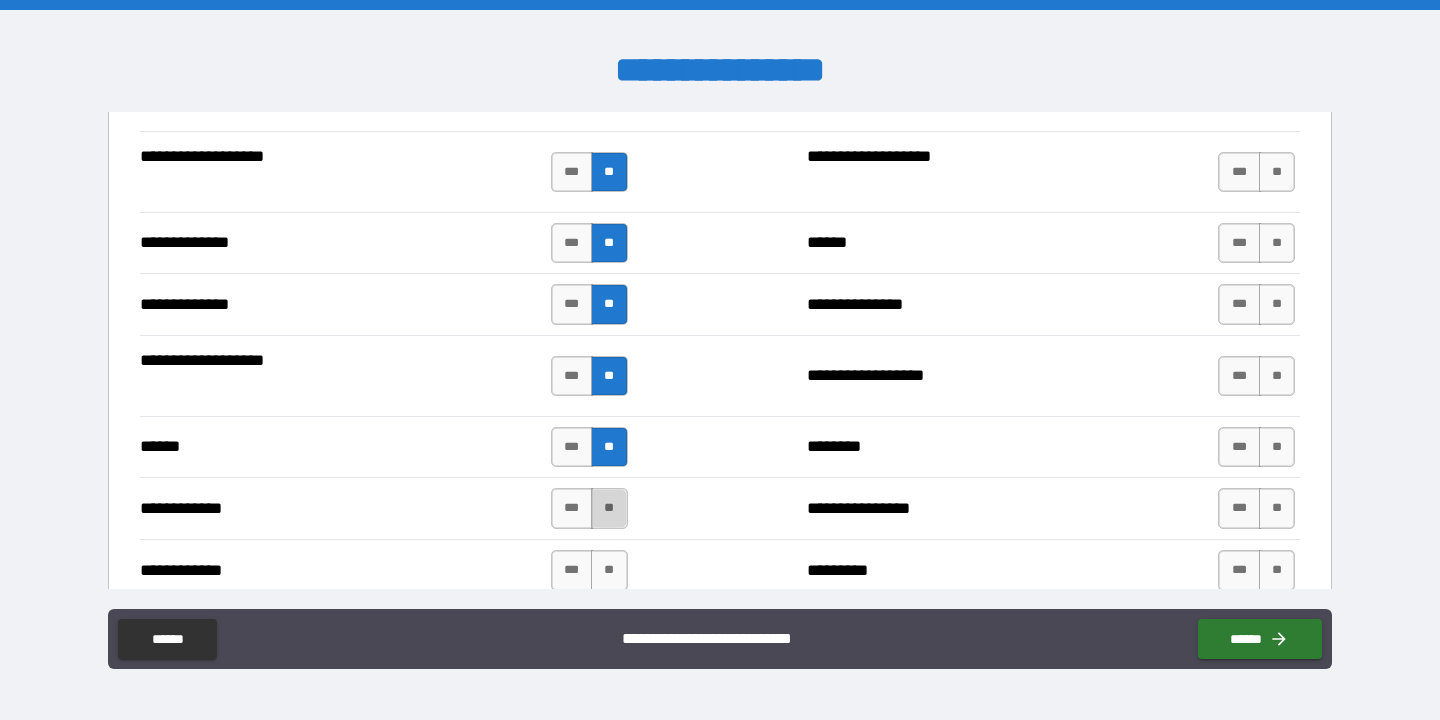 click on "**" at bounding box center (609, 508) 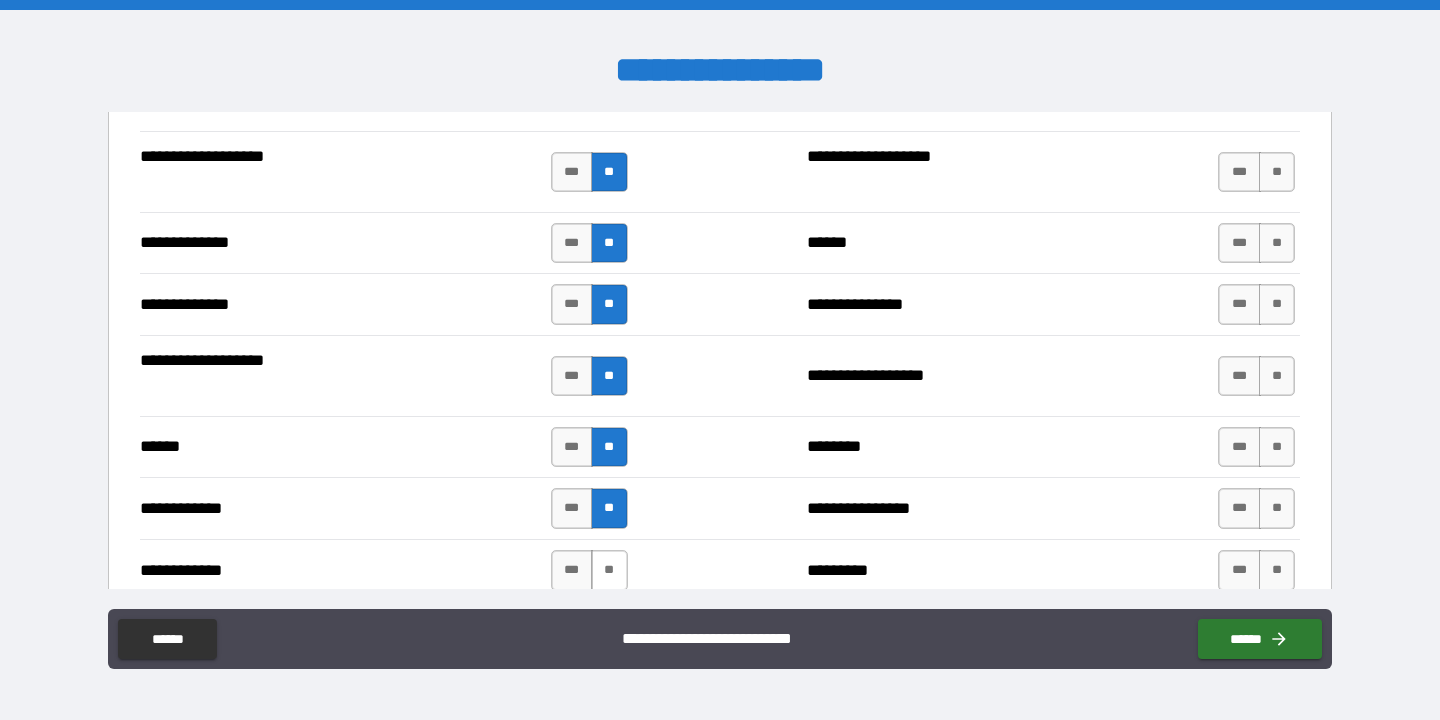 click on "**" at bounding box center (609, 570) 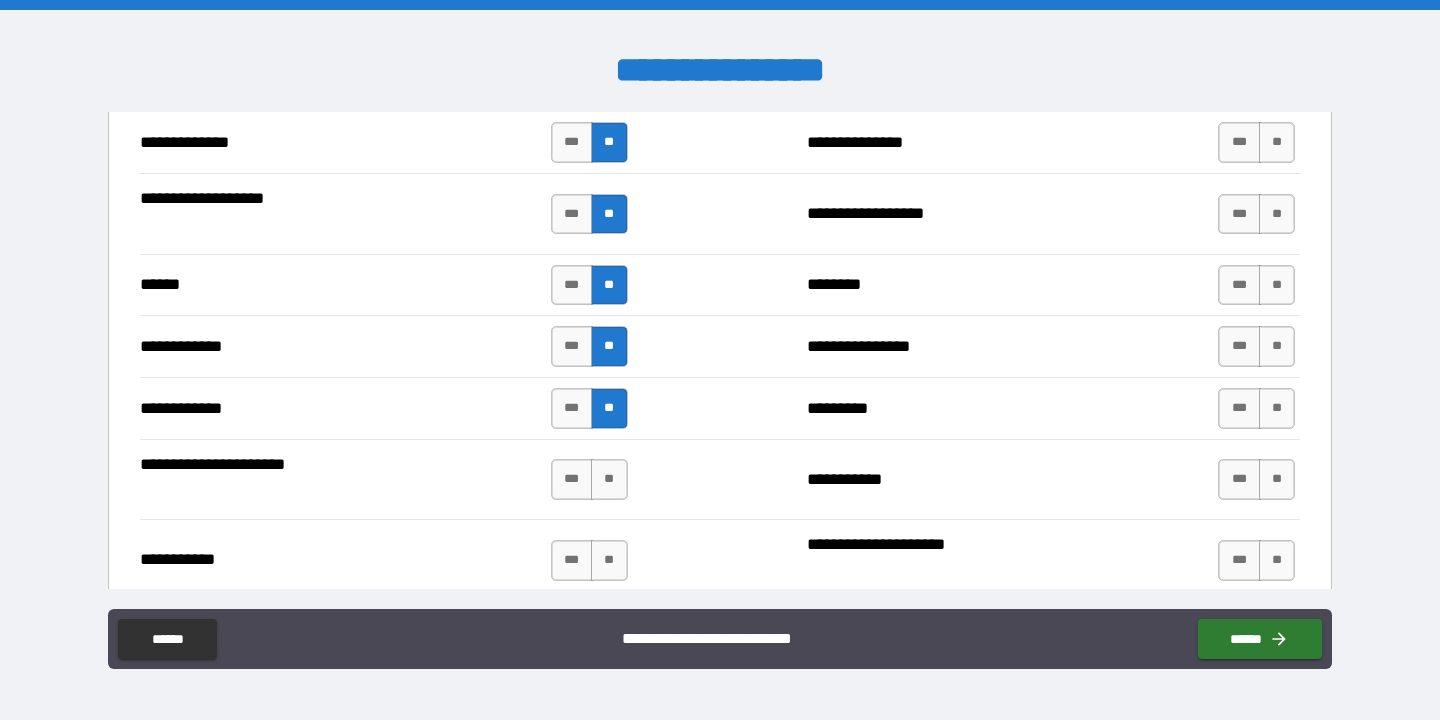 scroll, scrollTop: 3702, scrollLeft: 0, axis: vertical 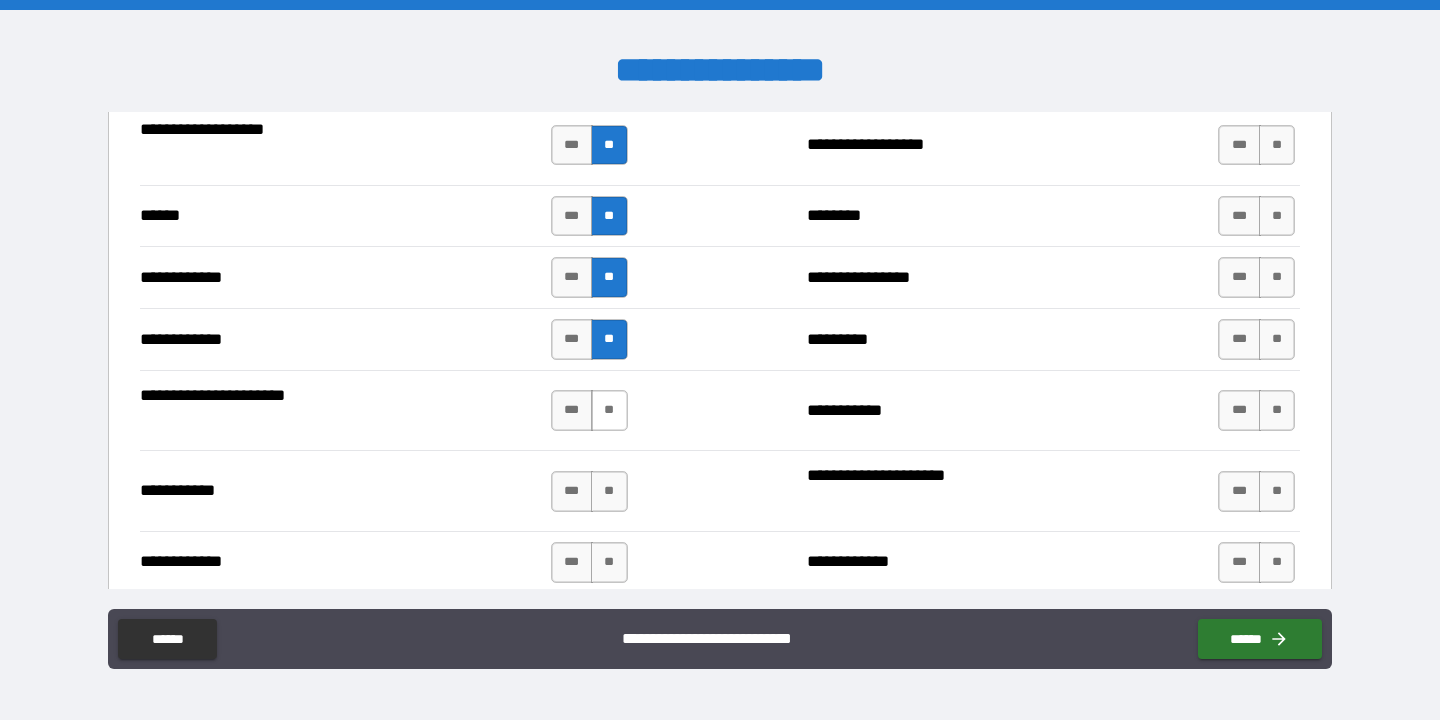 click on "**" at bounding box center [609, 410] 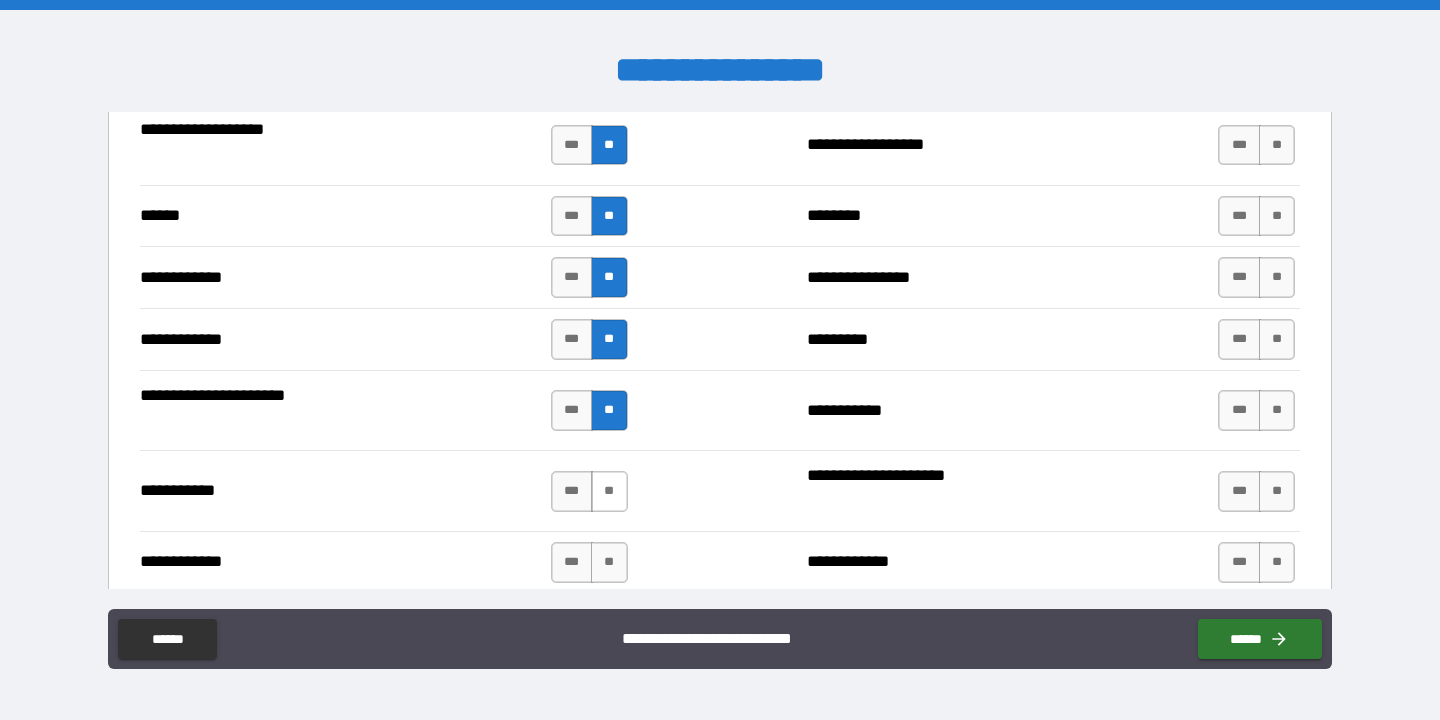 click on "**" at bounding box center (609, 491) 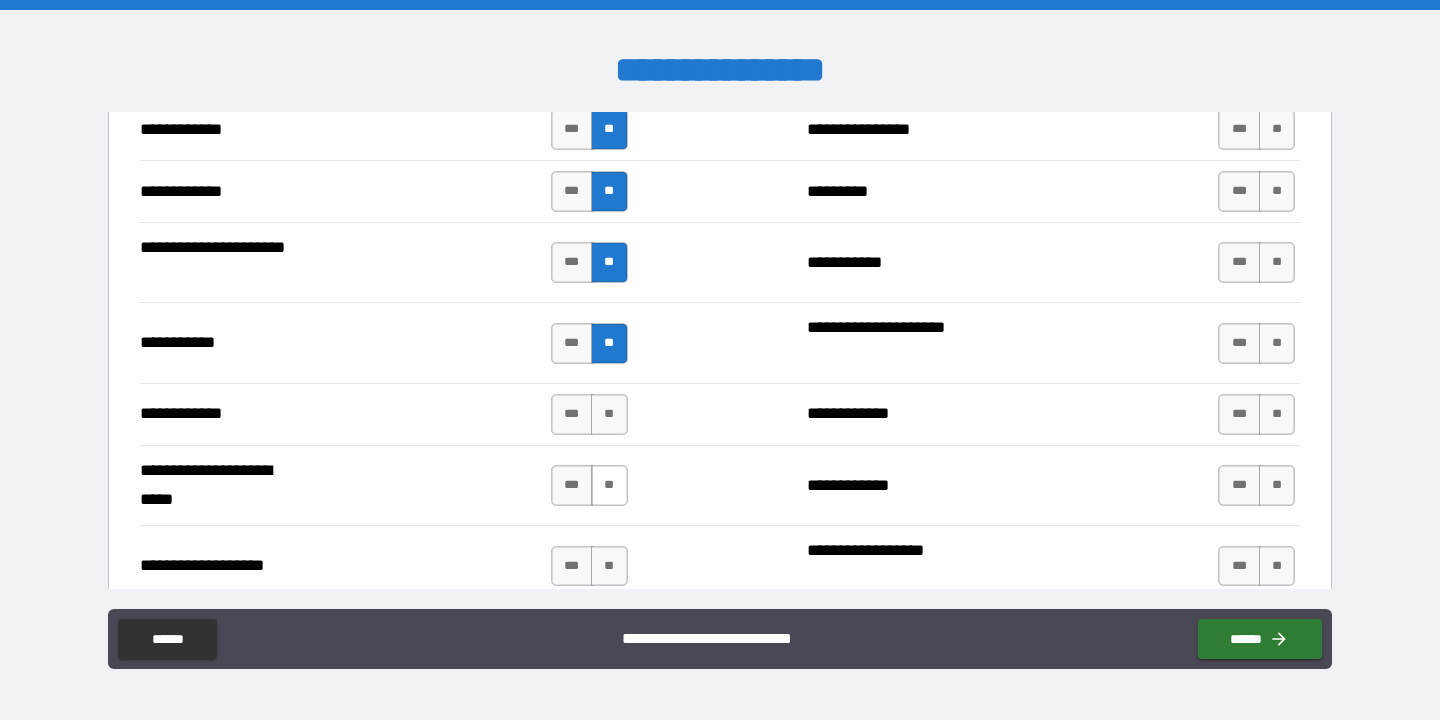 scroll, scrollTop: 3874, scrollLeft: 0, axis: vertical 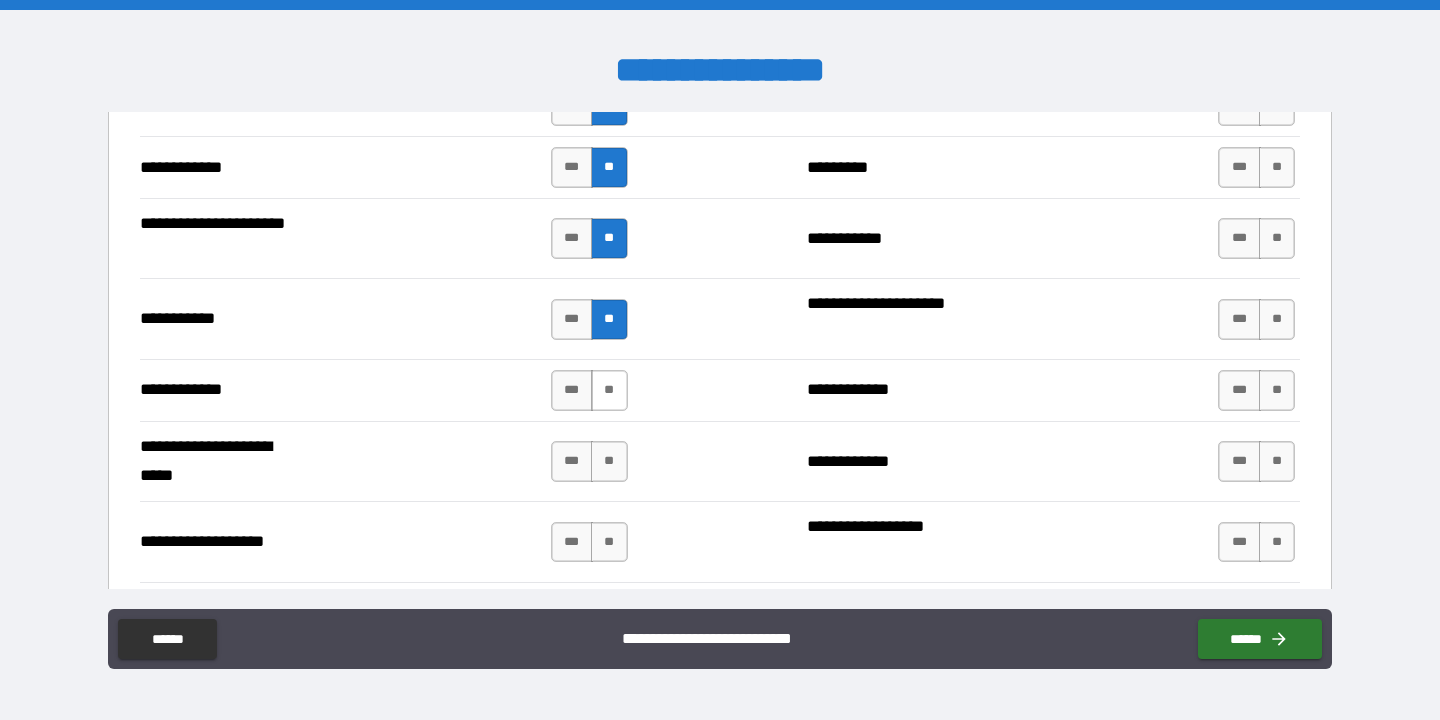 click on "**" at bounding box center [609, 390] 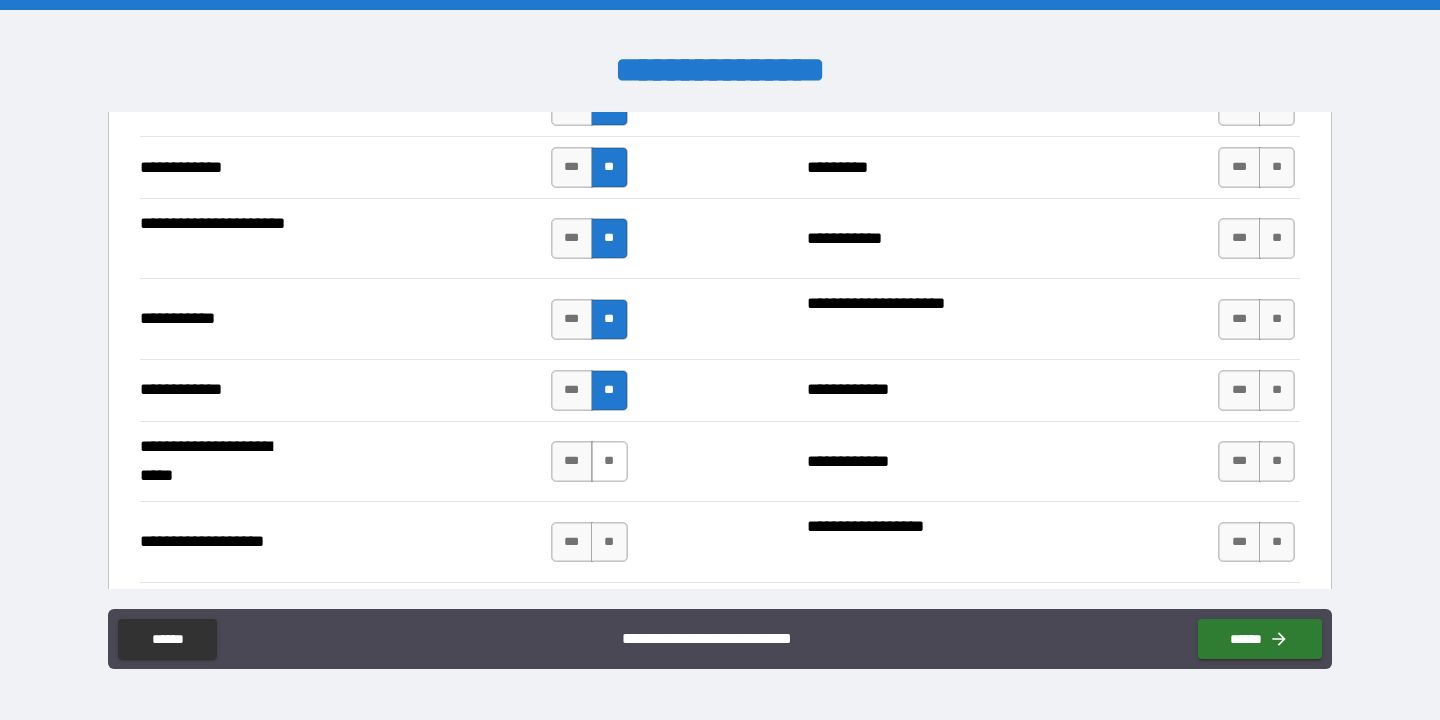 click on "**" at bounding box center [609, 461] 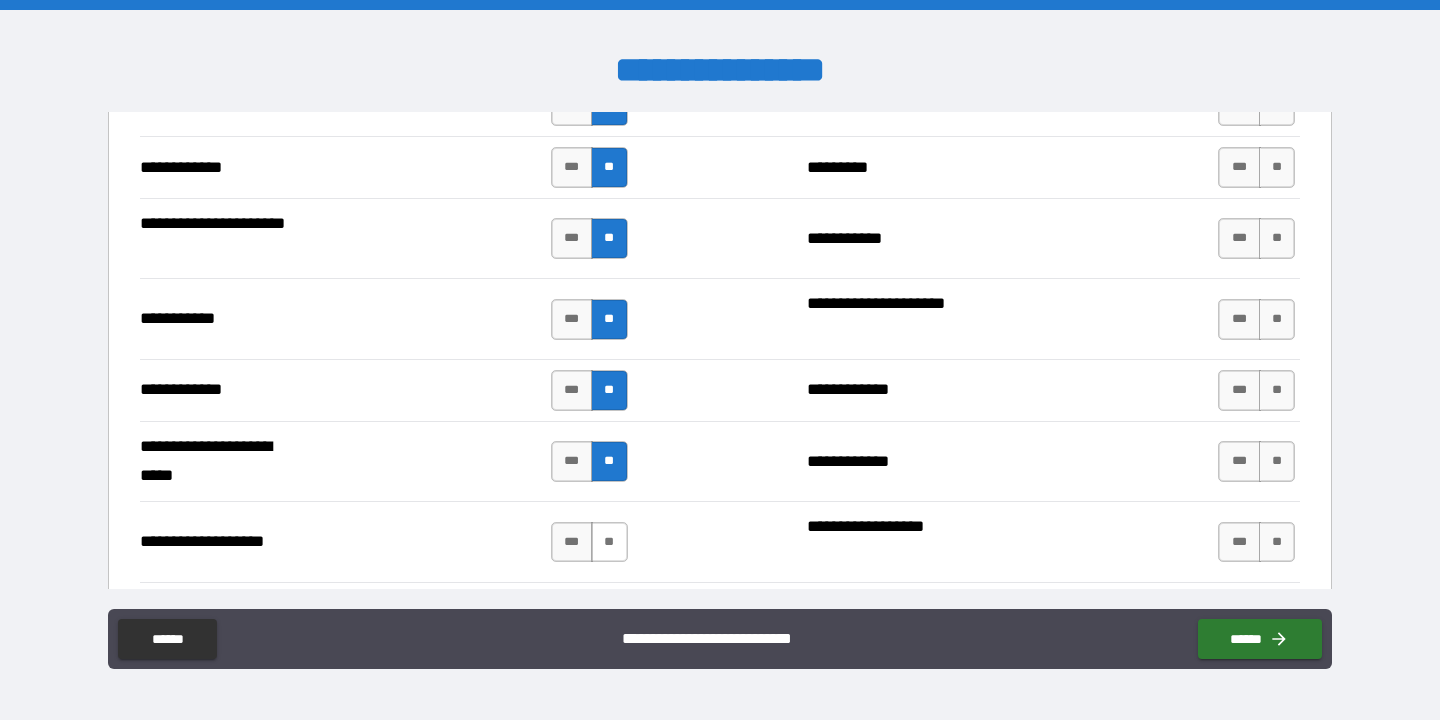 click on "**" at bounding box center [609, 542] 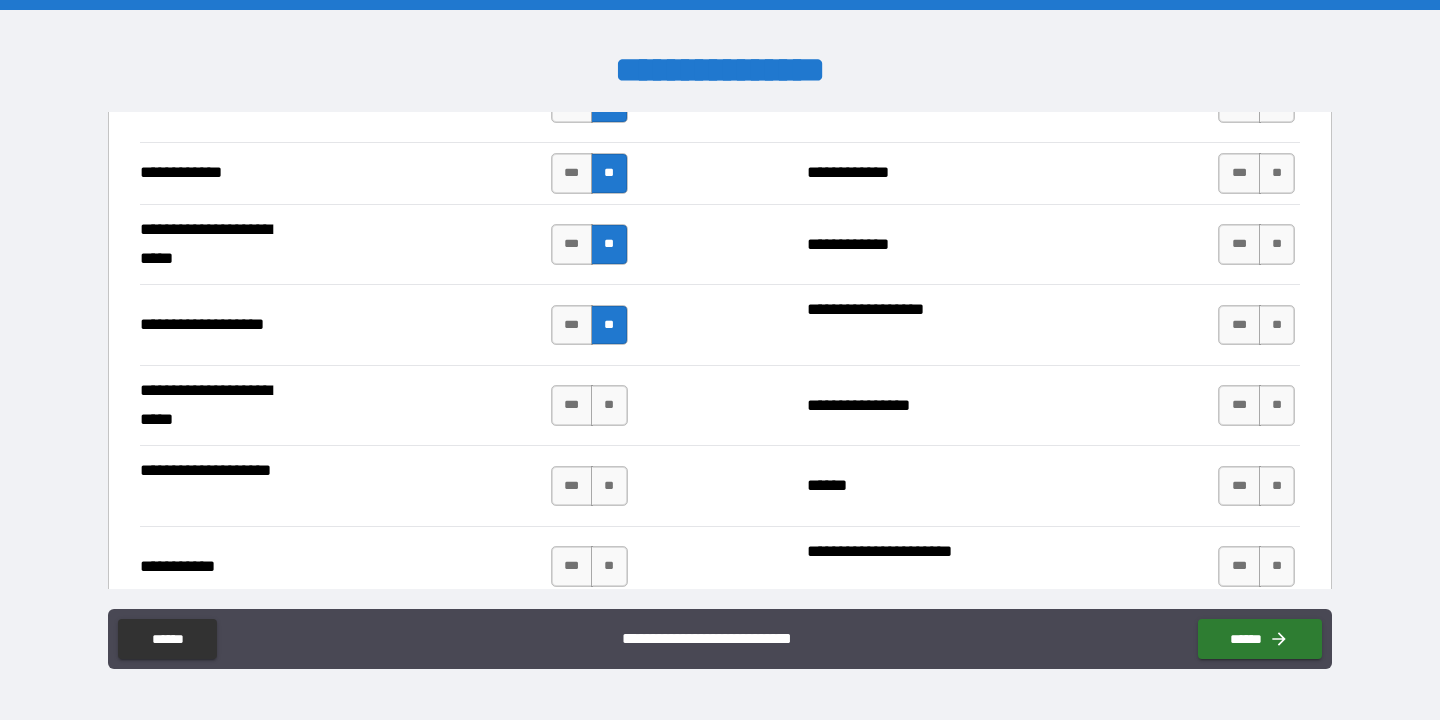 scroll, scrollTop: 4132, scrollLeft: 0, axis: vertical 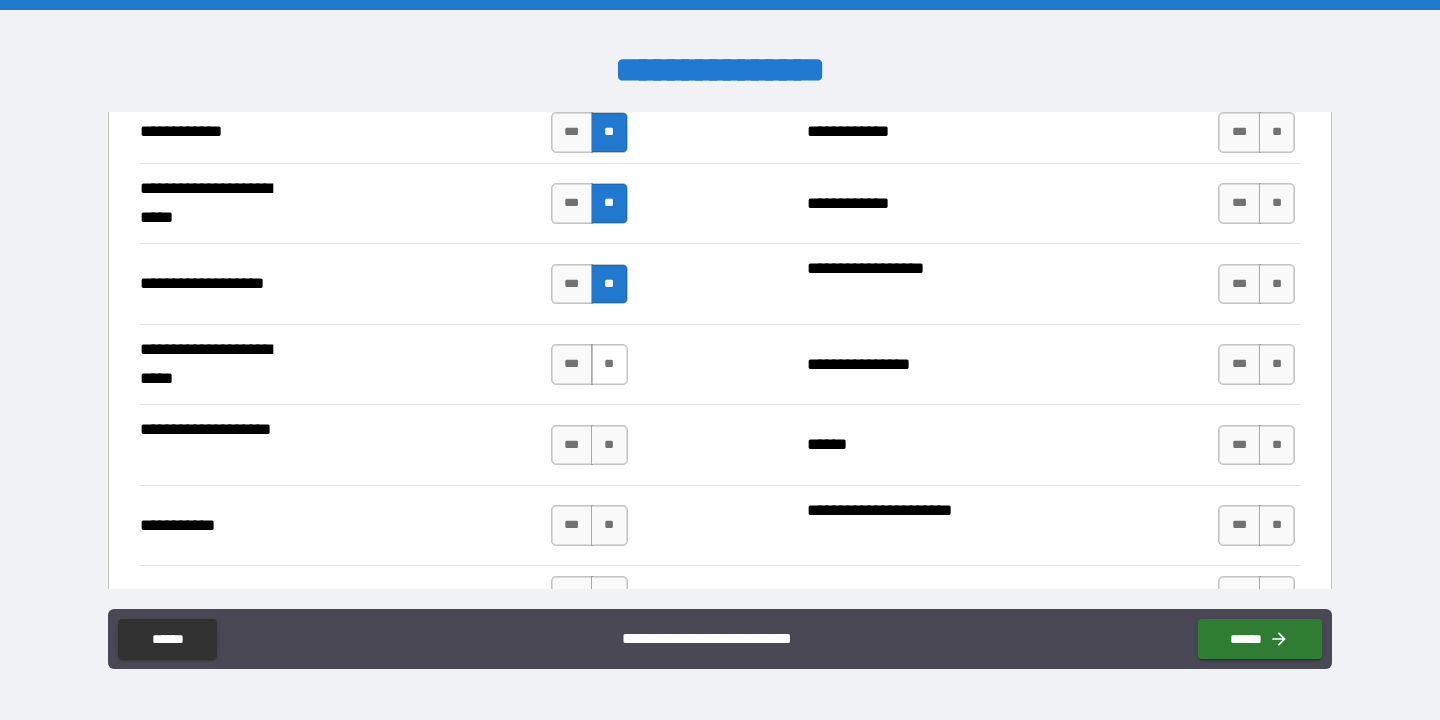 click on "**" at bounding box center (609, 364) 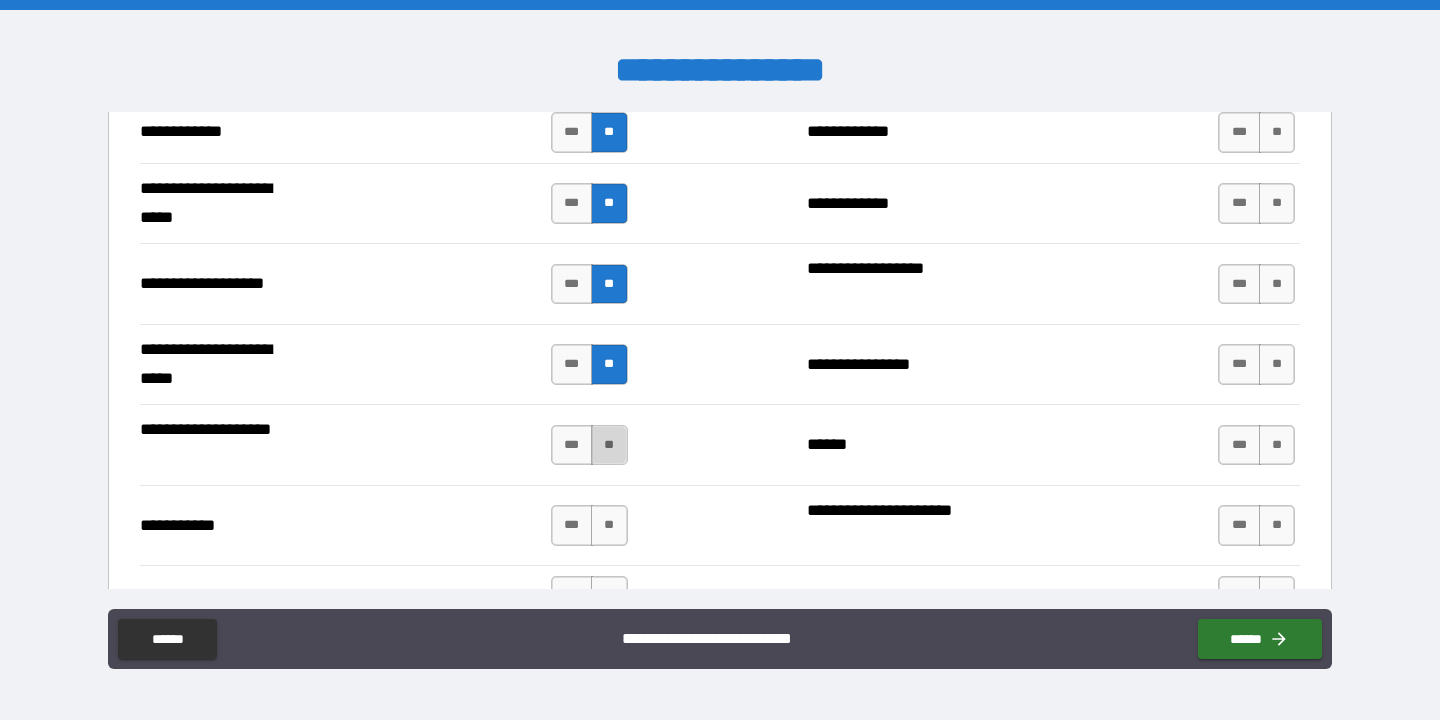 click on "**" at bounding box center (609, 445) 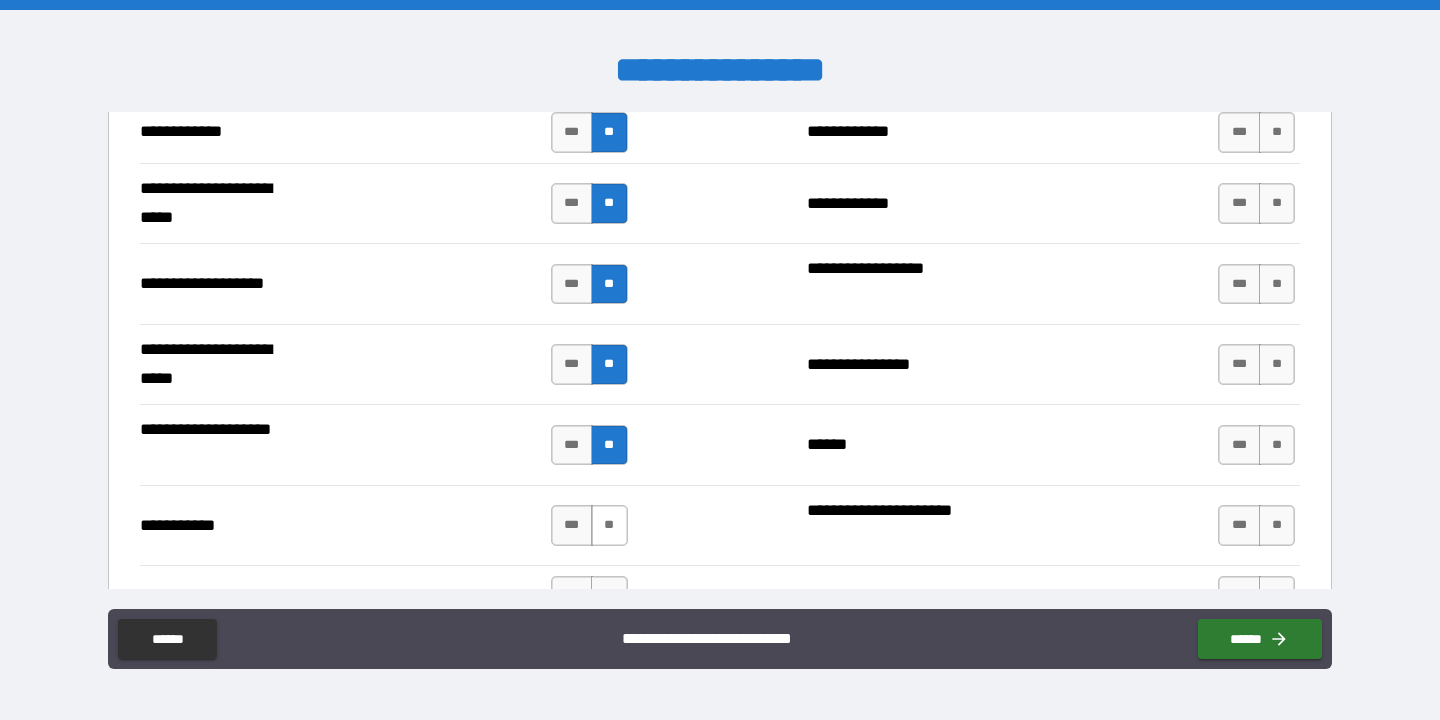click on "**" at bounding box center [609, 525] 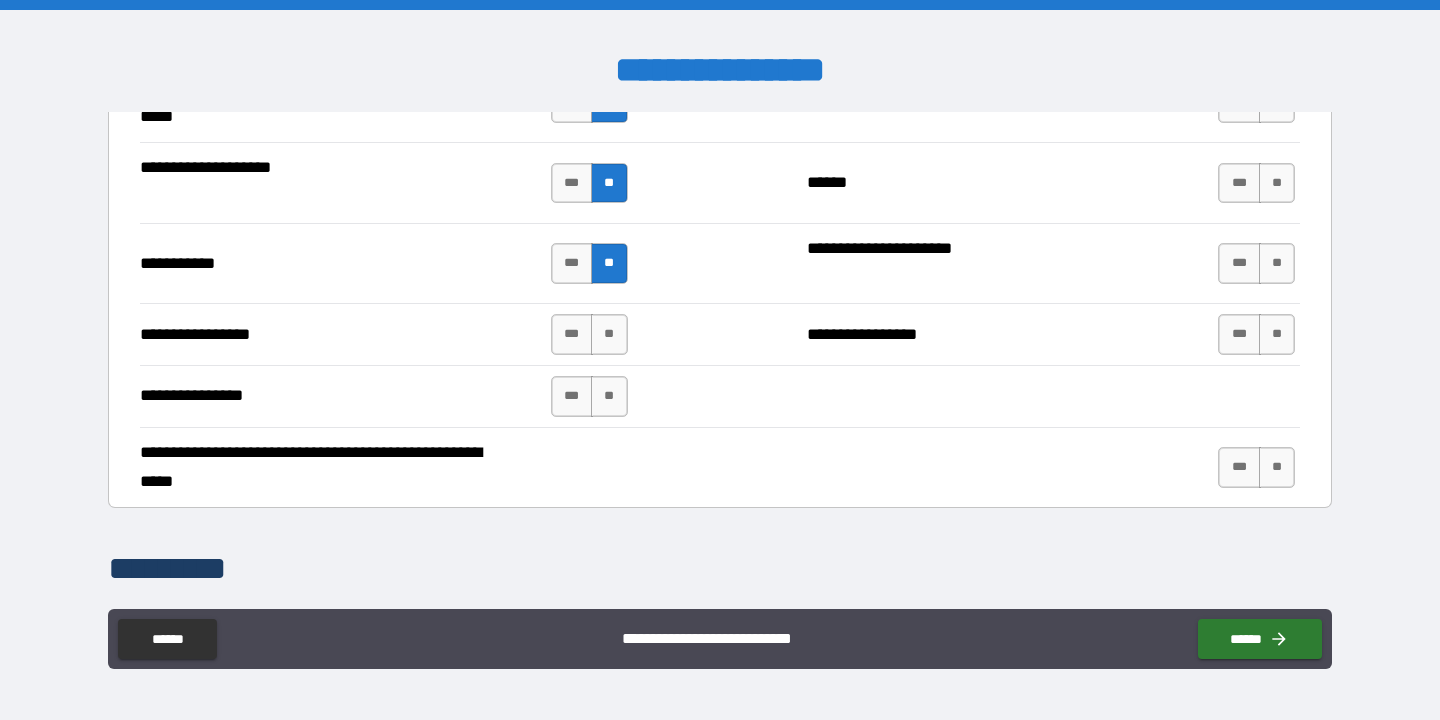 scroll, scrollTop: 4472, scrollLeft: 0, axis: vertical 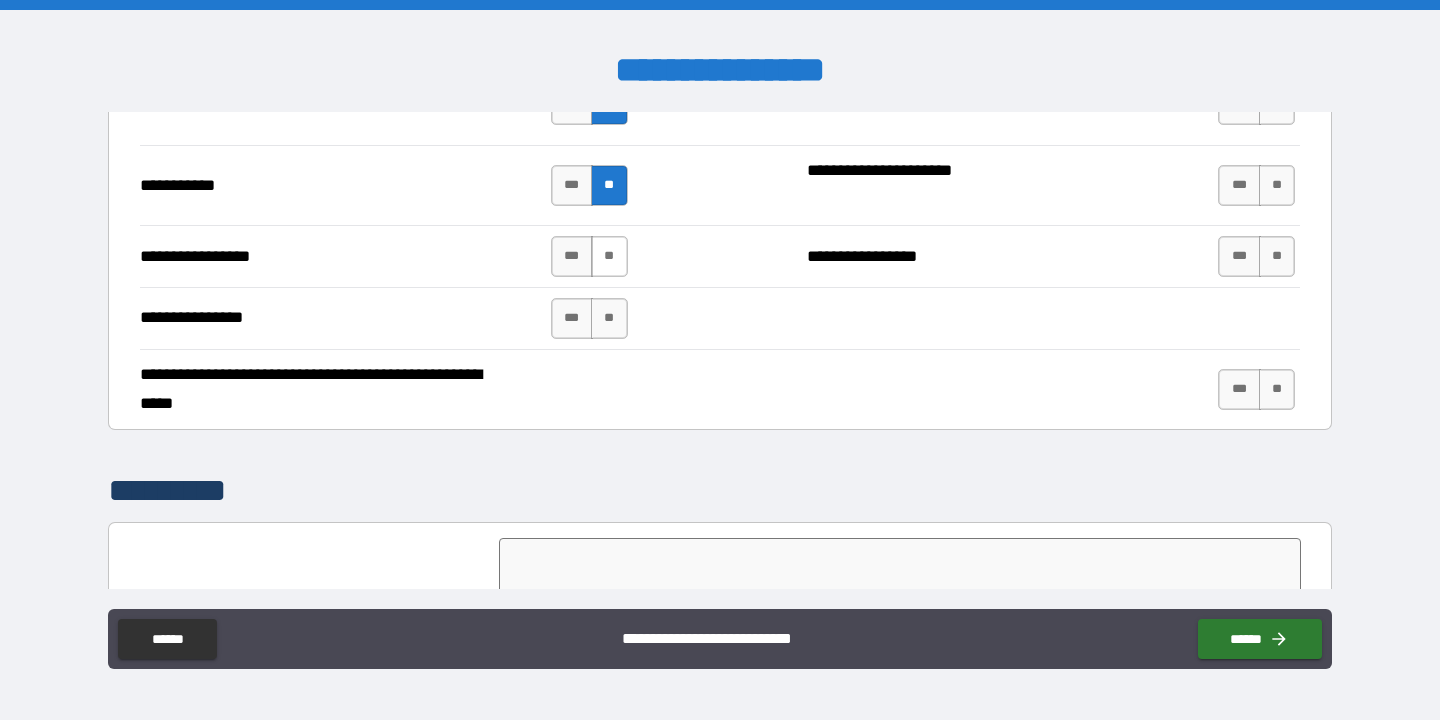 click on "**" at bounding box center [609, 256] 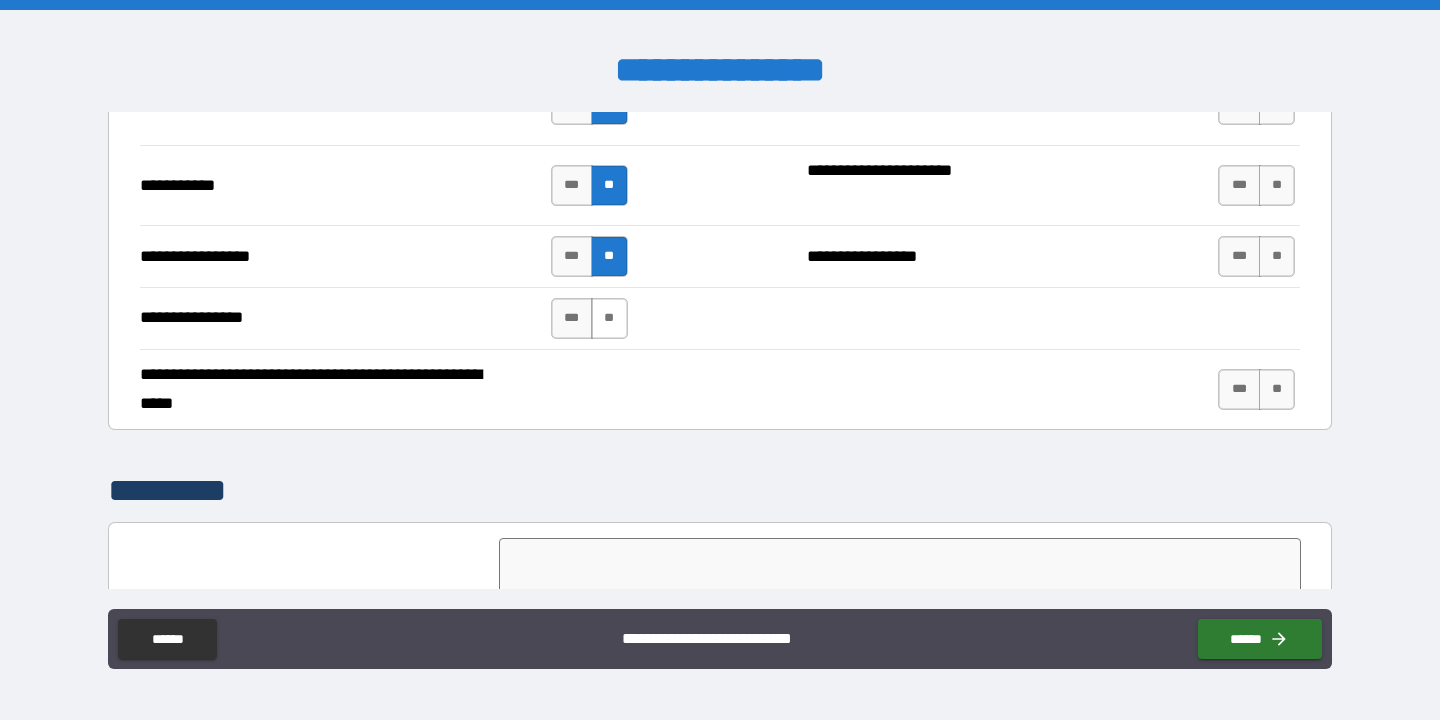 click on "**" at bounding box center [609, 318] 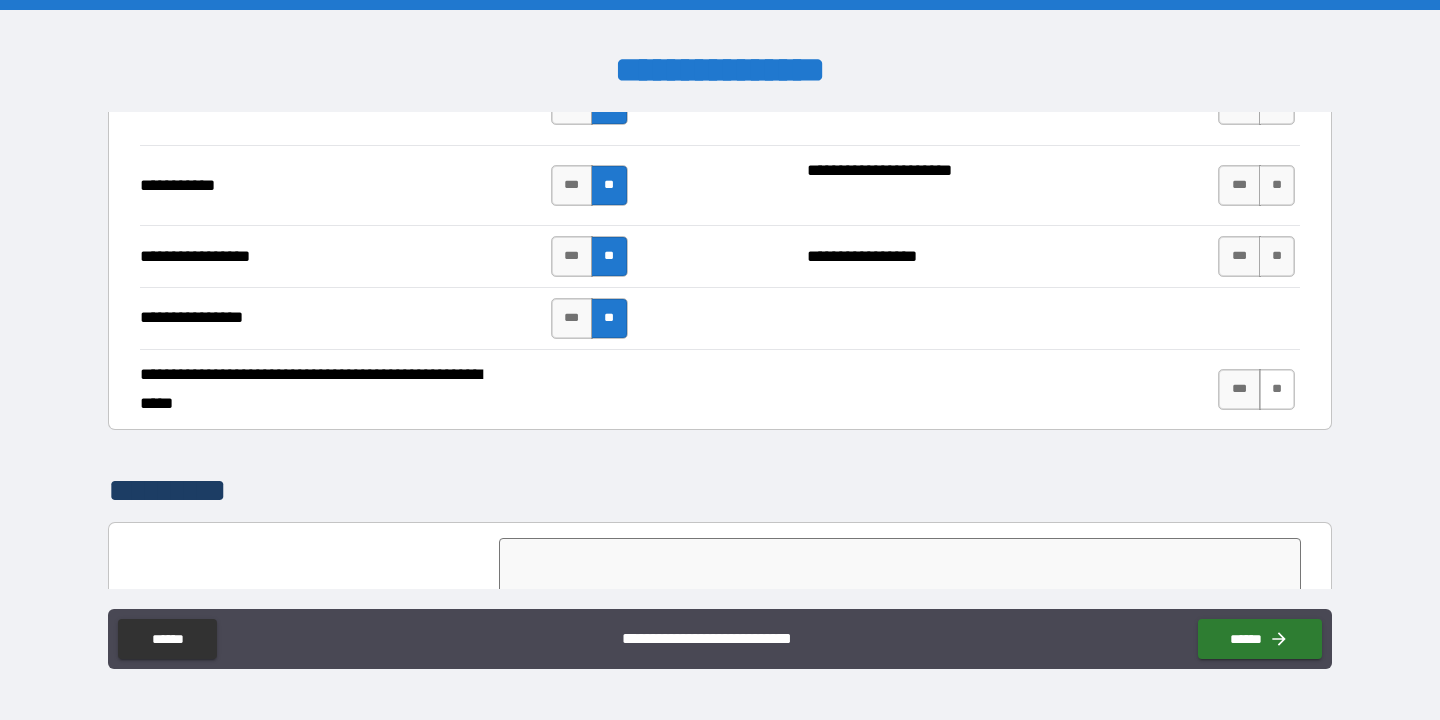 click on "**" at bounding box center (1277, 389) 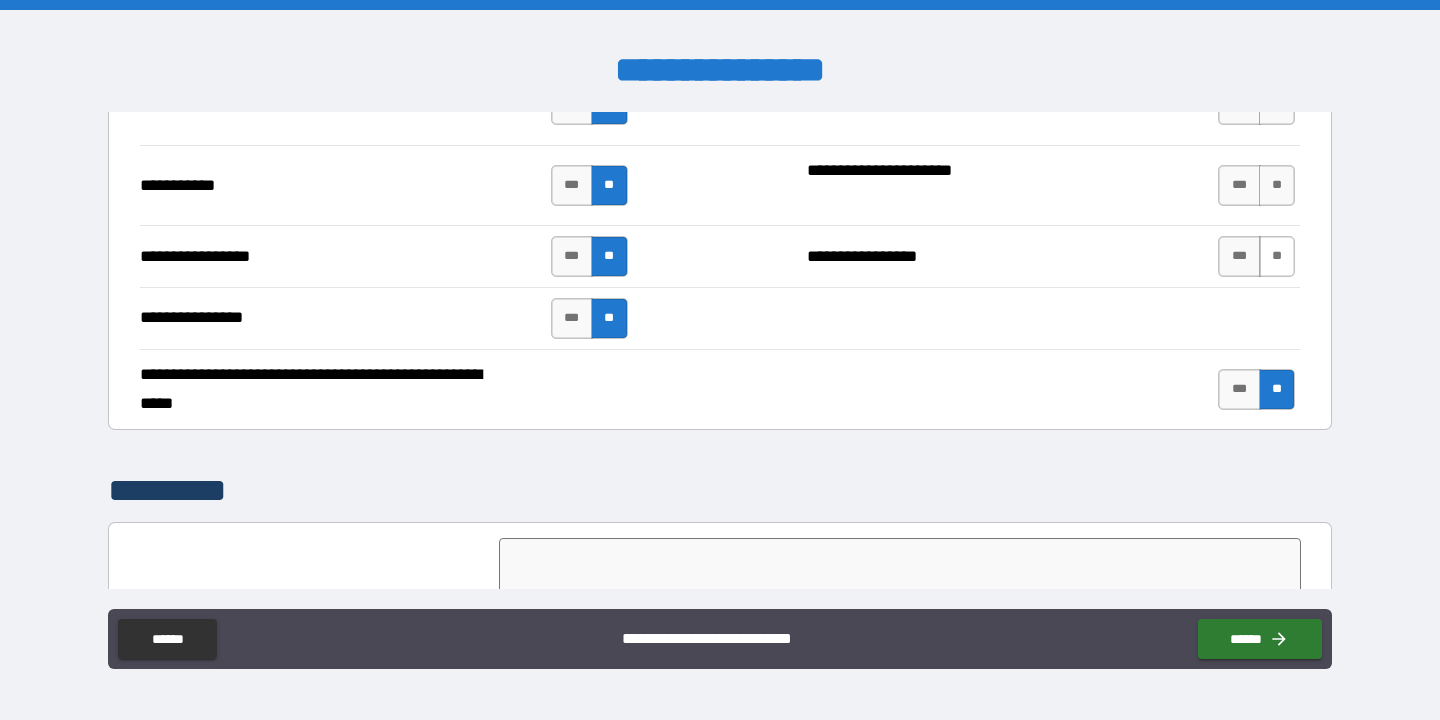 click on "**" at bounding box center [1277, 256] 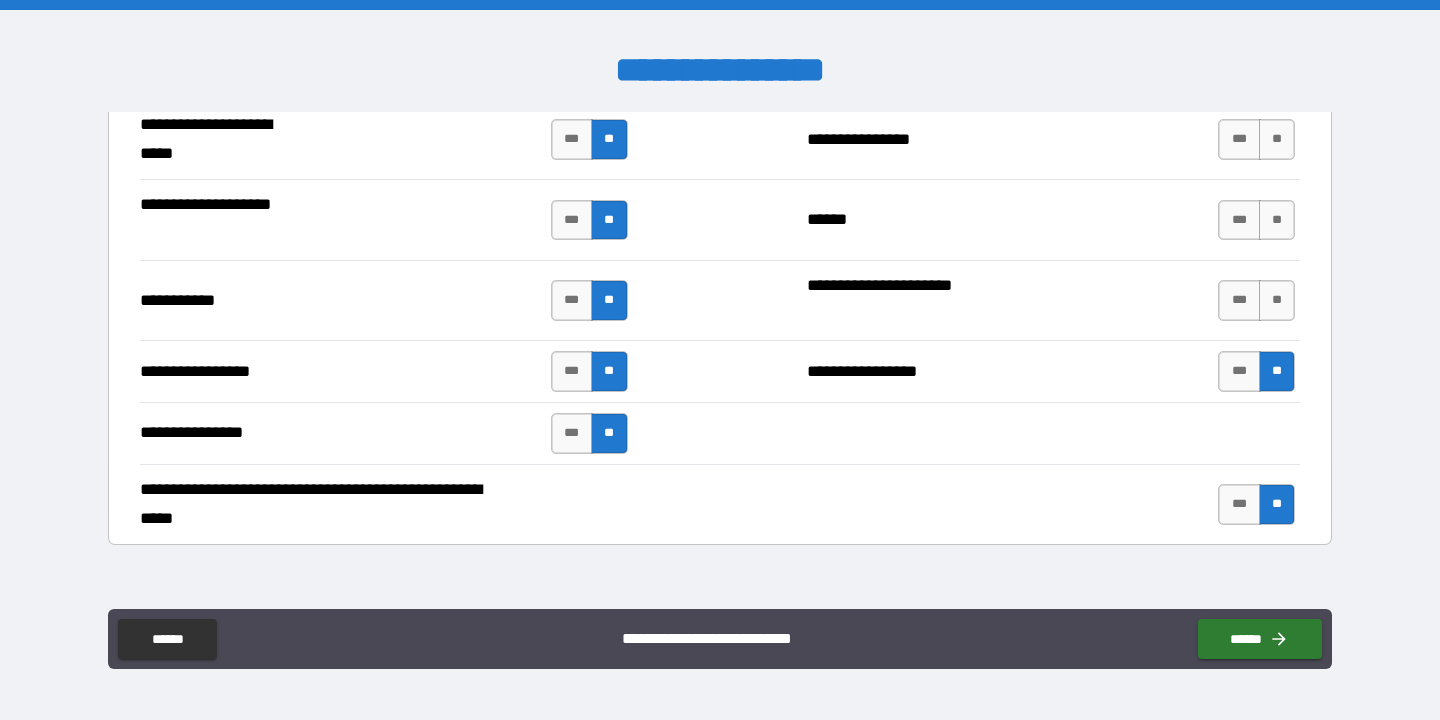 scroll, scrollTop: 4300, scrollLeft: 0, axis: vertical 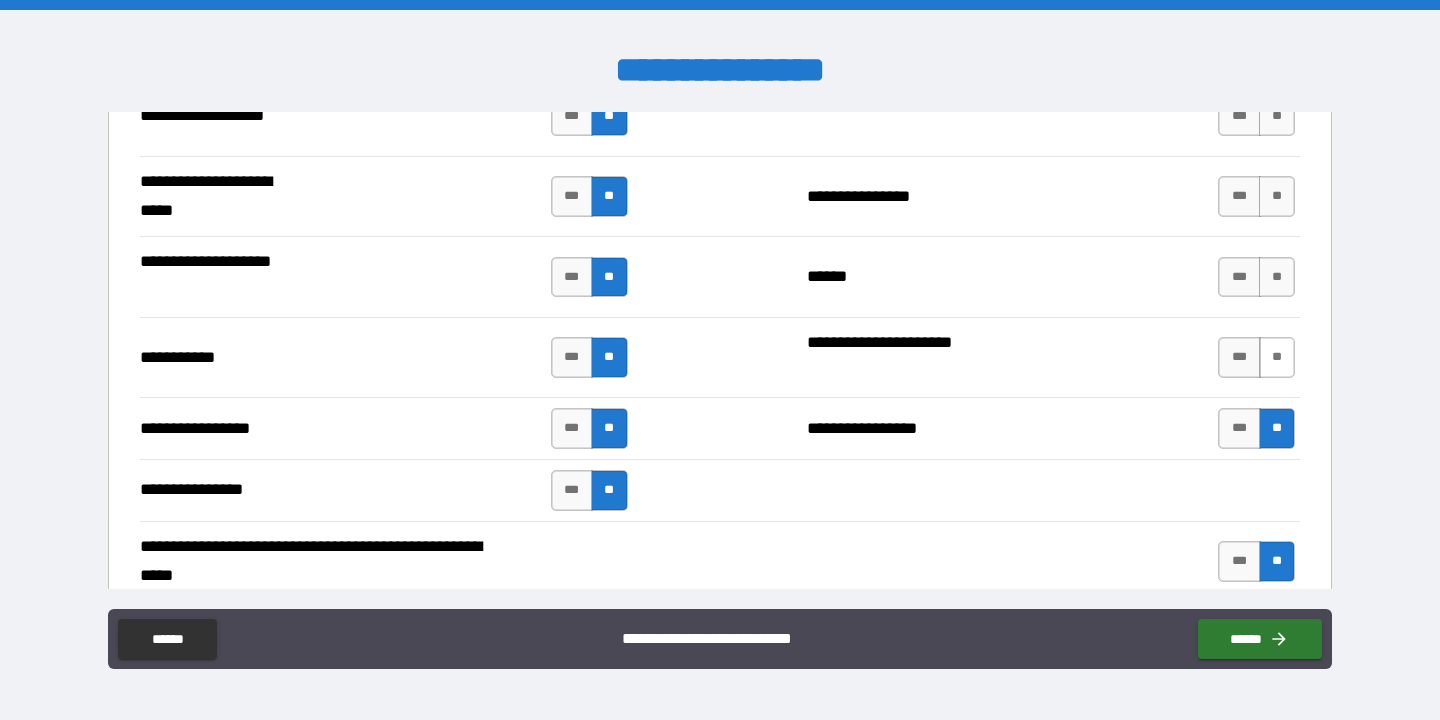 click on "**" at bounding box center [1277, 357] 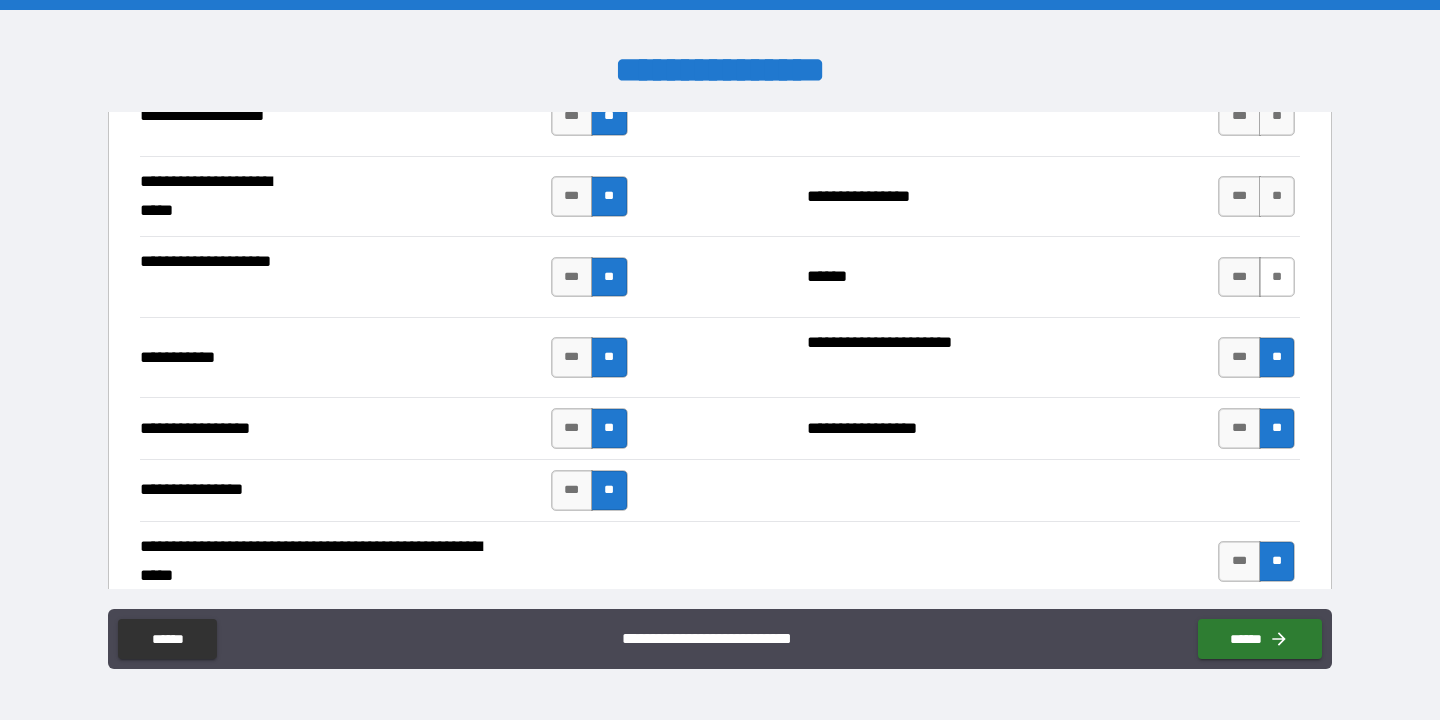 click on "**" at bounding box center [1277, 277] 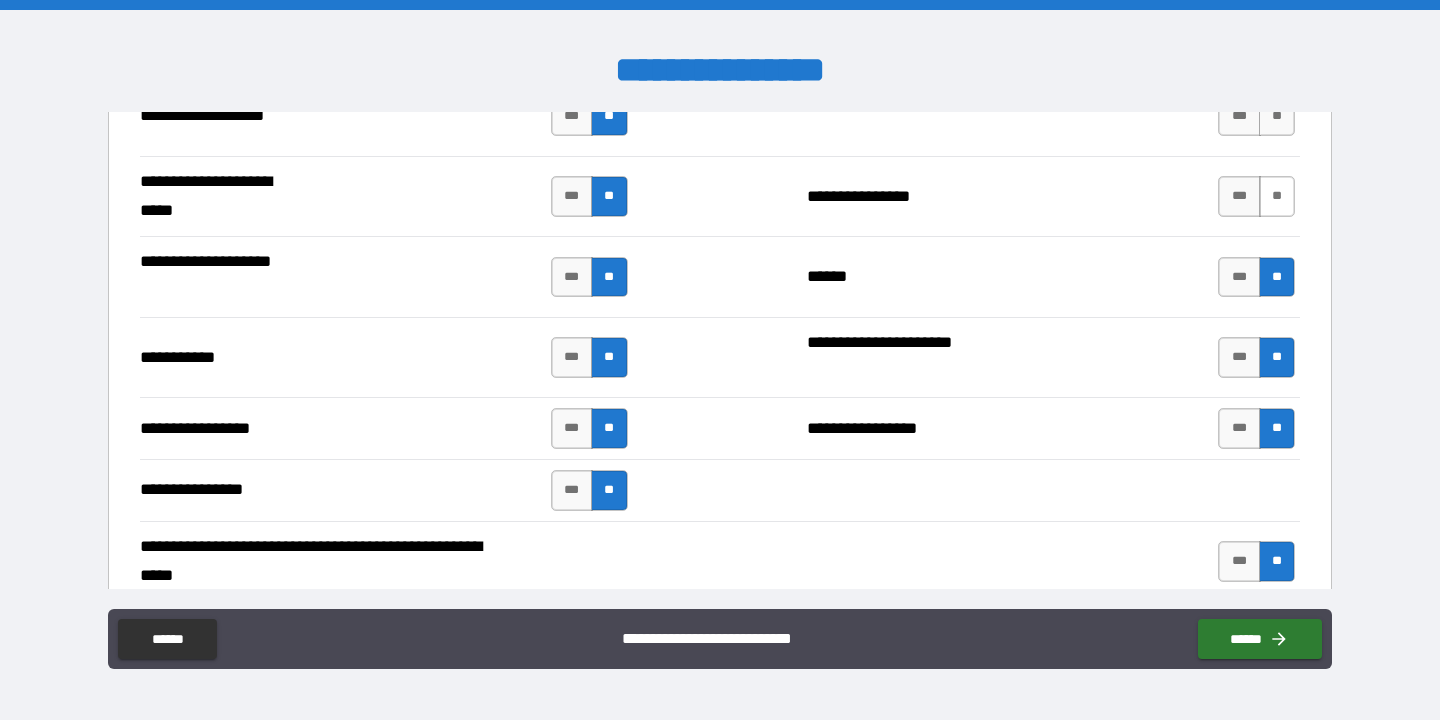 click on "**" at bounding box center [1277, 196] 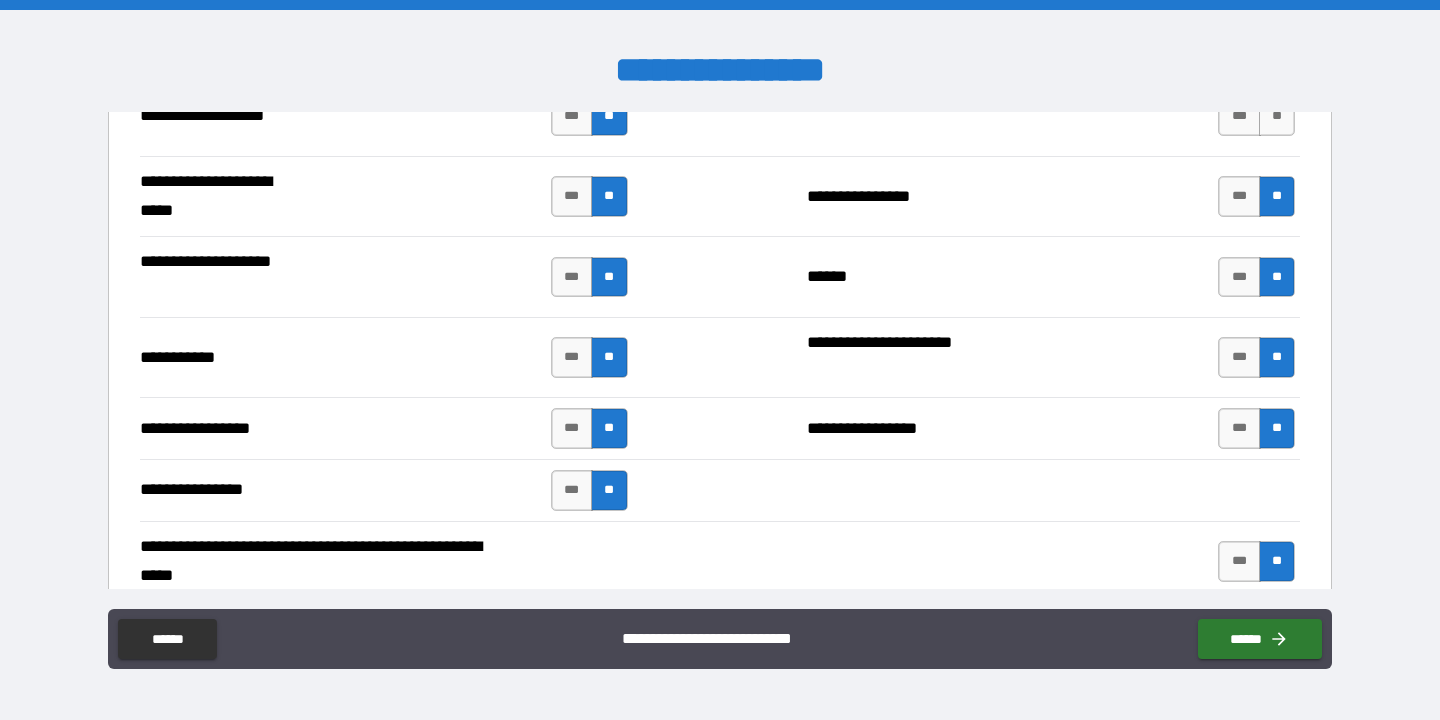scroll, scrollTop: 4219, scrollLeft: 0, axis: vertical 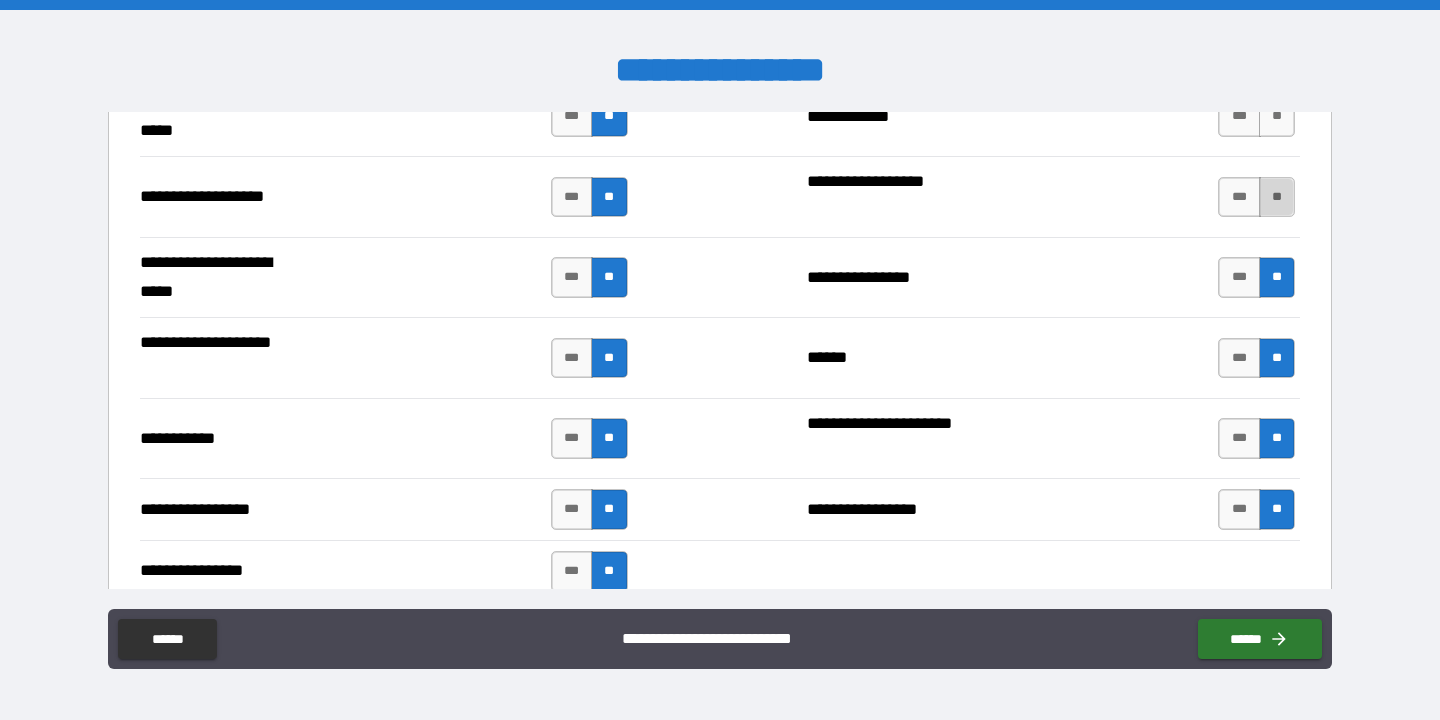 click on "**" at bounding box center [1277, 197] 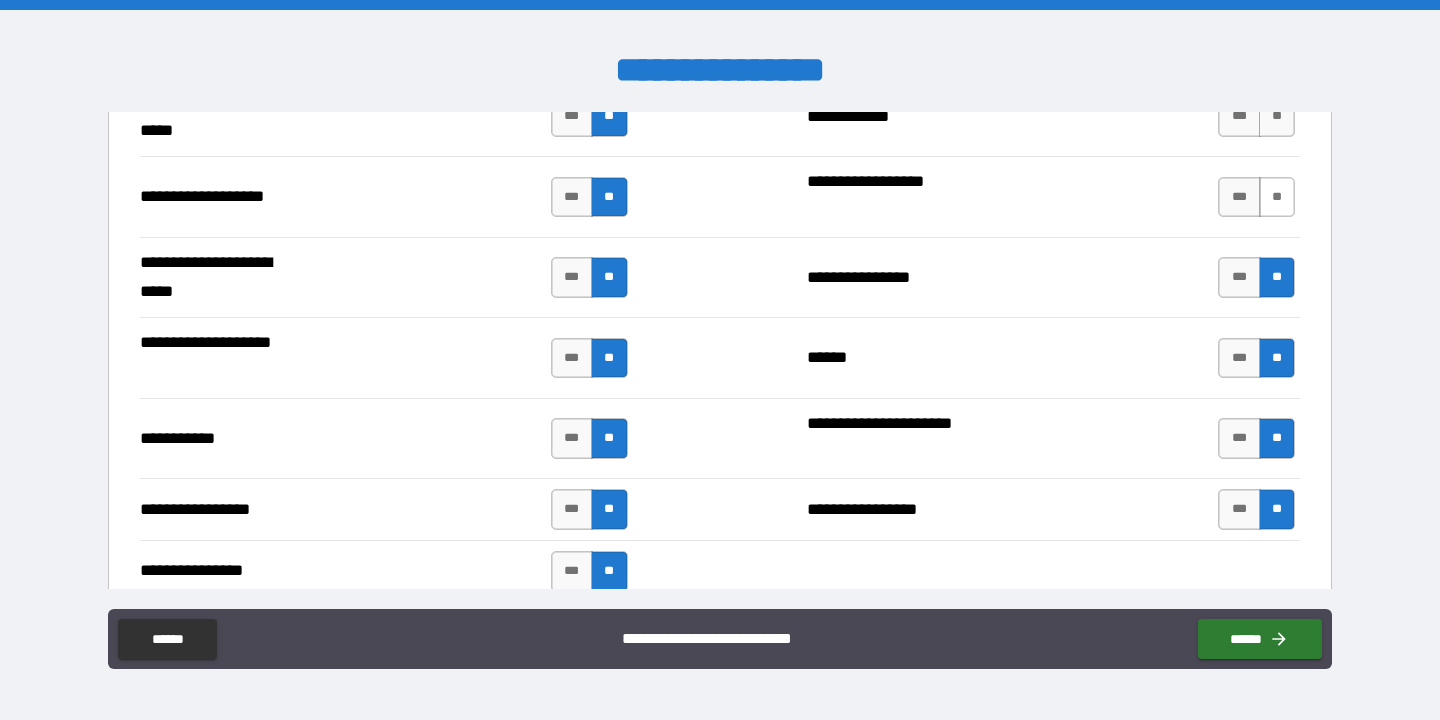click on "**" at bounding box center [1277, 197] 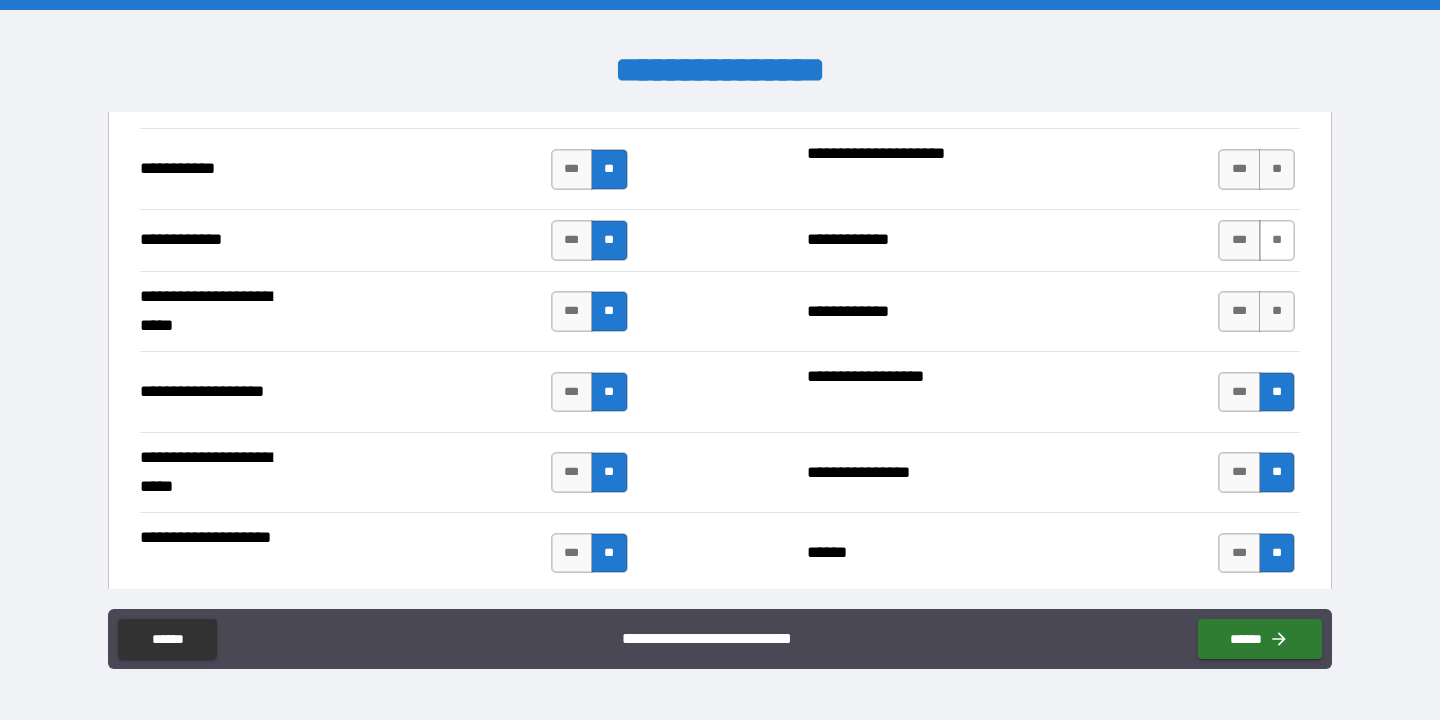 scroll, scrollTop: 4010, scrollLeft: 0, axis: vertical 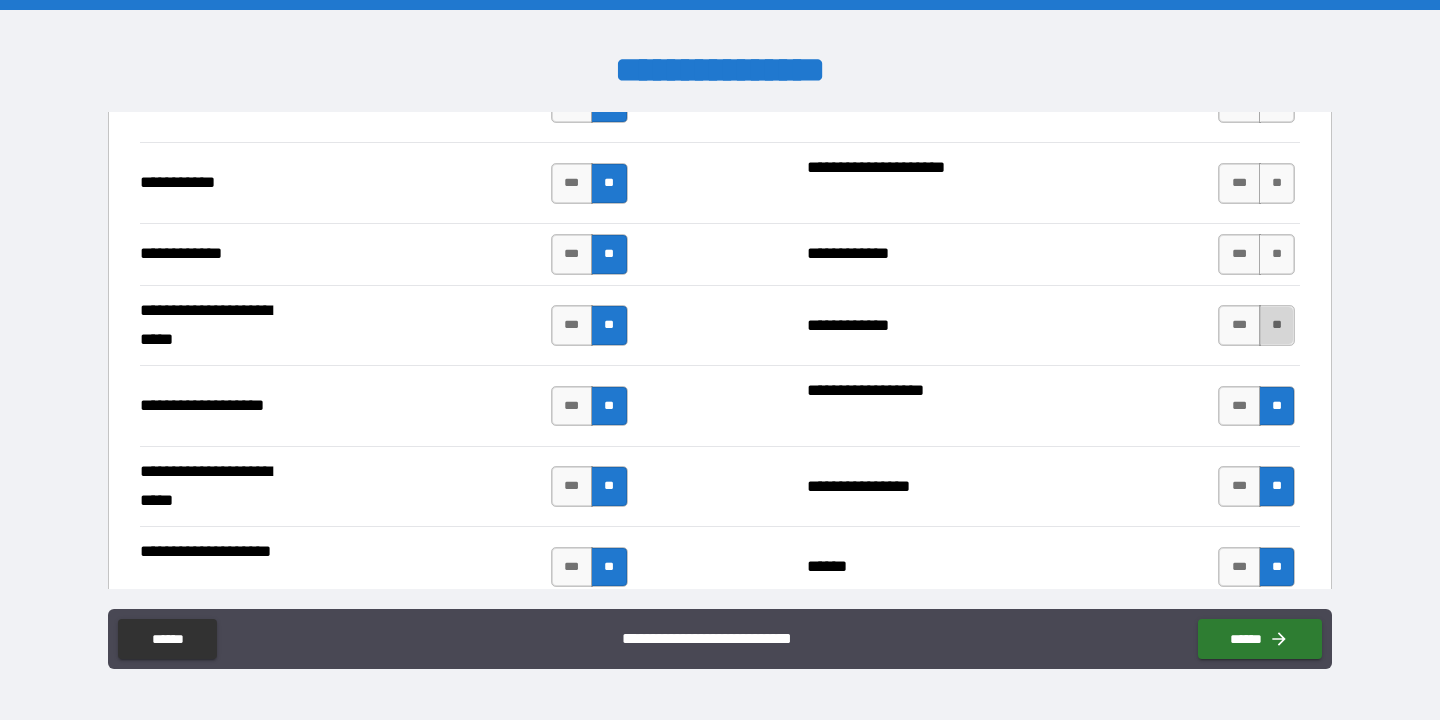 click on "**" at bounding box center (1277, 325) 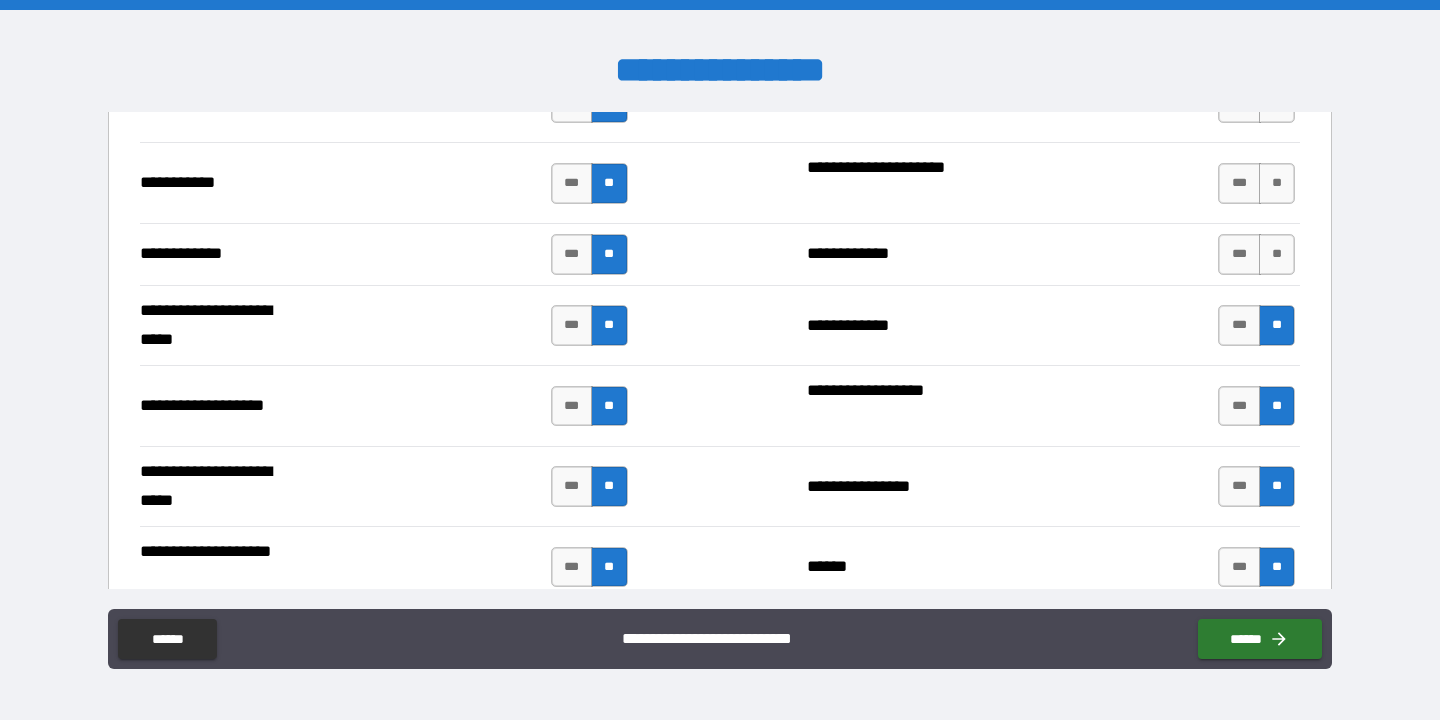 click on "**********" at bounding box center [720, 254] 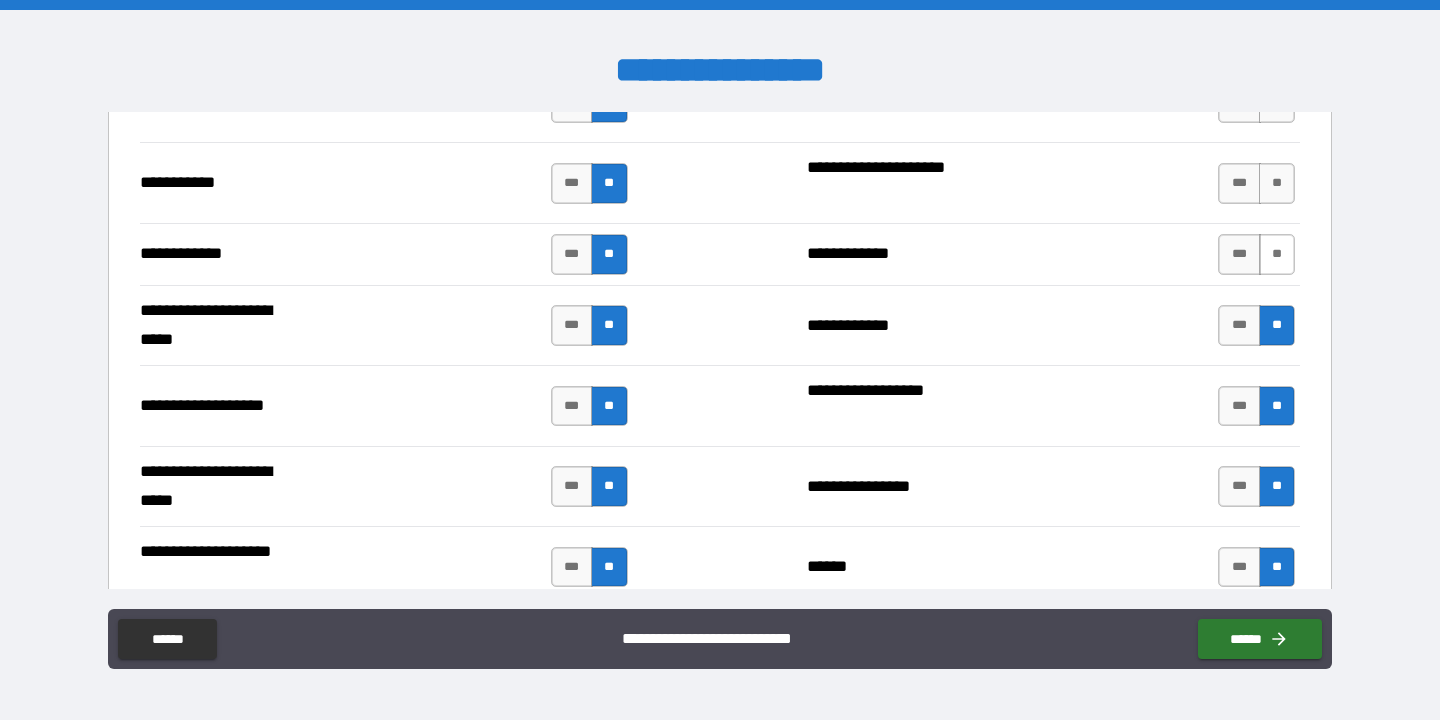 click on "**" at bounding box center (1277, 254) 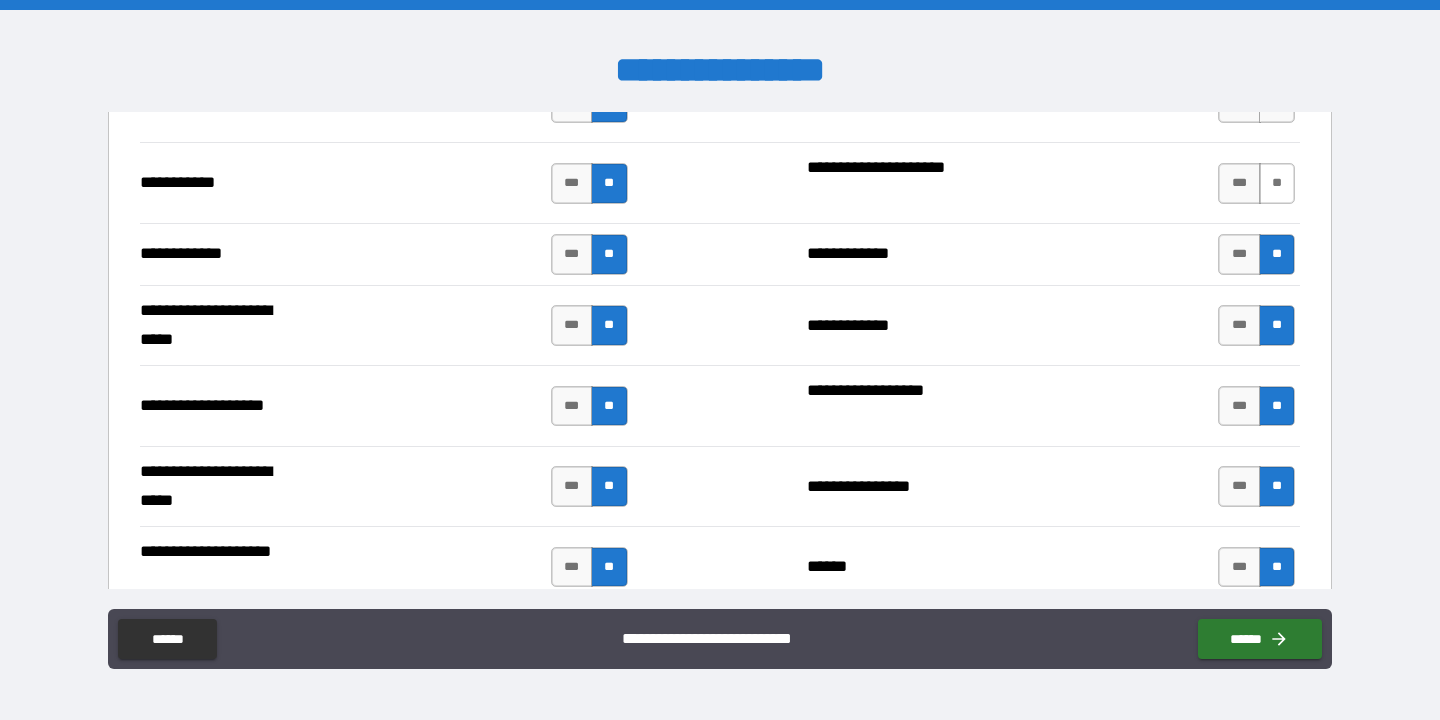 click on "**" at bounding box center (1277, 183) 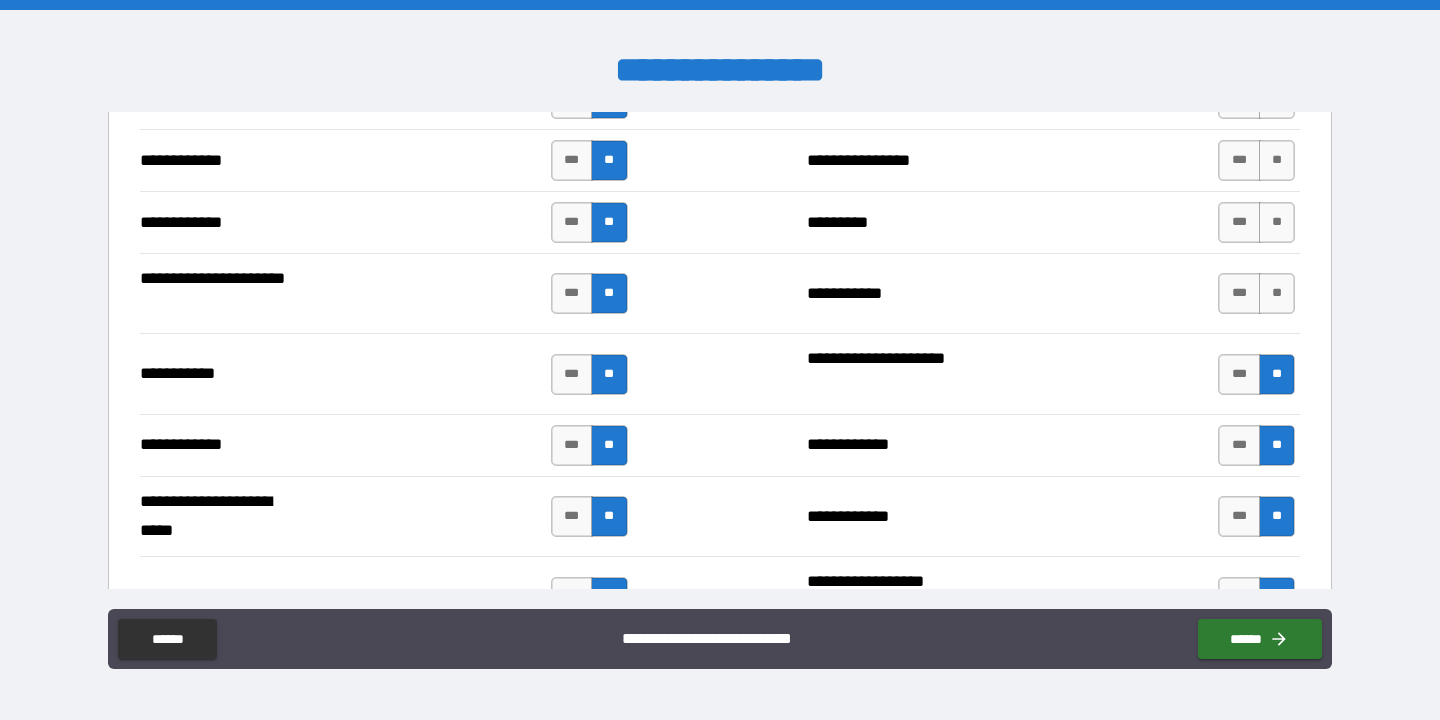 scroll, scrollTop: 3650, scrollLeft: 0, axis: vertical 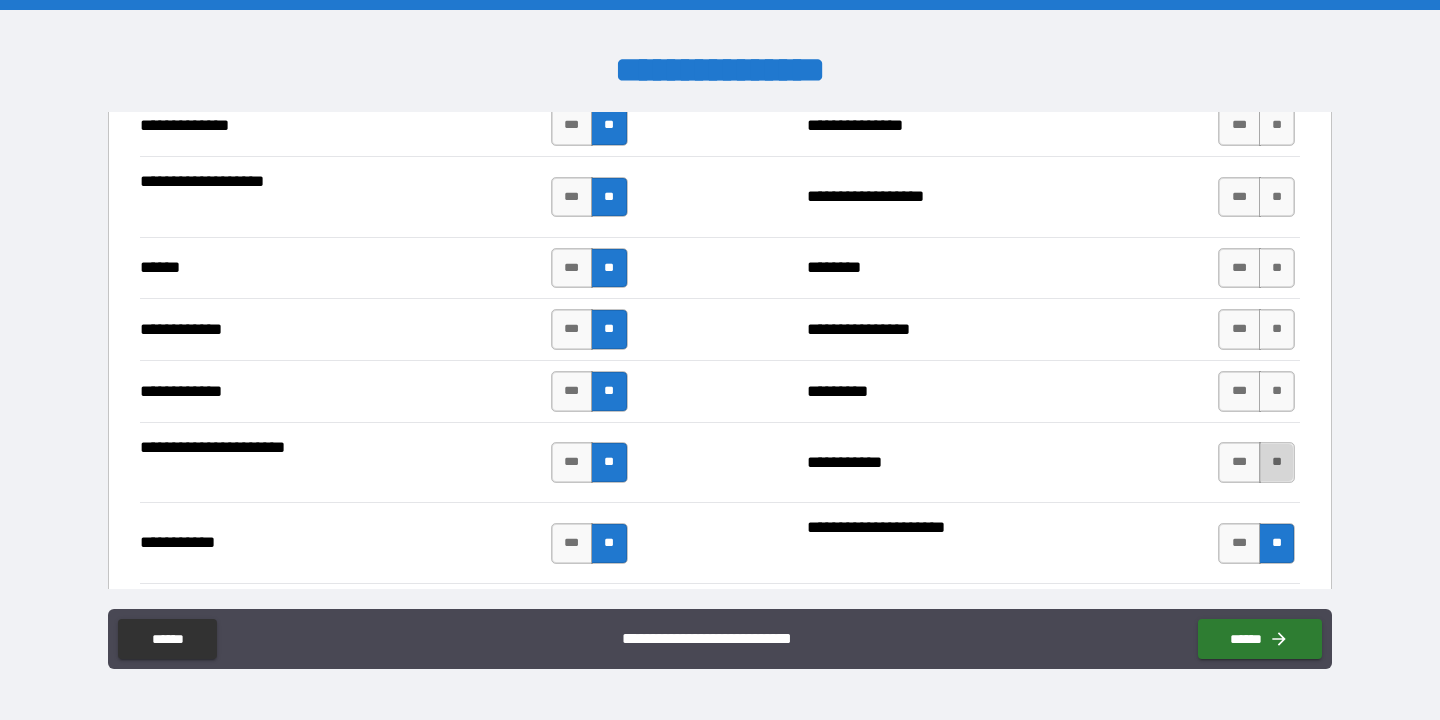 click on "**" at bounding box center (1277, 462) 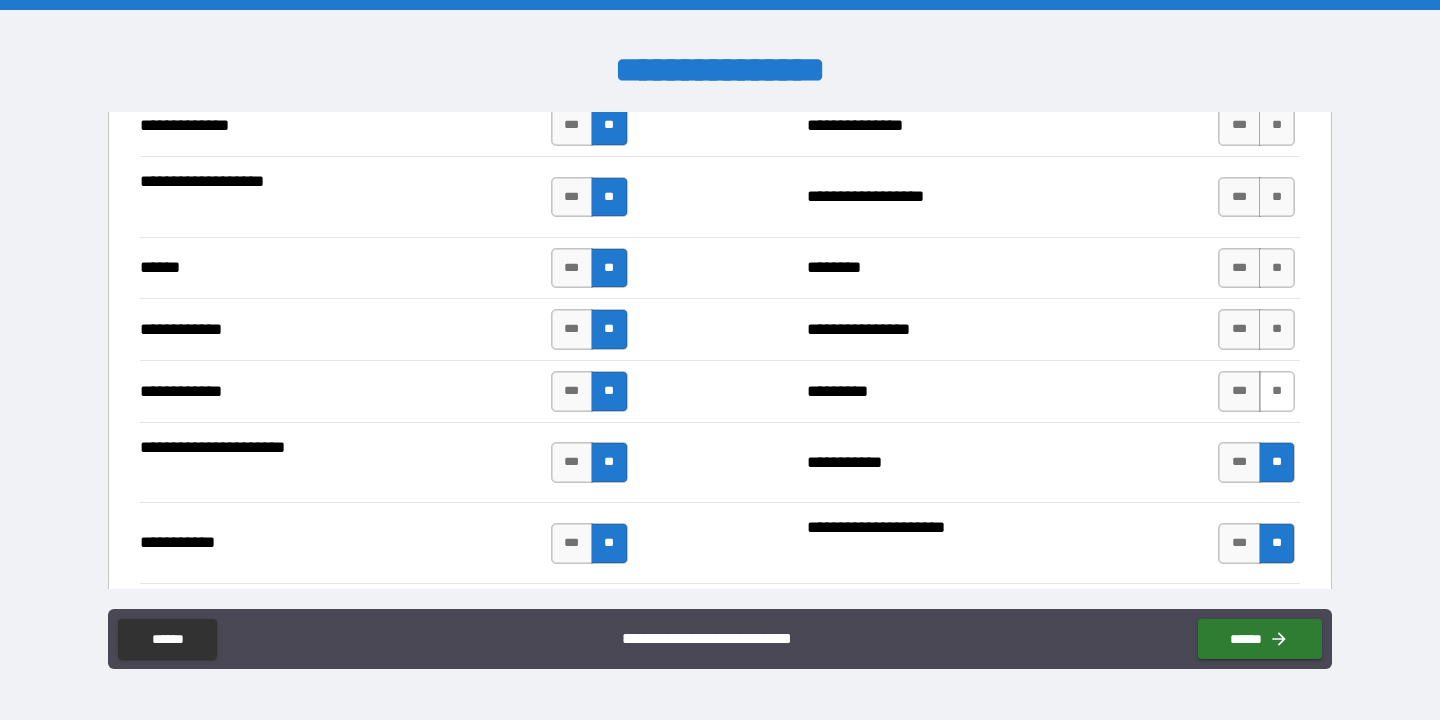 click on "**" at bounding box center (1277, 391) 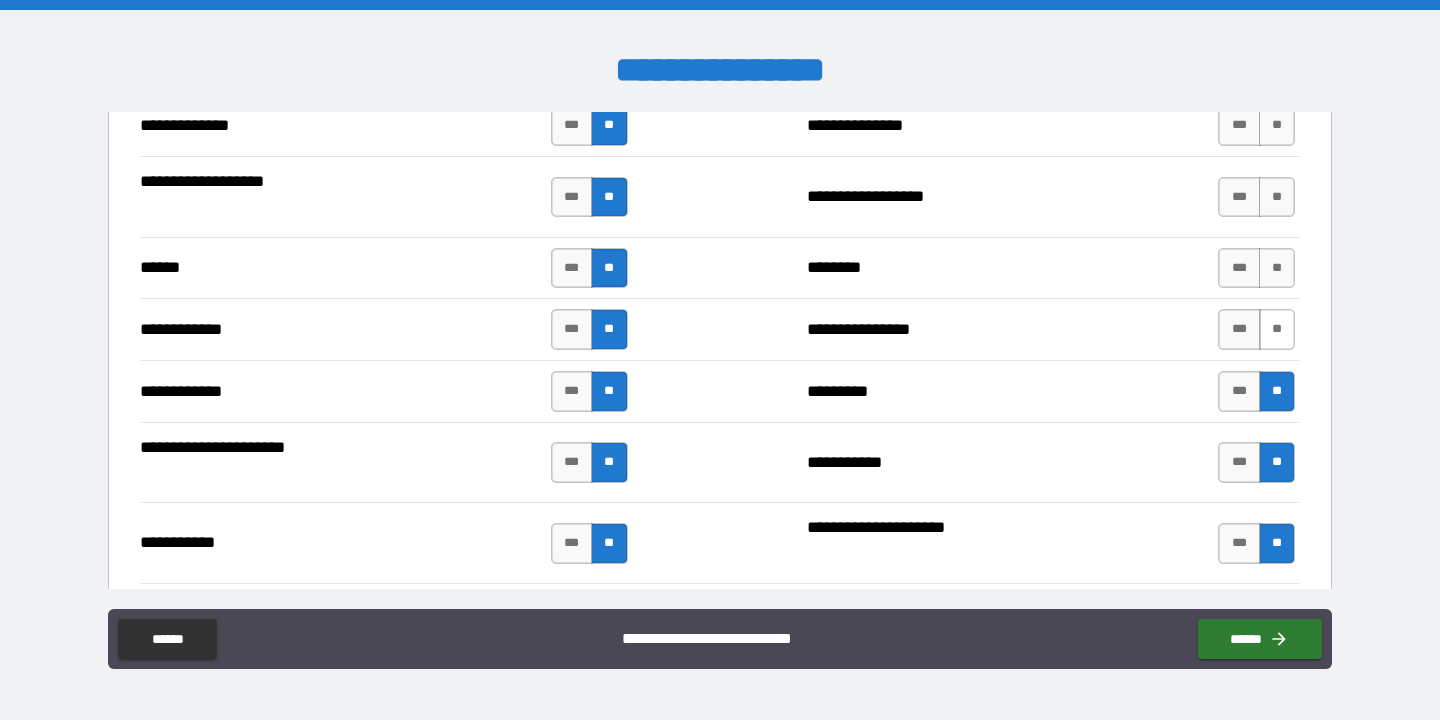 click on "**" at bounding box center (1277, 329) 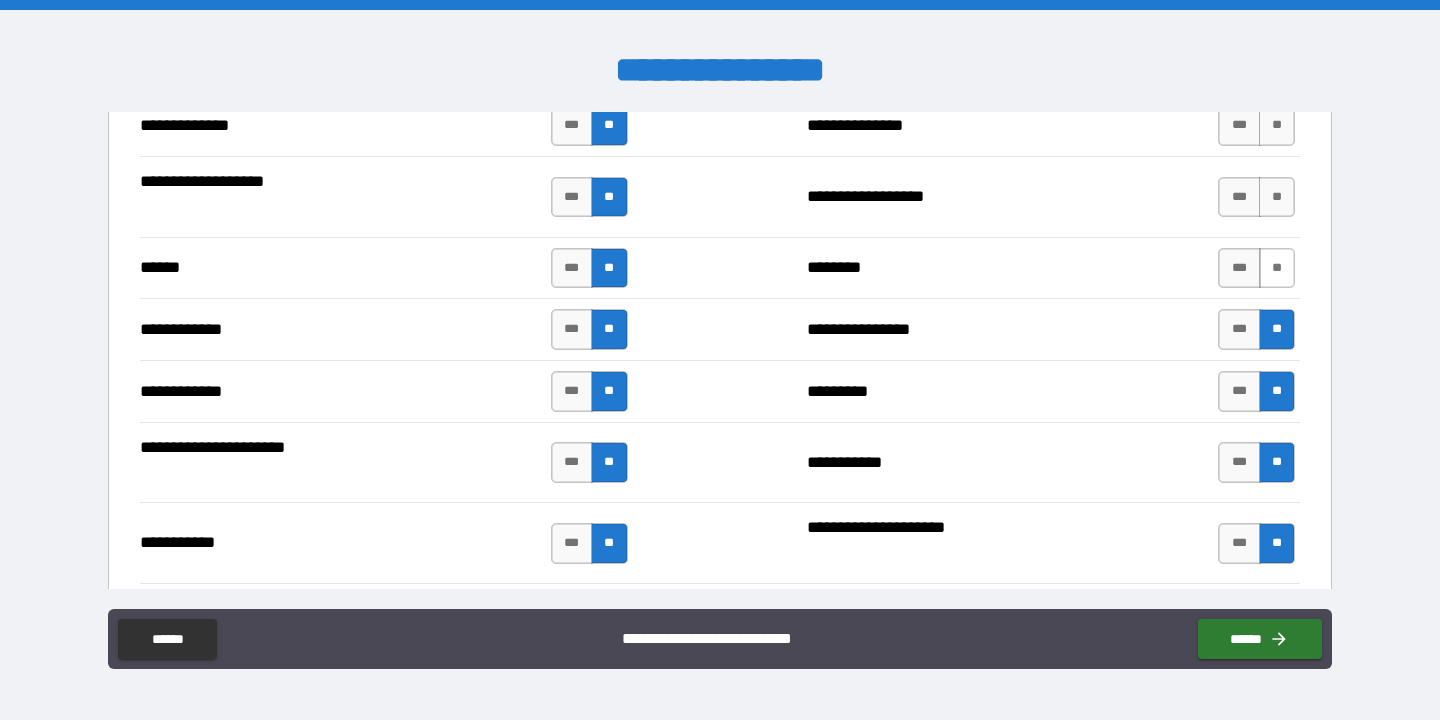 click on "**" at bounding box center (1277, 268) 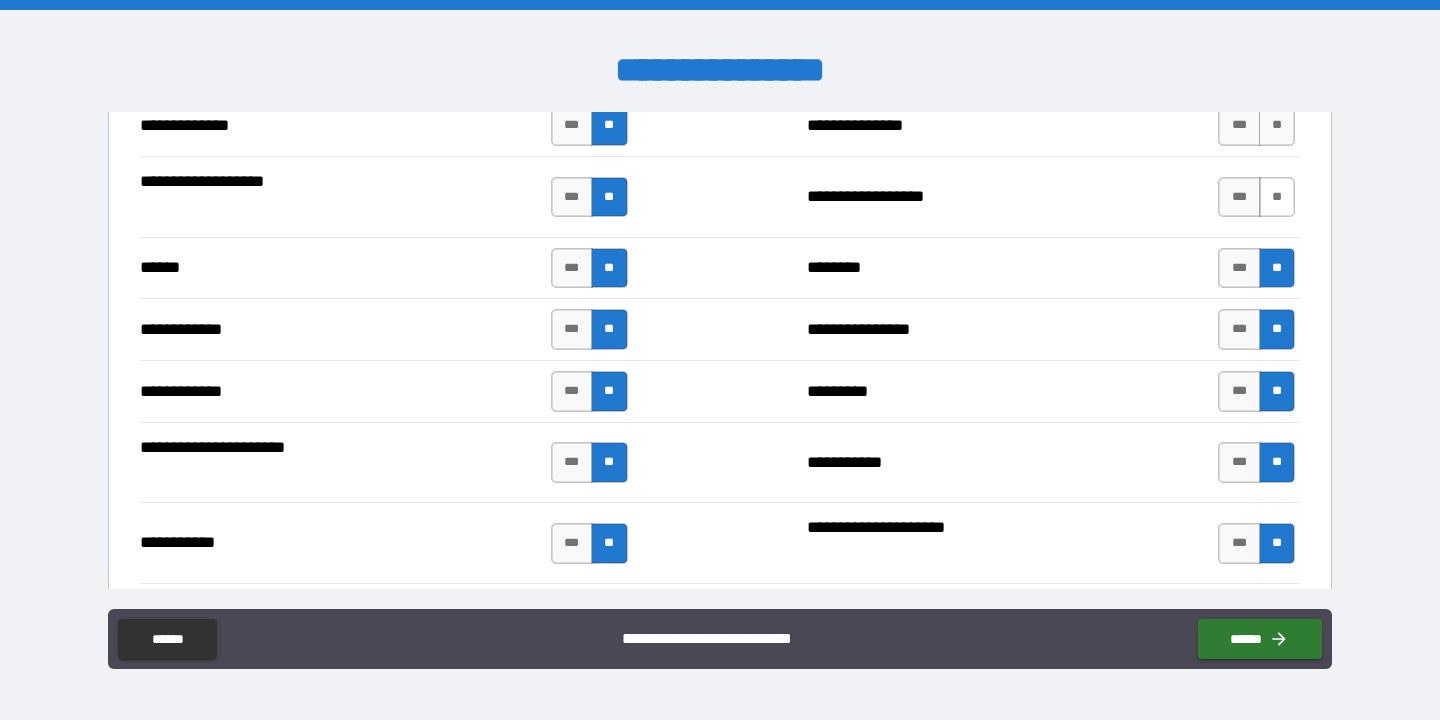 click on "**" at bounding box center (1277, 197) 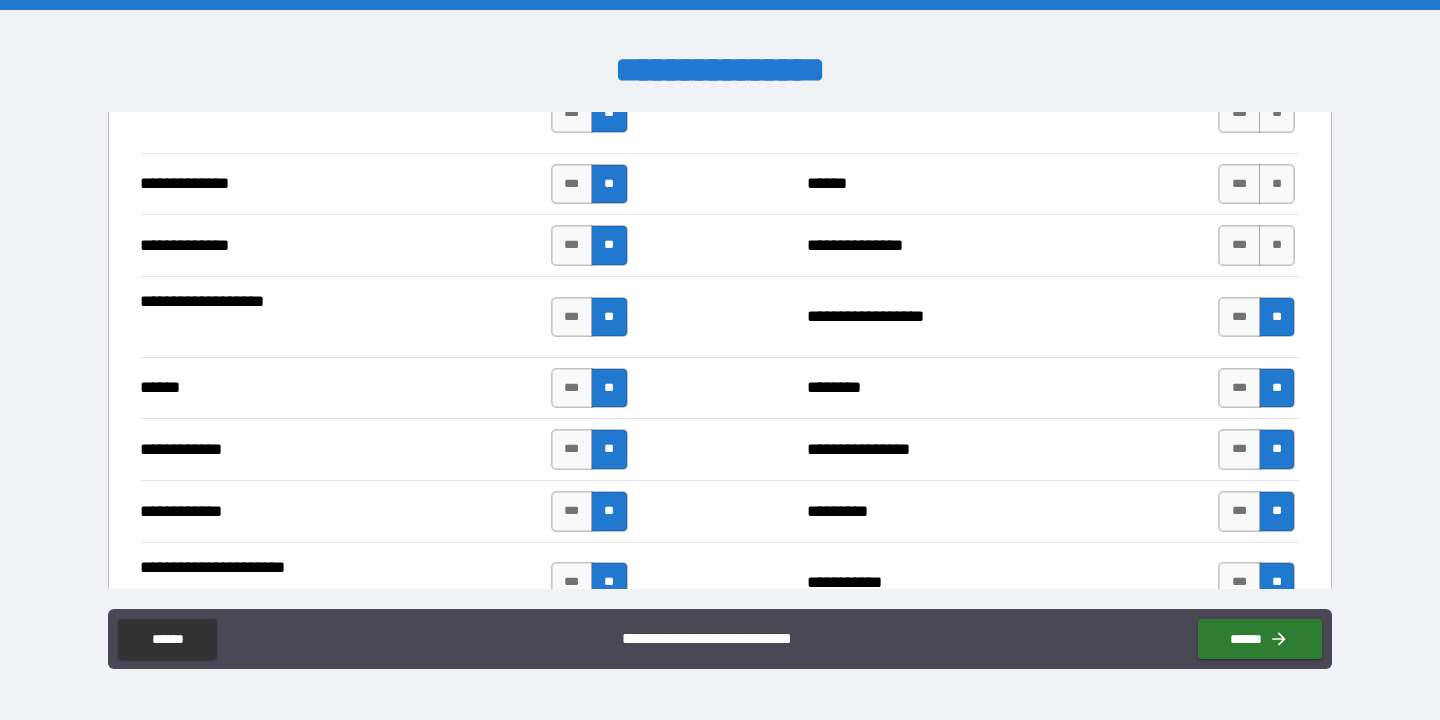 scroll, scrollTop: 3527, scrollLeft: 0, axis: vertical 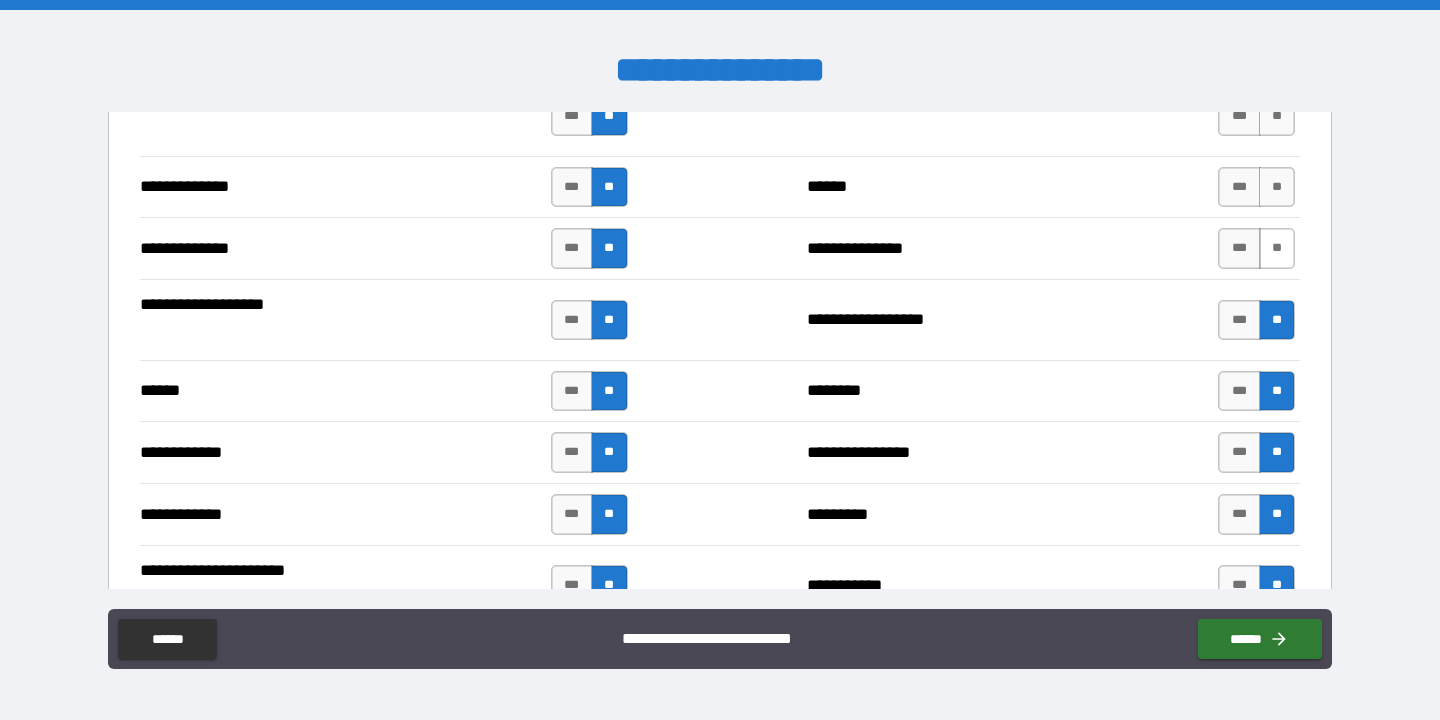 click on "**" at bounding box center (1277, 248) 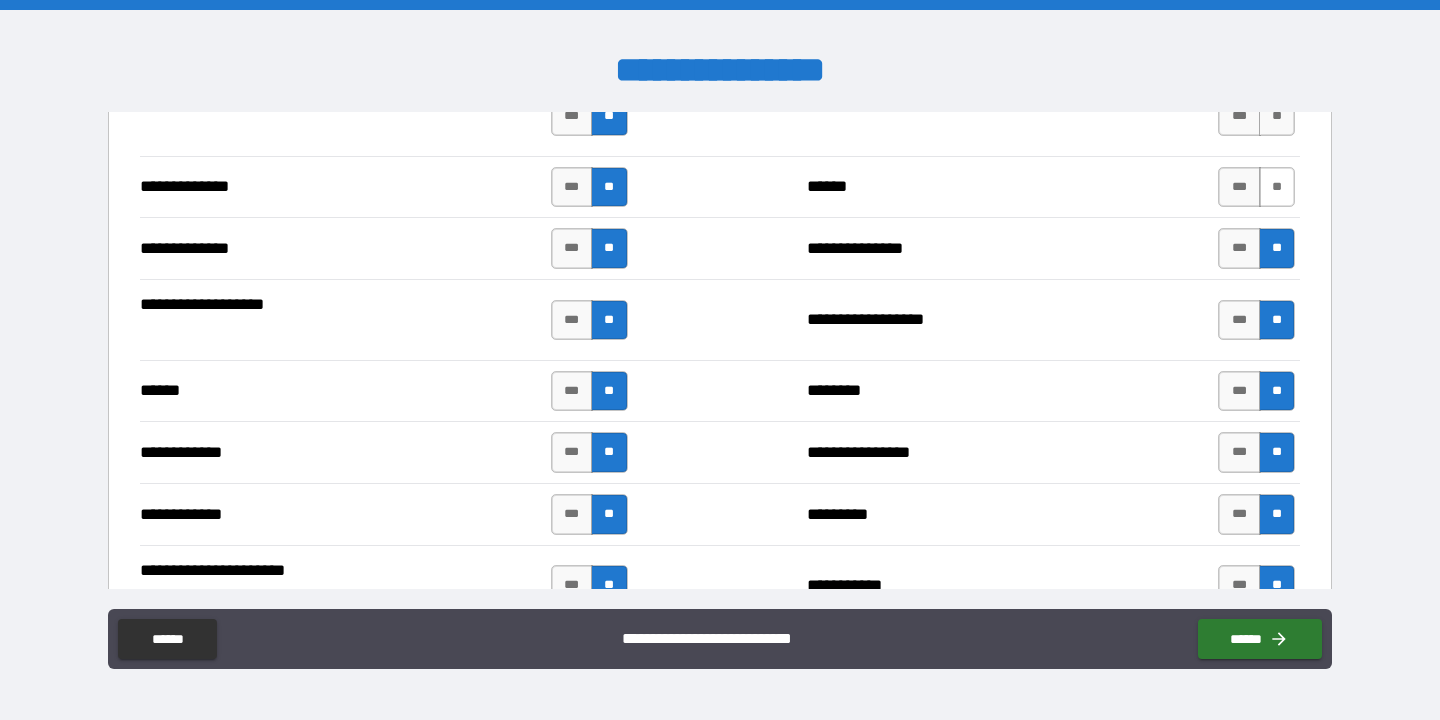 click on "**" at bounding box center (1277, 187) 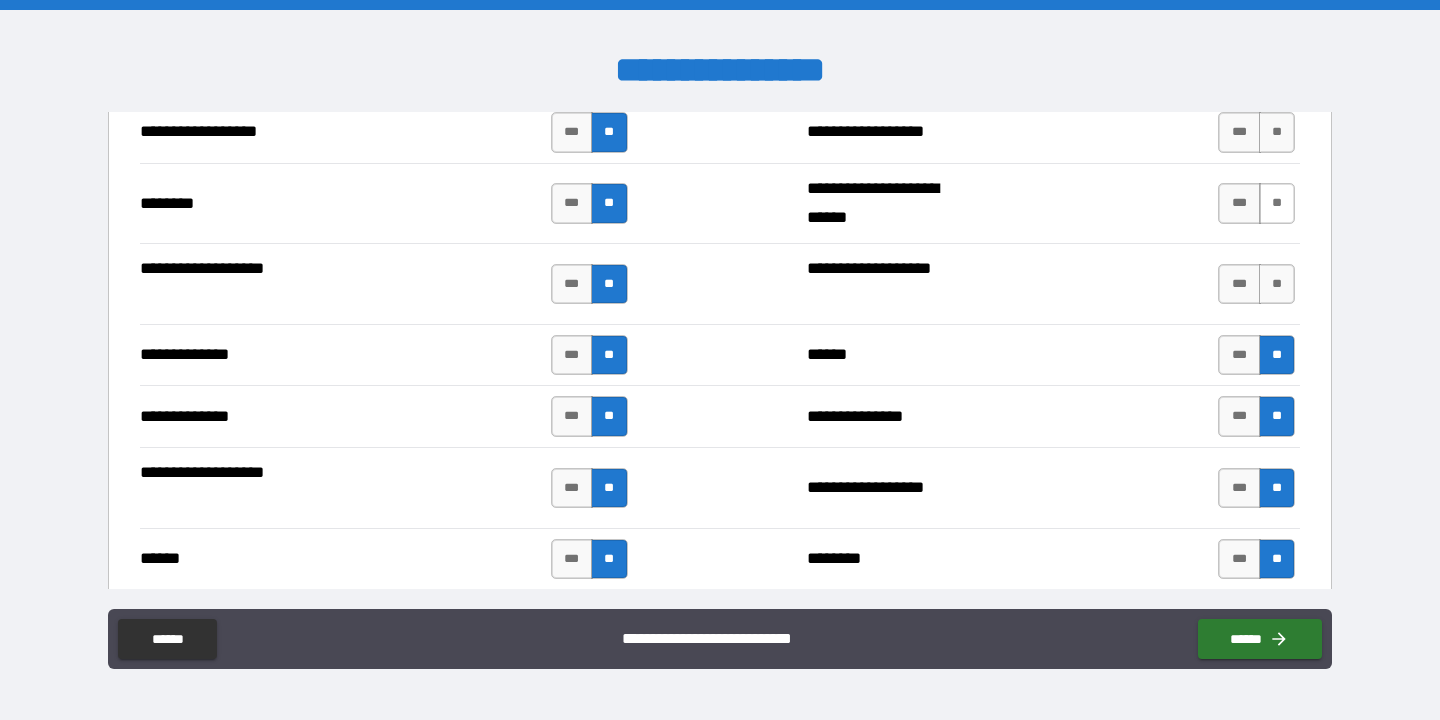 scroll, scrollTop: 3344, scrollLeft: 0, axis: vertical 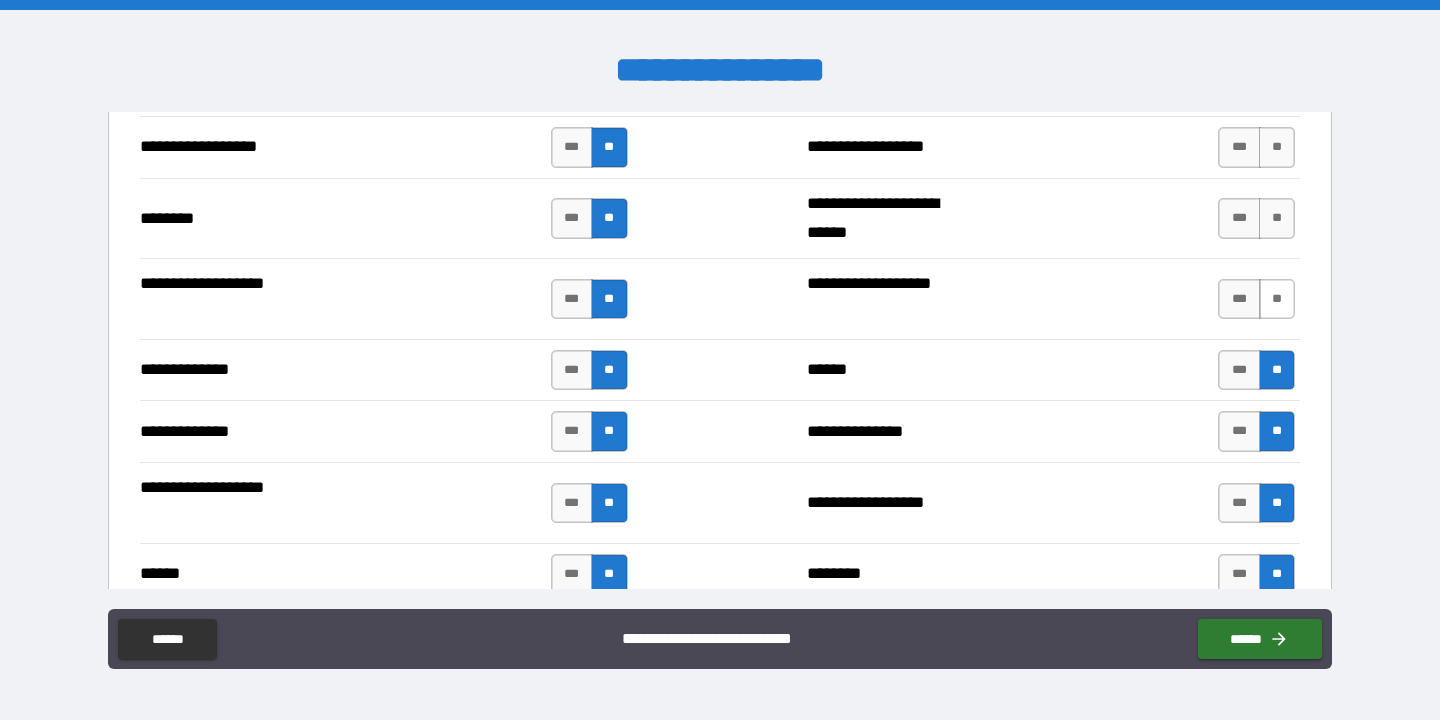 click on "**" at bounding box center (1277, 299) 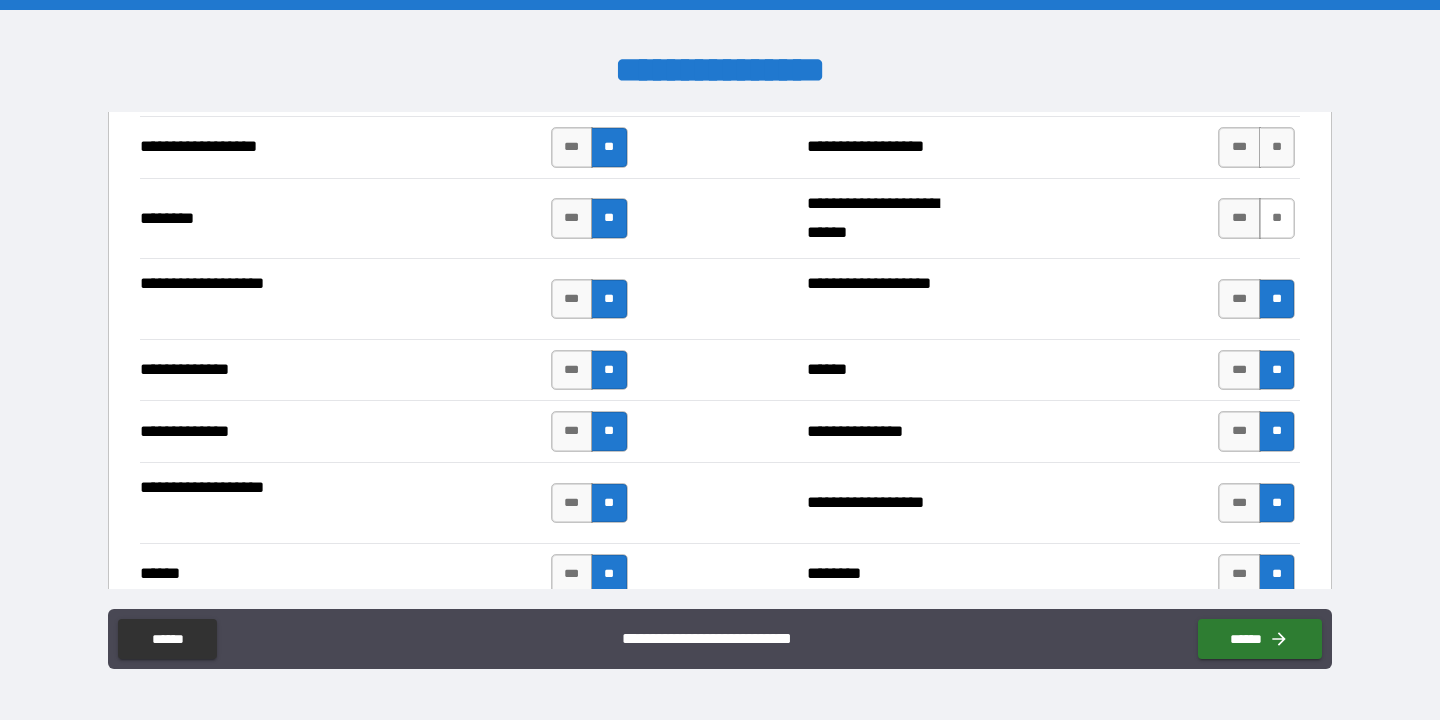 click on "**" at bounding box center [1277, 218] 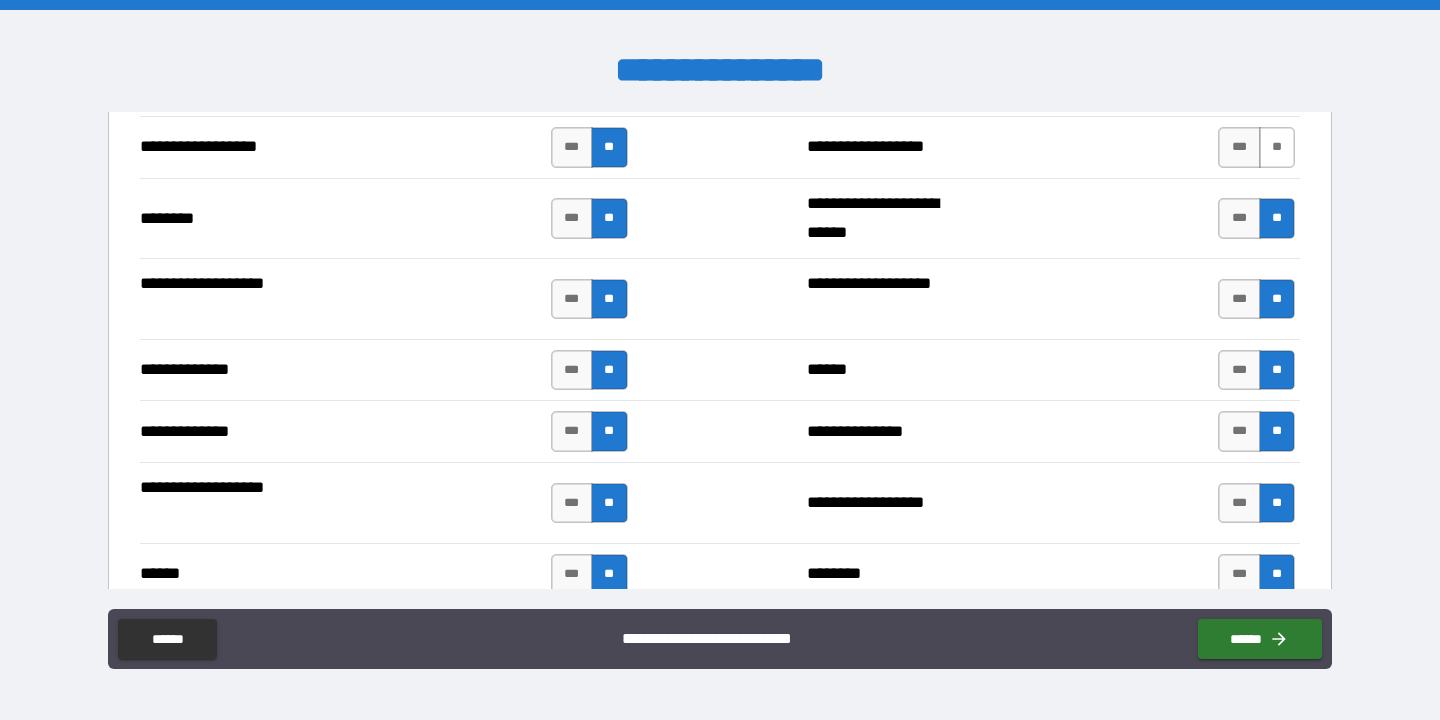 click on "**" at bounding box center (1277, 147) 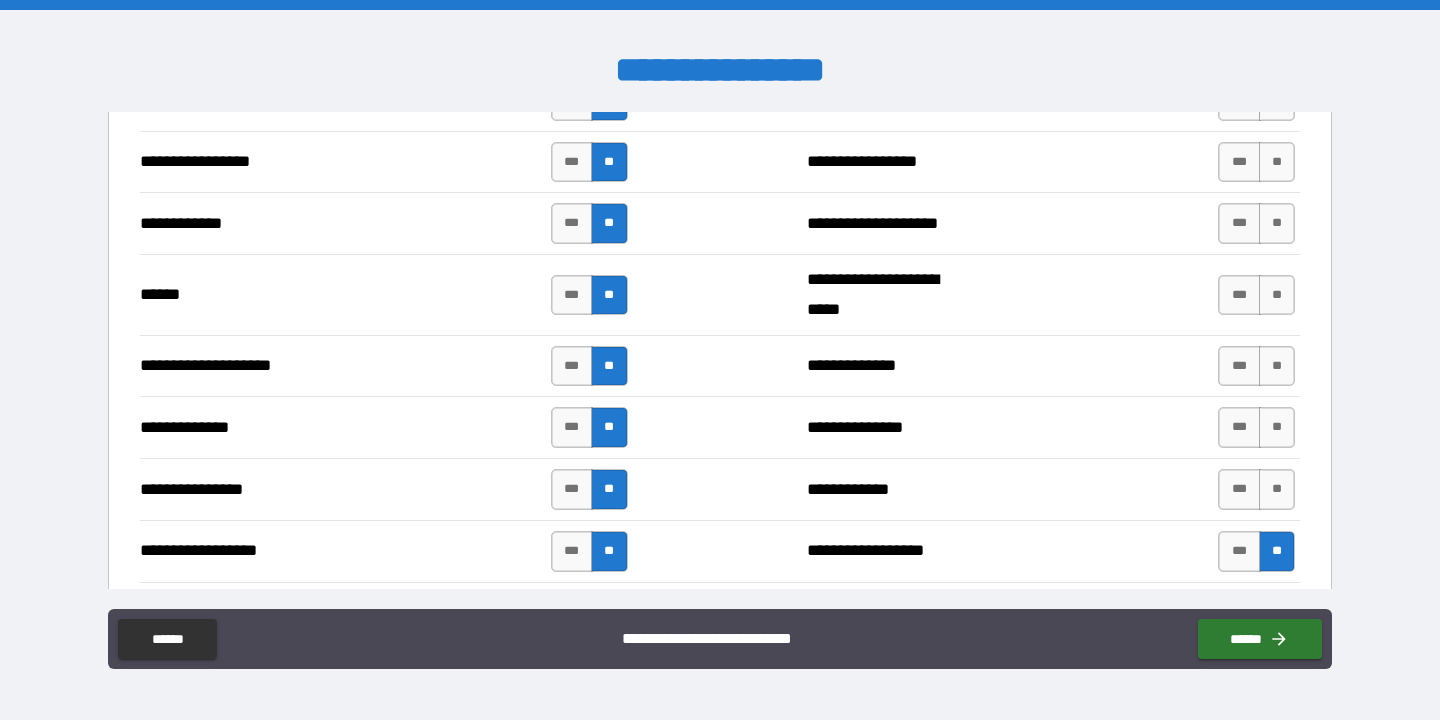 scroll, scrollTop: 2975, scrollLeft: 0, axis: vertical 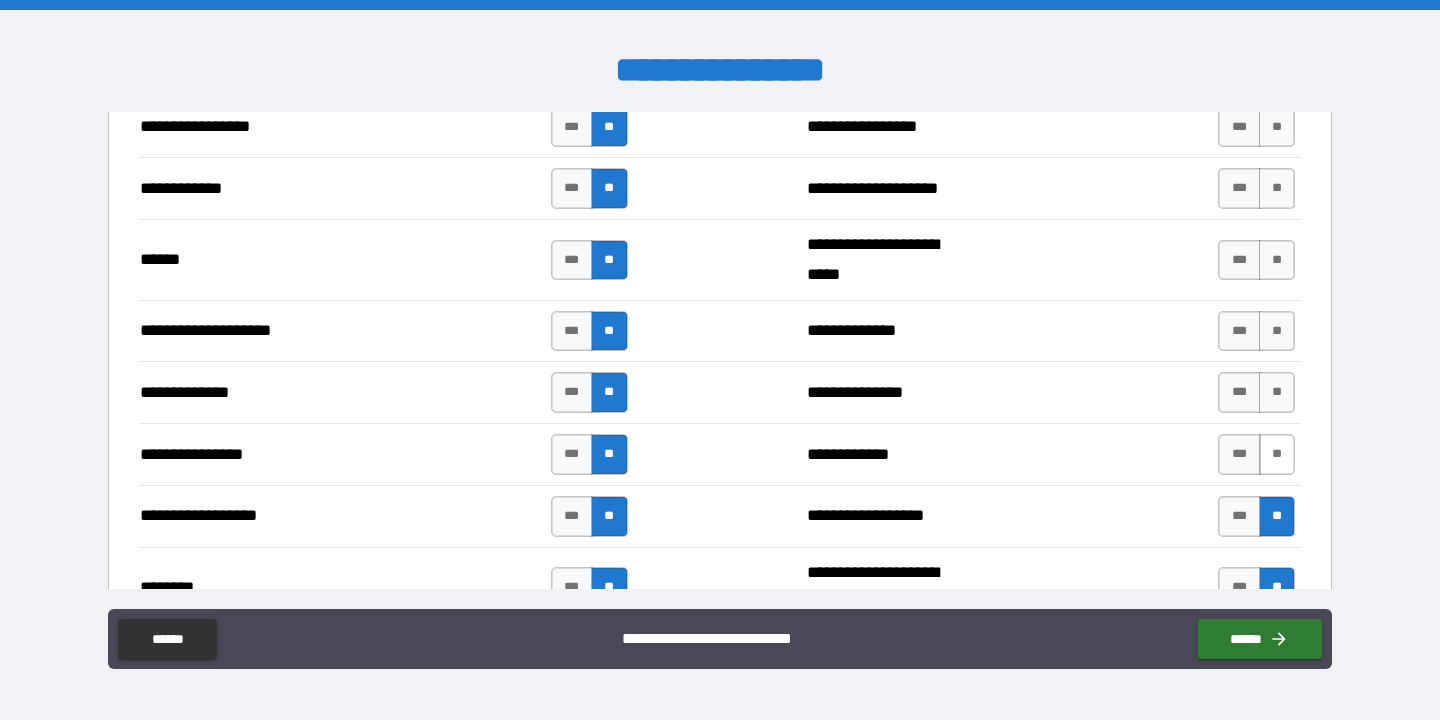 click on "**" at bounding box center (1277, 454) 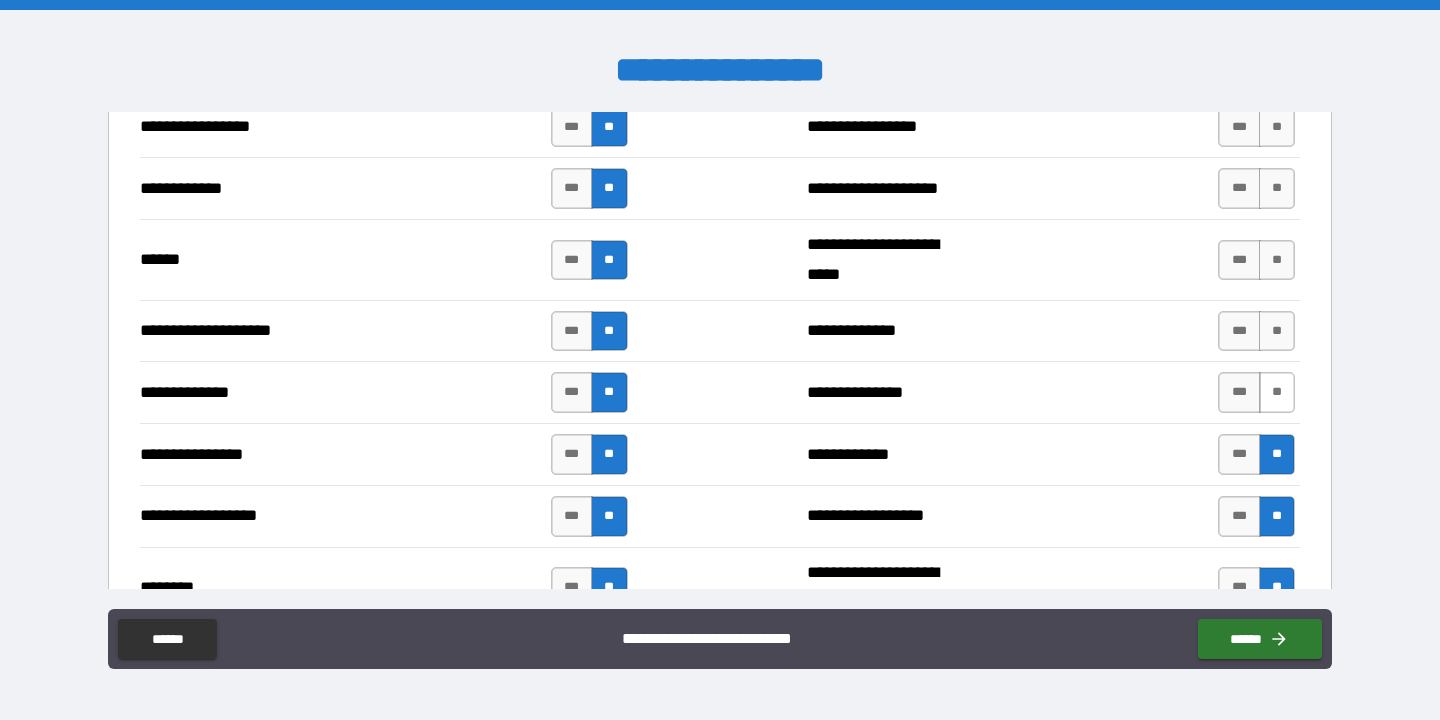 click on "**" at bounding box center [1277, 392] 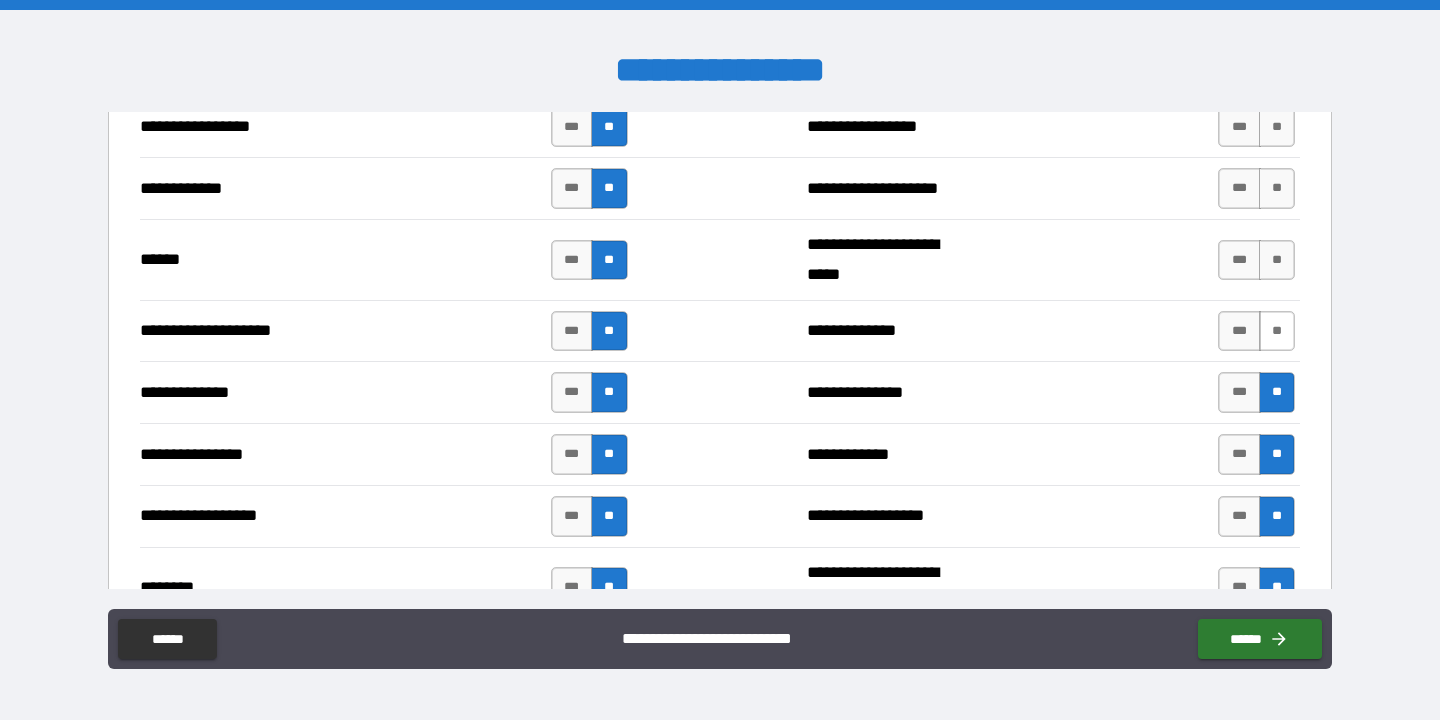 click on "**" at bounding box center [1277, 331] 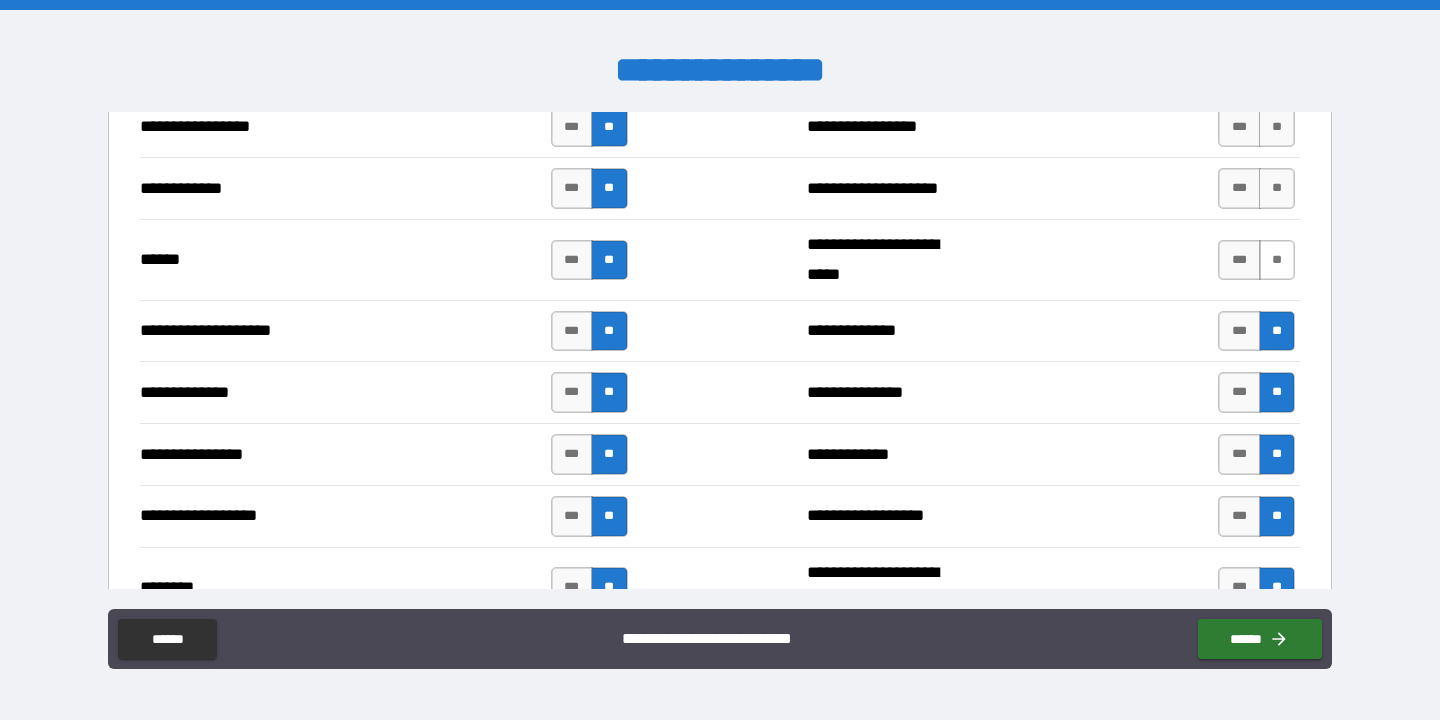click on "**" at bounding box center [1277, 260] 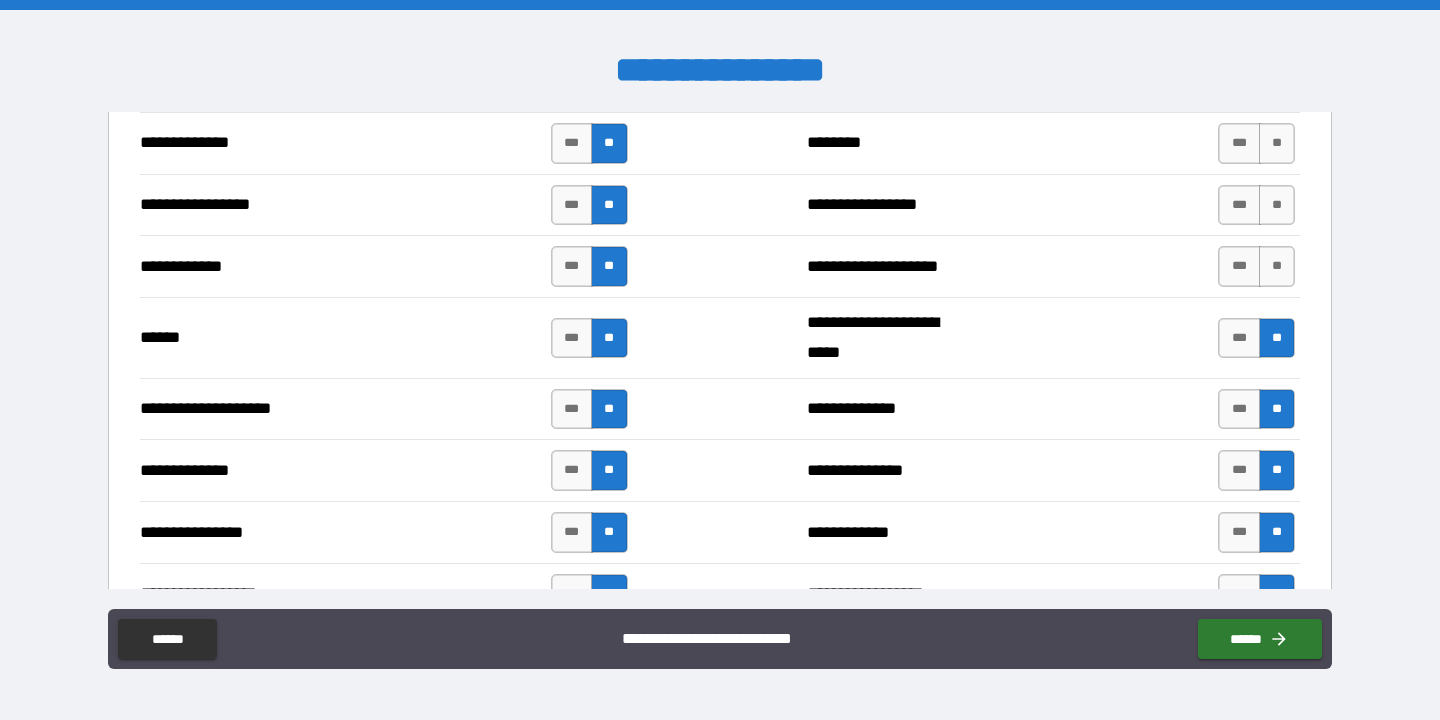scroll, scrollTop: 2894, scrollLeft: 0, axis: vertical 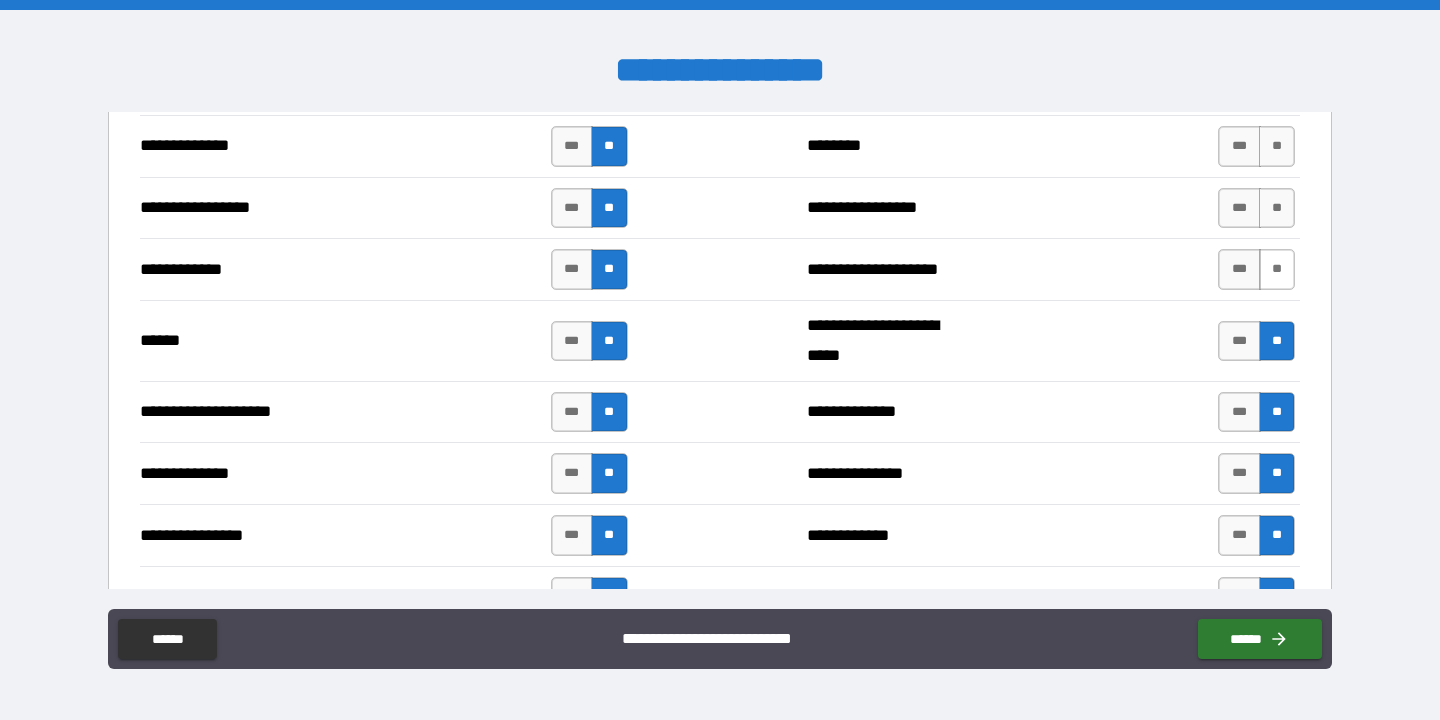 click on "**" at bounding box center [1277, 269] 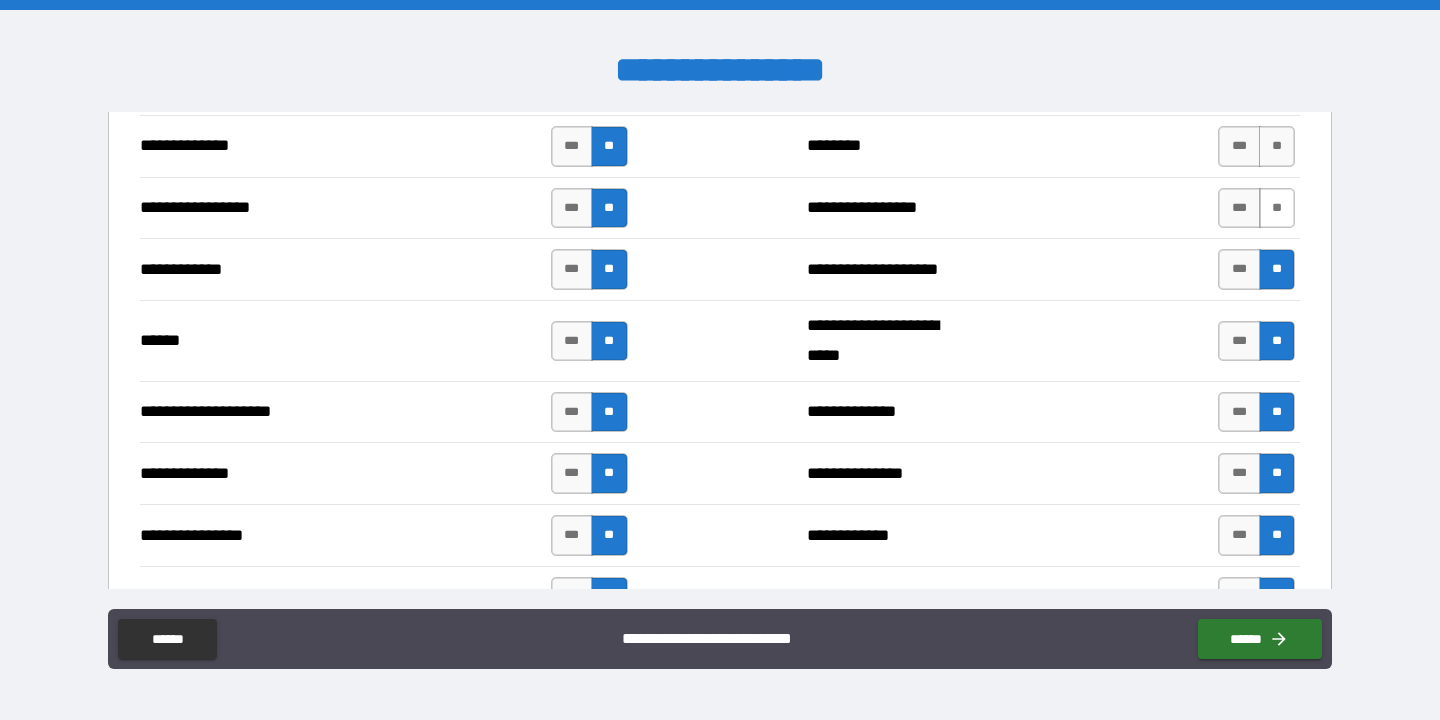 click on "**" at bounding box center [1277, 208] 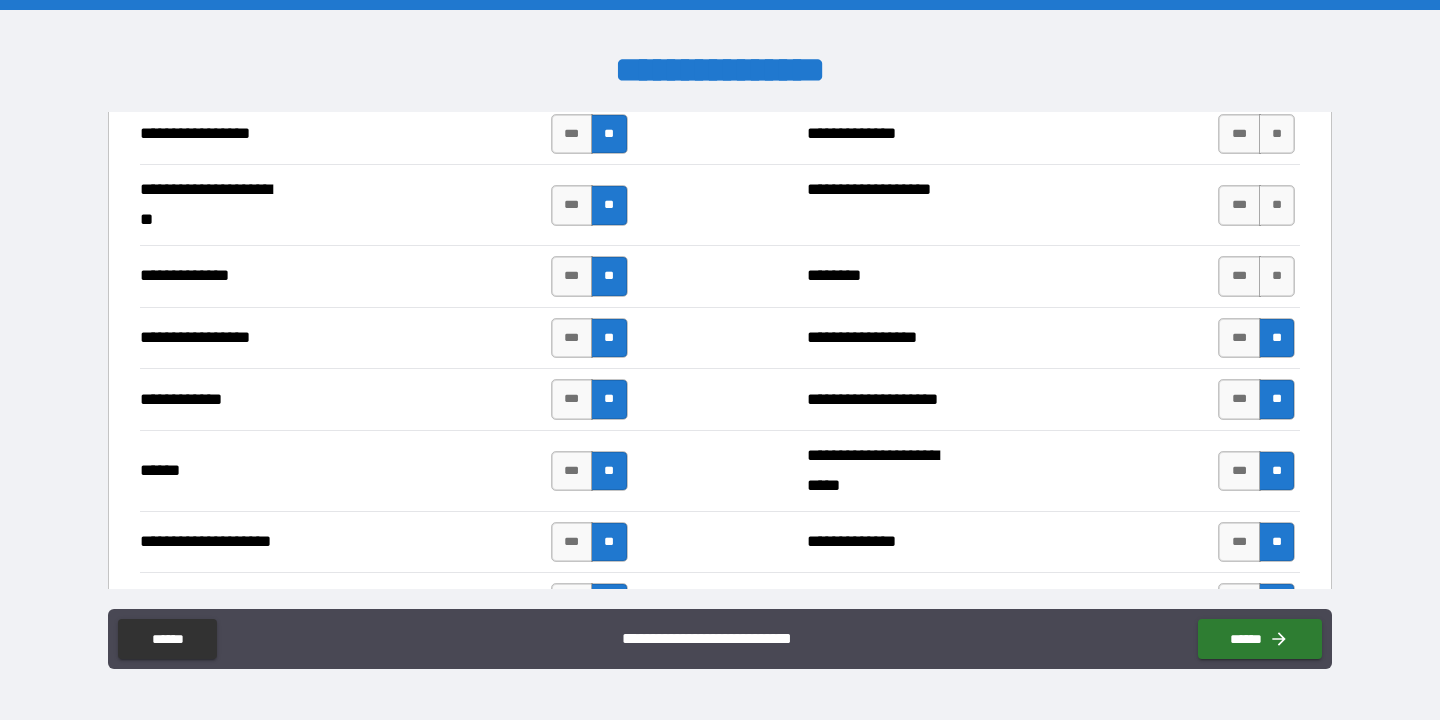 scroll, scrollTop: 2756, scrollLeft: 0, axis: vertical 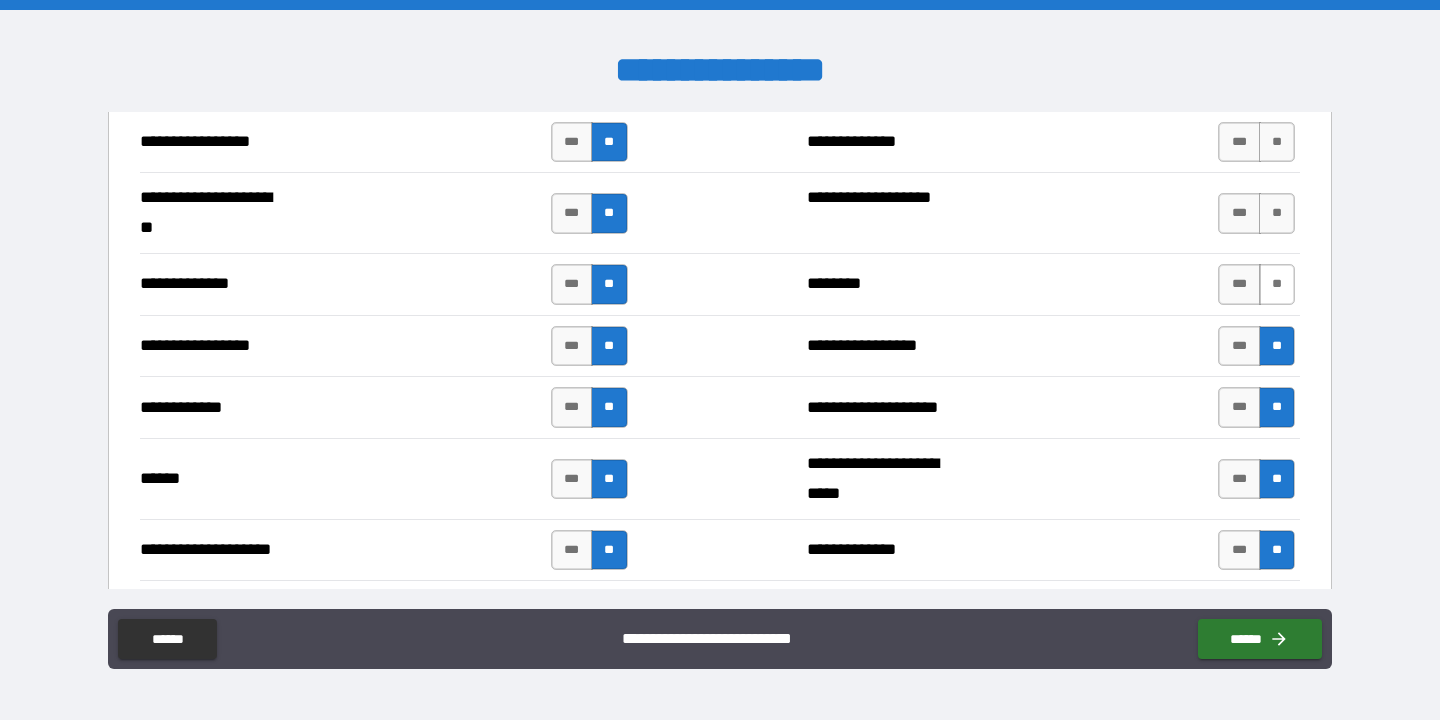 click on "**" at bounding box center (1277, 284) 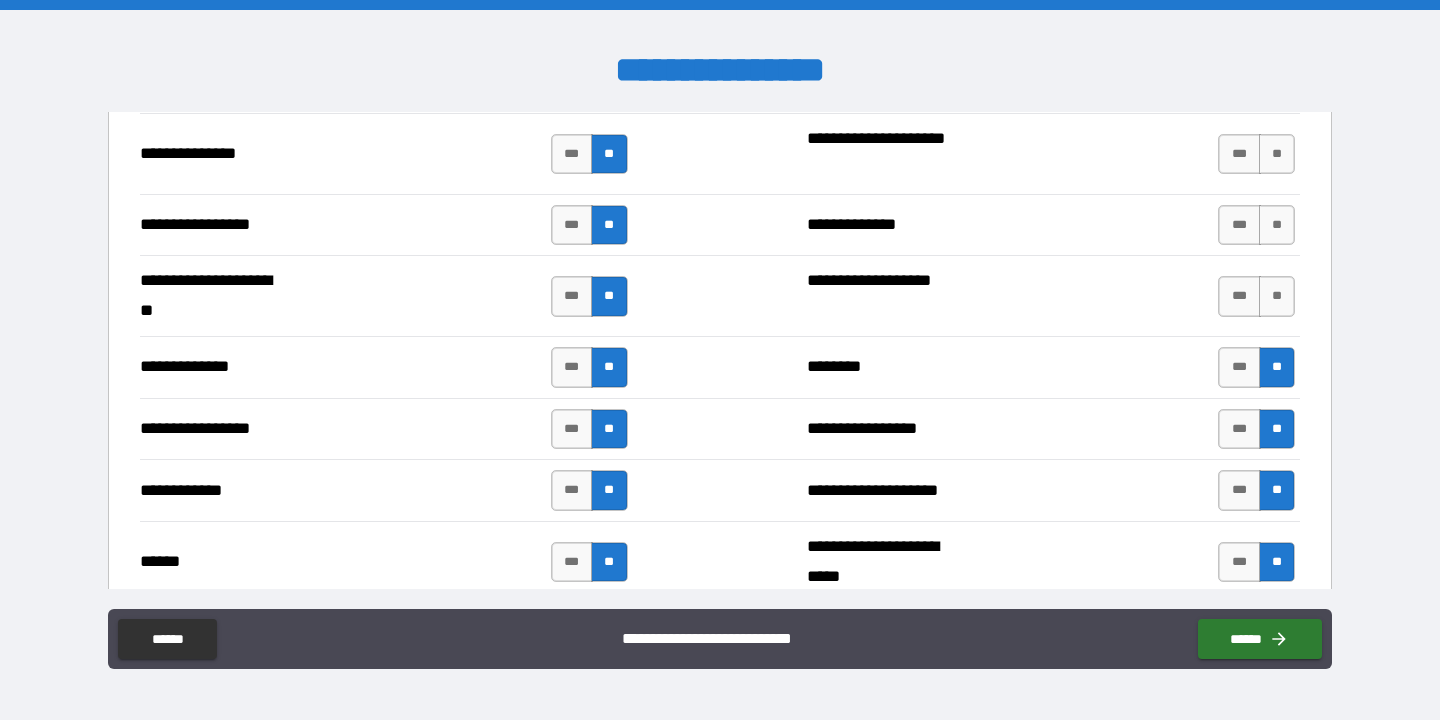 scroll, scrollTop: 2671, scrollLeft: 0, axis: vertical 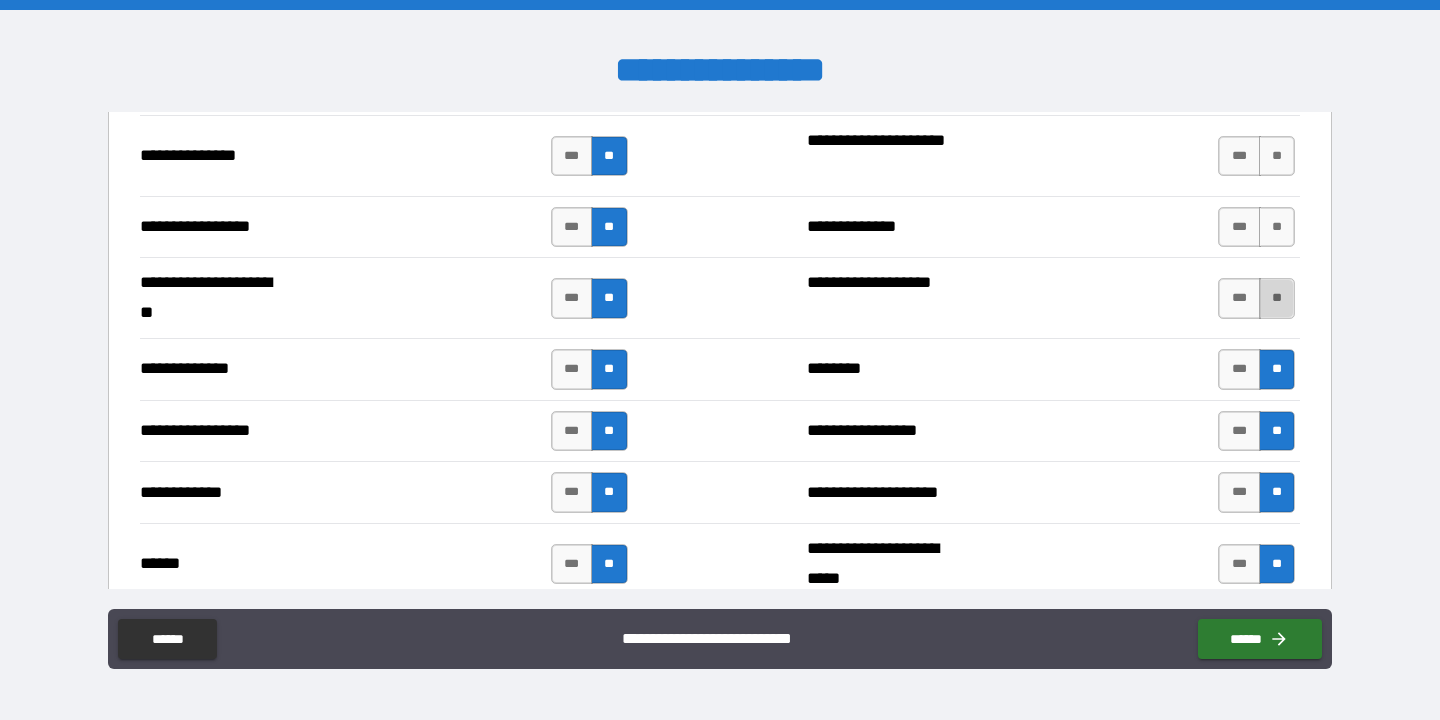 click on "**" at bounding box center [1277, 298] 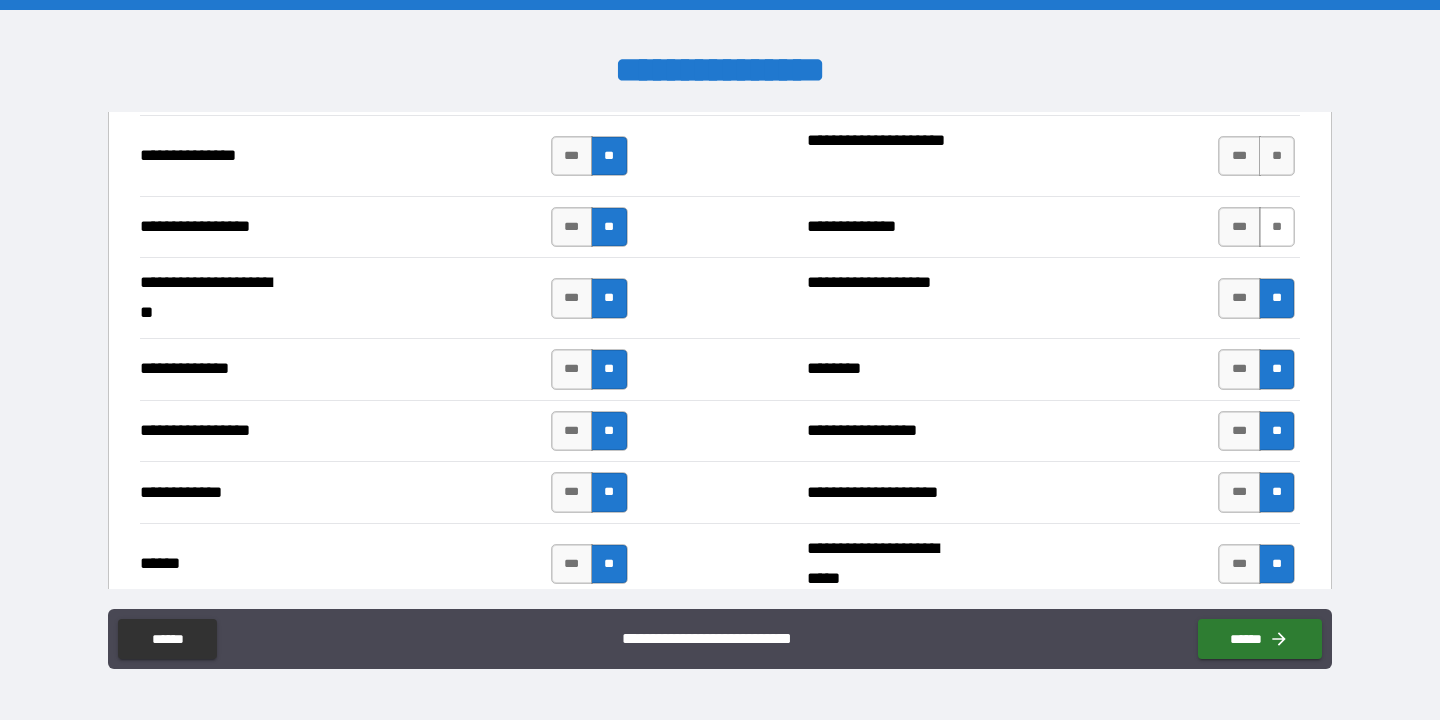 click on "**" at bounding box center [1277, 227] 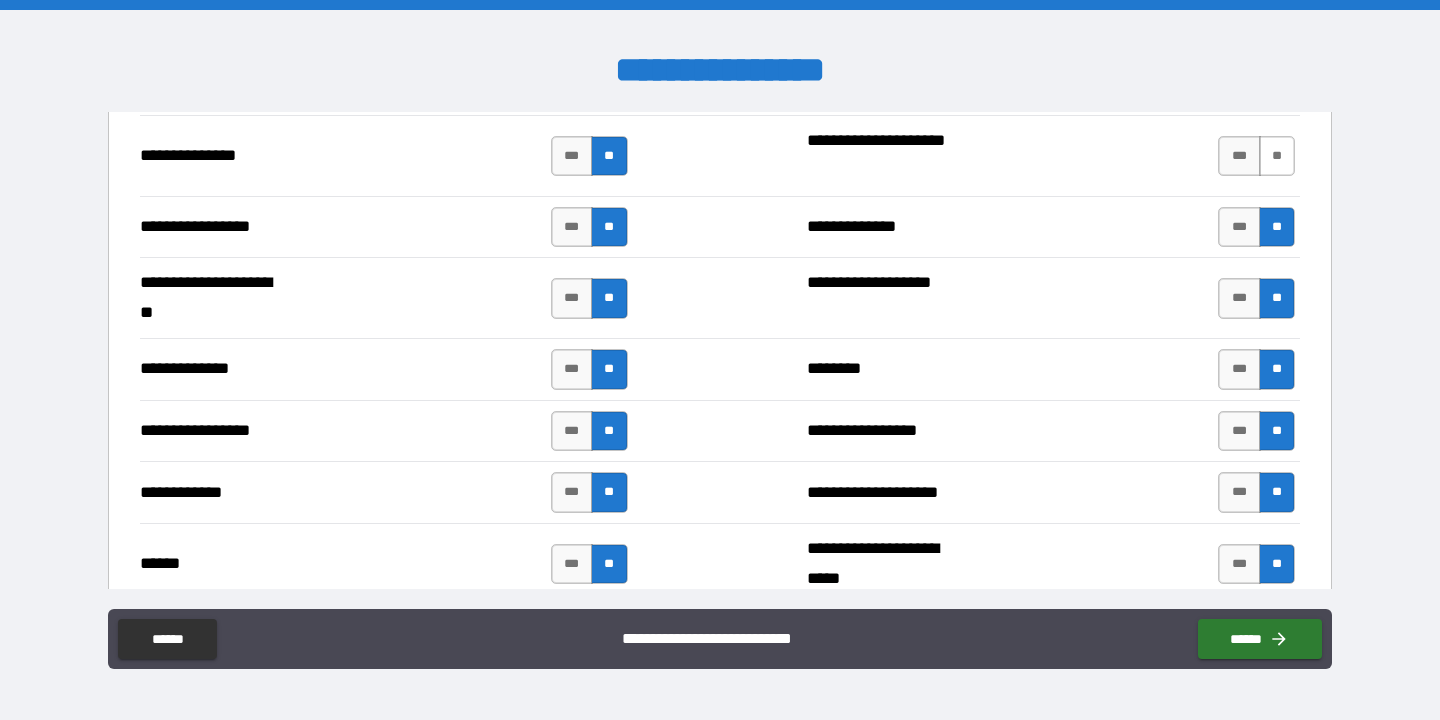 click on "**" at bounding box center [1277, 156] 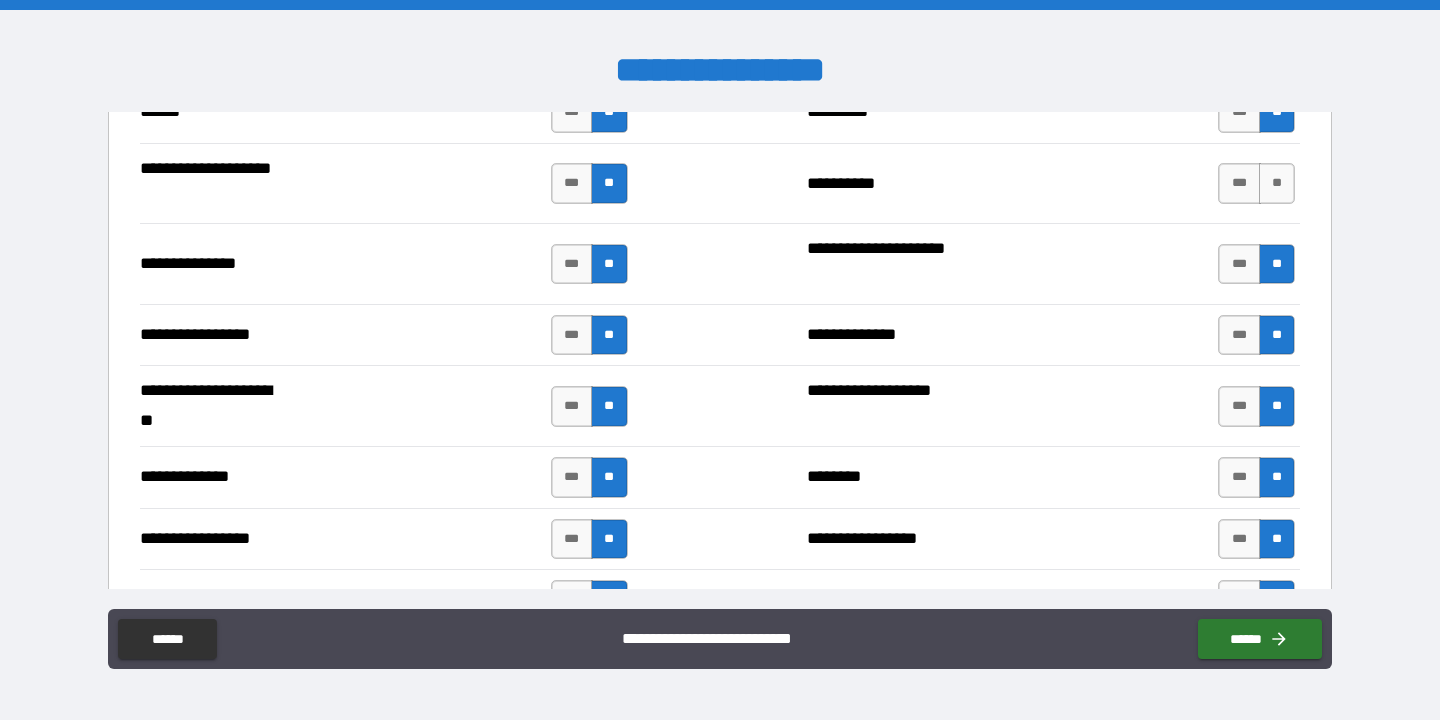 scroll, scrollTop: 2504, scrollLeft: 0, axis: vertical 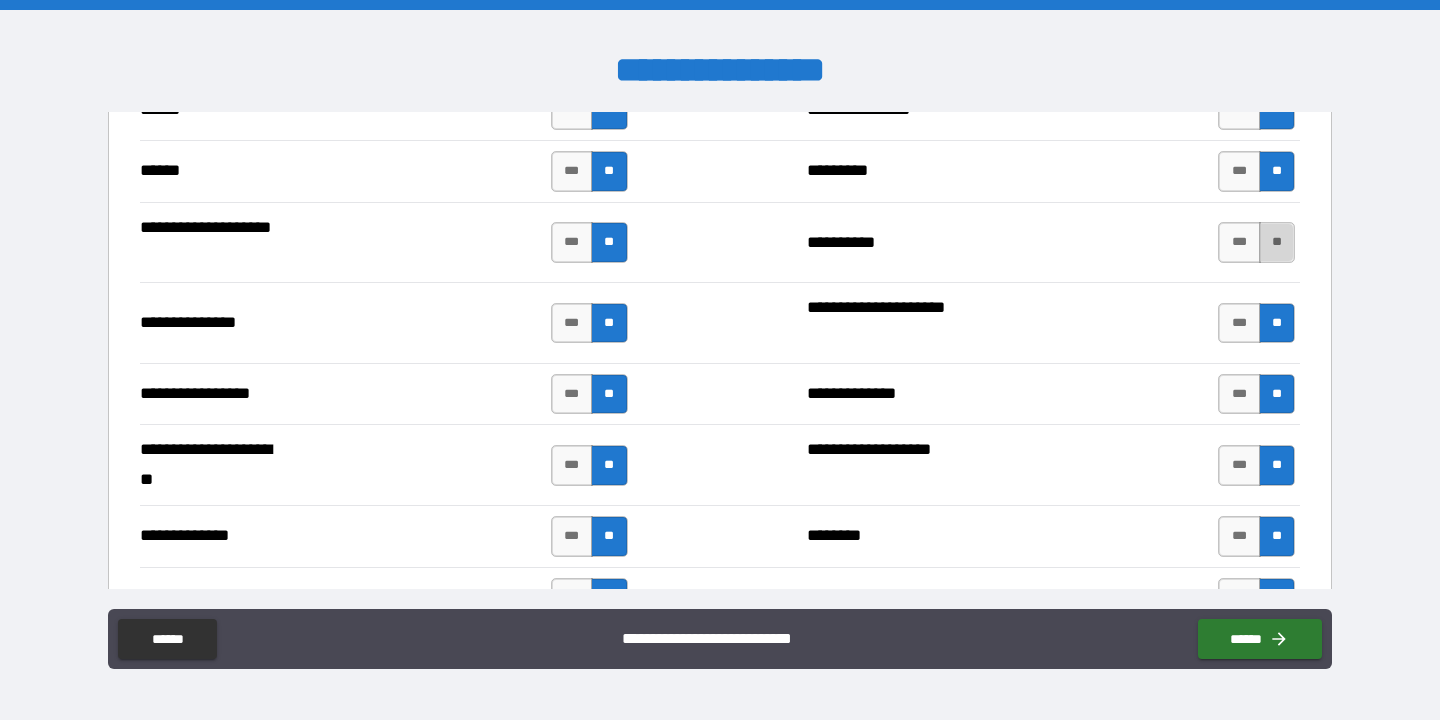 click on "**" at bounding box center [1277, 242] 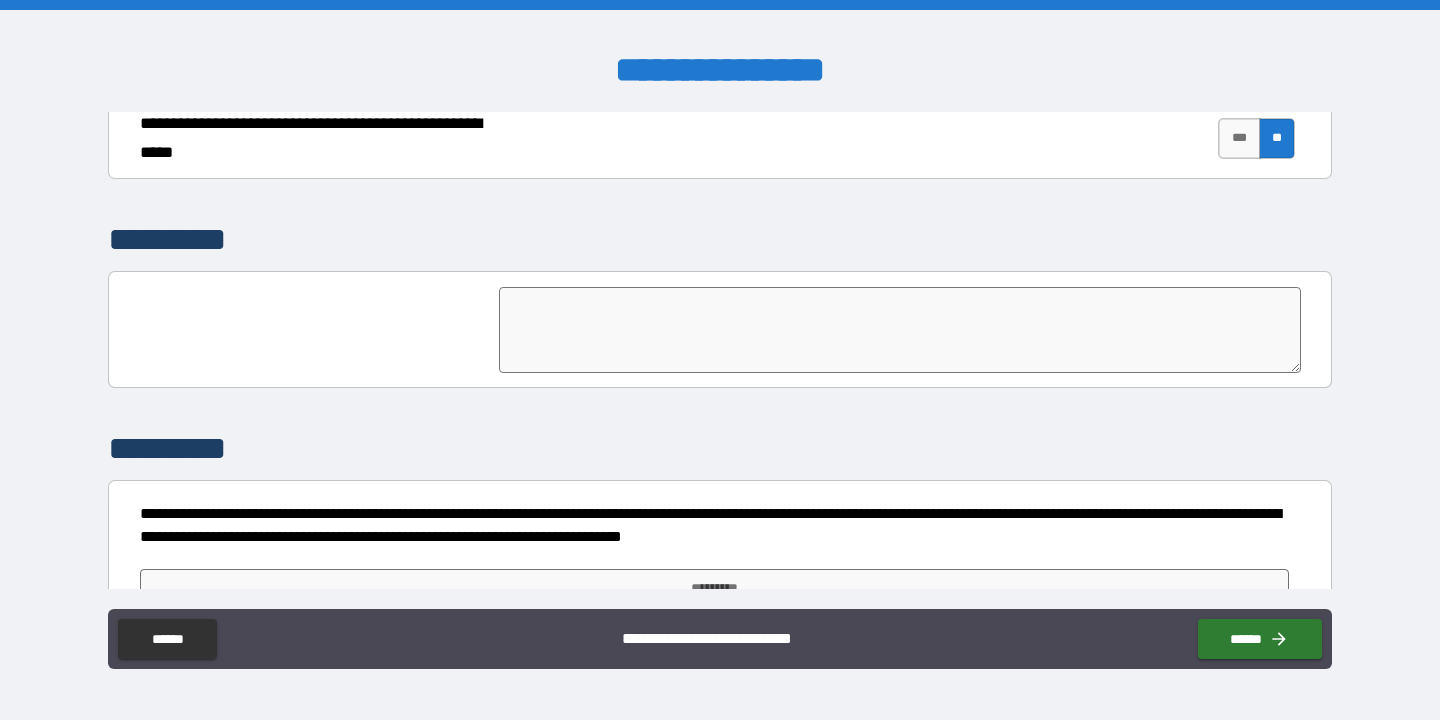 scroll, scrollTop: 4773, scrollLeft: 0, axis: vertical 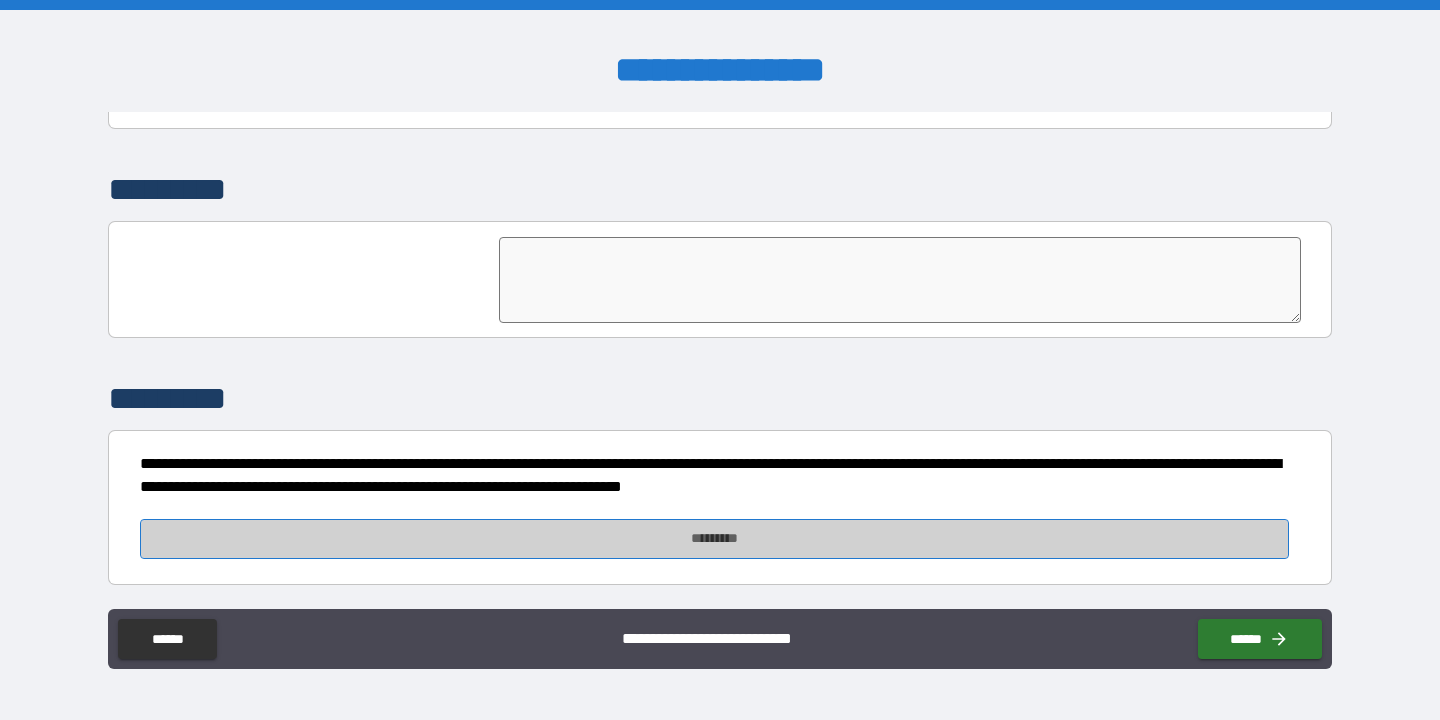 click on "*********" at bounding box center (714, 539) 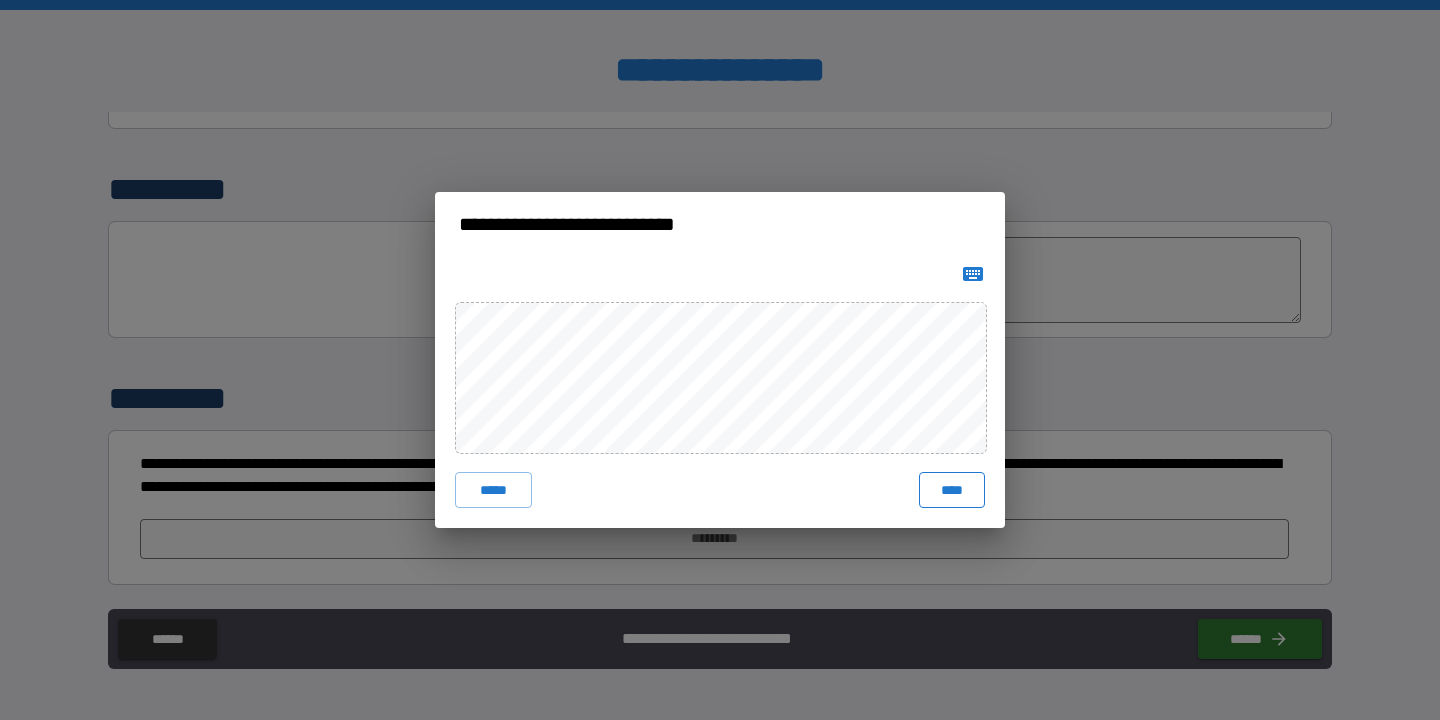 click on "****" at bounding box center (952, 490) 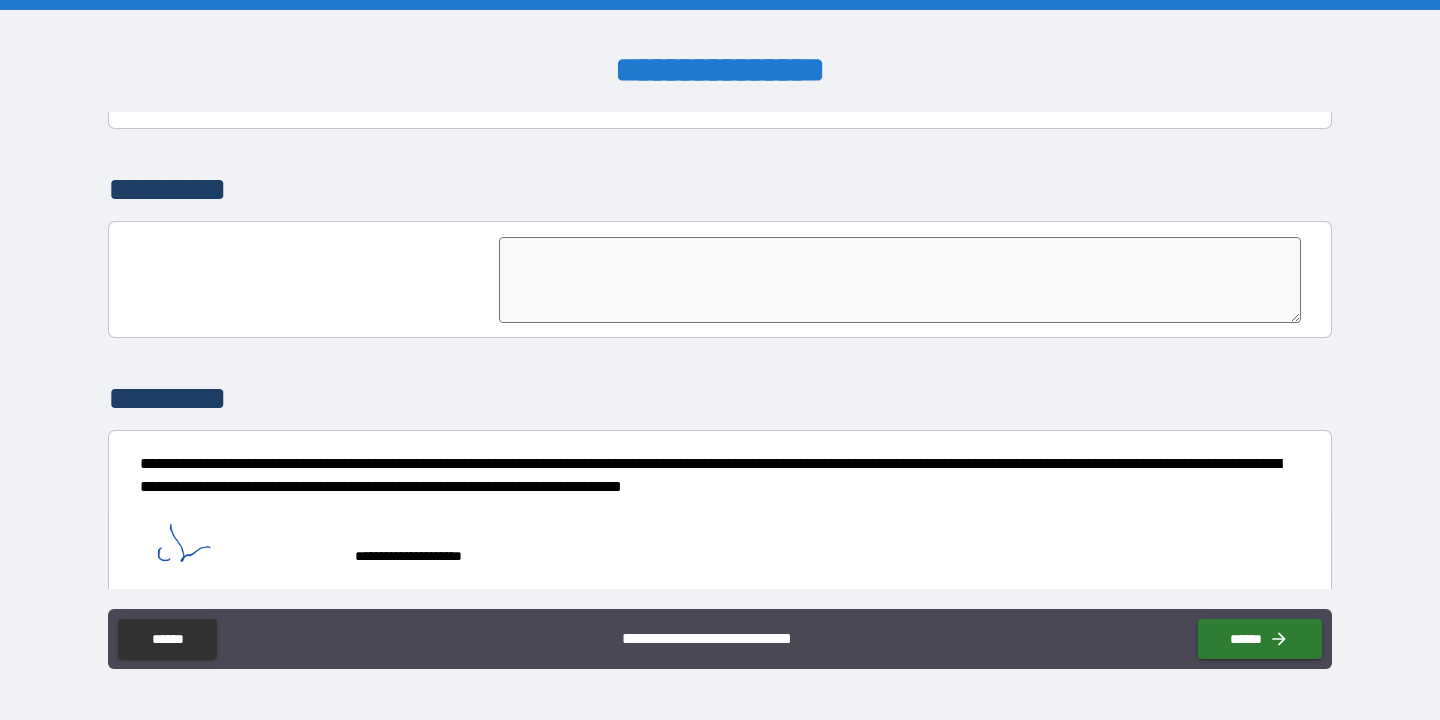 scroll, scrollTop: 4790, scrollLeft: 0, axis: vertical 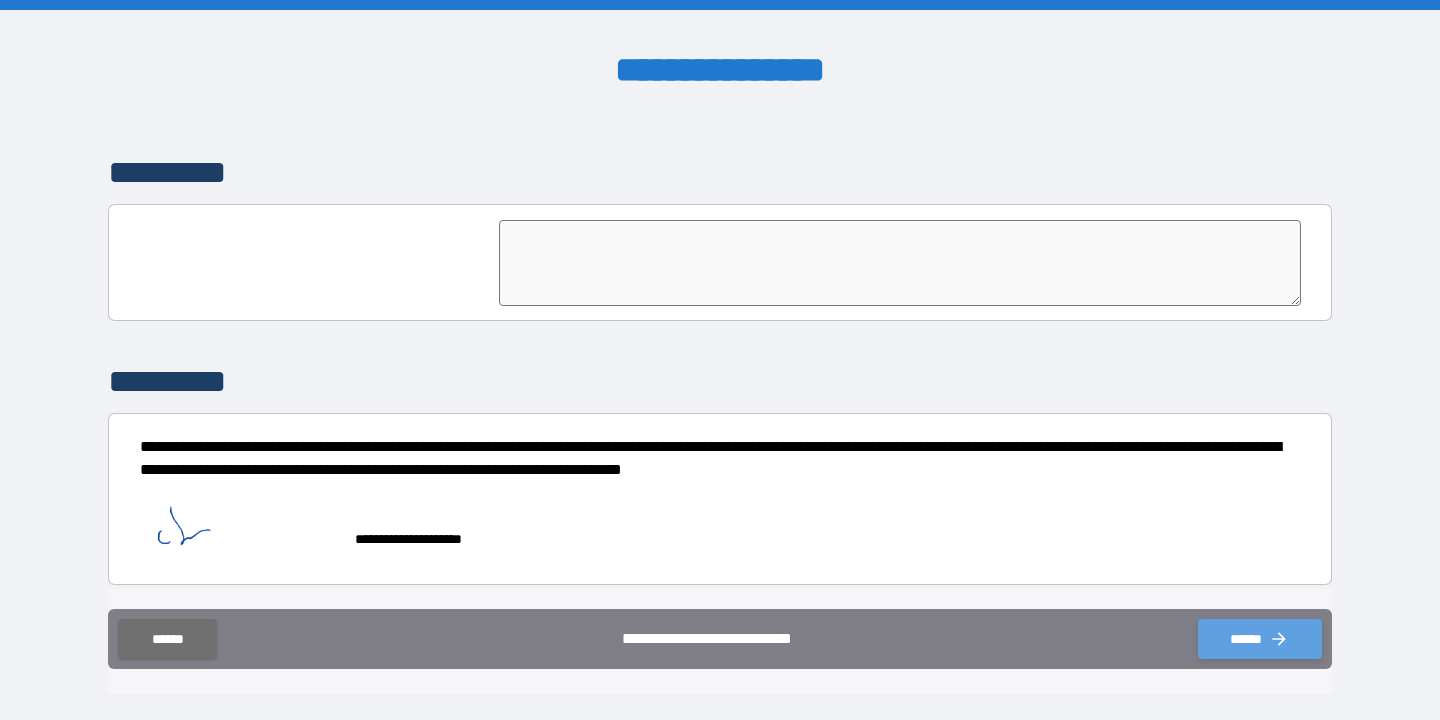 click on "******" at bounding box center (1260, 639) 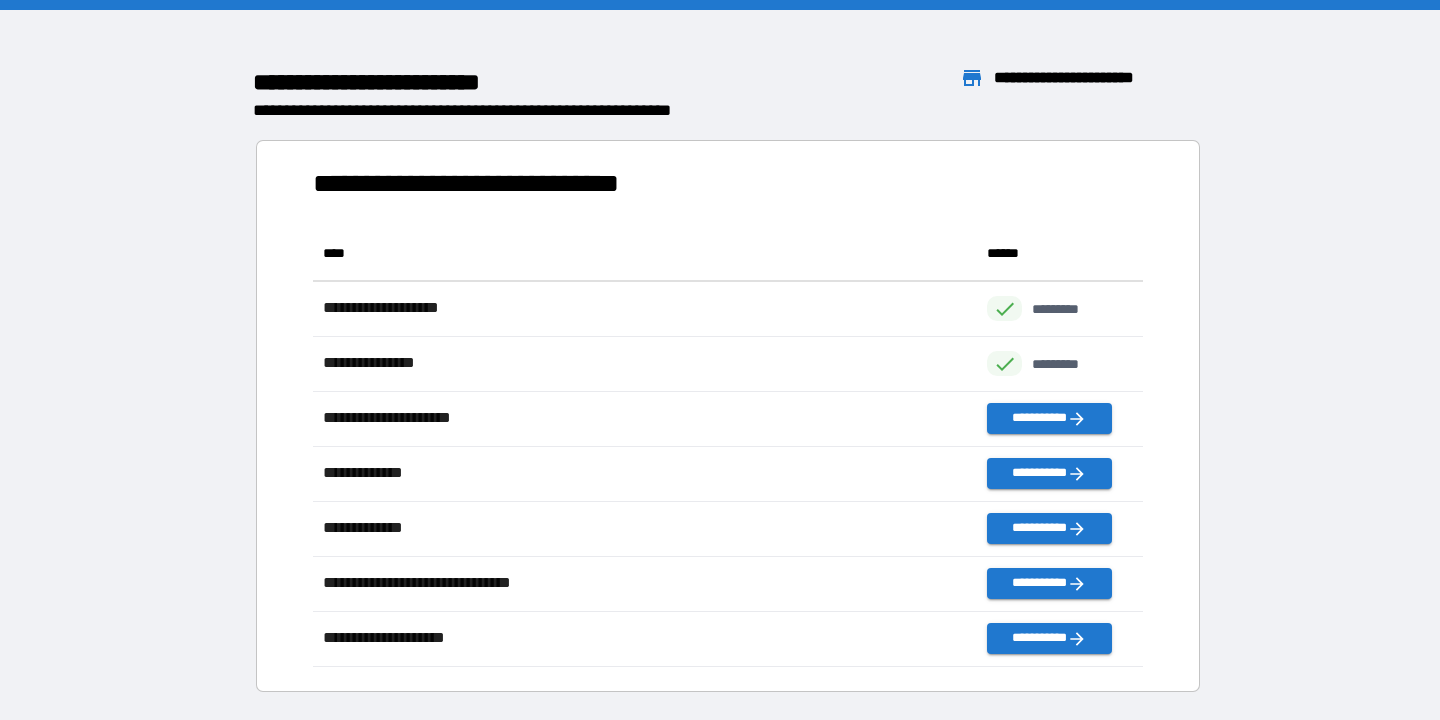 scroll, scrollTop: 1, scrollLeft: 1, axis: both 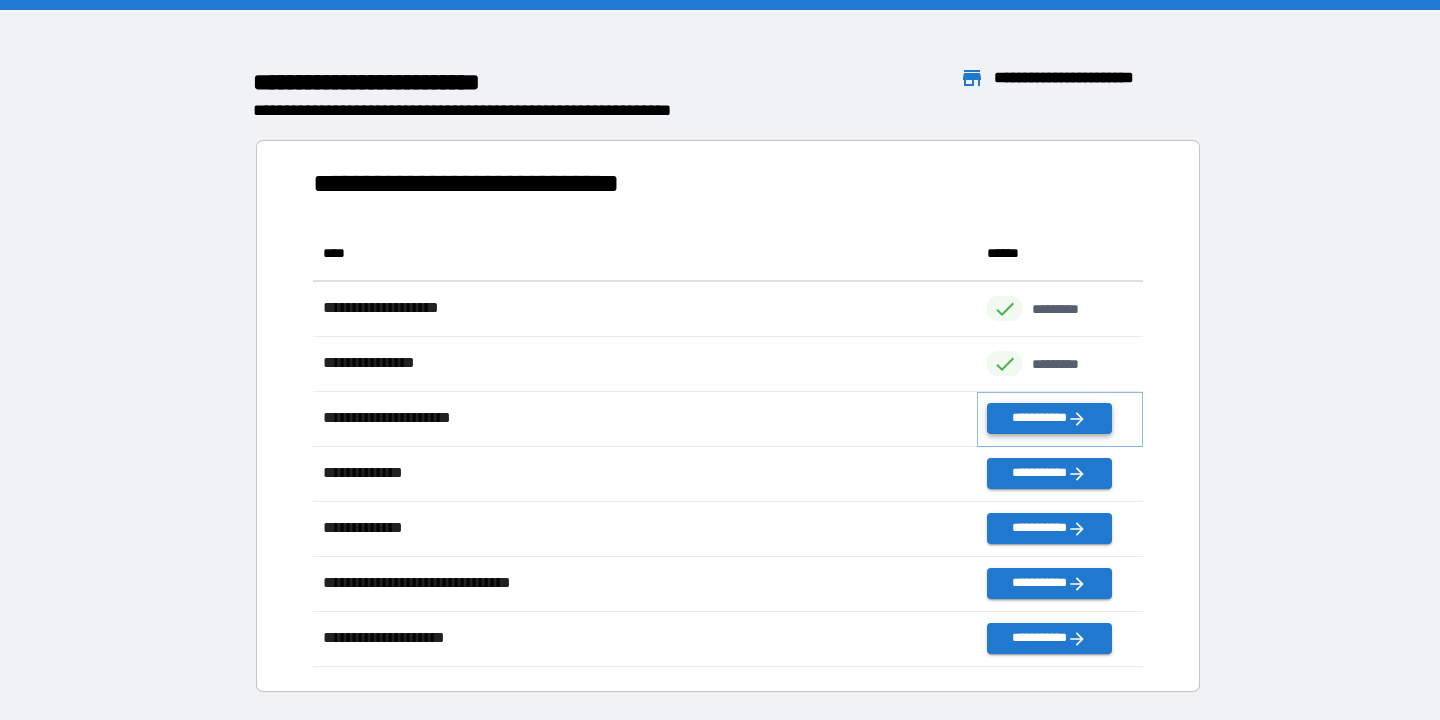 click on "**********" at bounding box center (1049, 418) 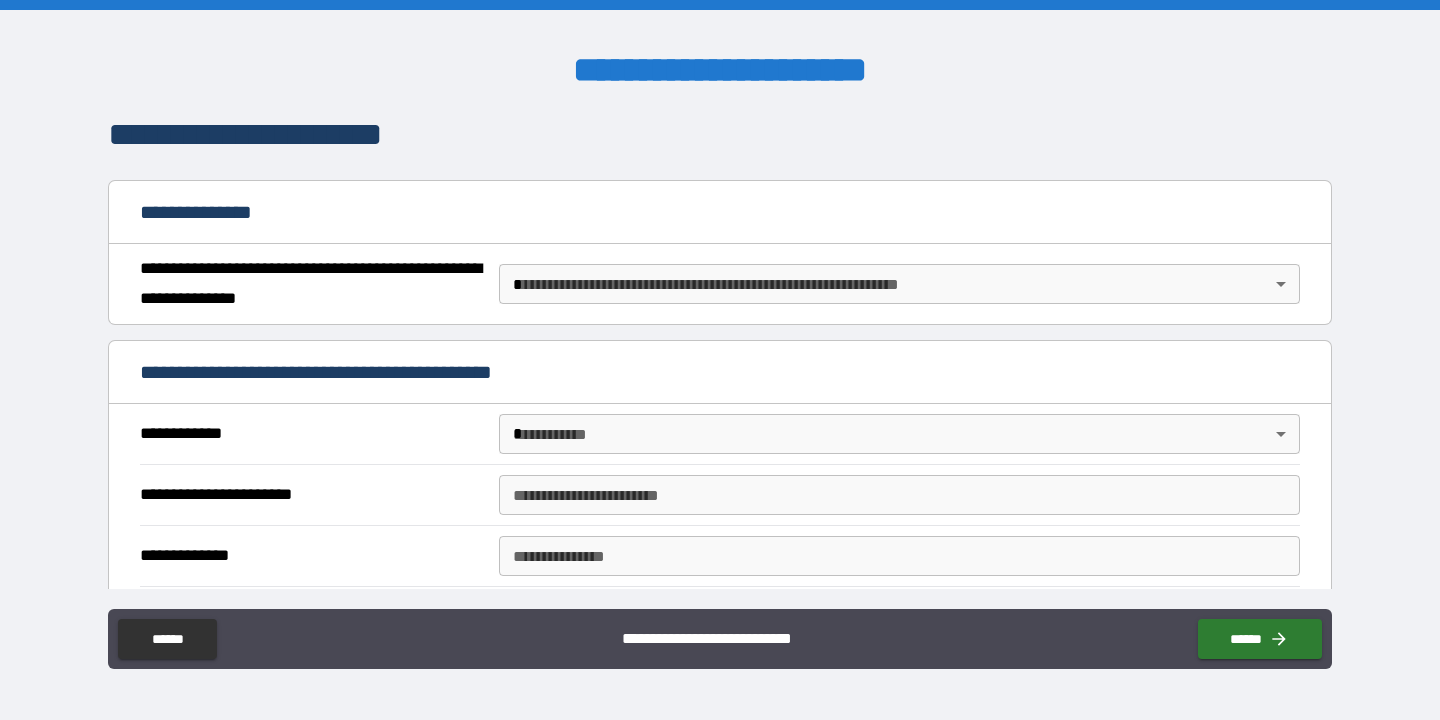 scroll, scrollTop: 176, scrollLeft: 0, axis: vertical 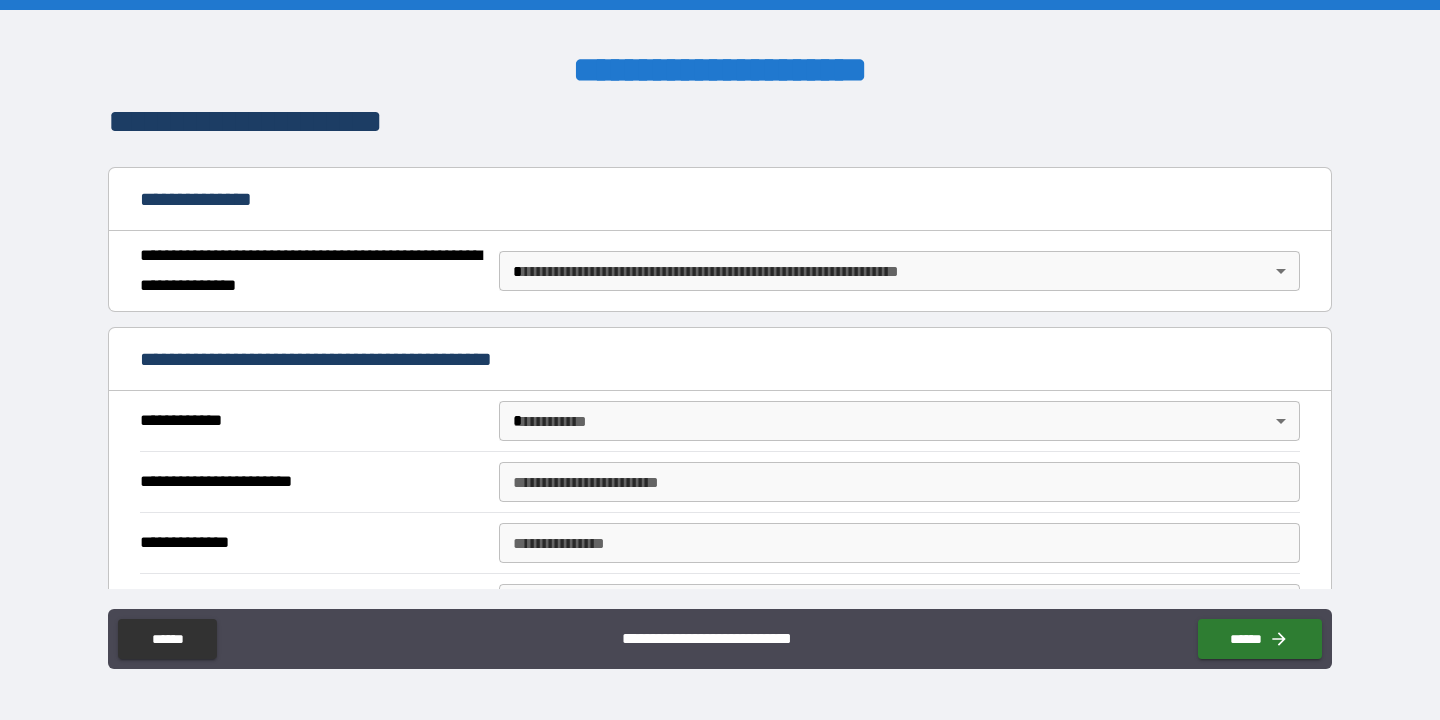 click on "**********" at bounding box center (720, 360) 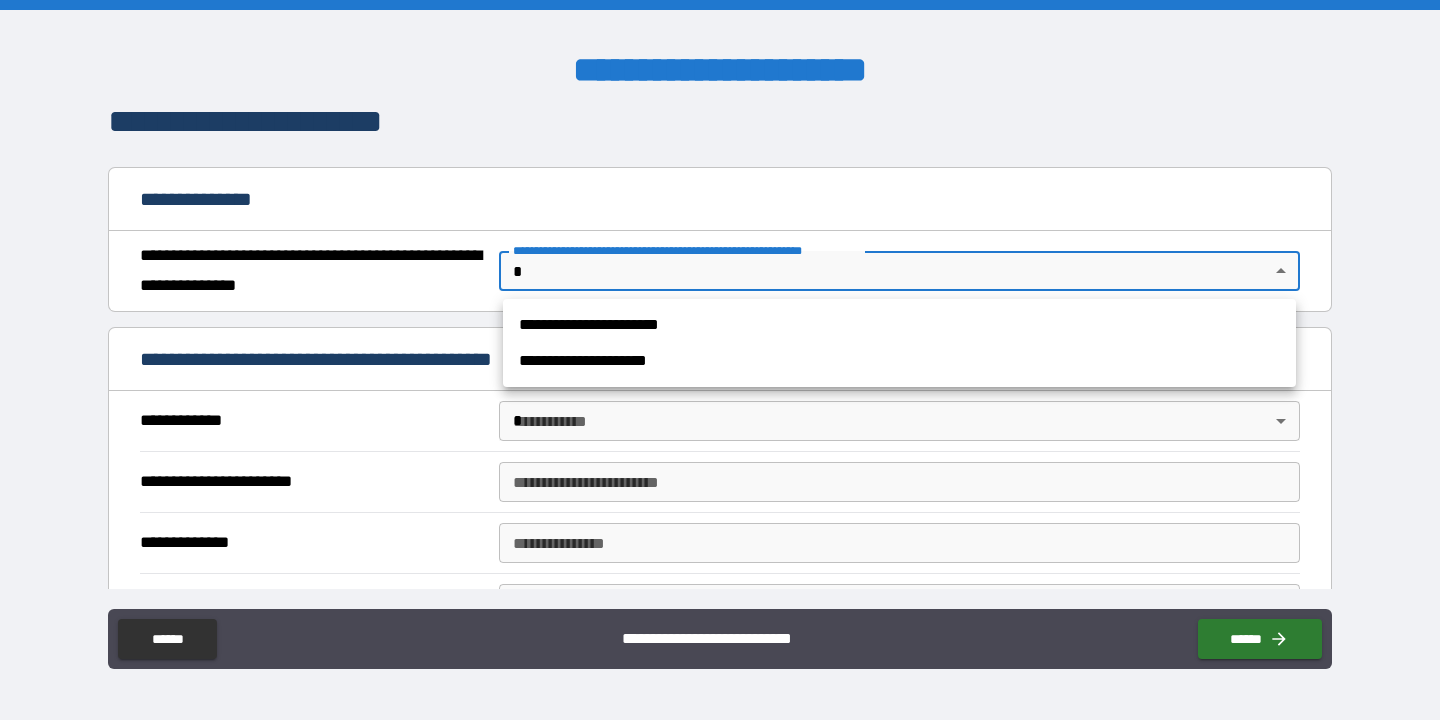 click on "**********" at bounding box center (899, 325) 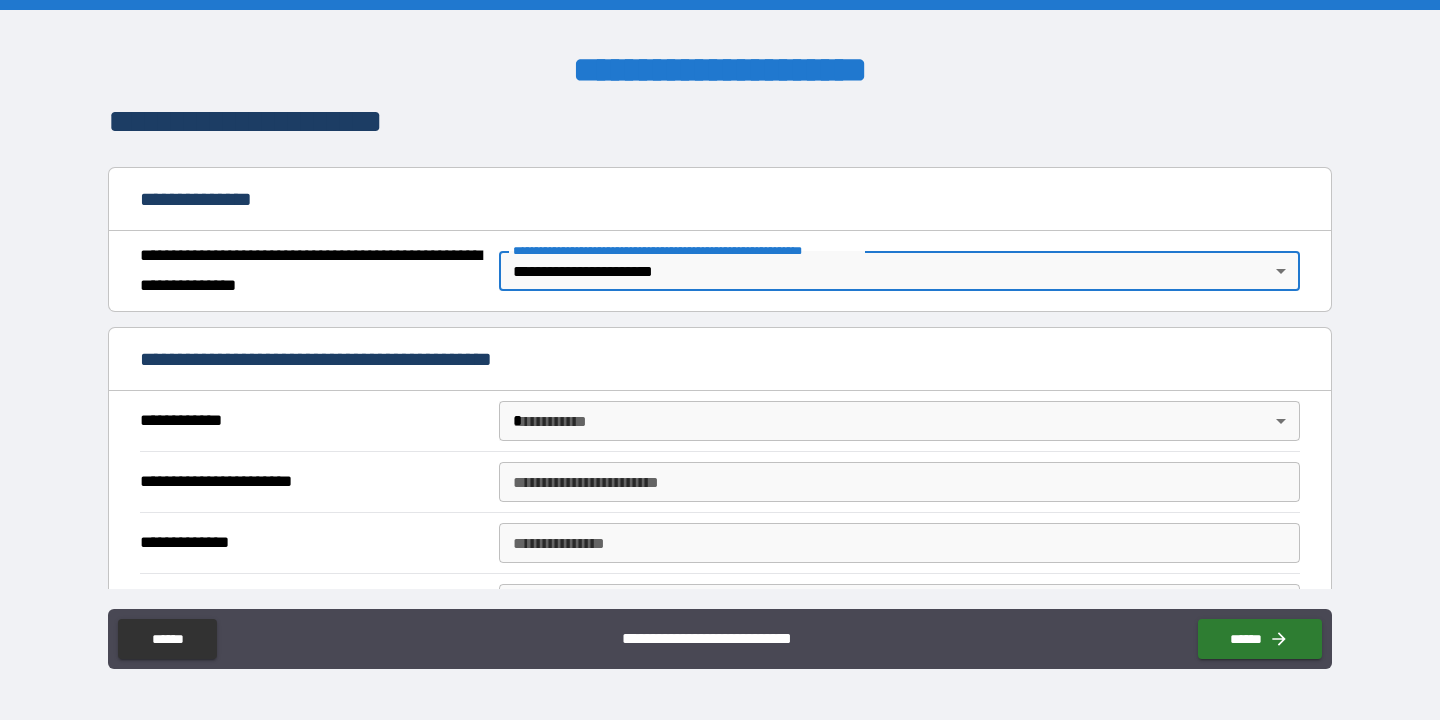 click on "**********" at bounding box center (720, 360) 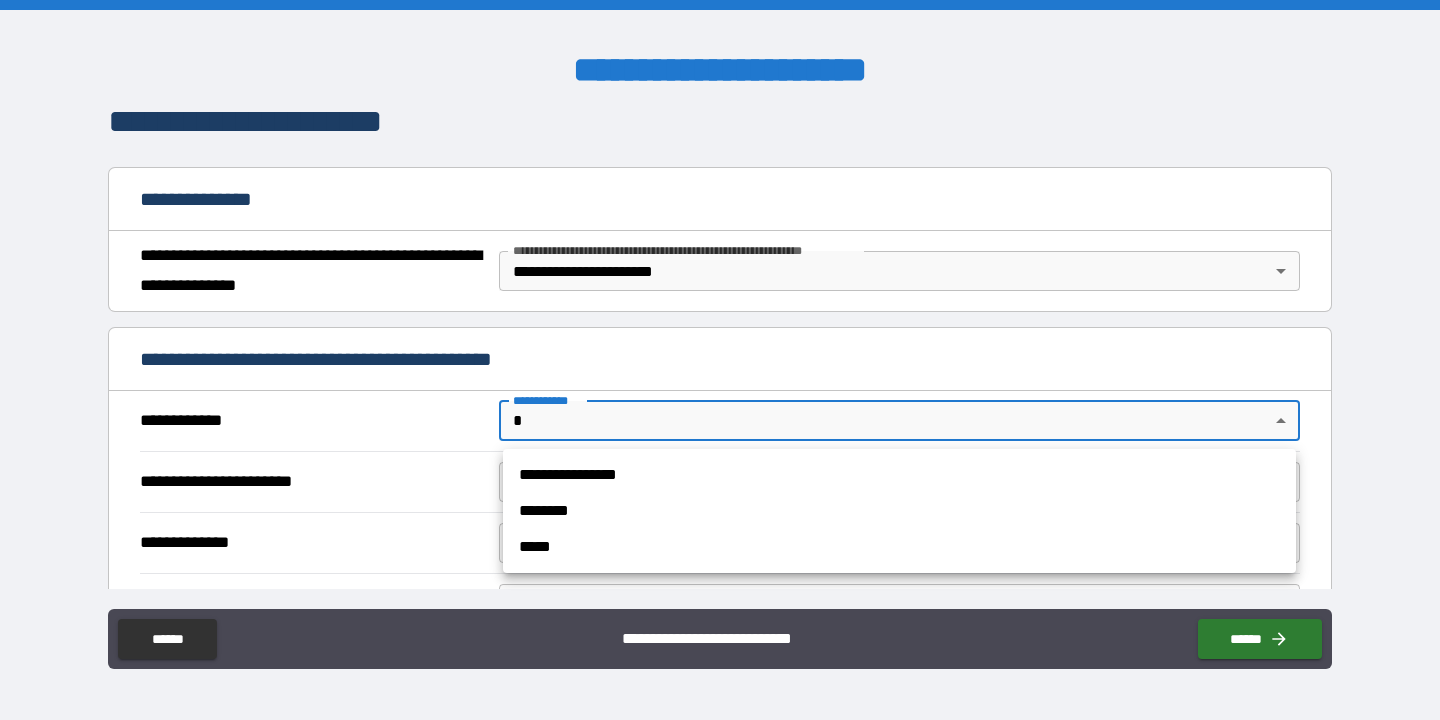 click on "**********" at bounding box center (899, 475) 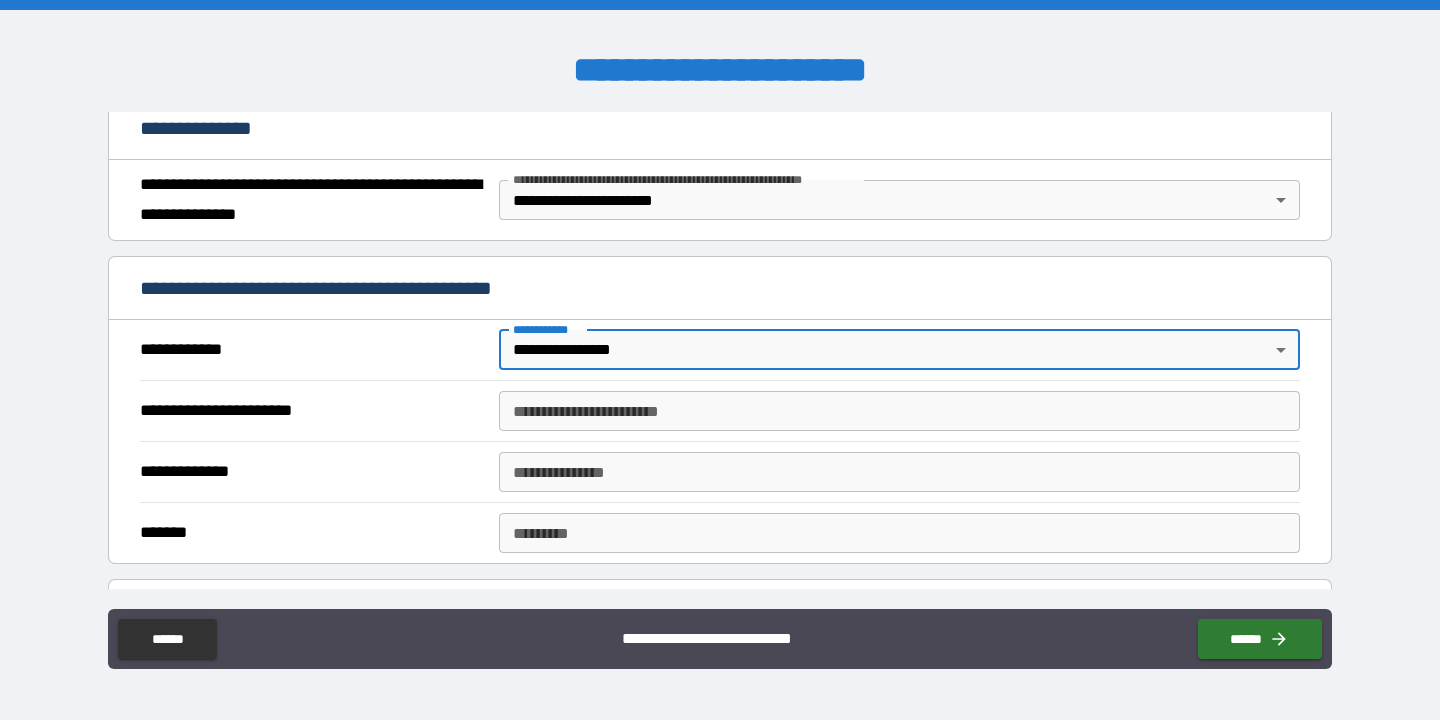 scroll, scrollTop: 288, scrollLeft: 0, axis: vertical 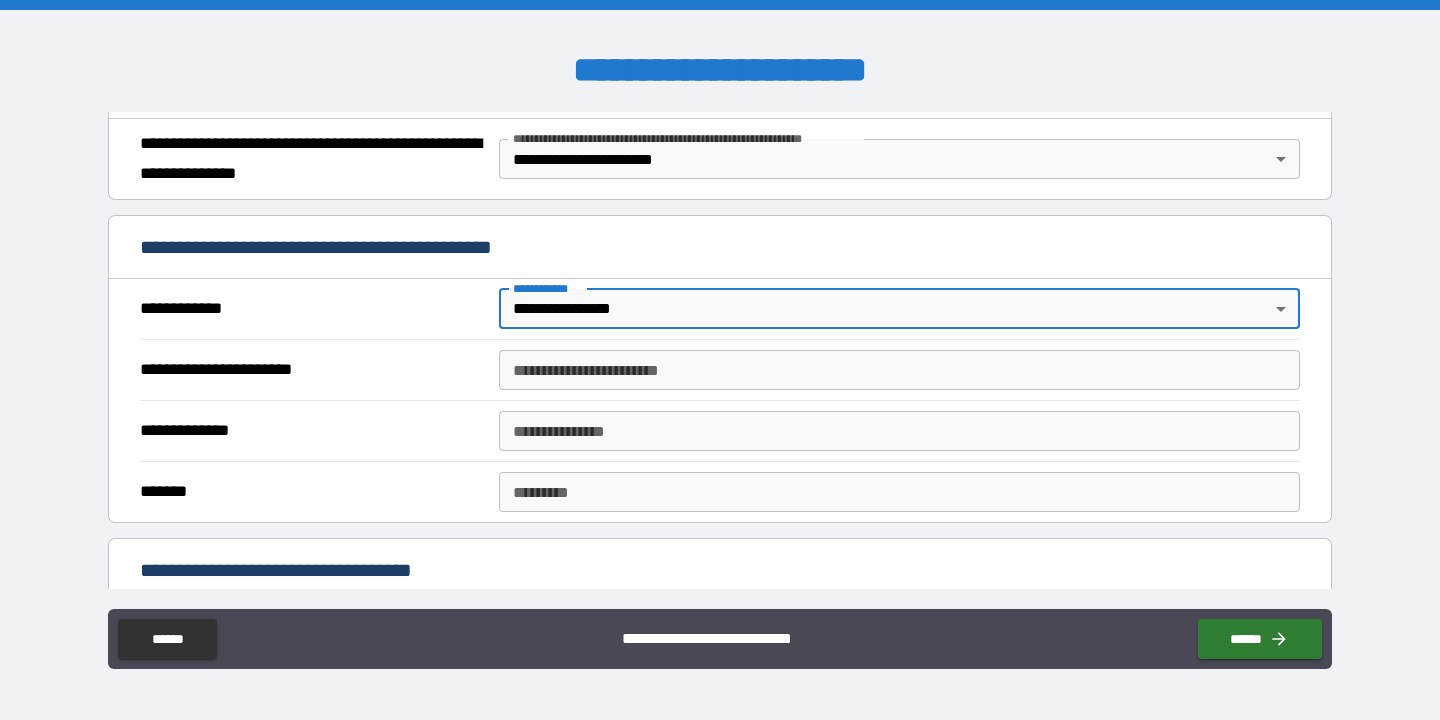 click on "**********" at bounding box center [899, 370] 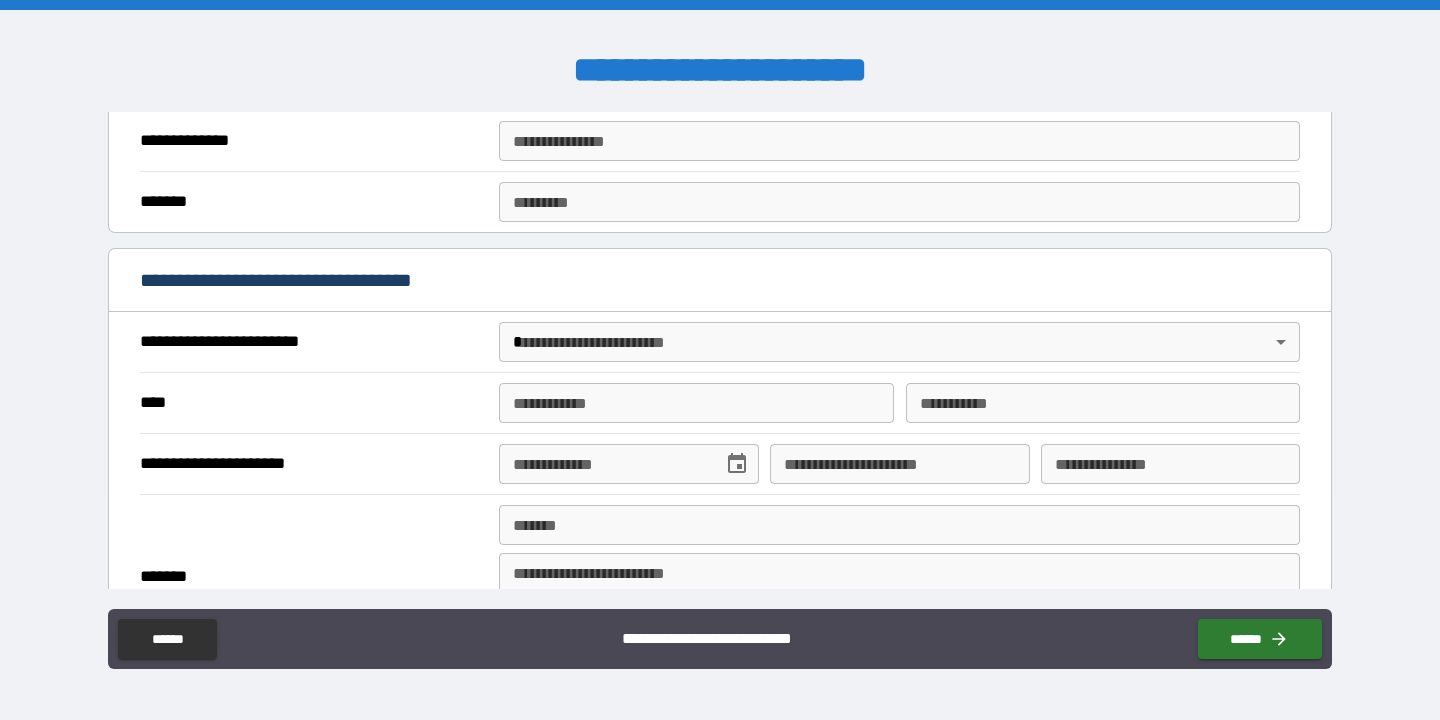 scroll, scrollTop: 575, scrollLeft: 0, axis: vertical 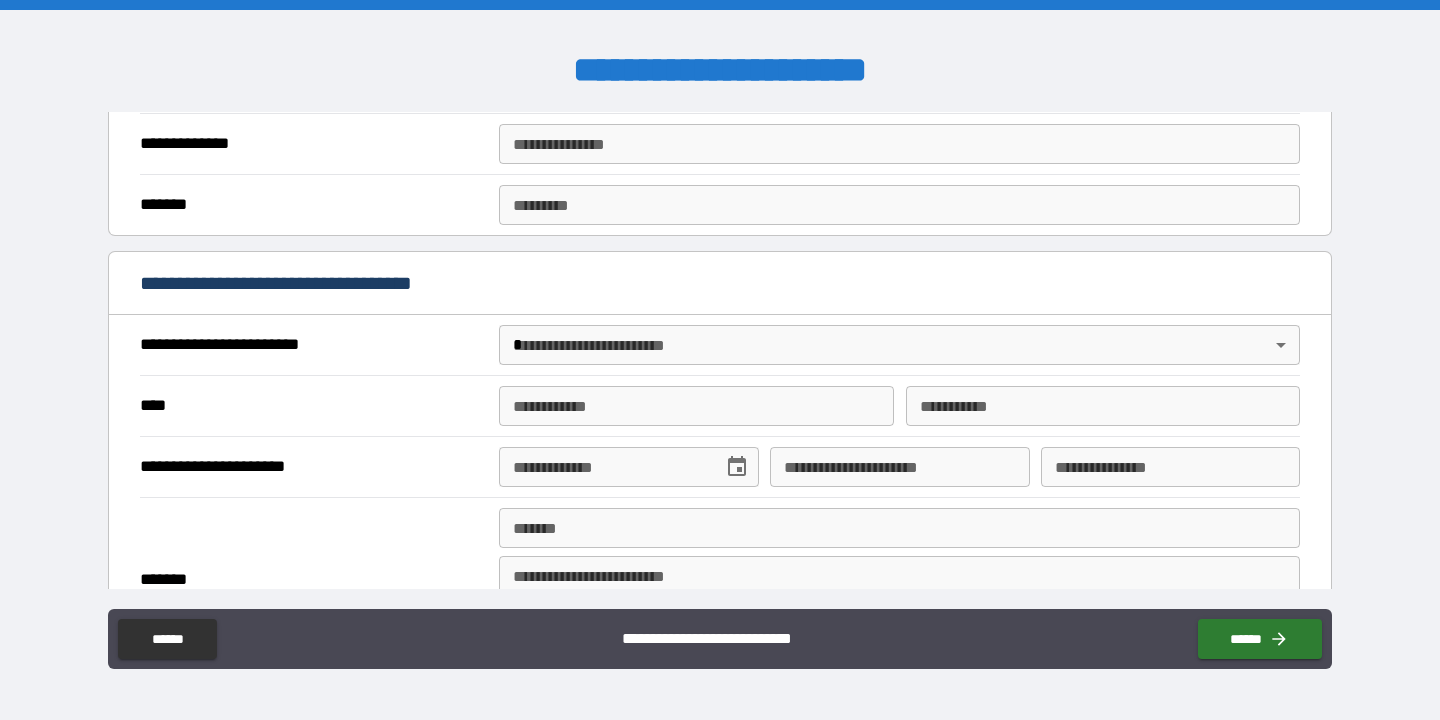 type on "**********" 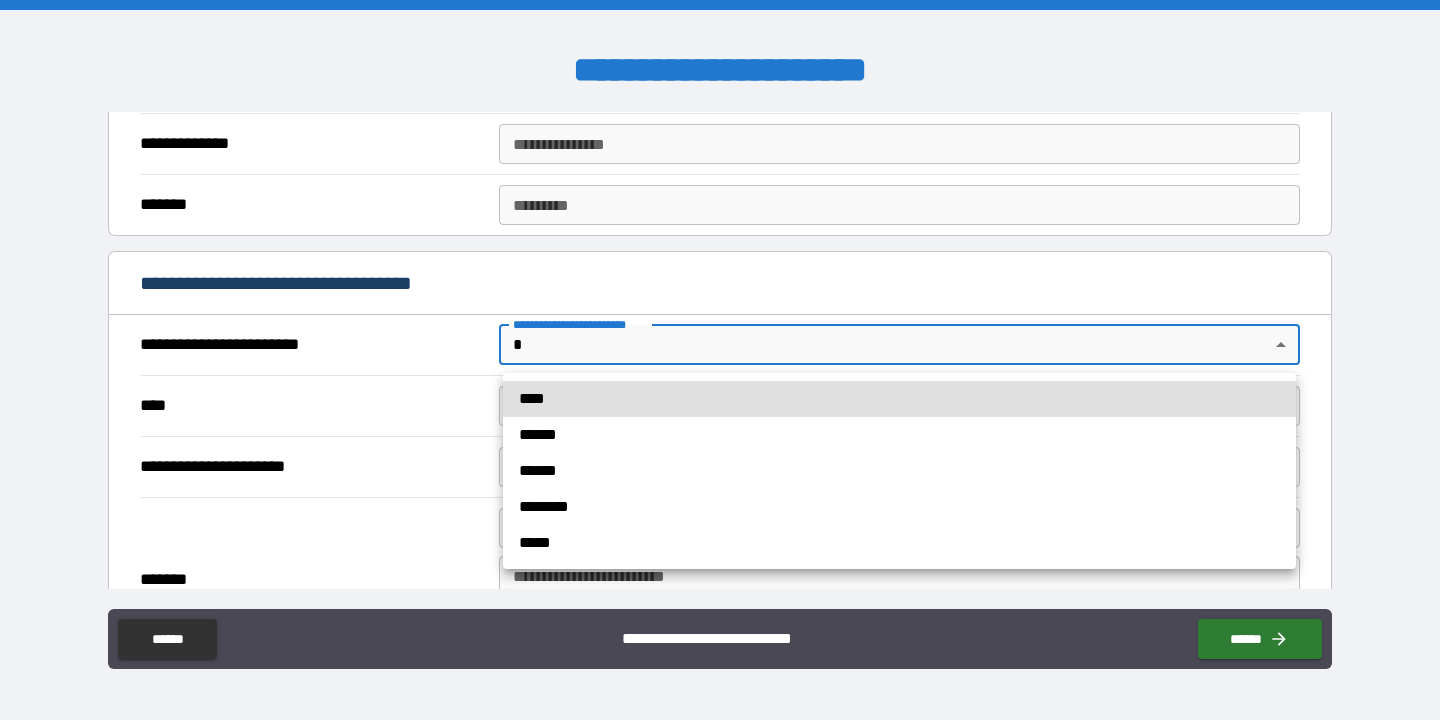 click on "****" at bounding box center [899, 399] 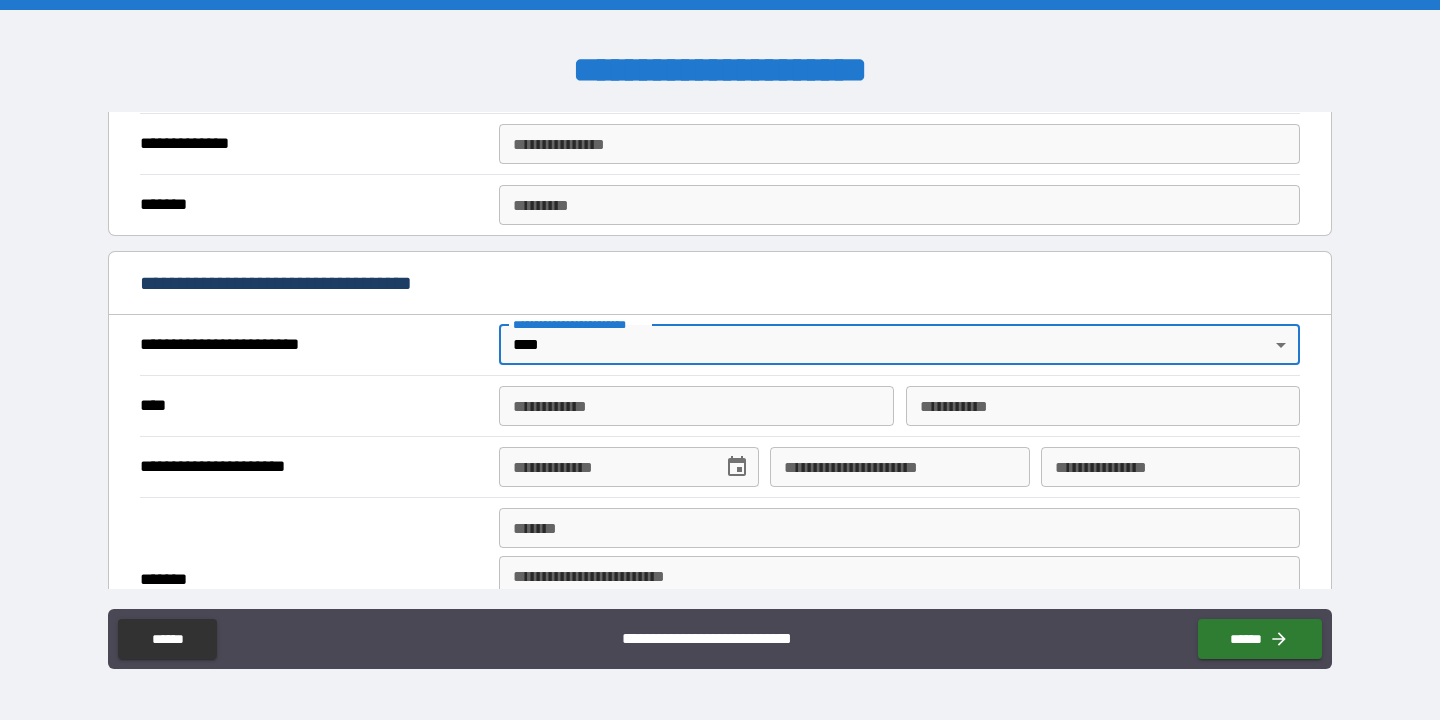 click on "**********" at bounding box center (696, 406) 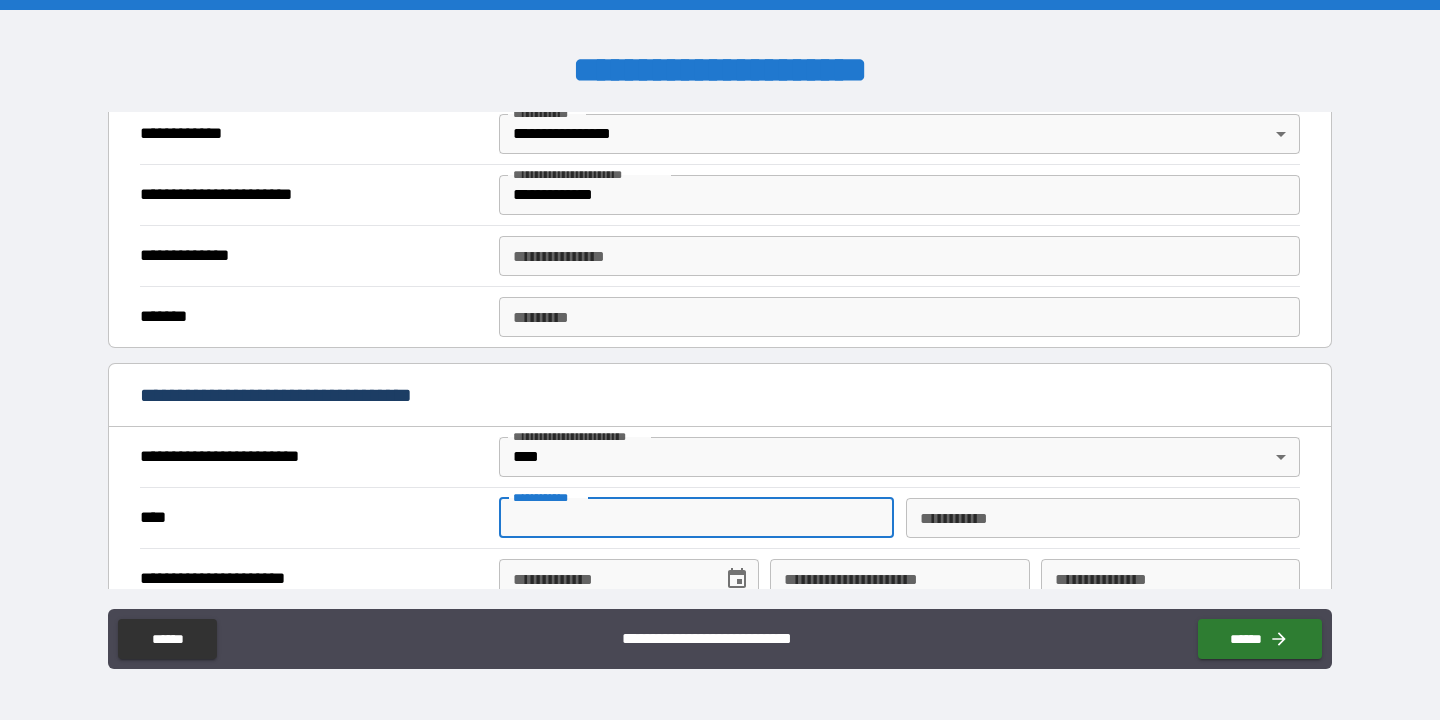 scroll, scrollTop: 451, scrollLeft: 0, axis: vertical 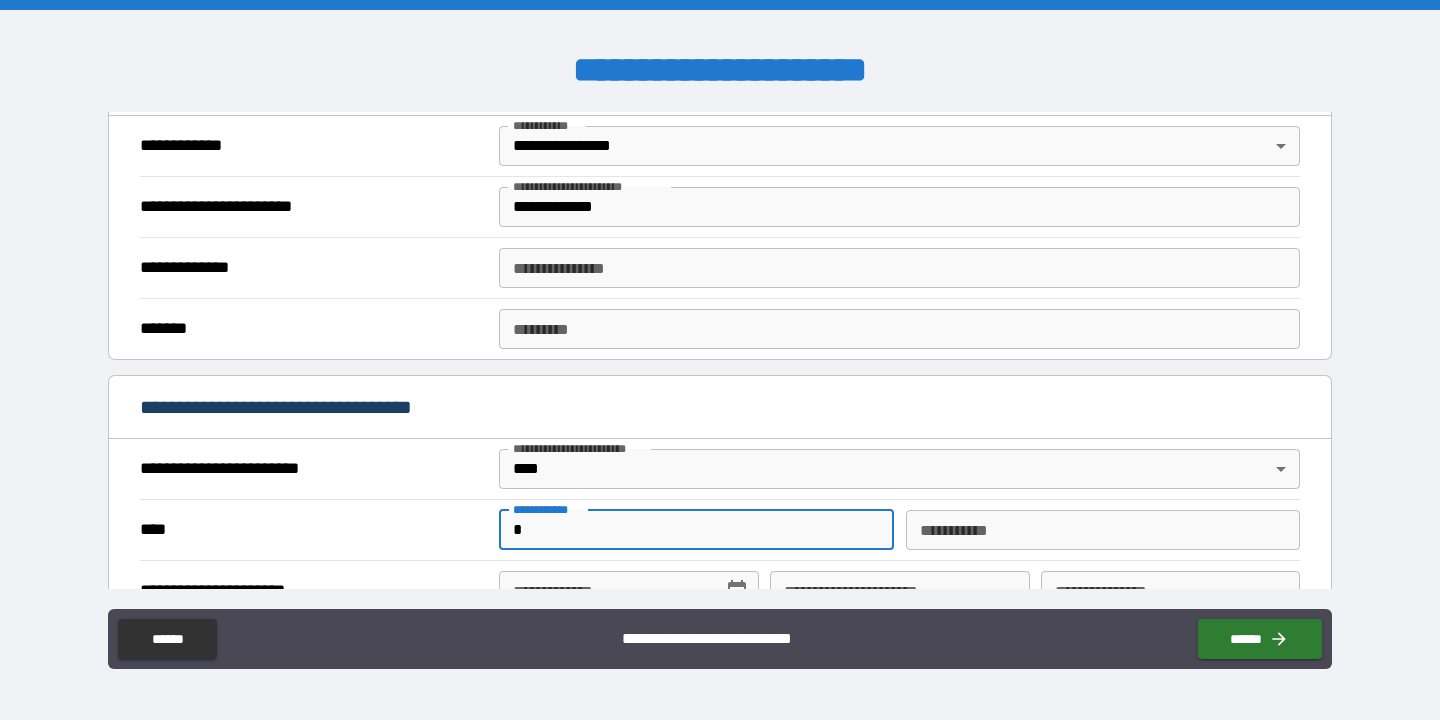 type on "*" 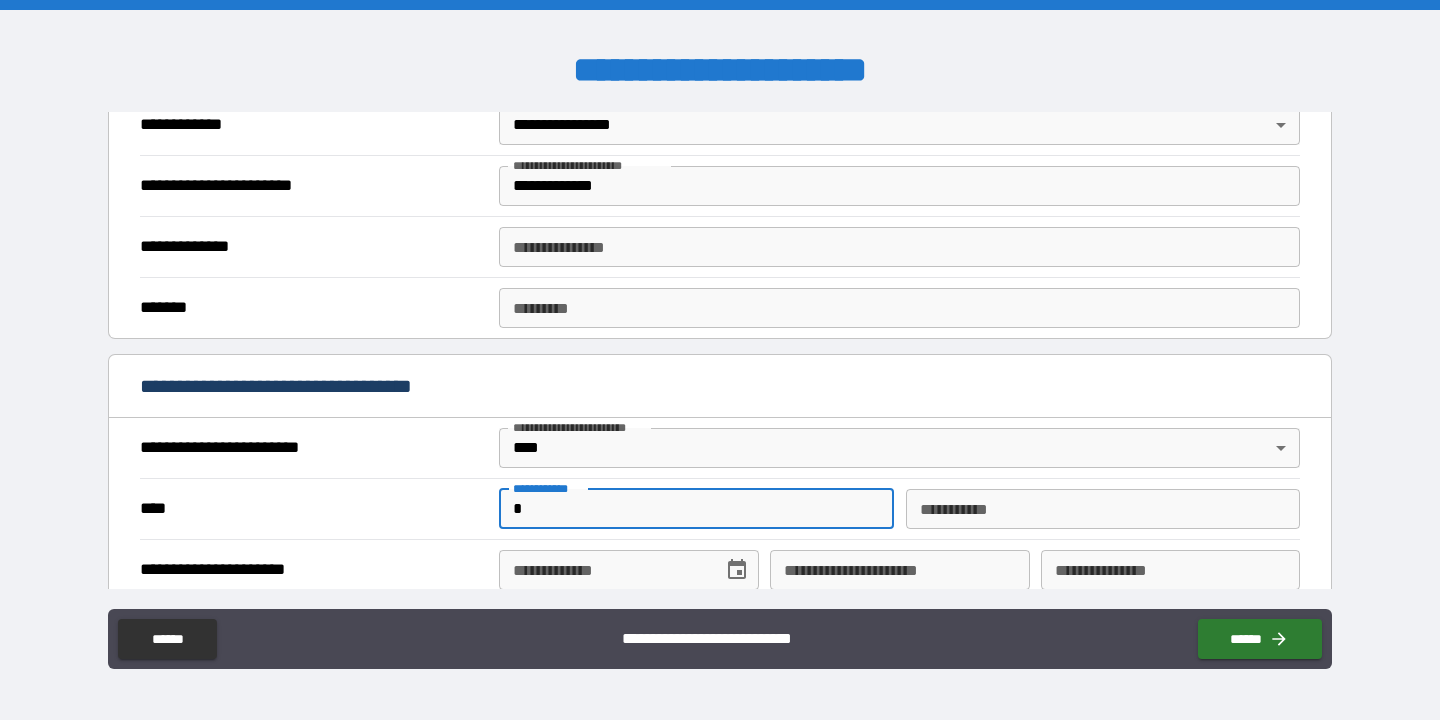 scroll, scrollTop: 471, scrollLeft: 0, axis: vertical 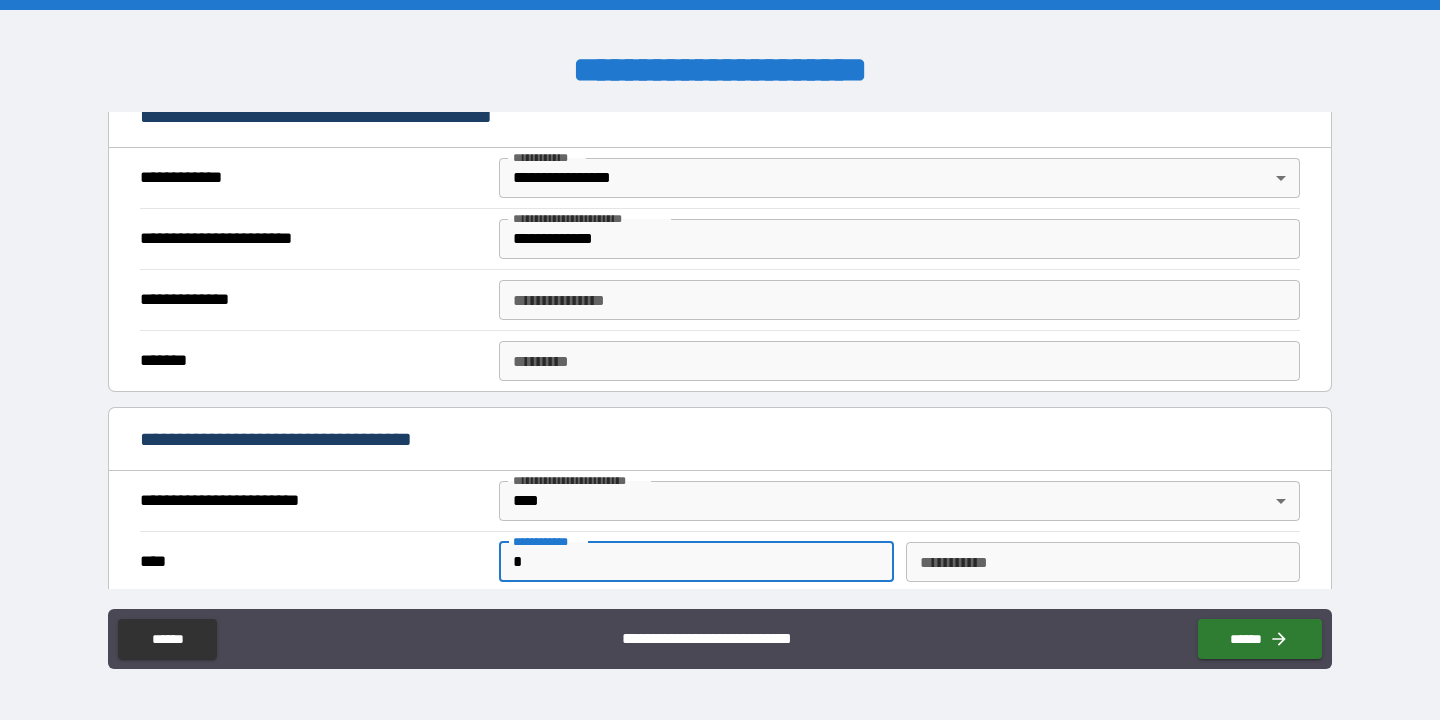 click on "**********" at bounding box center (899, 239) 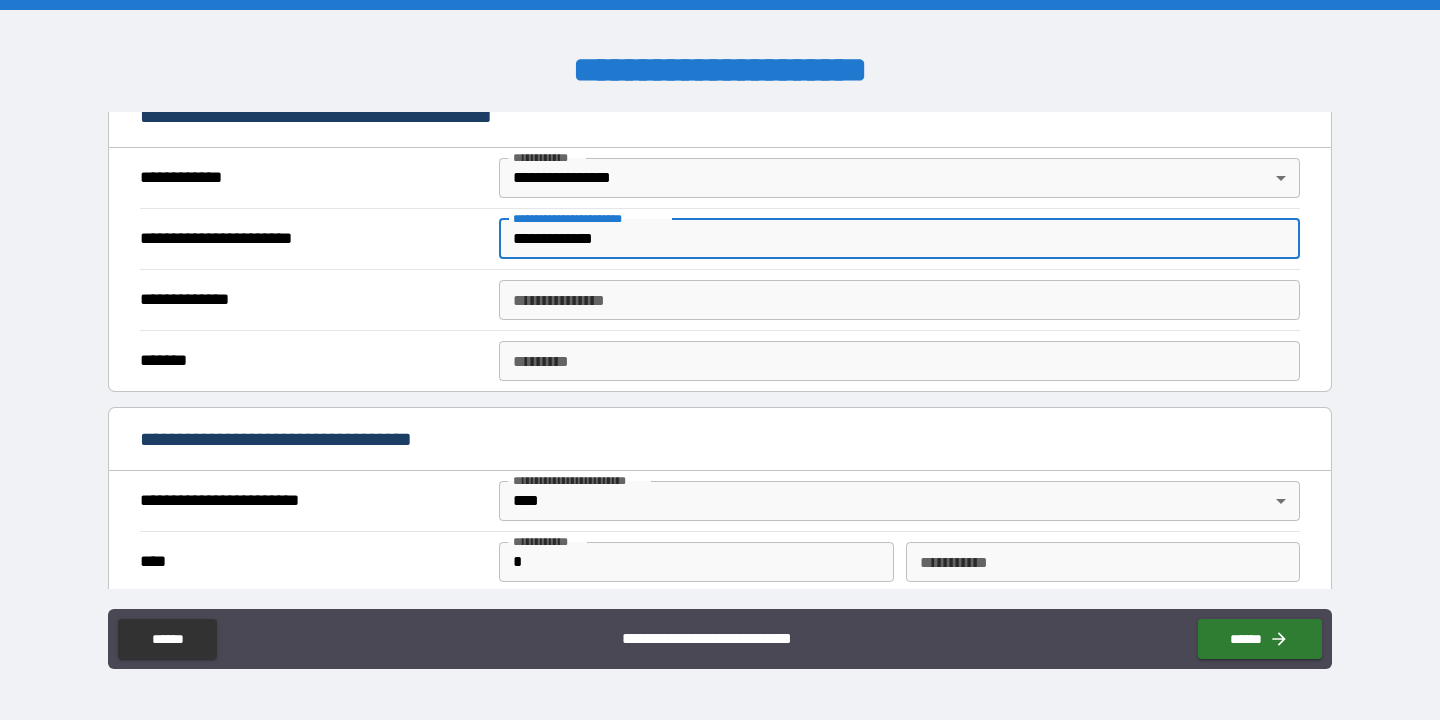 click on "**********" at bounding box center [899, 239] 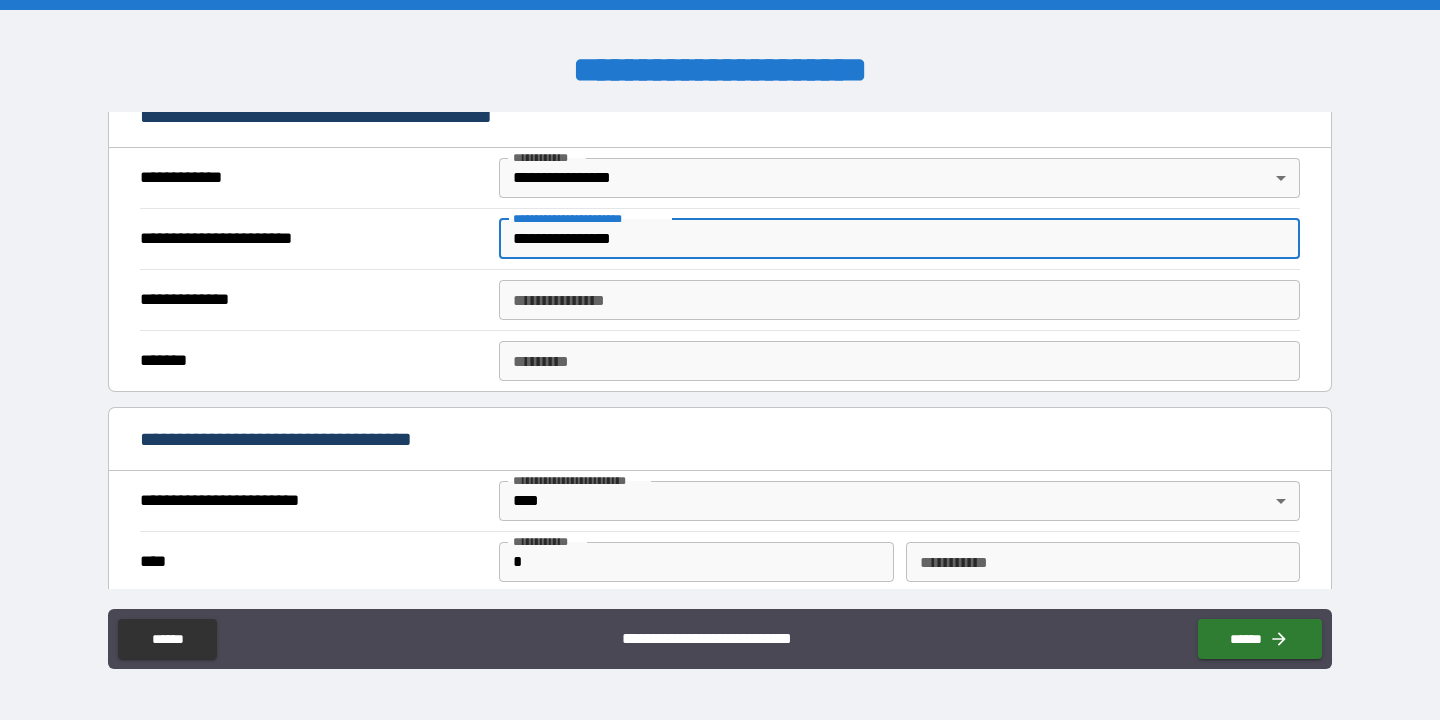 type on "**********" 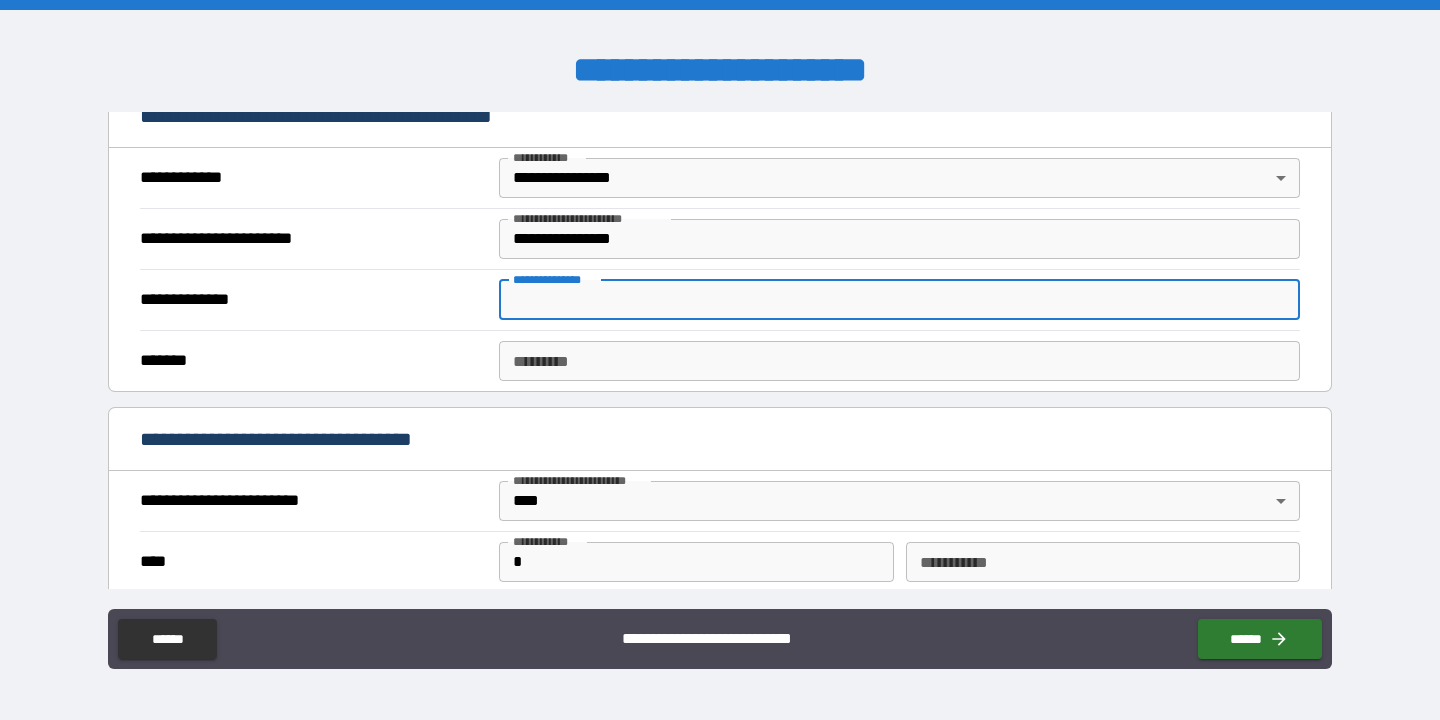 paste on "**********" 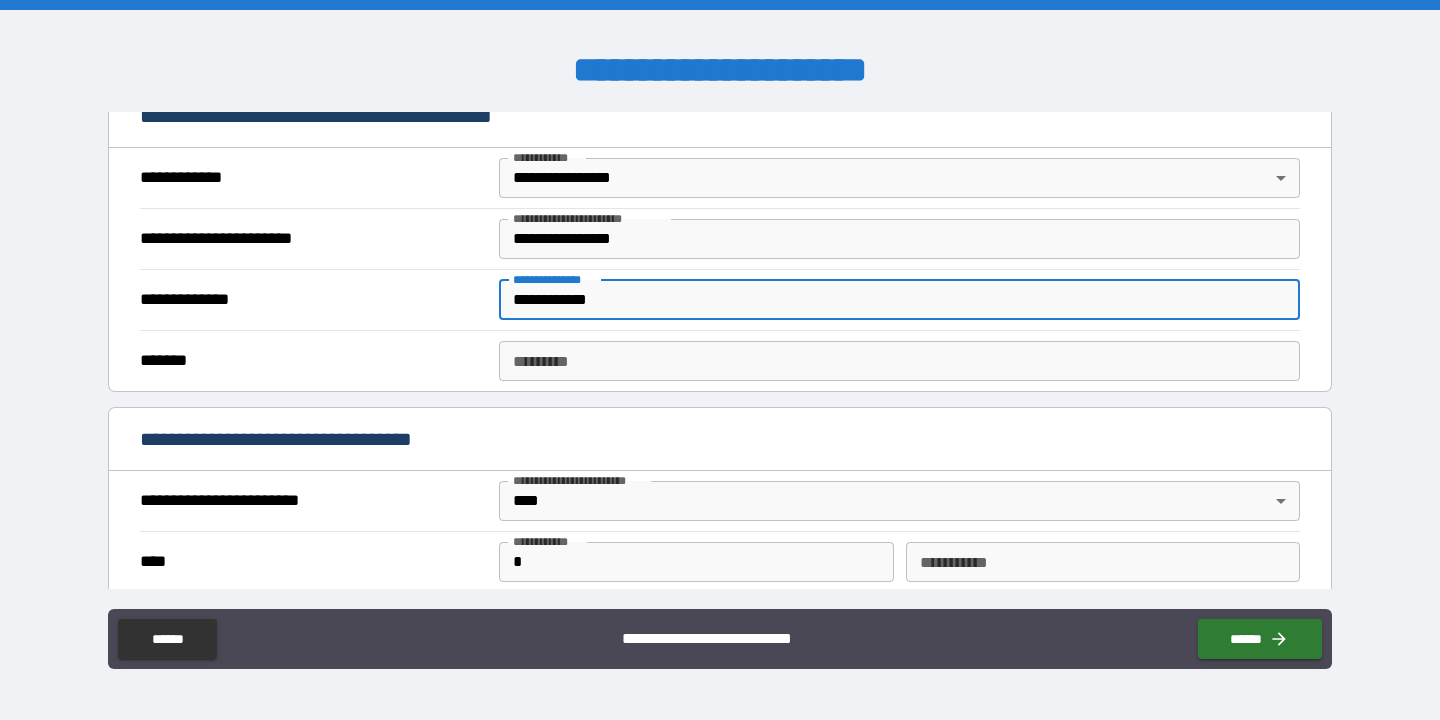 type on "**********" 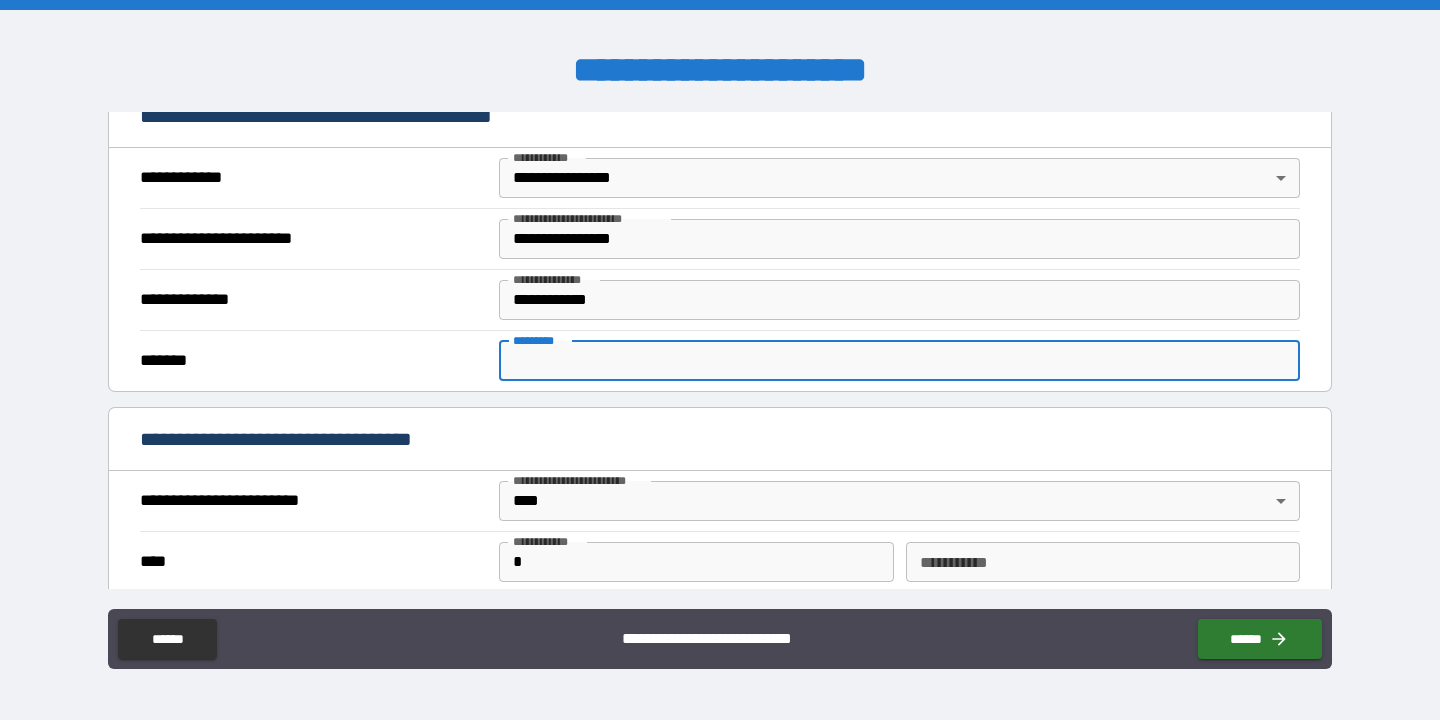 paste on "**********" 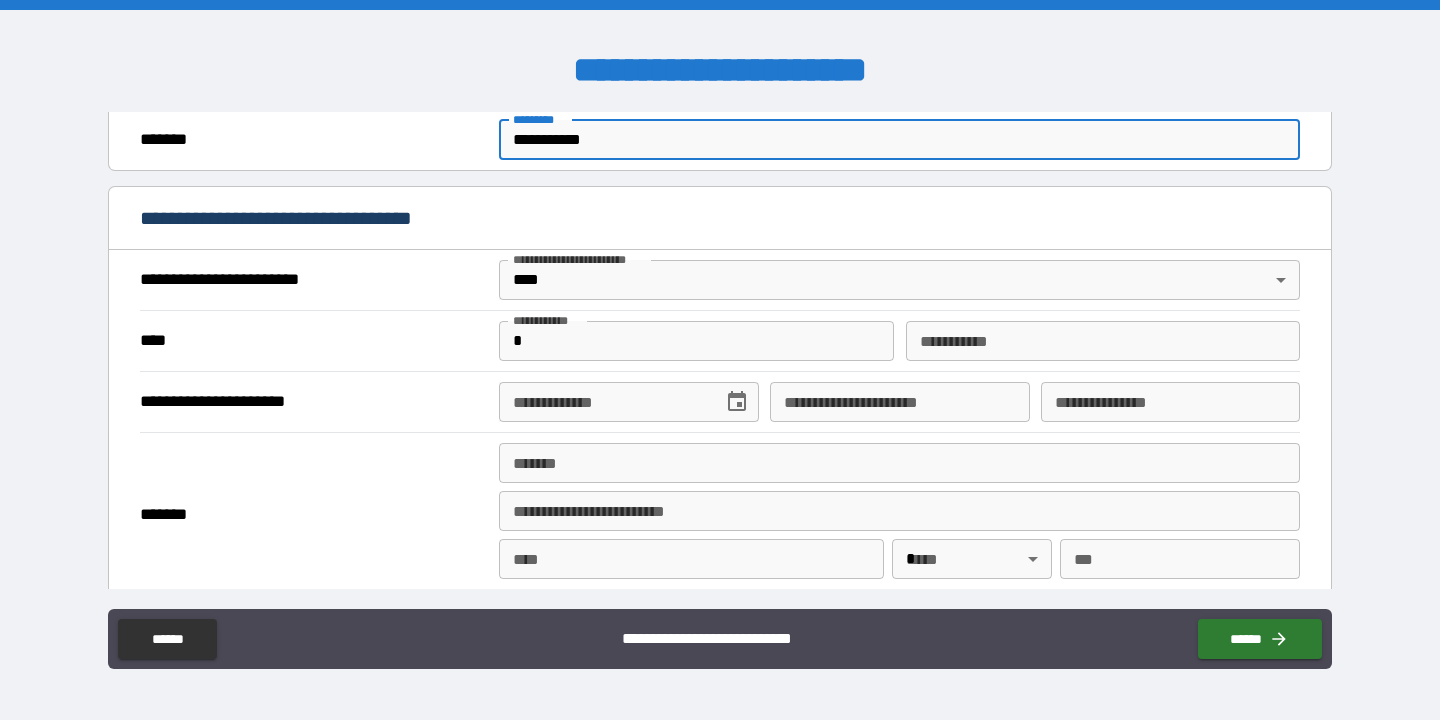 scroll, scrollTop: 686, scrollLeft: 0, axis: vertical 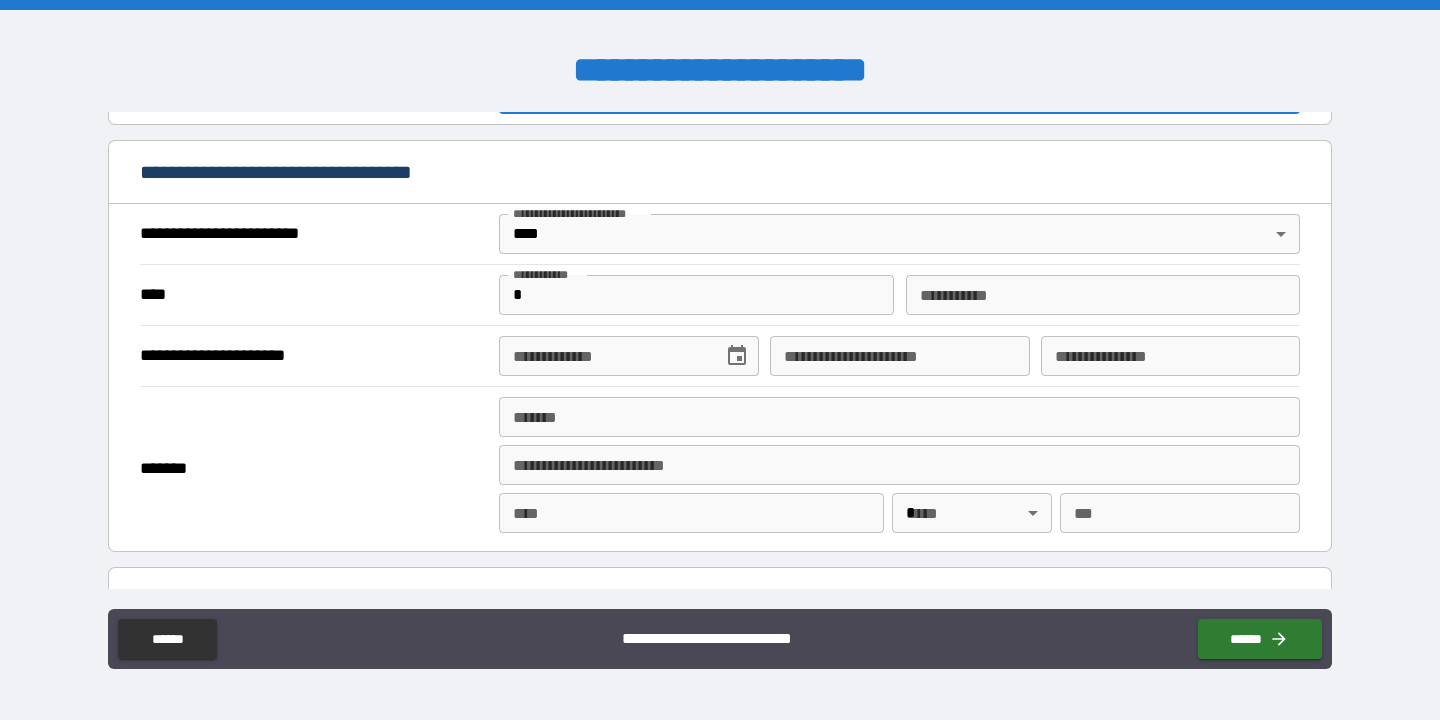type on "**********" 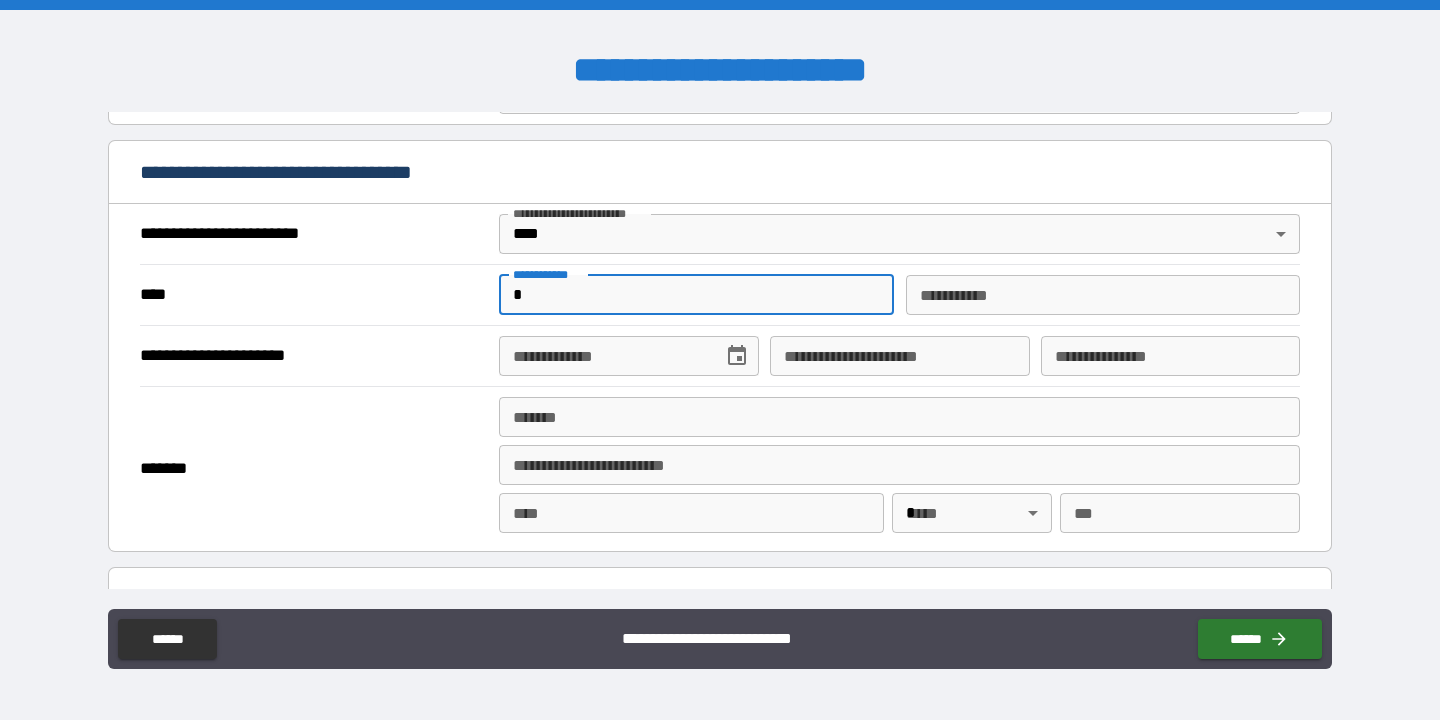 click on "*" at bounding box center (696, 295) 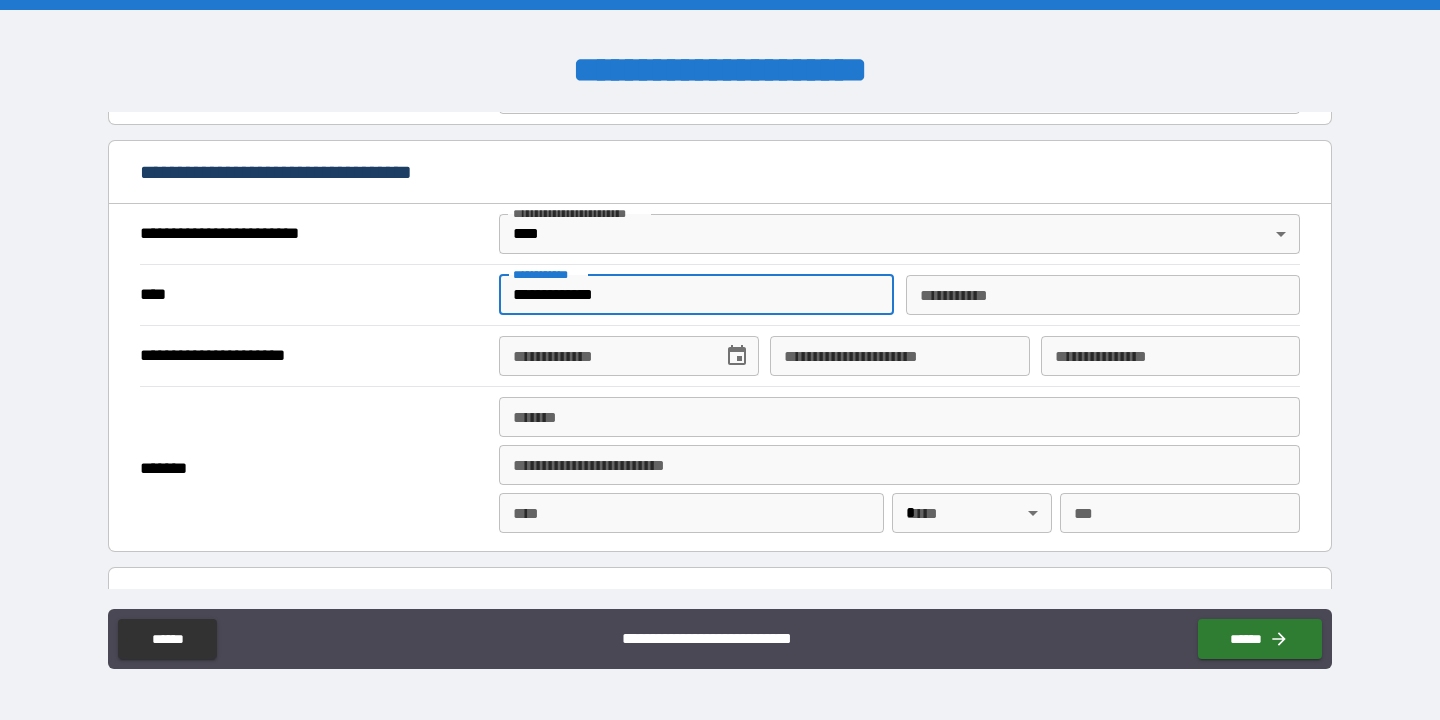 type on "**********" 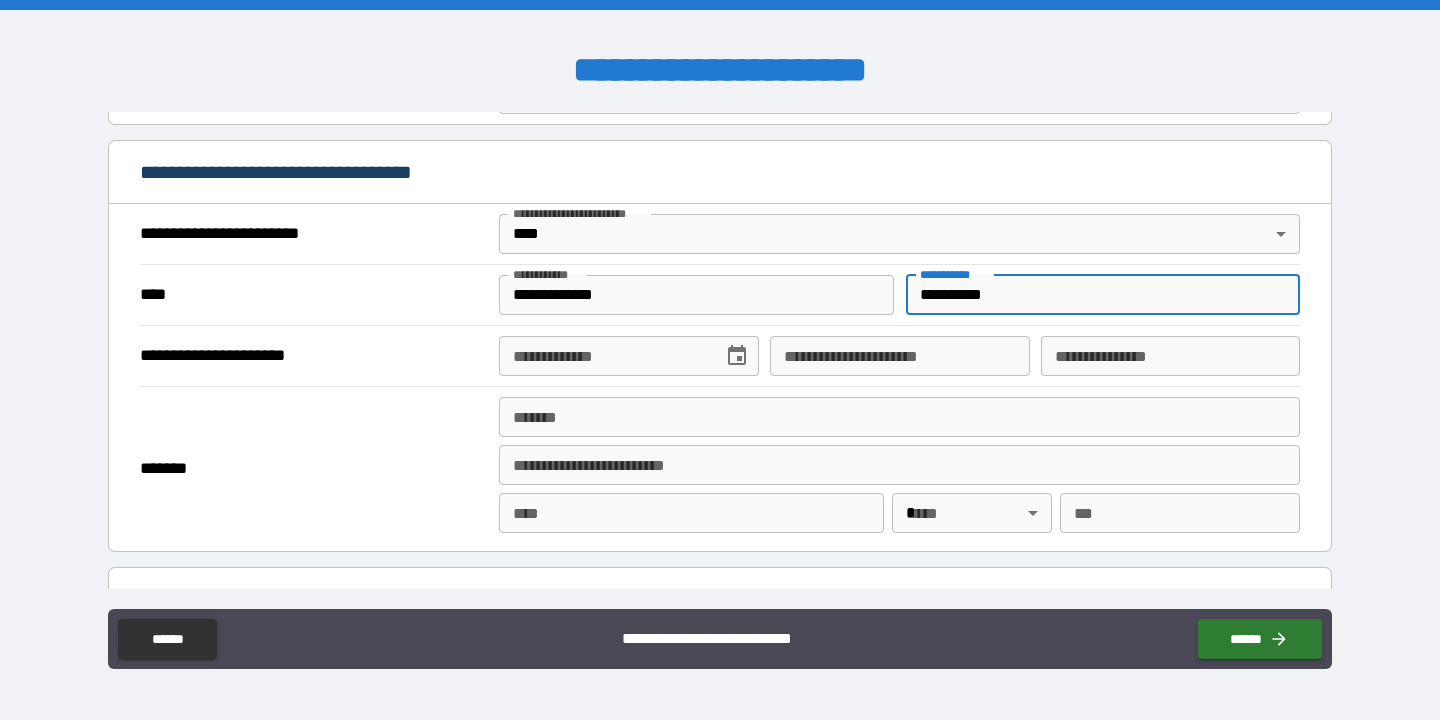 type on "**********" 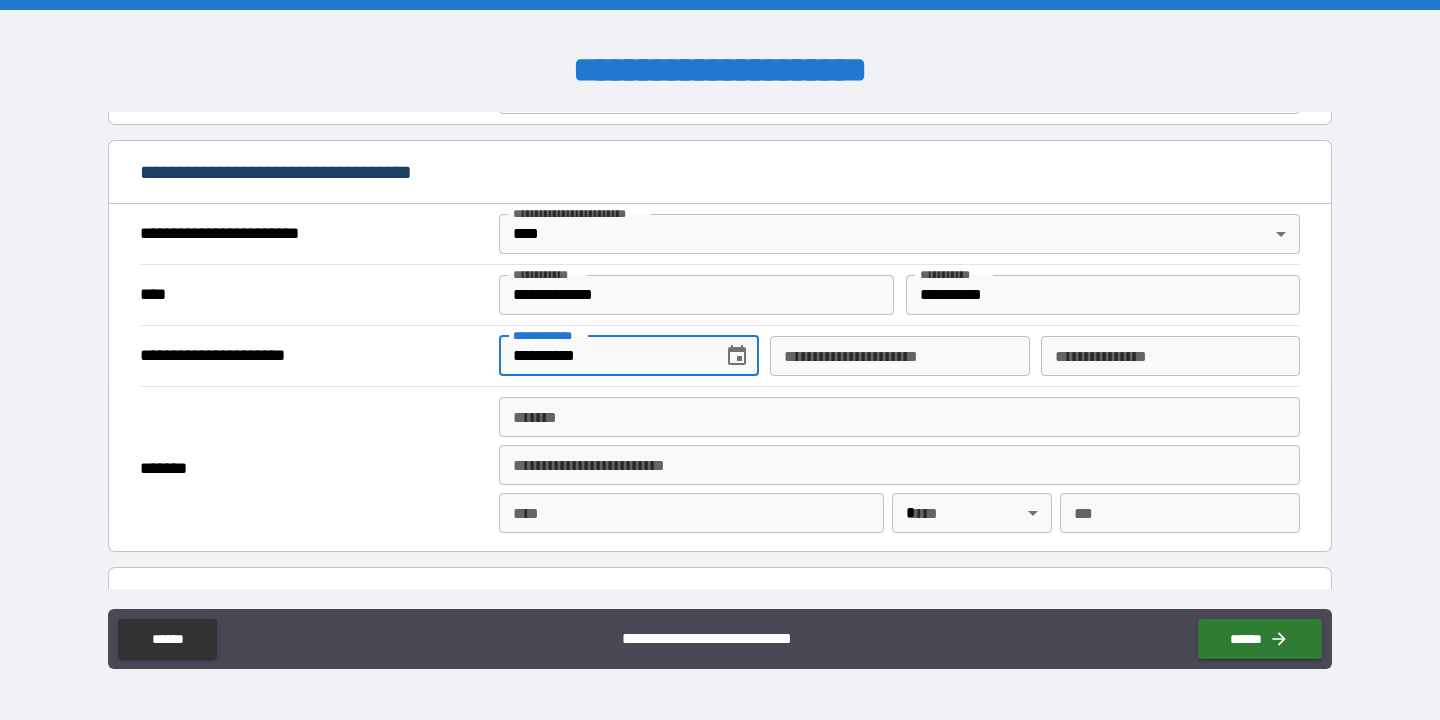 type on "**********" 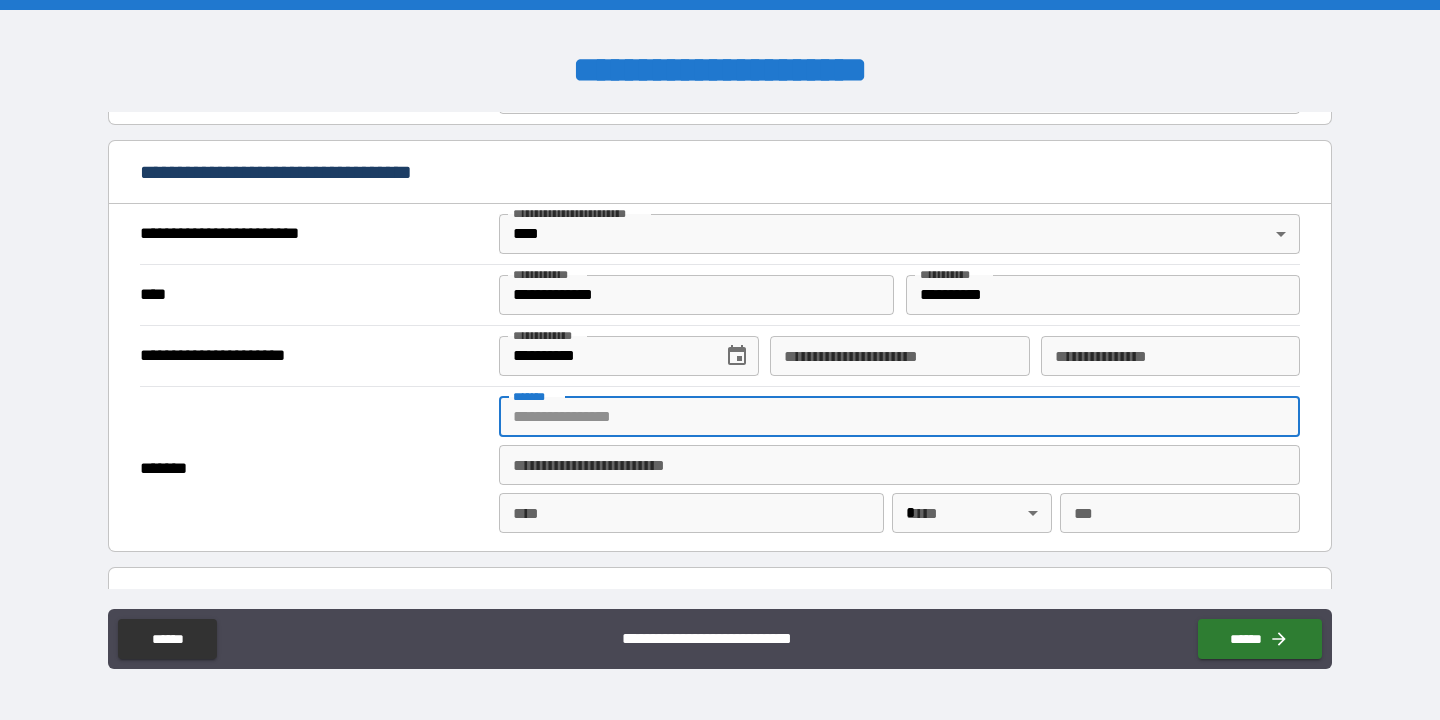 click on "*******" at bounding box center (899, 417) 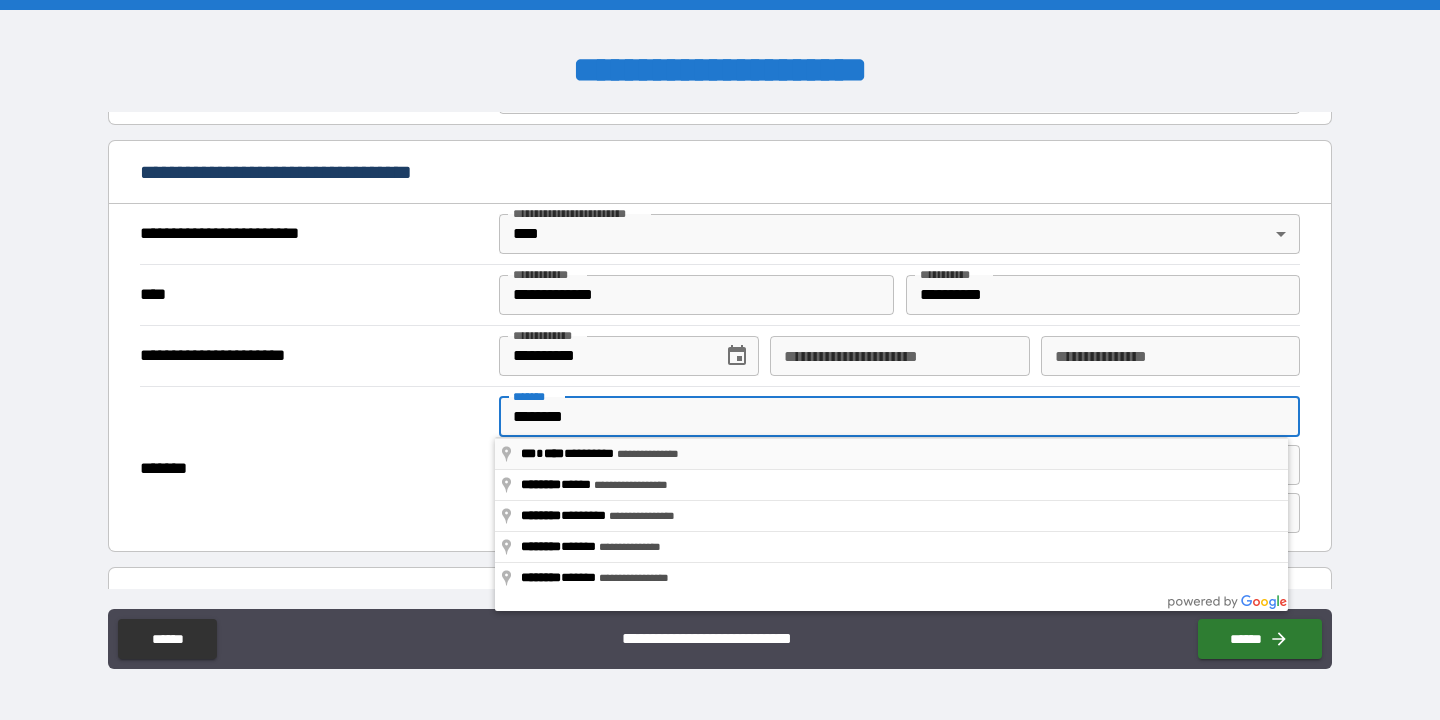 type on "**********" 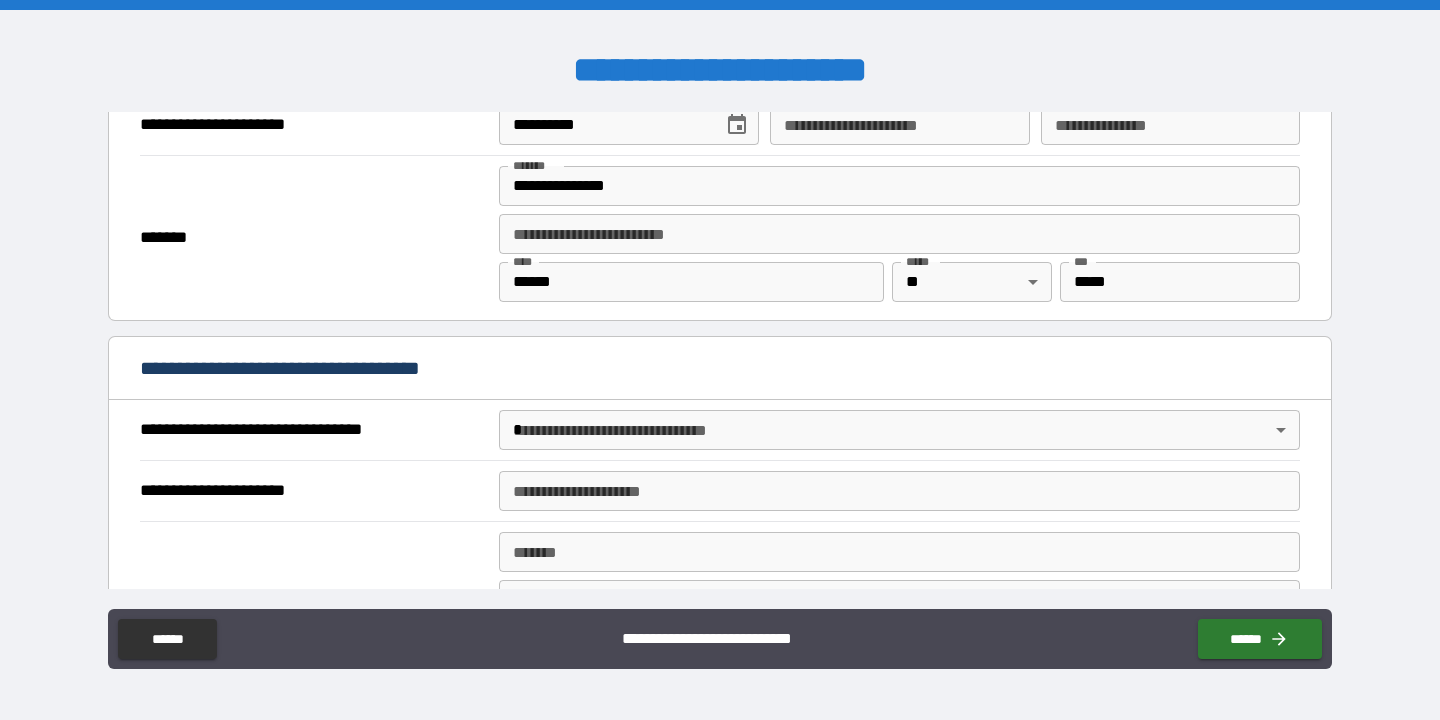 scroll, scrollTop: 1050, scrollLeft: 0, axis: vertical 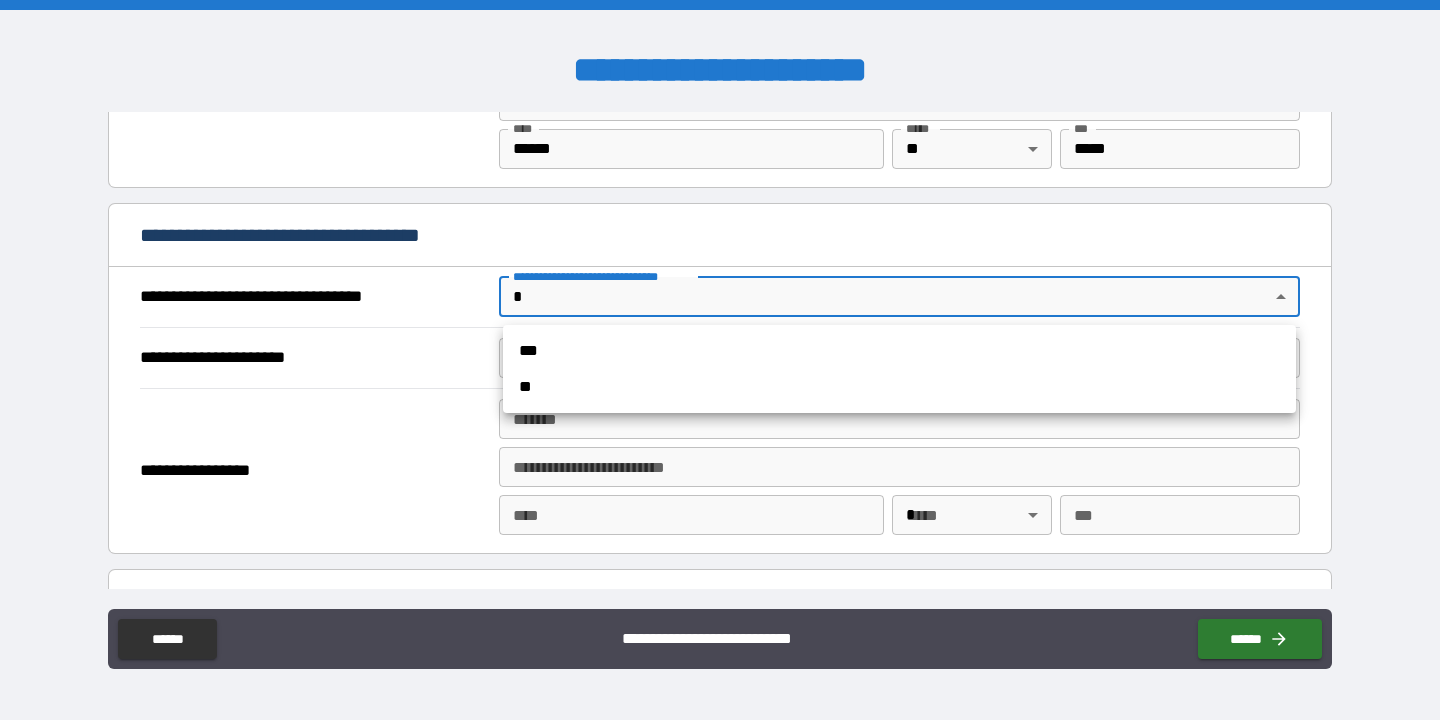 click on "**********" at bounding box center [720, 360] 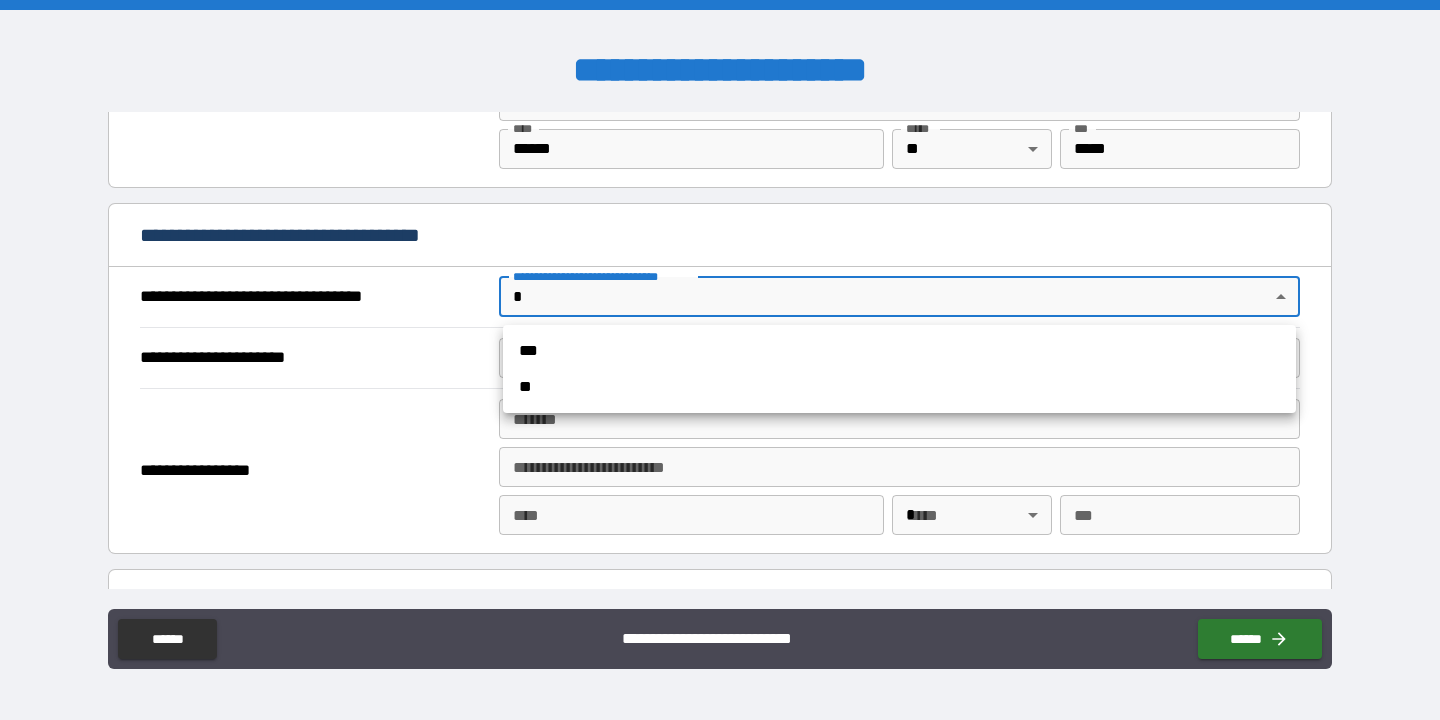 click on "***" at bounding box center (899, 351) 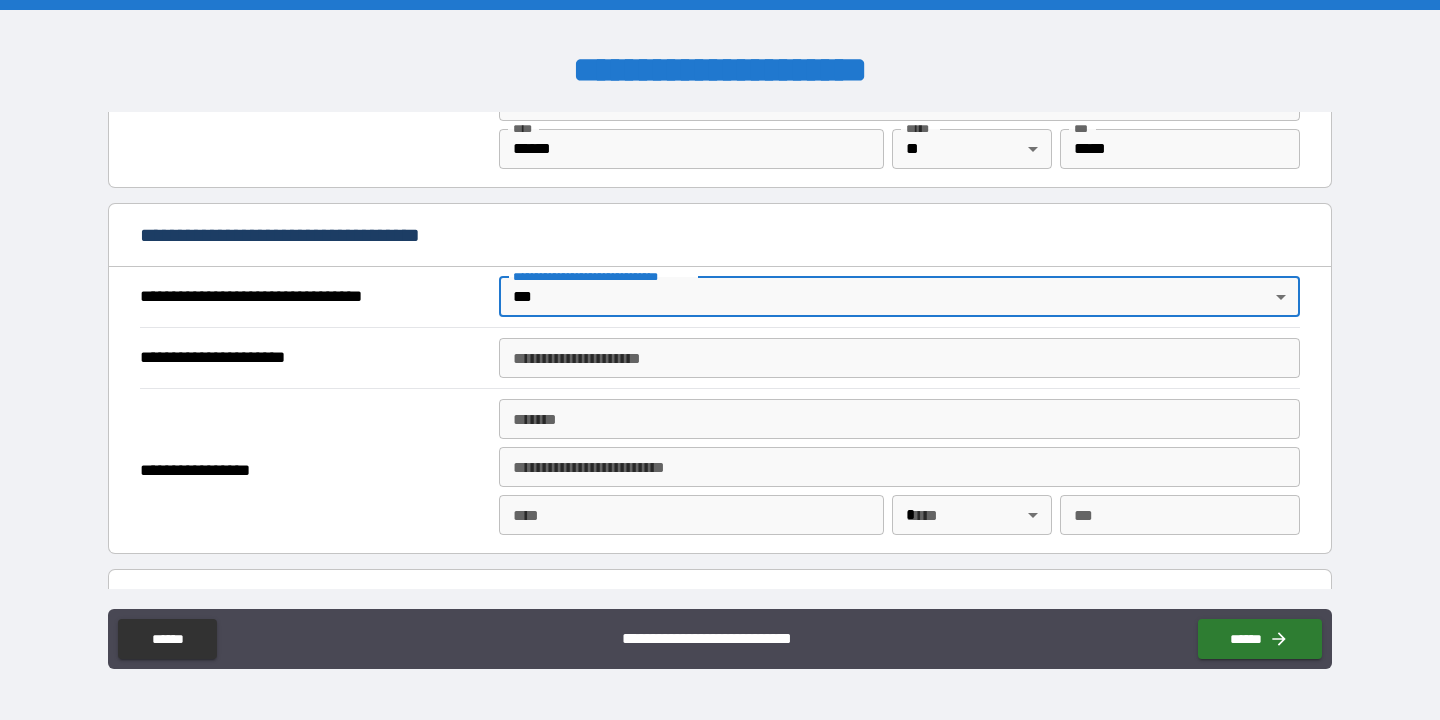 click on "**********" at bounding box center [899, 358] 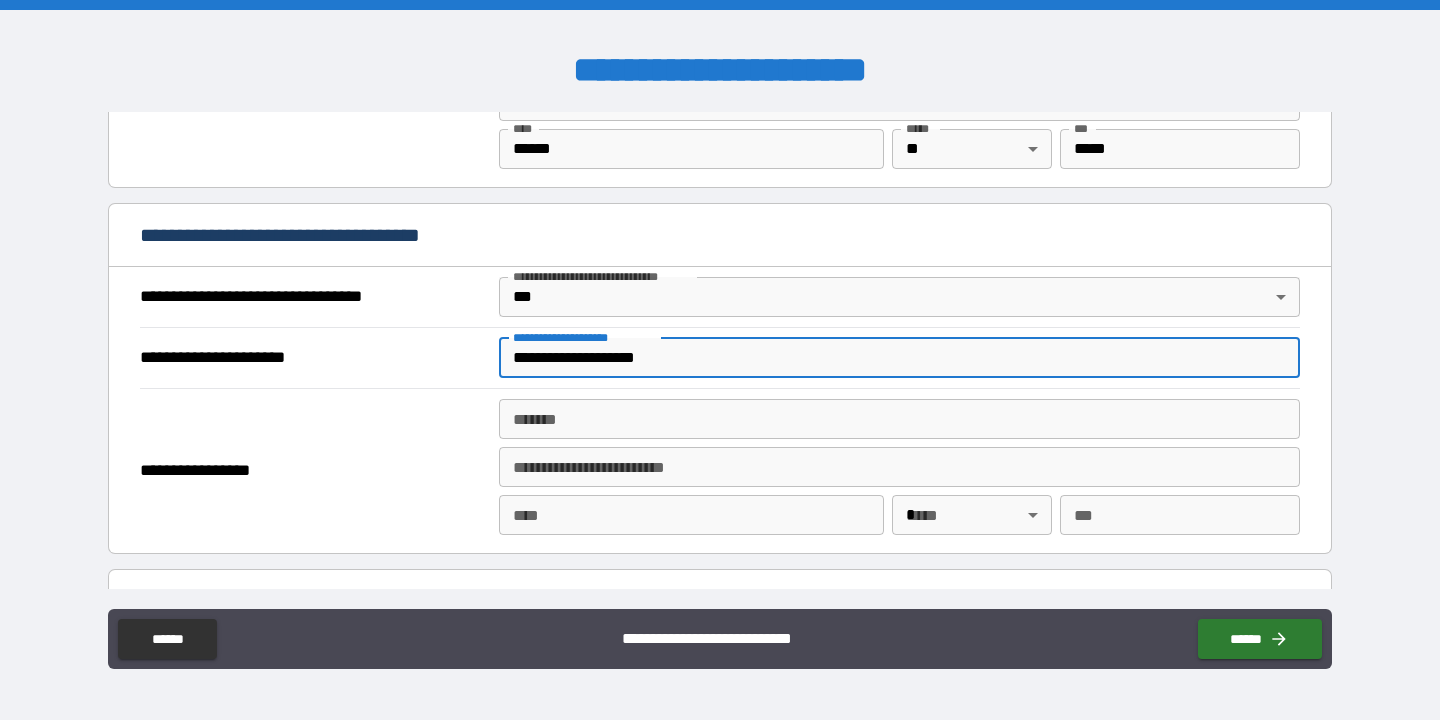 type on "**********" 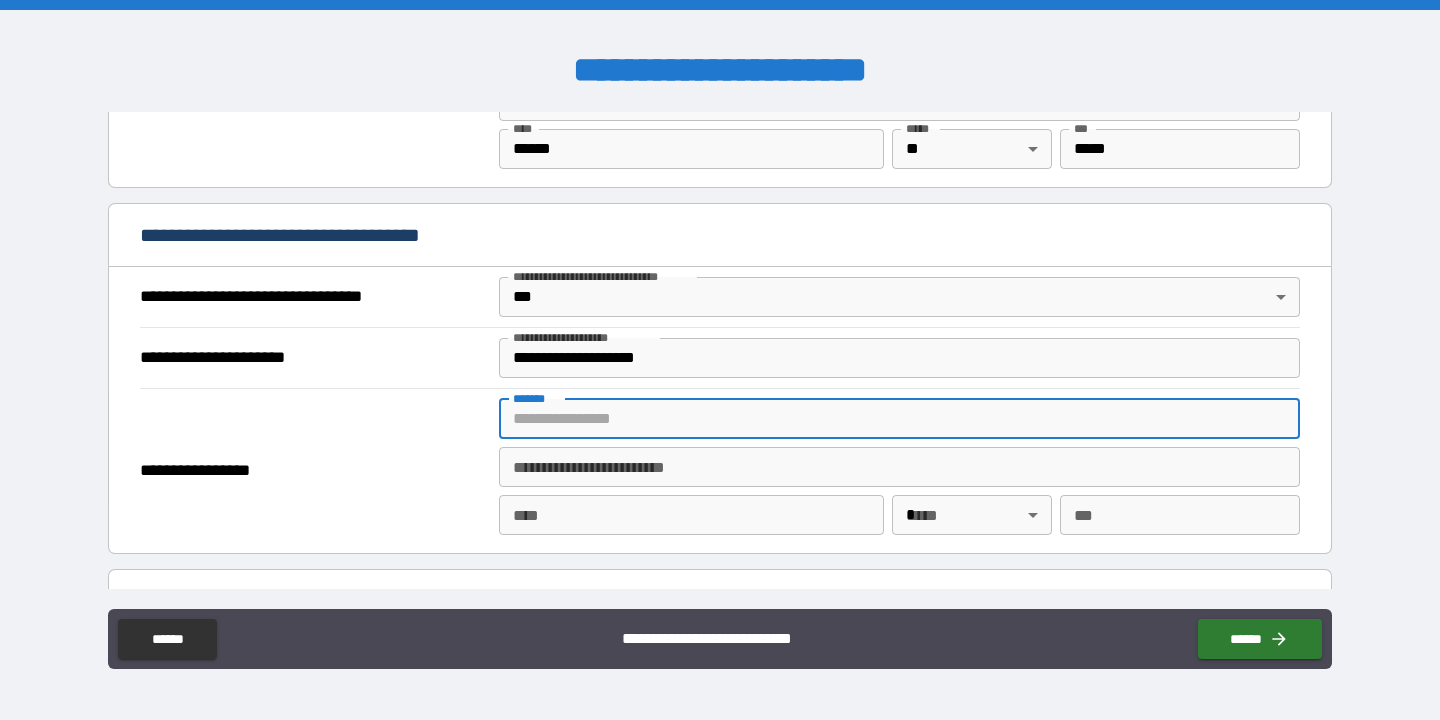 paste on "**********" 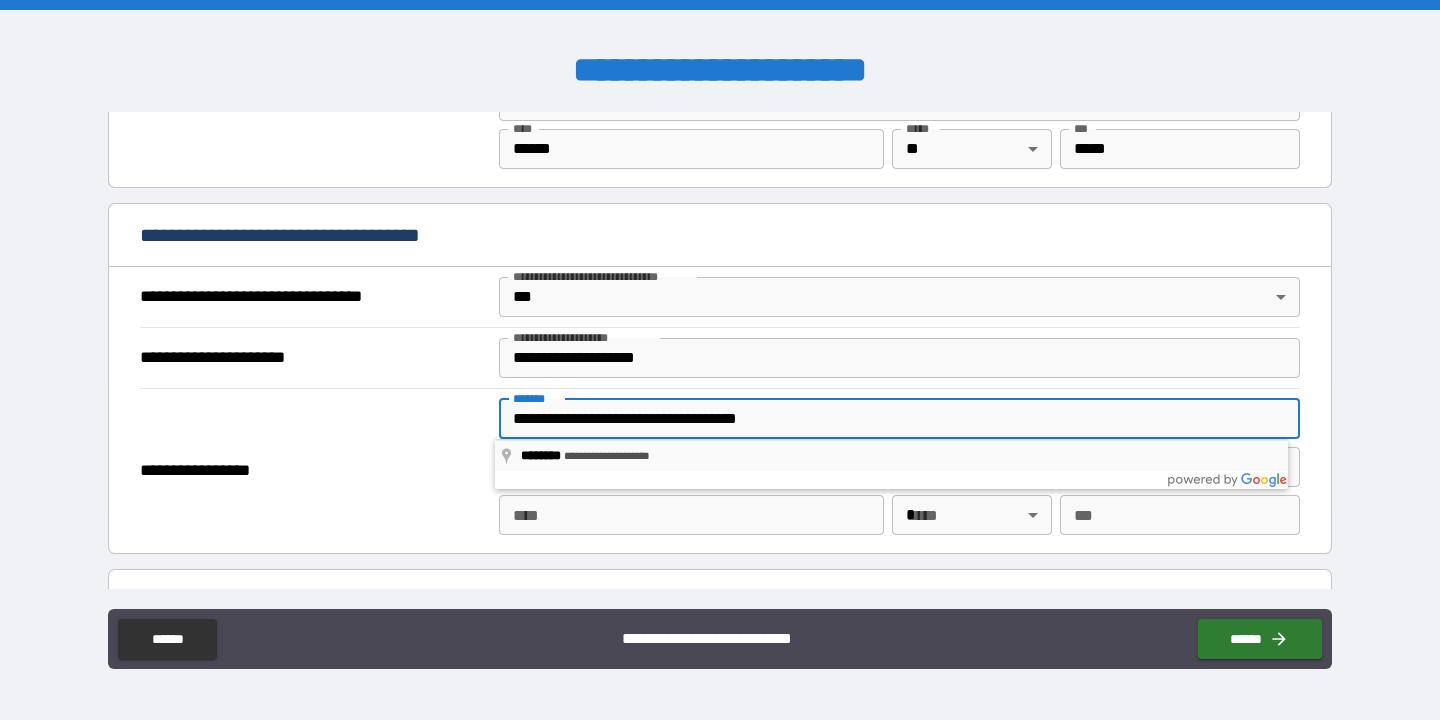 type on "**********" 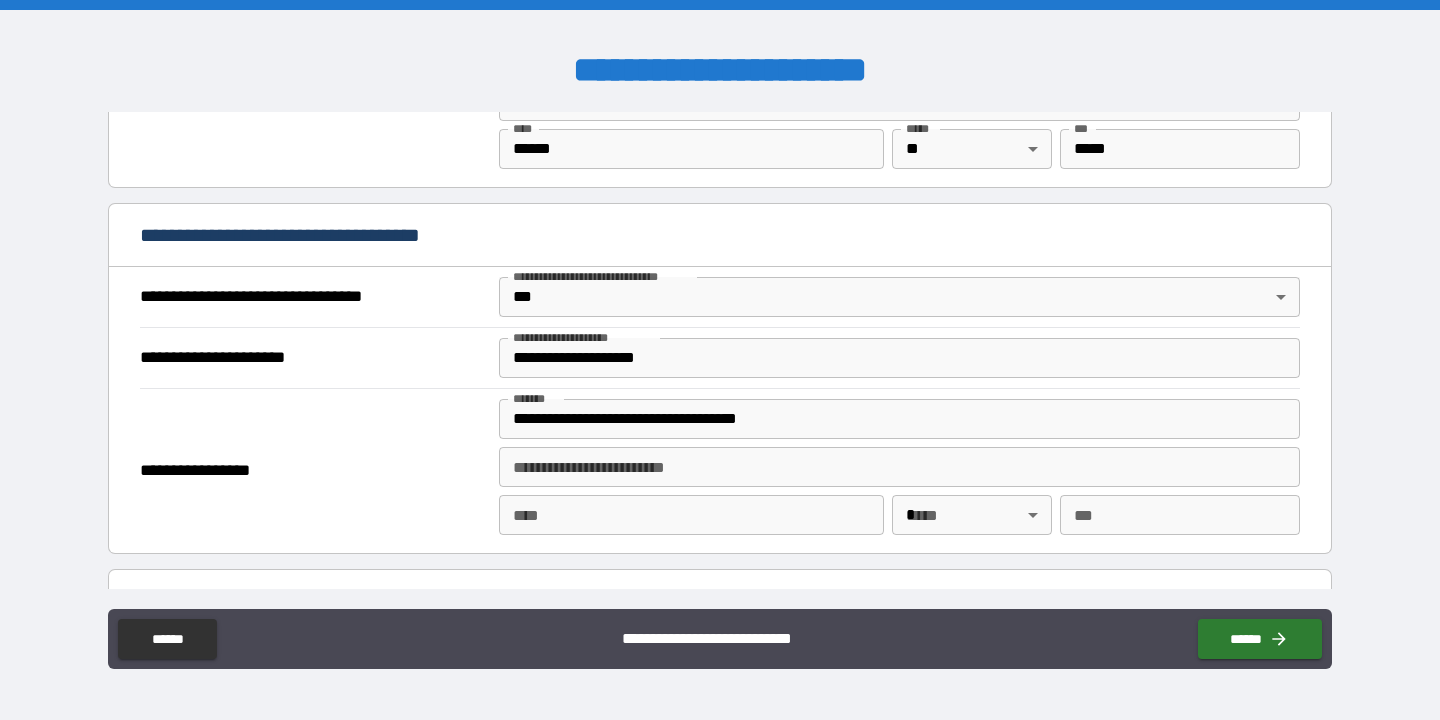 type on "**********" 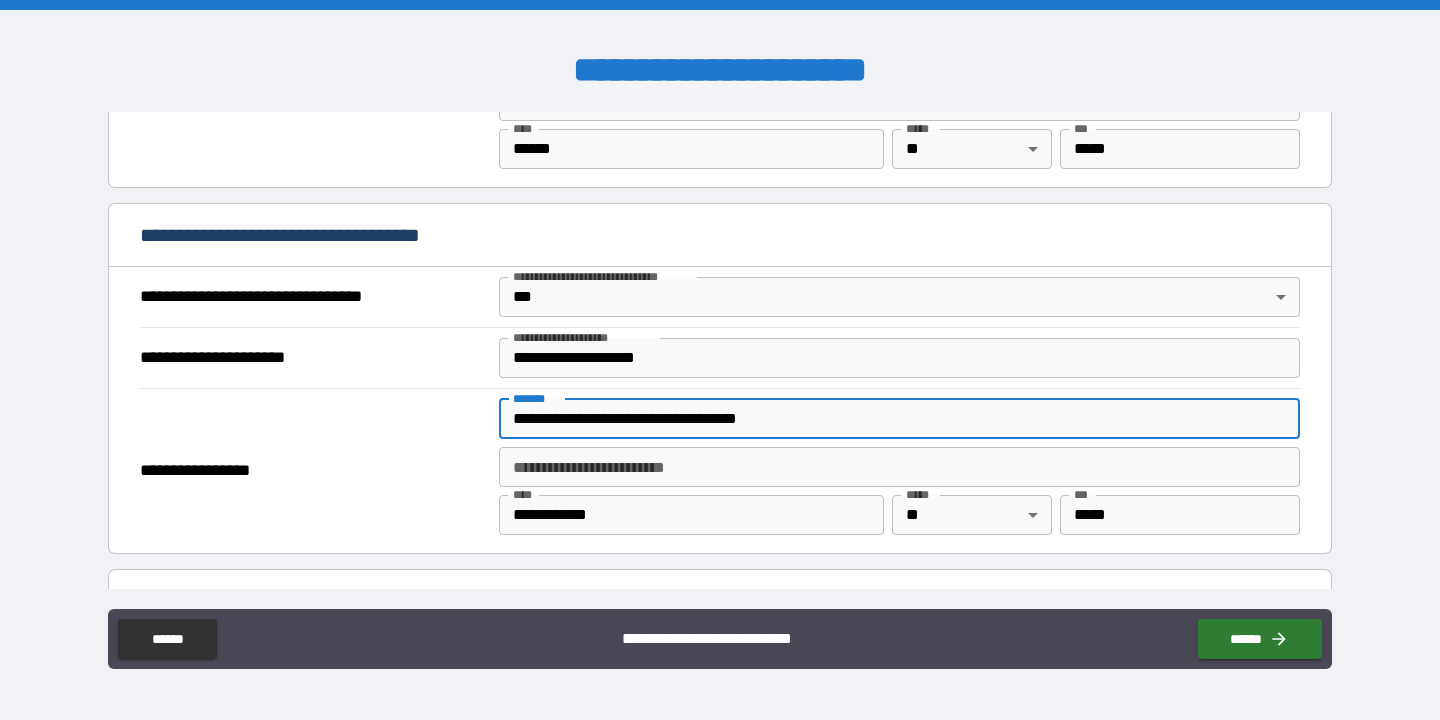 click on "**********" at bounding box center (899, 419) 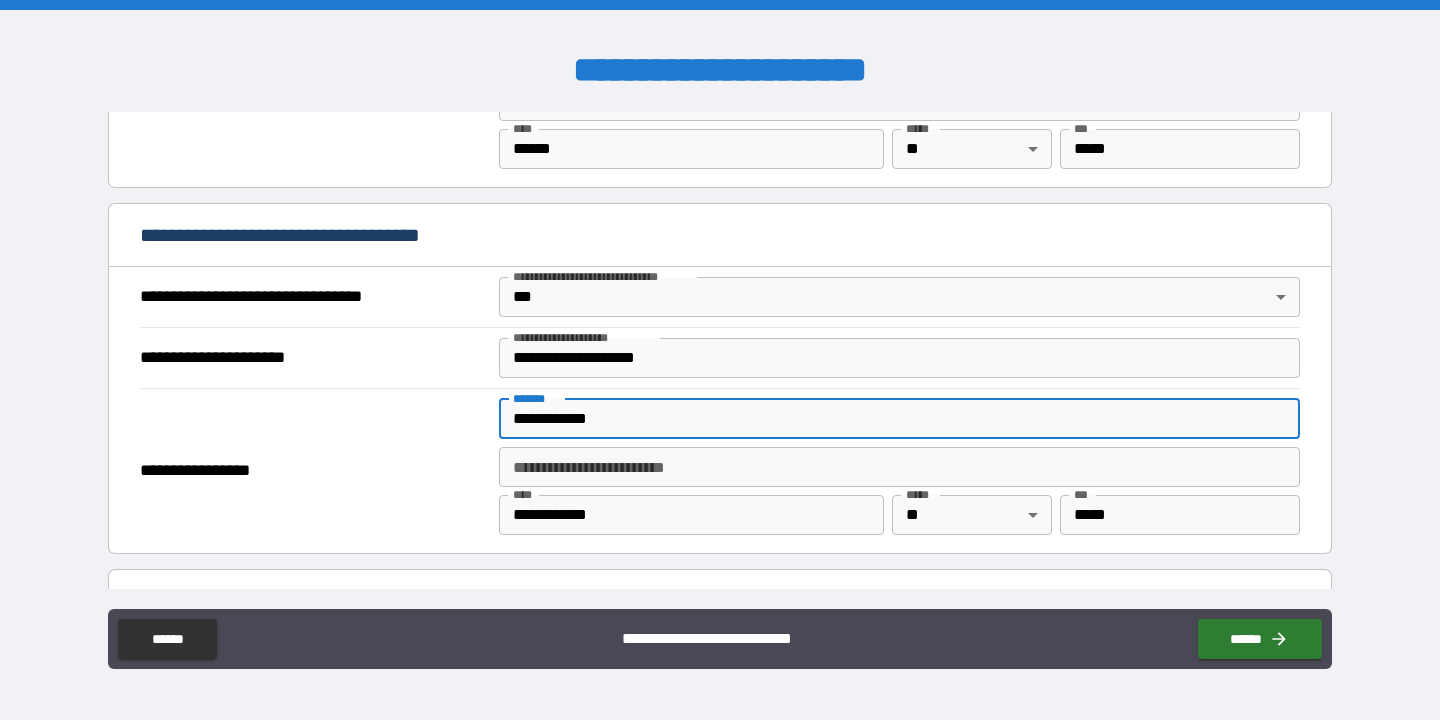 click on "**********" at bounding box center (899, 419) 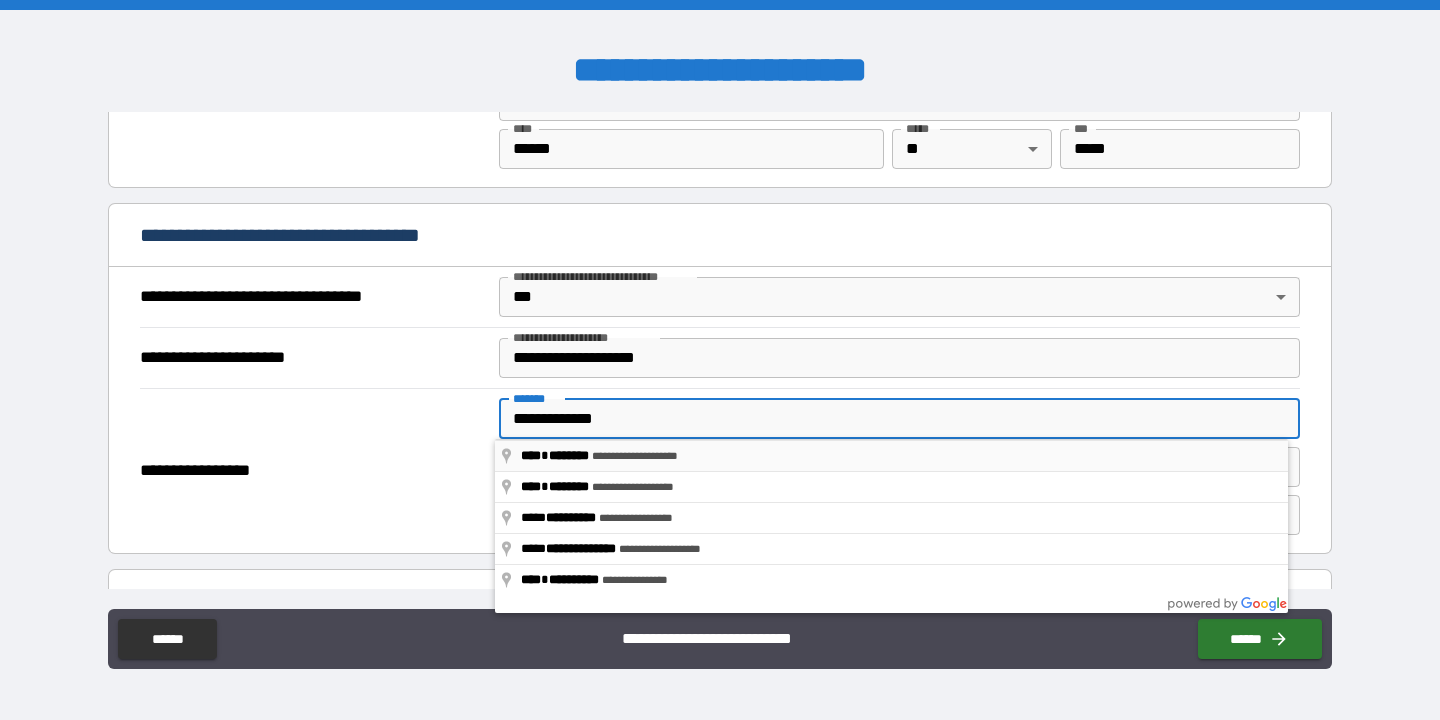 type on "**********" 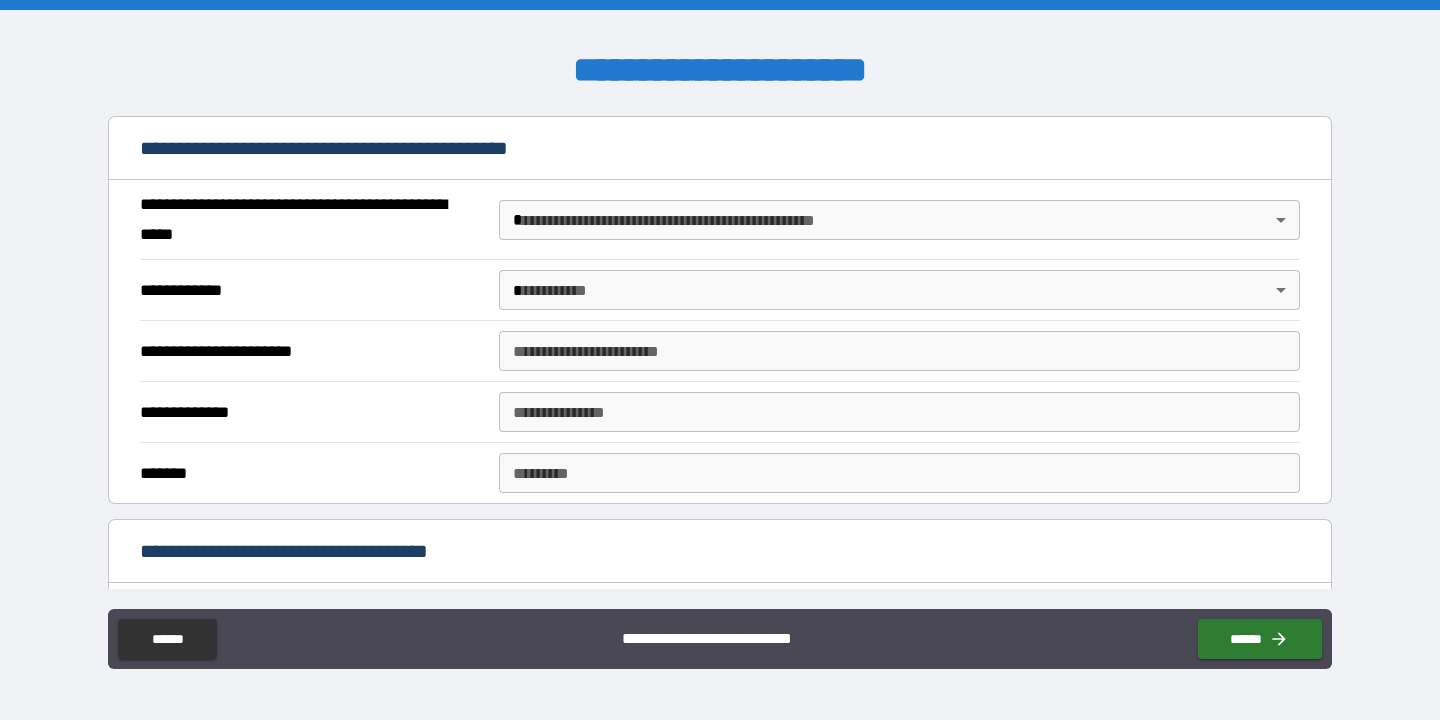 scroll, scrollTop: 1511, scrollLeft: 0, axis: vertical 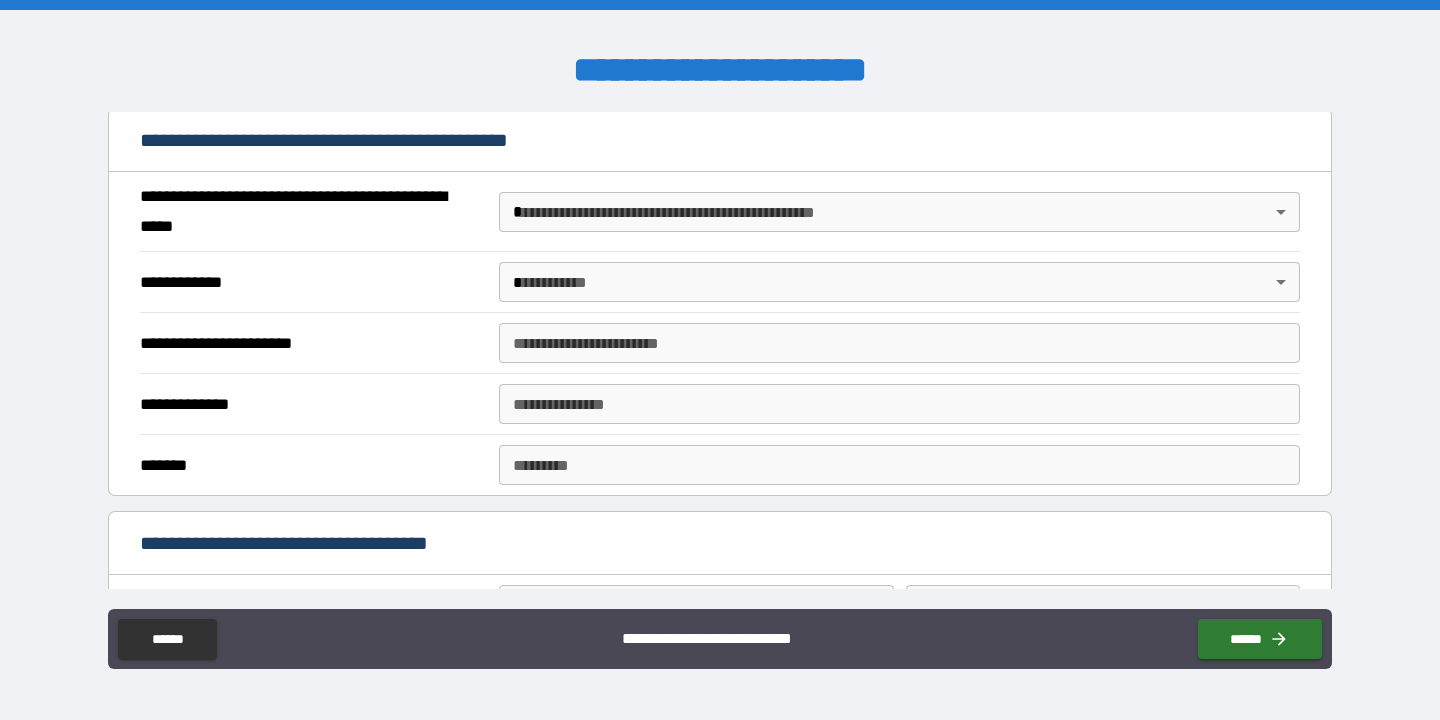 click on "**********" at bounding box center (720, 360) 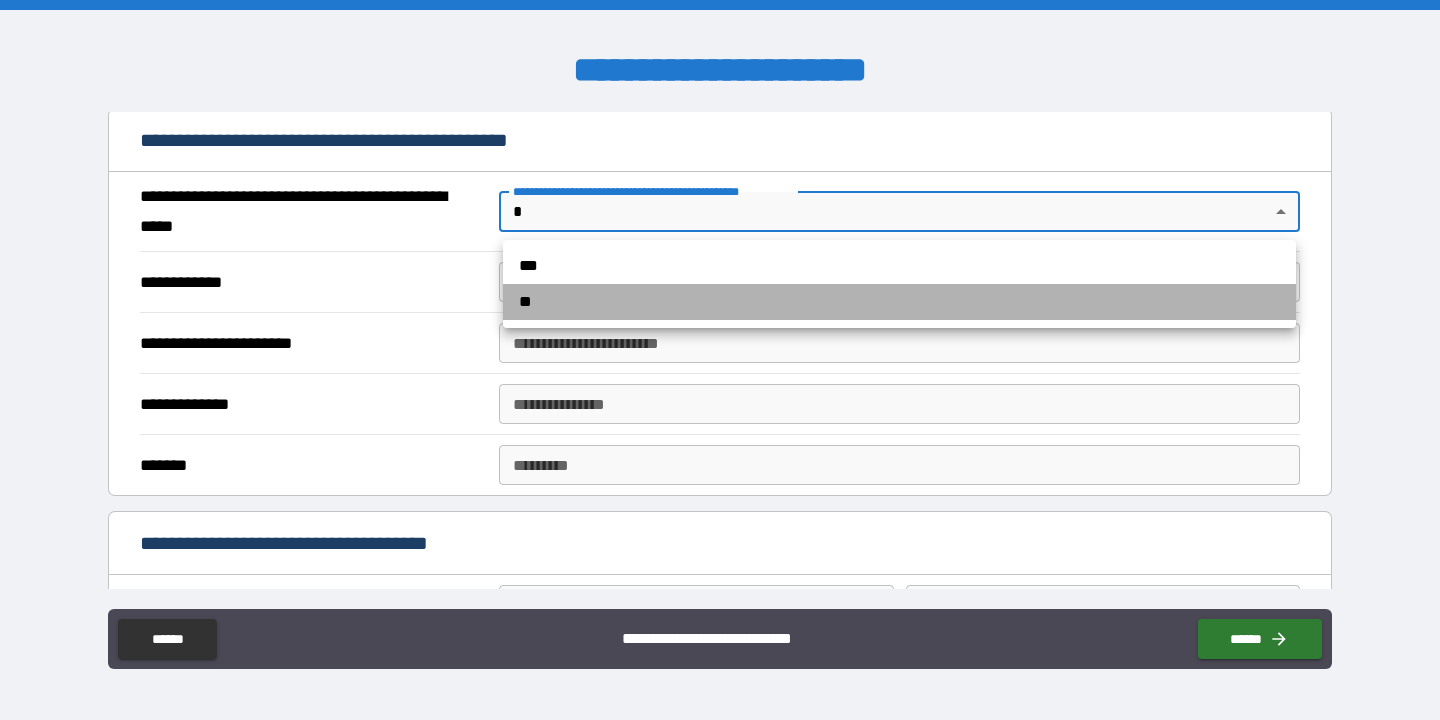 click on "**" at bounding box center [899, 302] 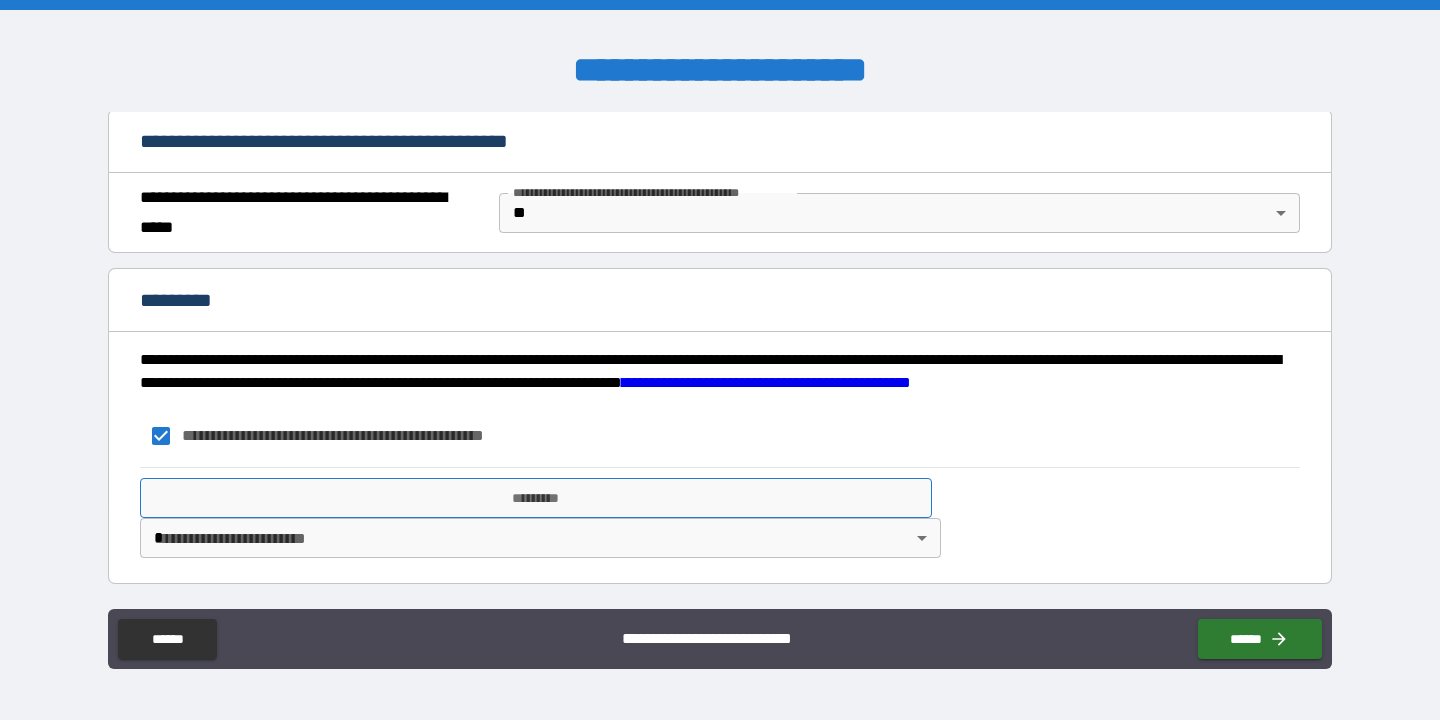 click on "*********" at bounding box center [536, 498] 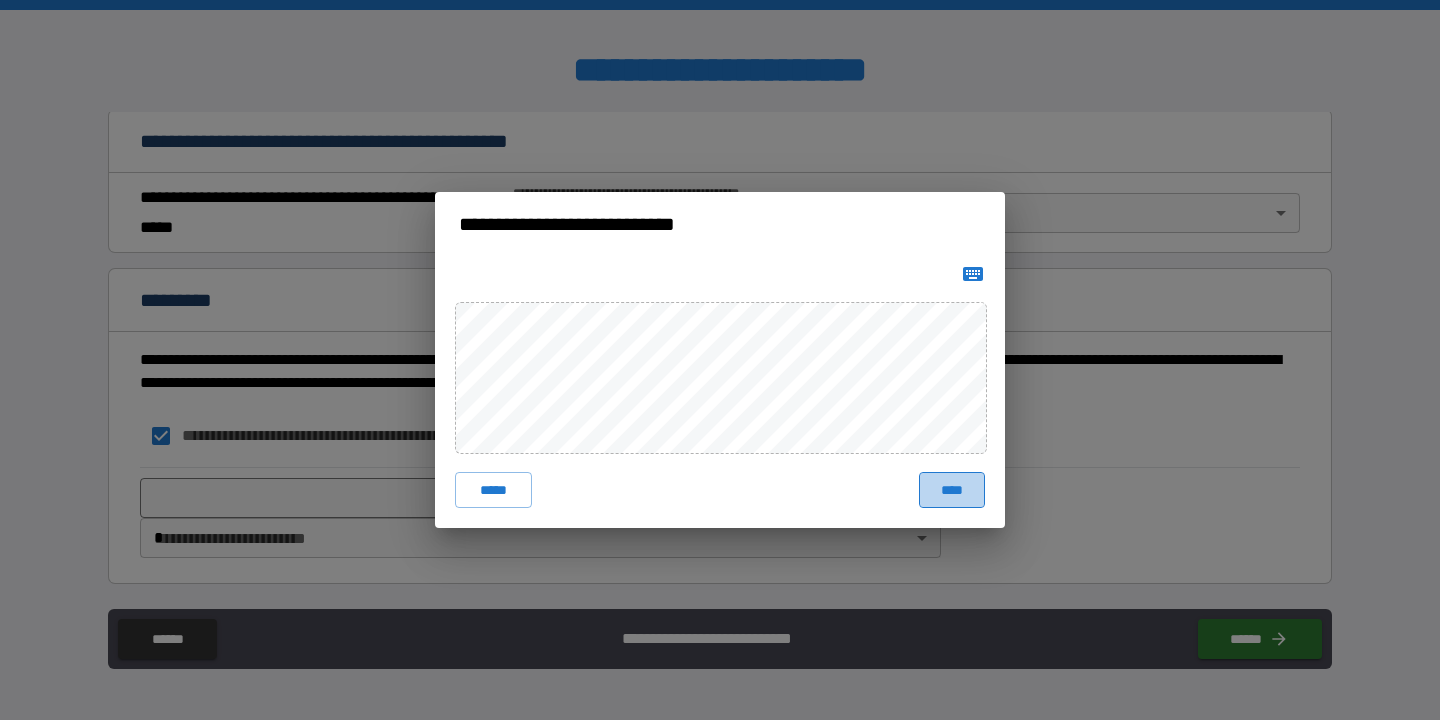 click on "****" at bounding box center [952, 490] 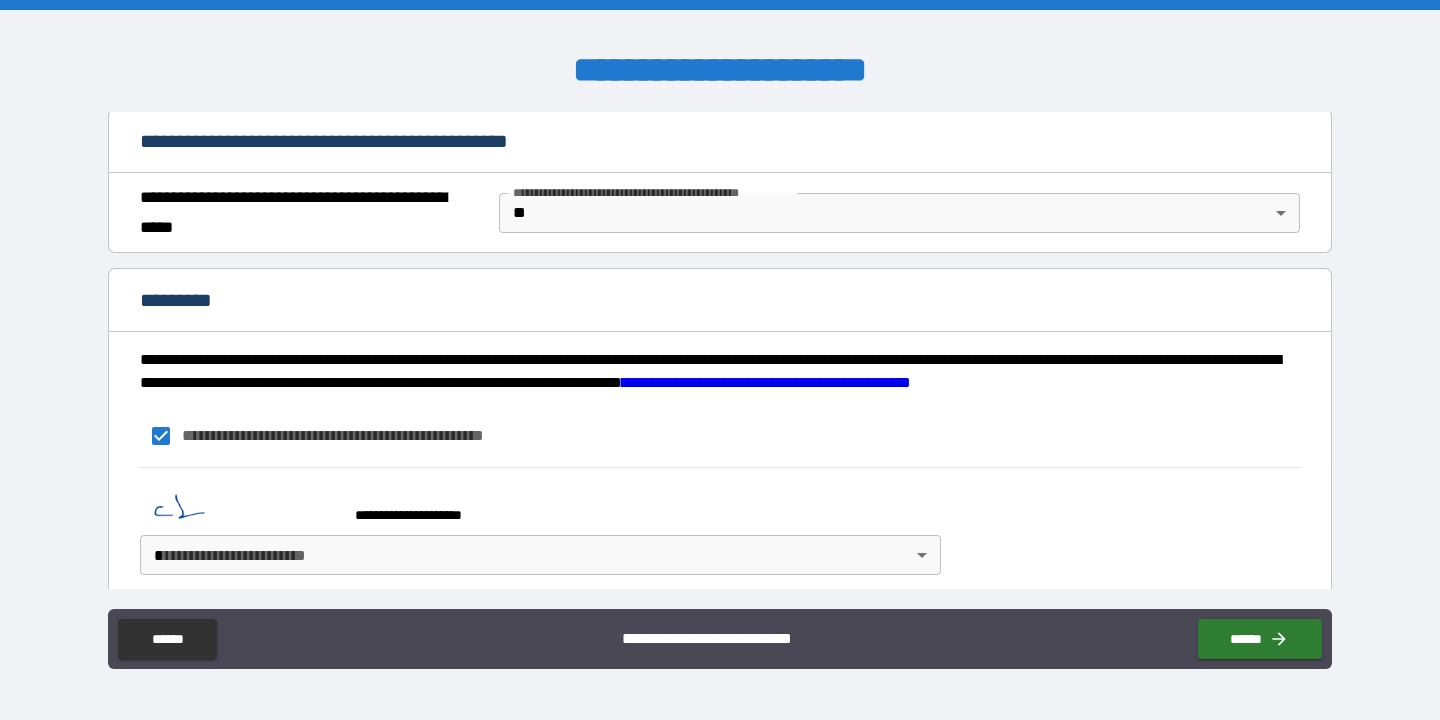click on "**********" at bounding box center (720, 360) 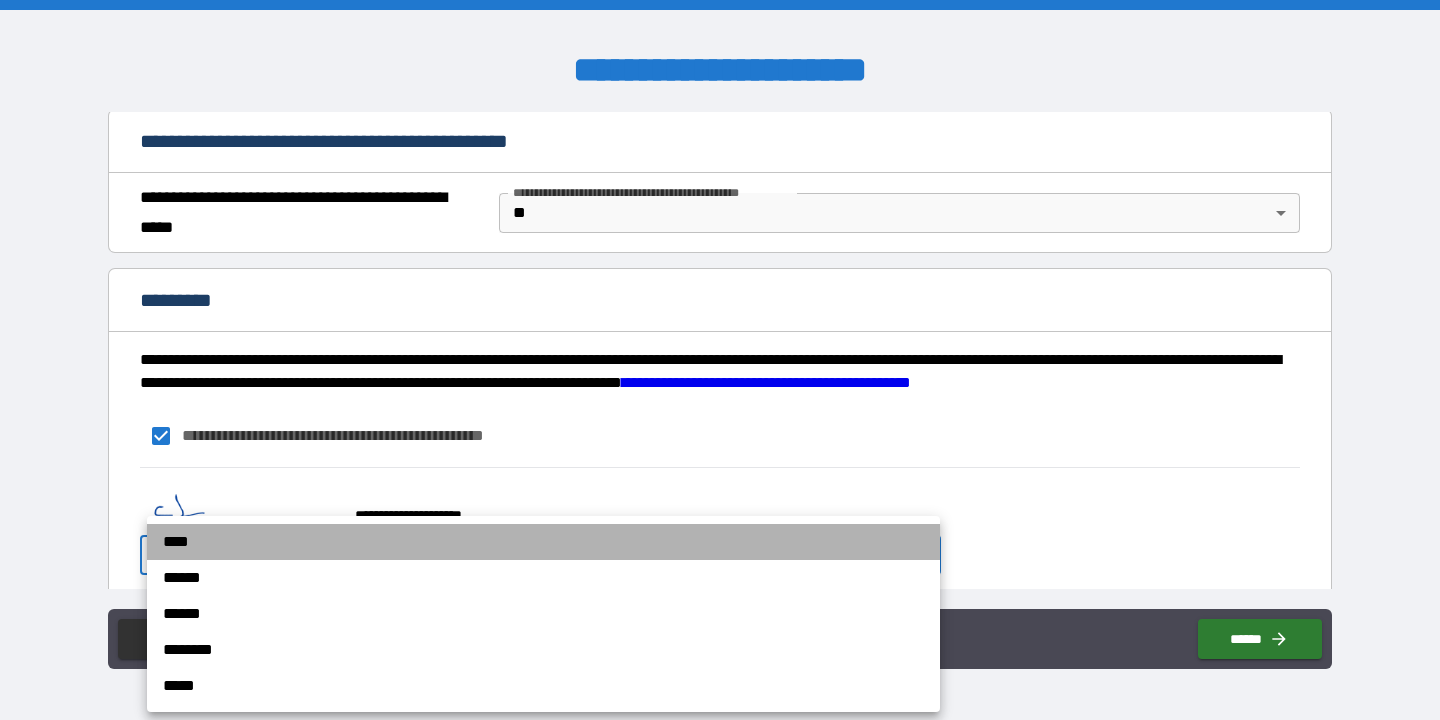 click on "****" at bounding box center [543, 542] 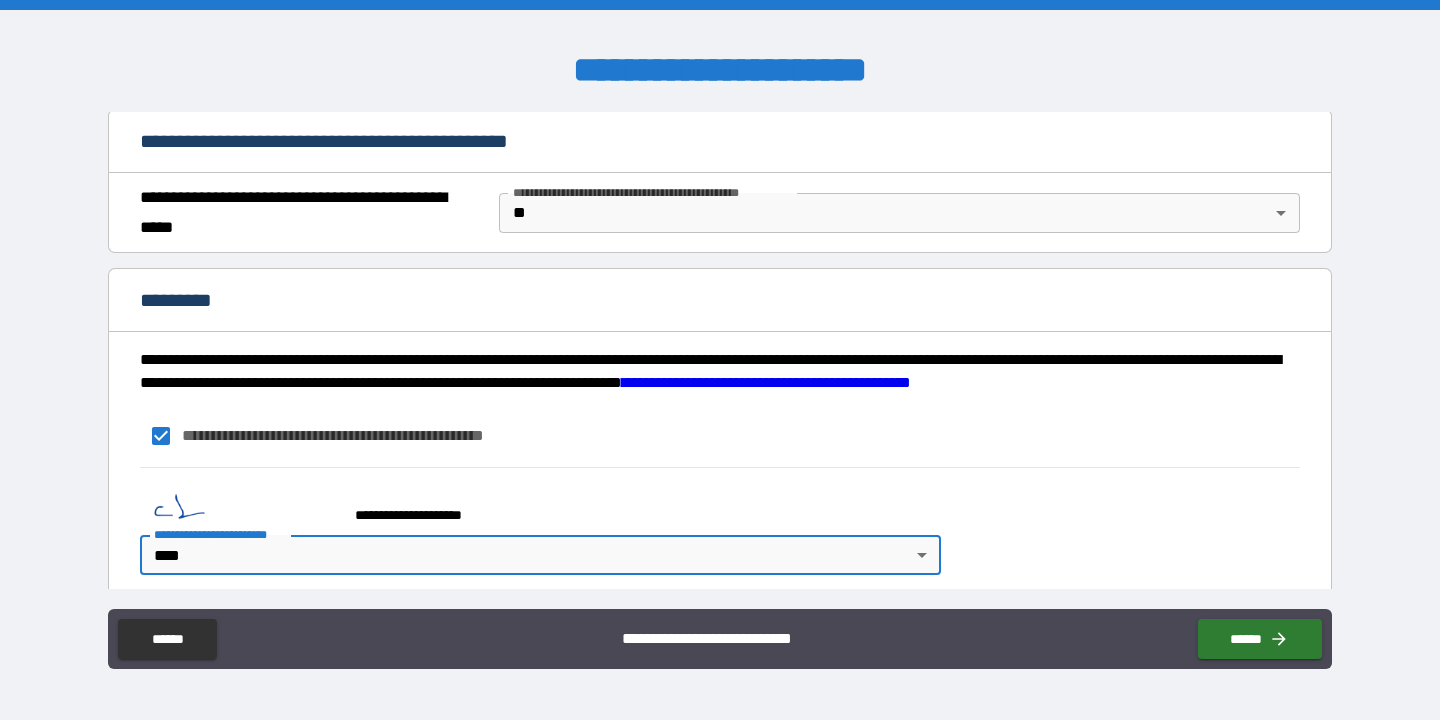 scroll, scrollTop: 1527, scrollLeft: 0, axis: vertical 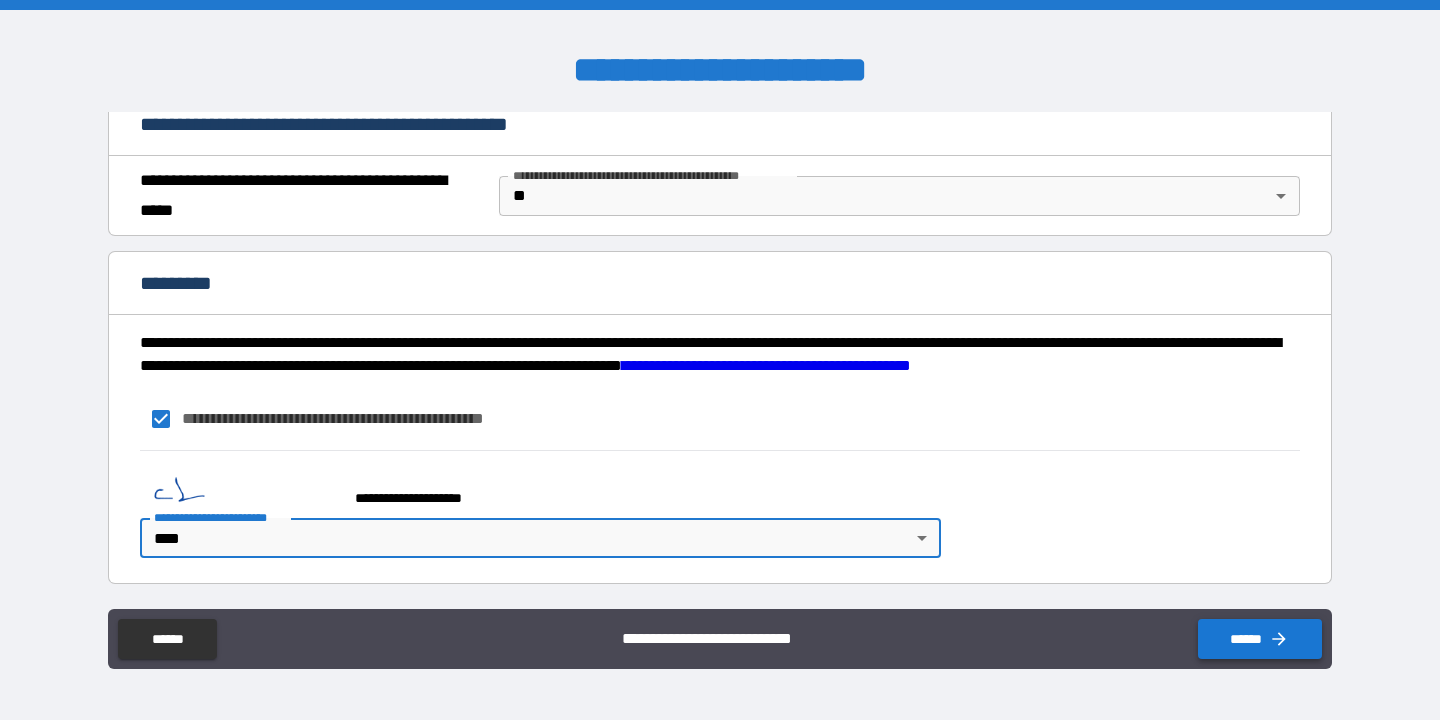 click on "******" at bounding box center (1260, 639) 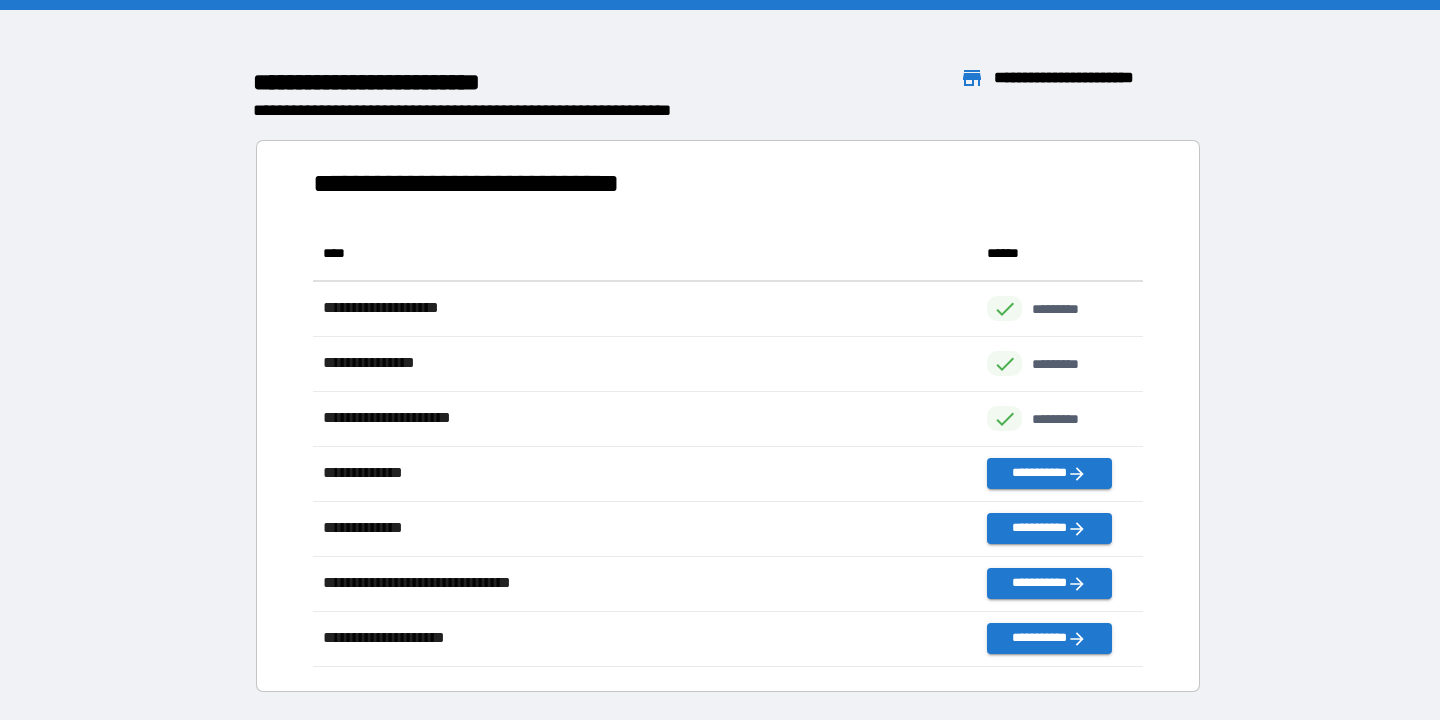 scroll, scrollTop: 1, scrollLeft: 1, axis: both 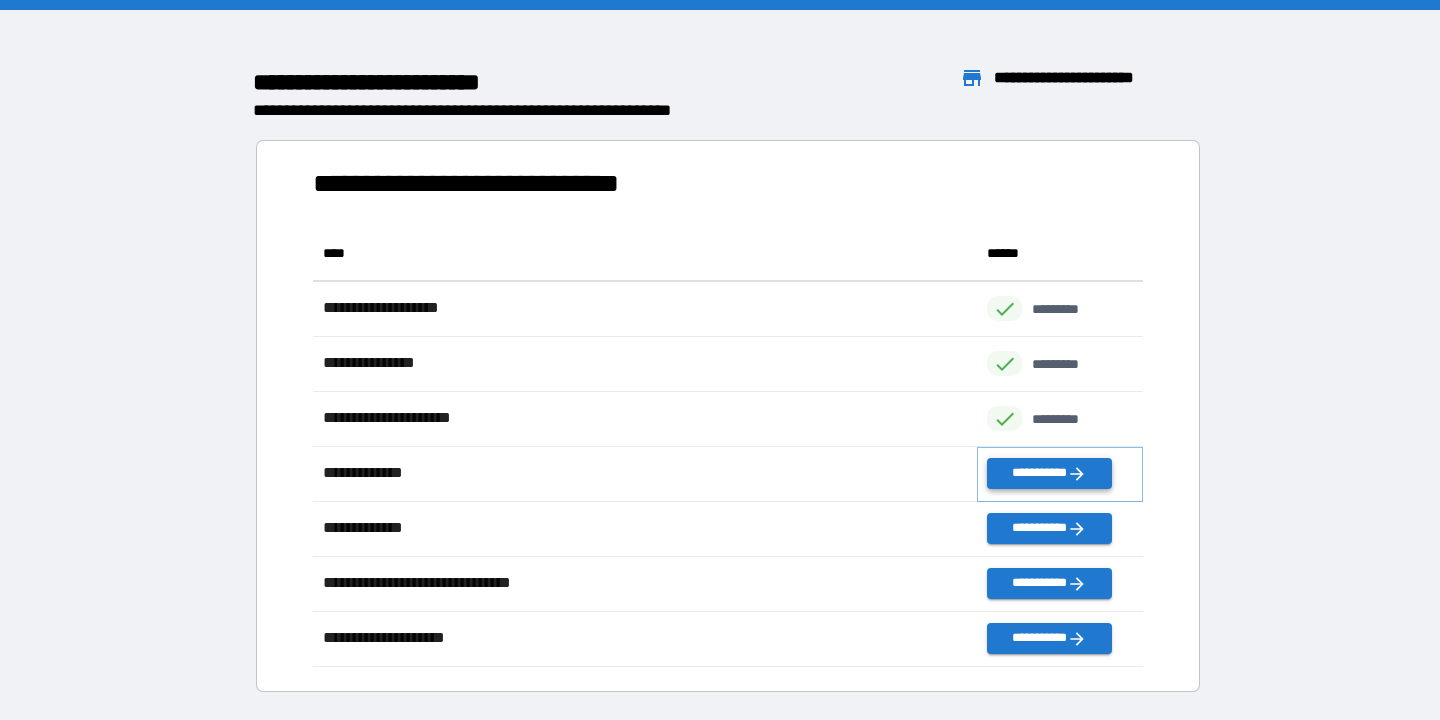 click on "**********" at bounding box center [1049, 473] 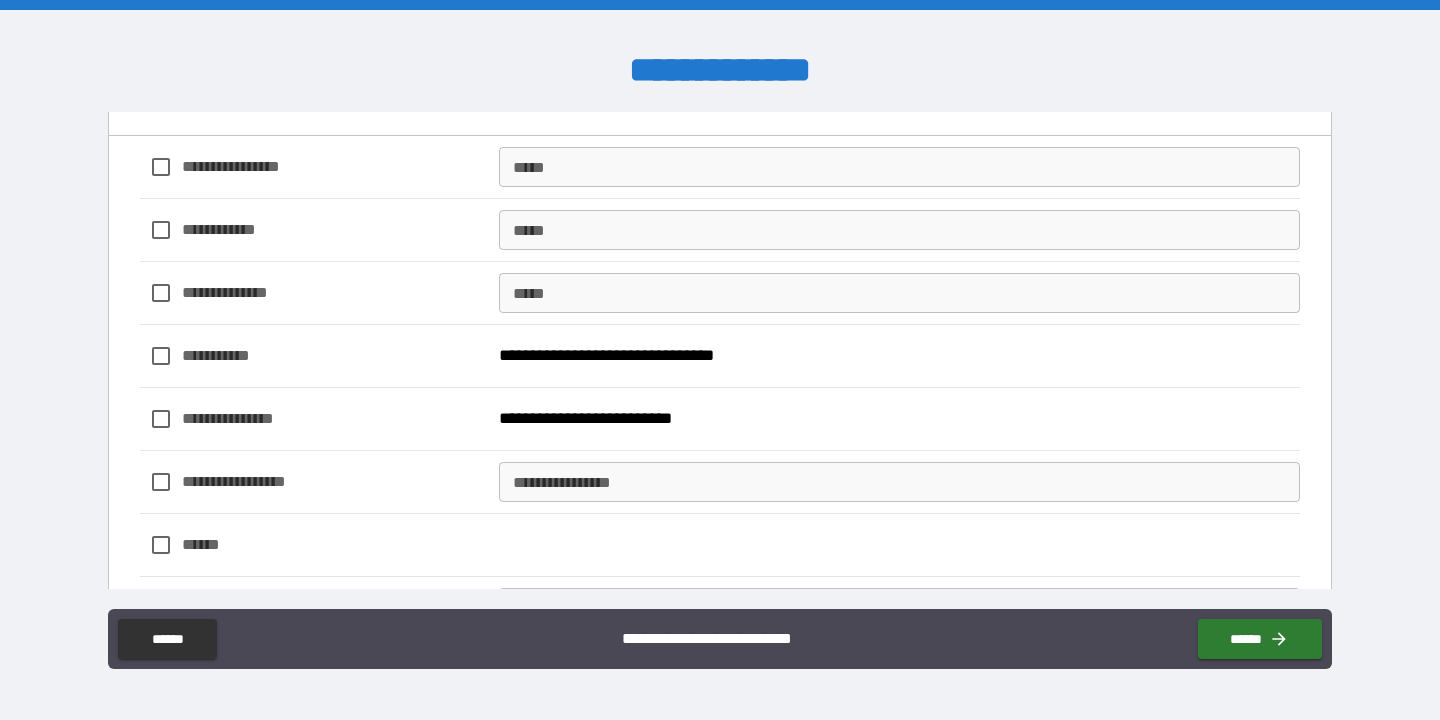 scroll, scrollTop: 53, scrollLeft: 0, axis: vertical 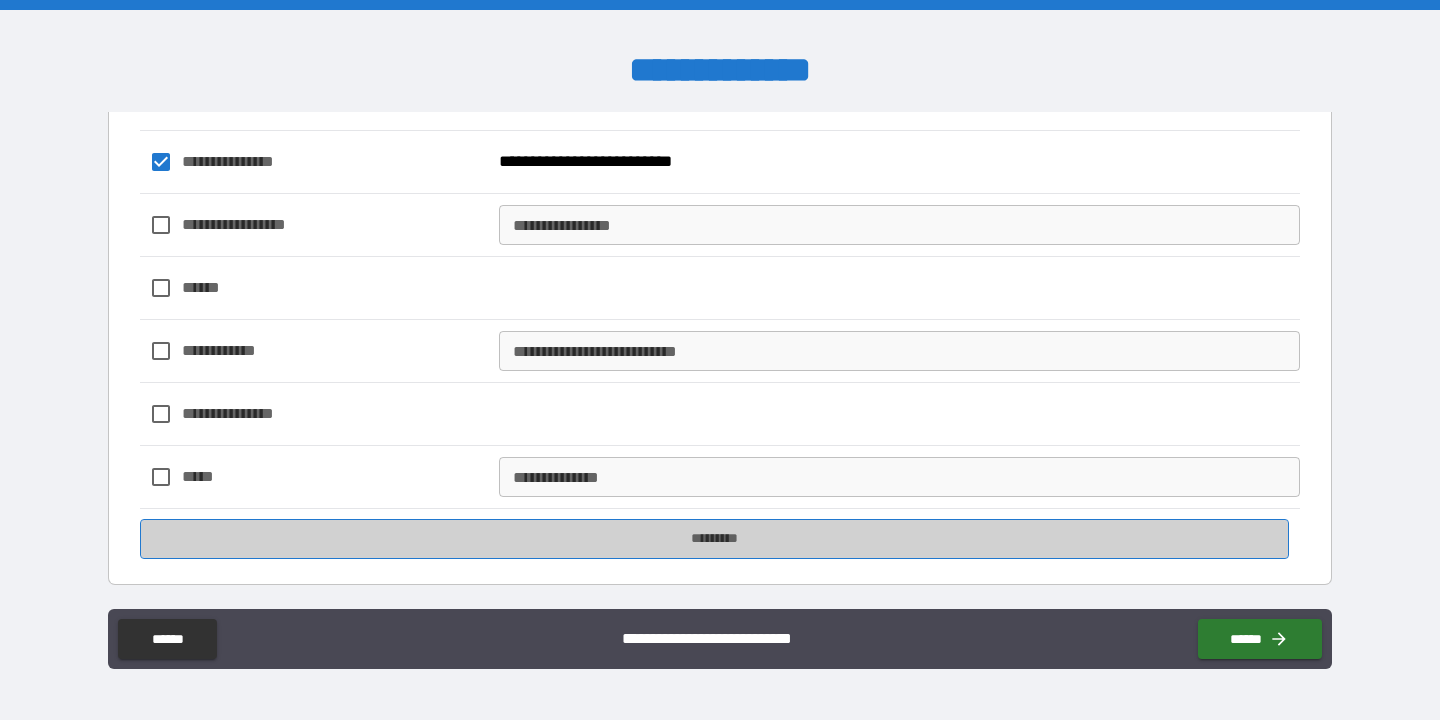 click on "*********" at bounding box center (714, 539) 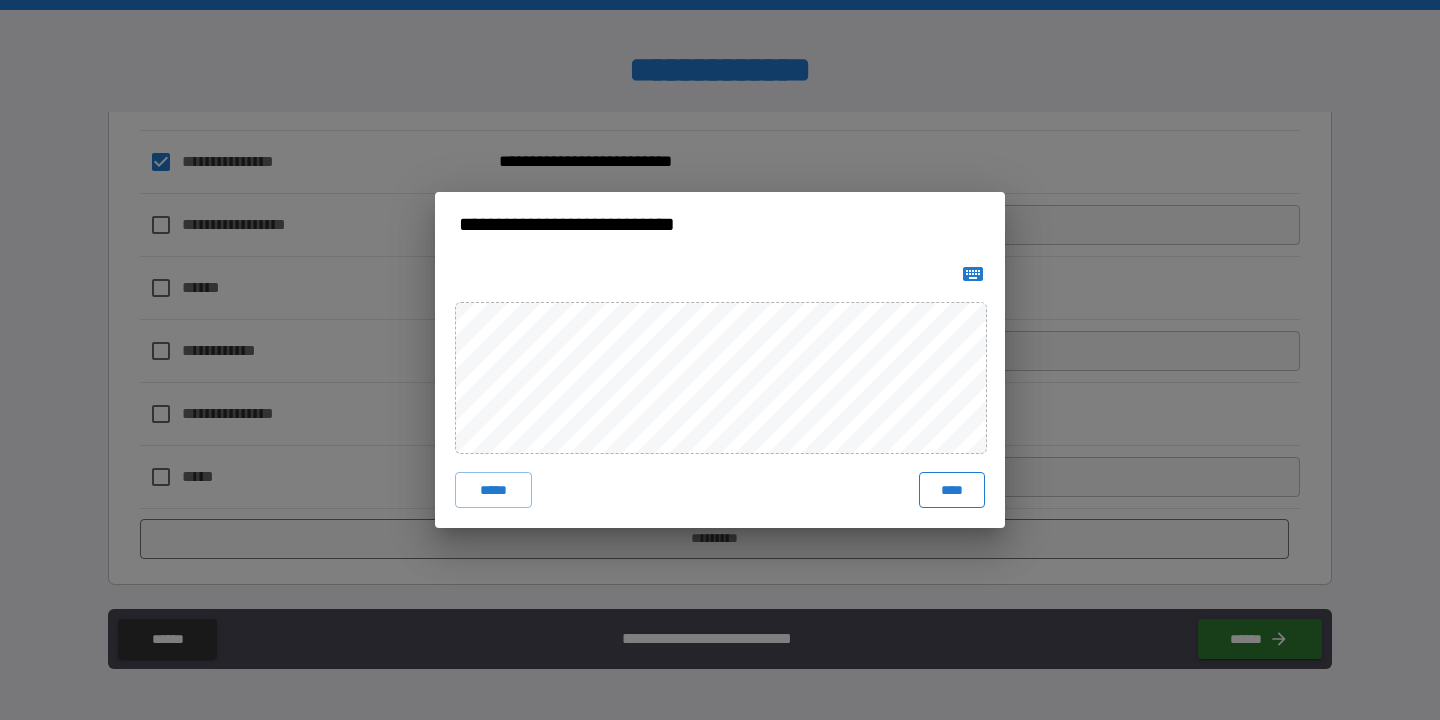 click on "****" at bounding box center (952, 490) 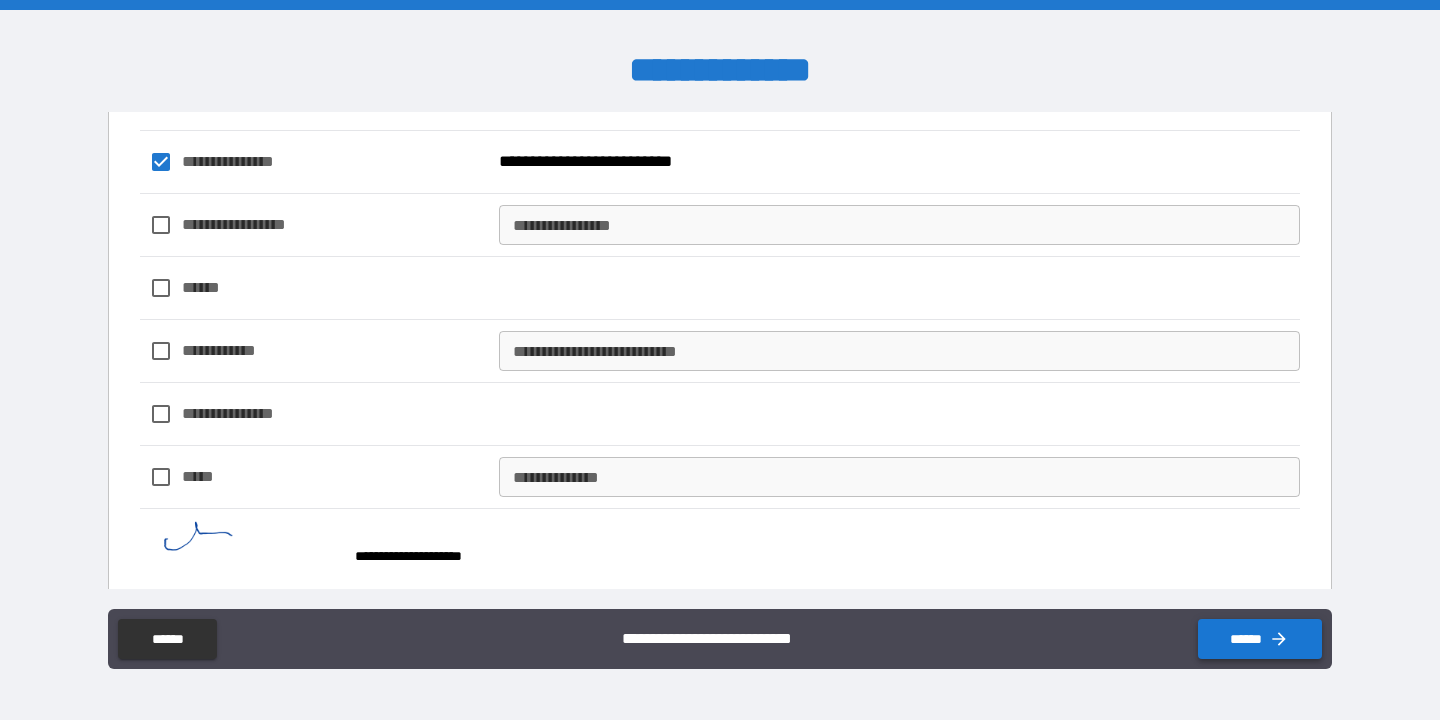 click on "******" at bounding box center [1260, 639] 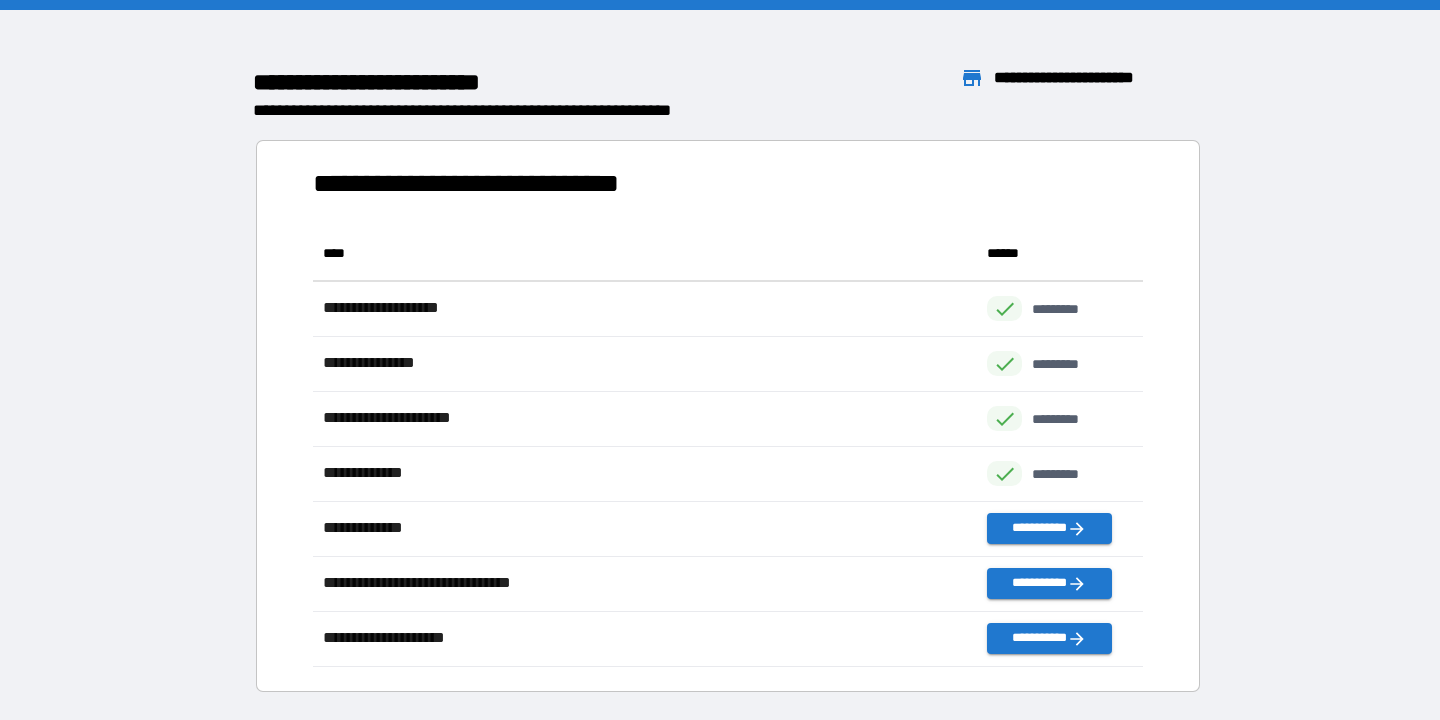 scroll, scrollTop: 1, scrollLeft: 1, axis: both 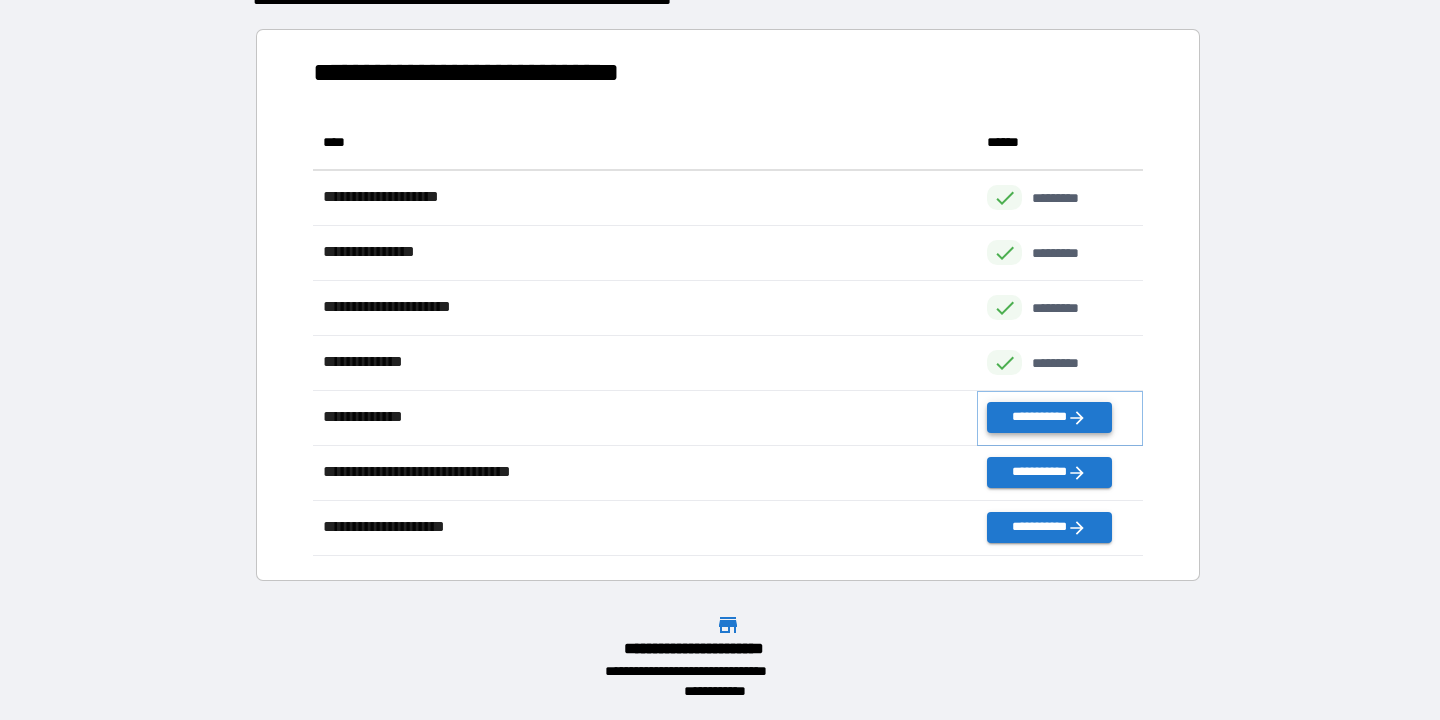 click on "**********" at bounding box center (1049, 417) 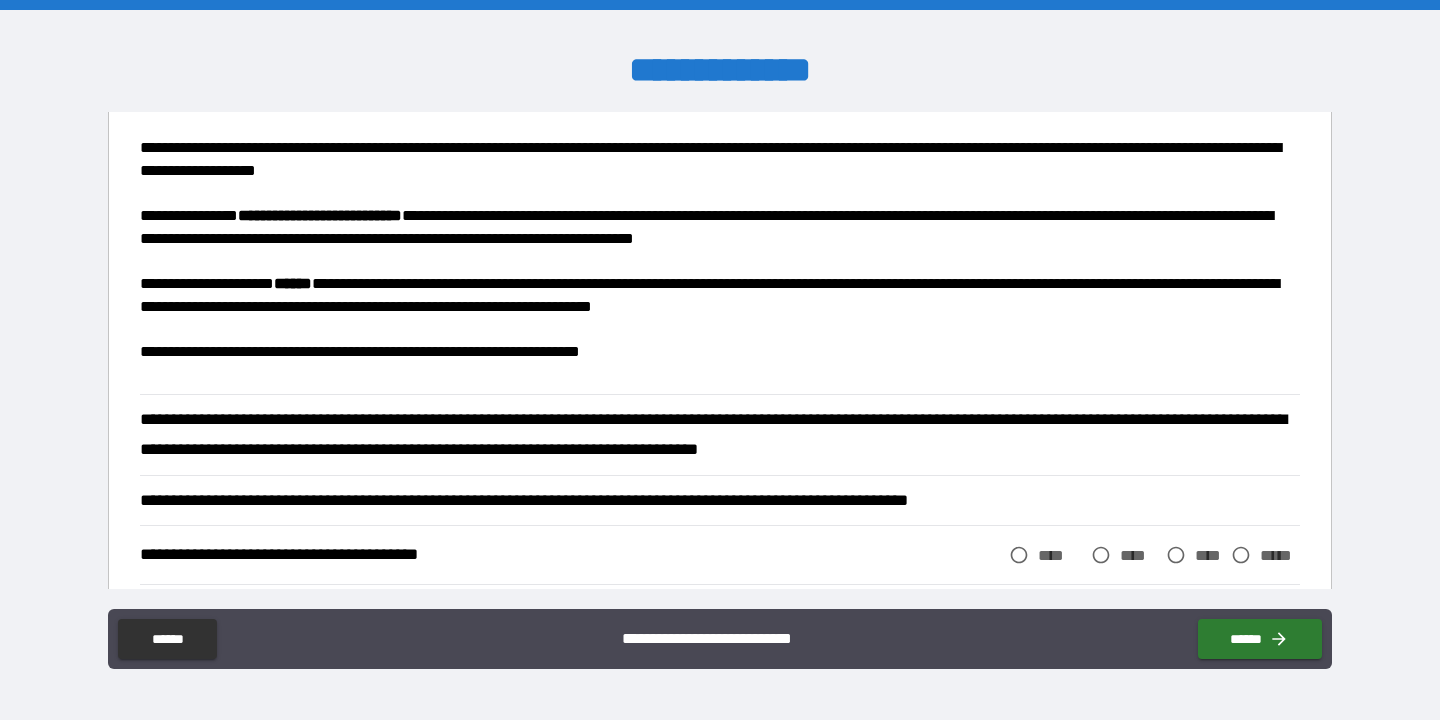 scroll, scrollTop: 477, scrollLeft: 0, axis: vertical 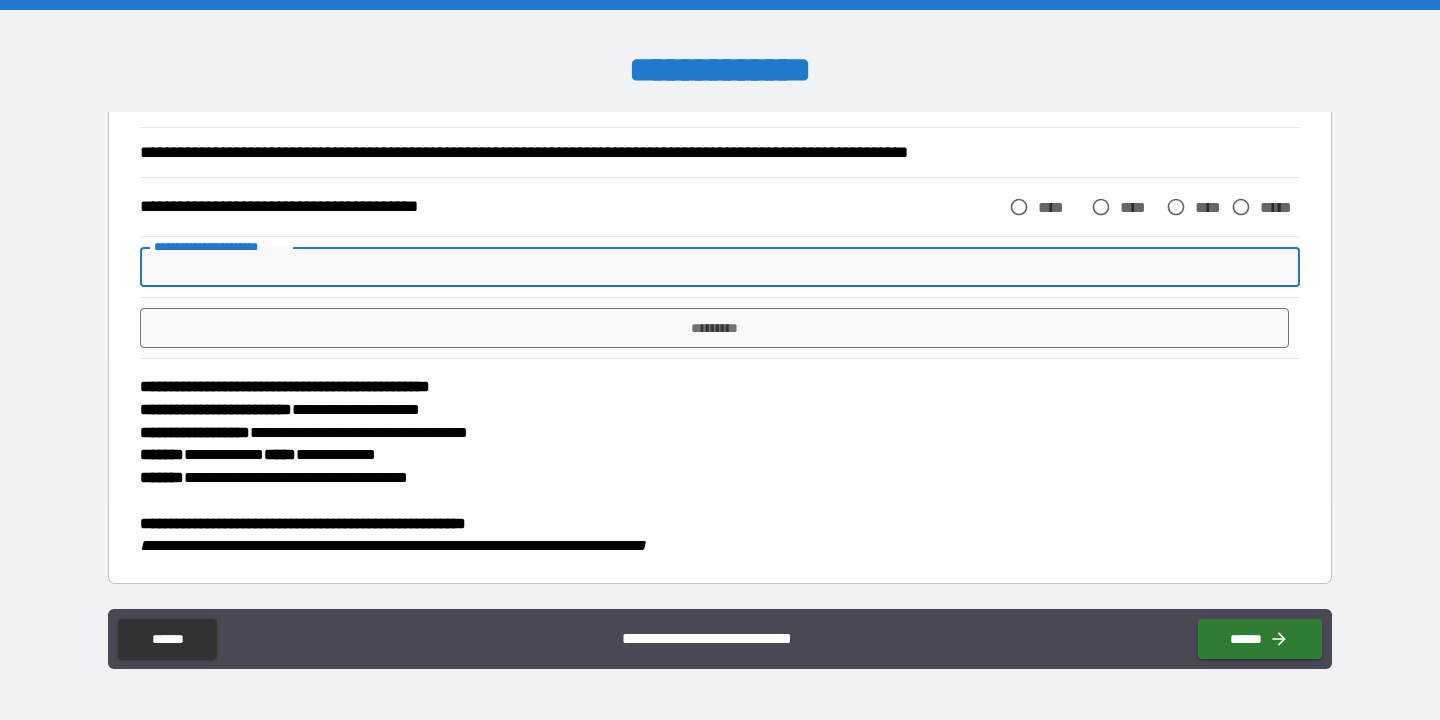 click on "**********" at bounding box center (720, 267) 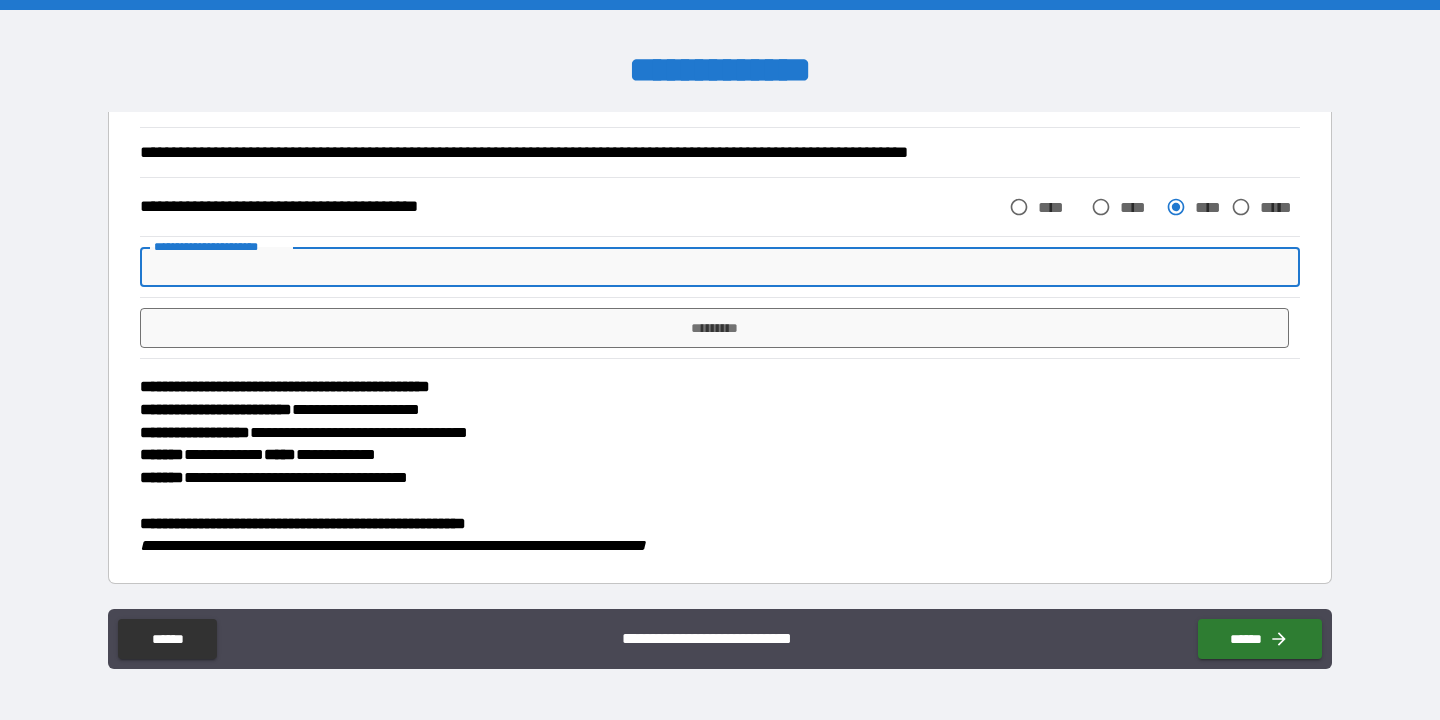click on "**********" at bounding box center [720, 267] 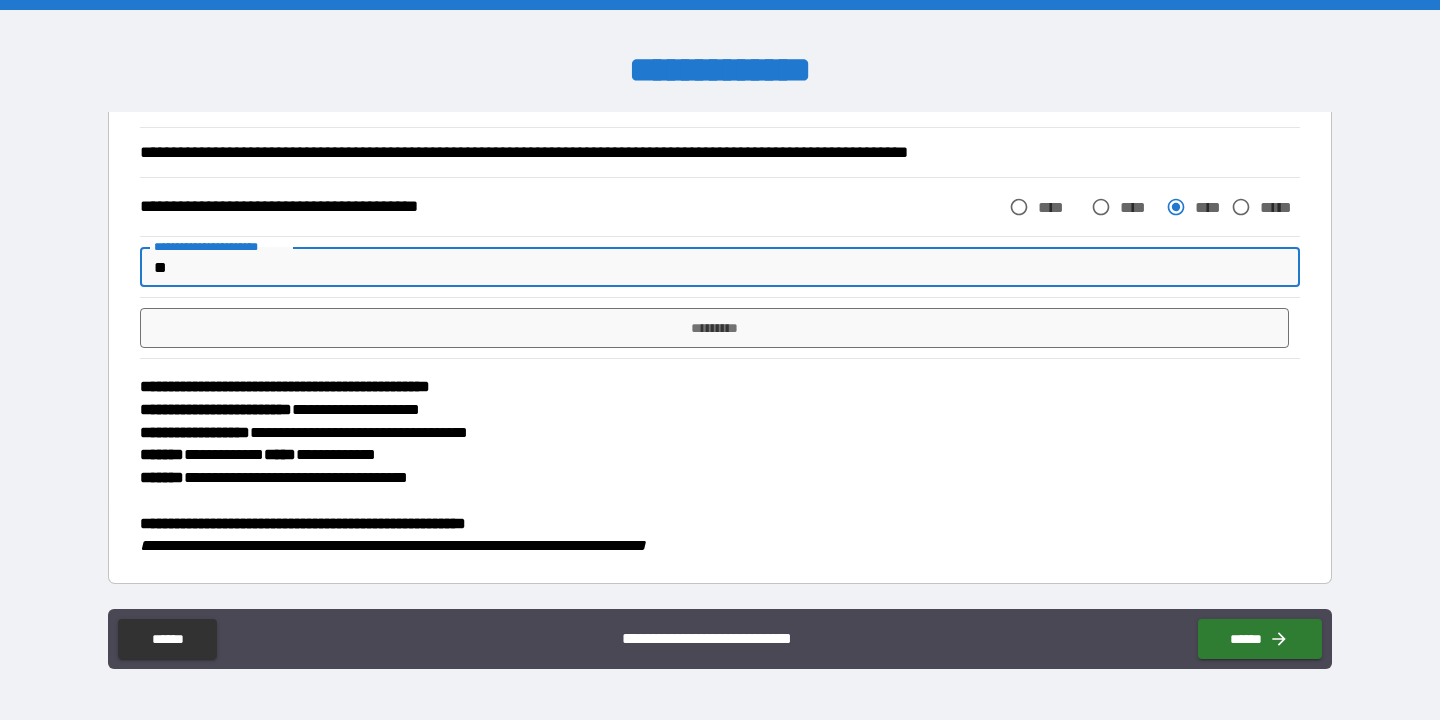type on "*" 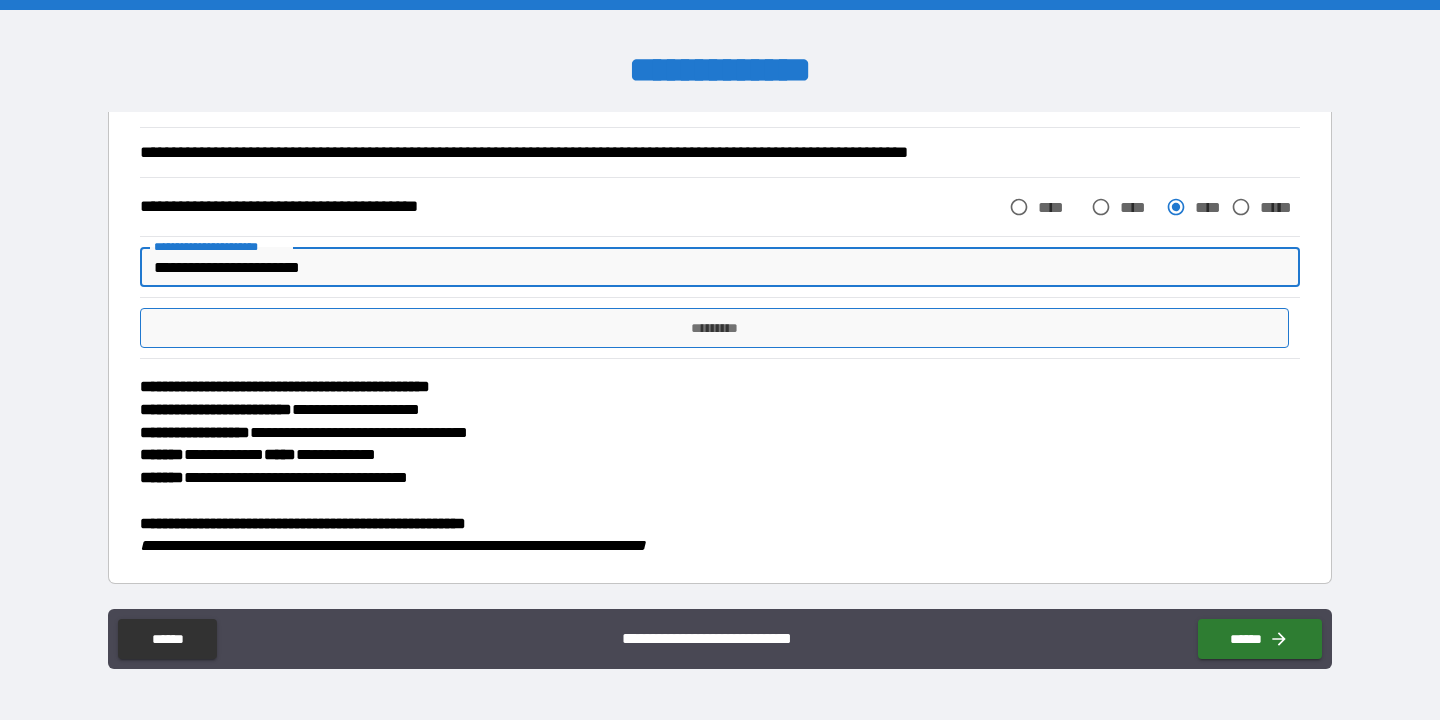 type on "**********" 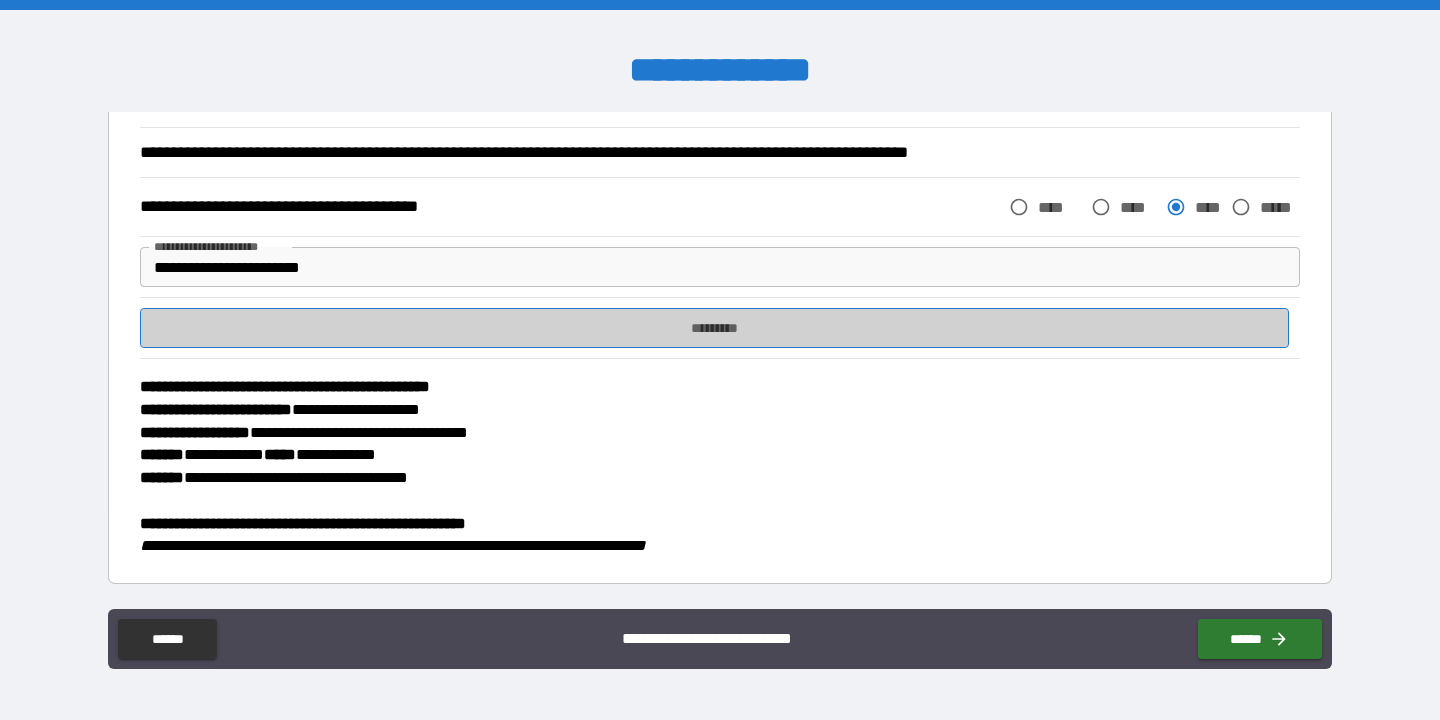 click on "*********" at bounding box center (714, 328) 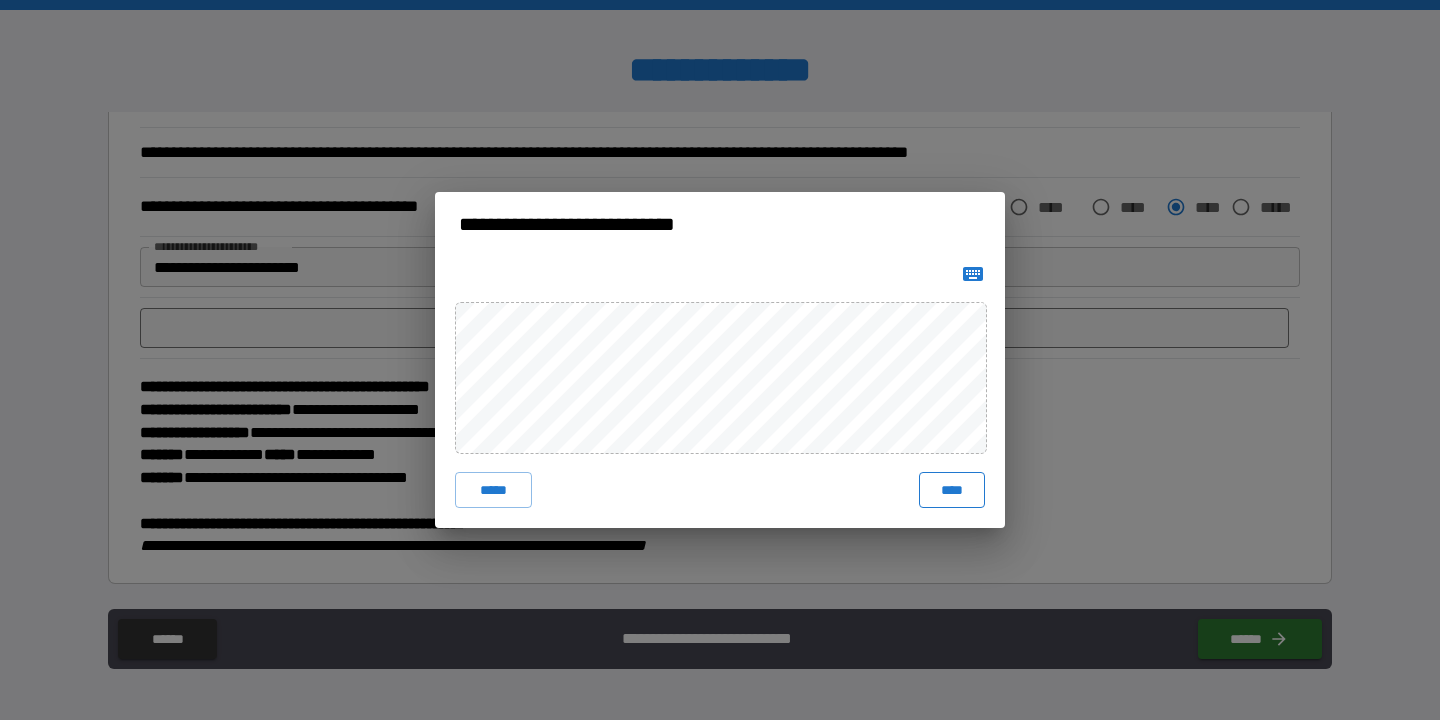click on "****" at bounding box center (952, 490) 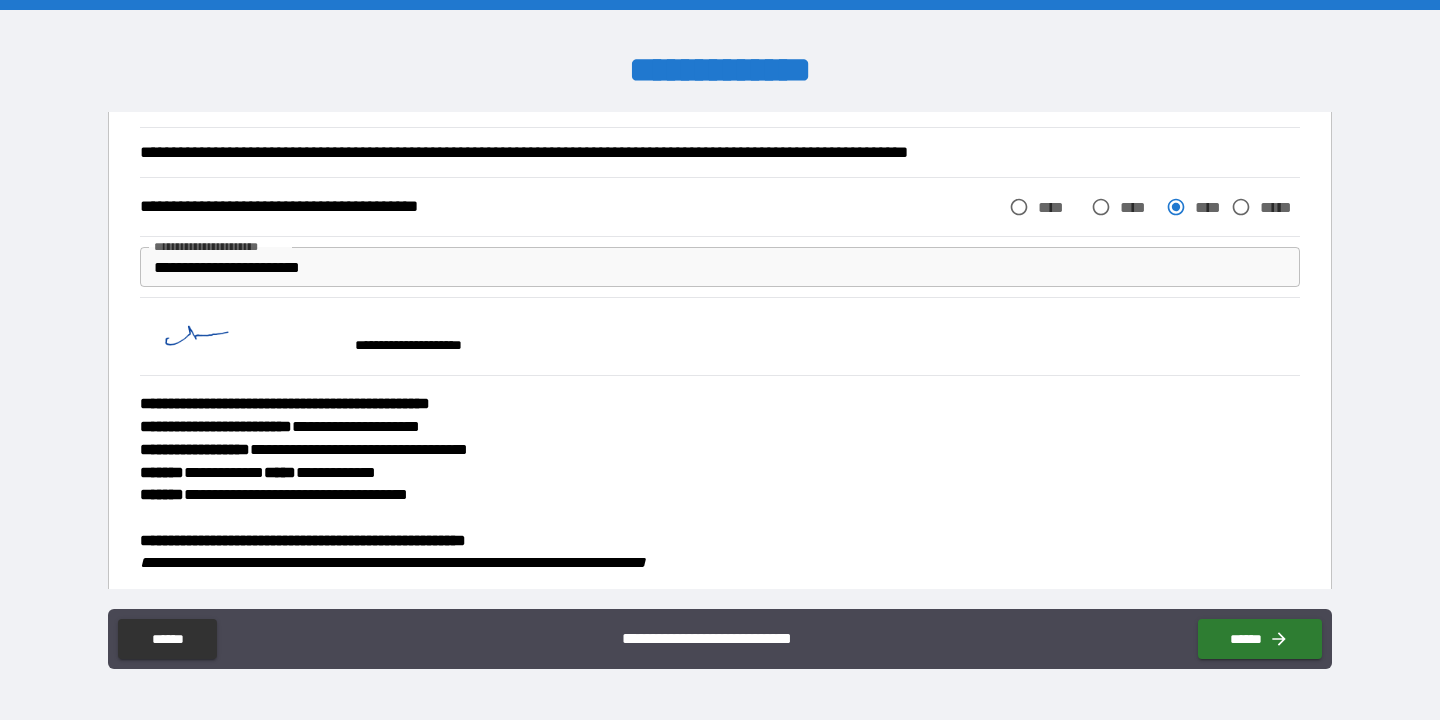 scroll, scrollTop: 494, scrollLeft: 0, axis: vertical 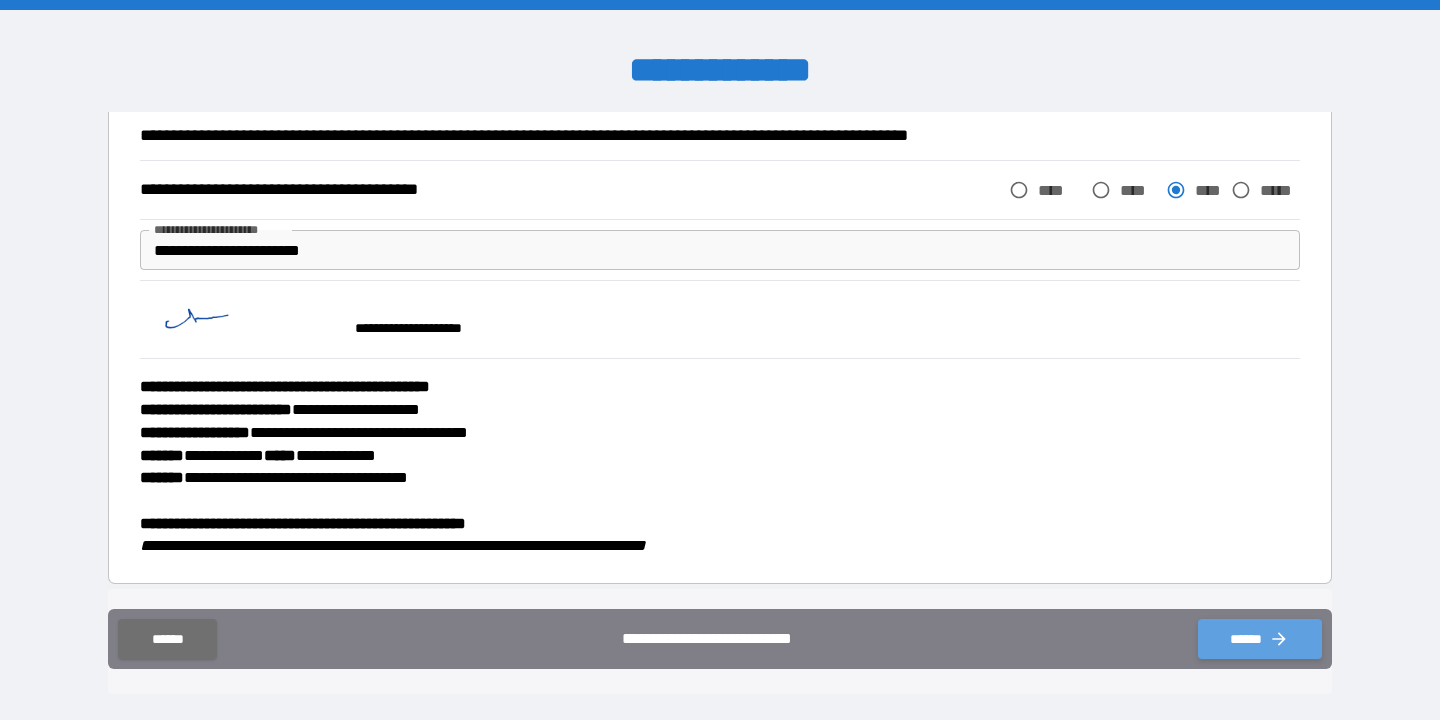click on "******" at bounding box center (1260, 639) 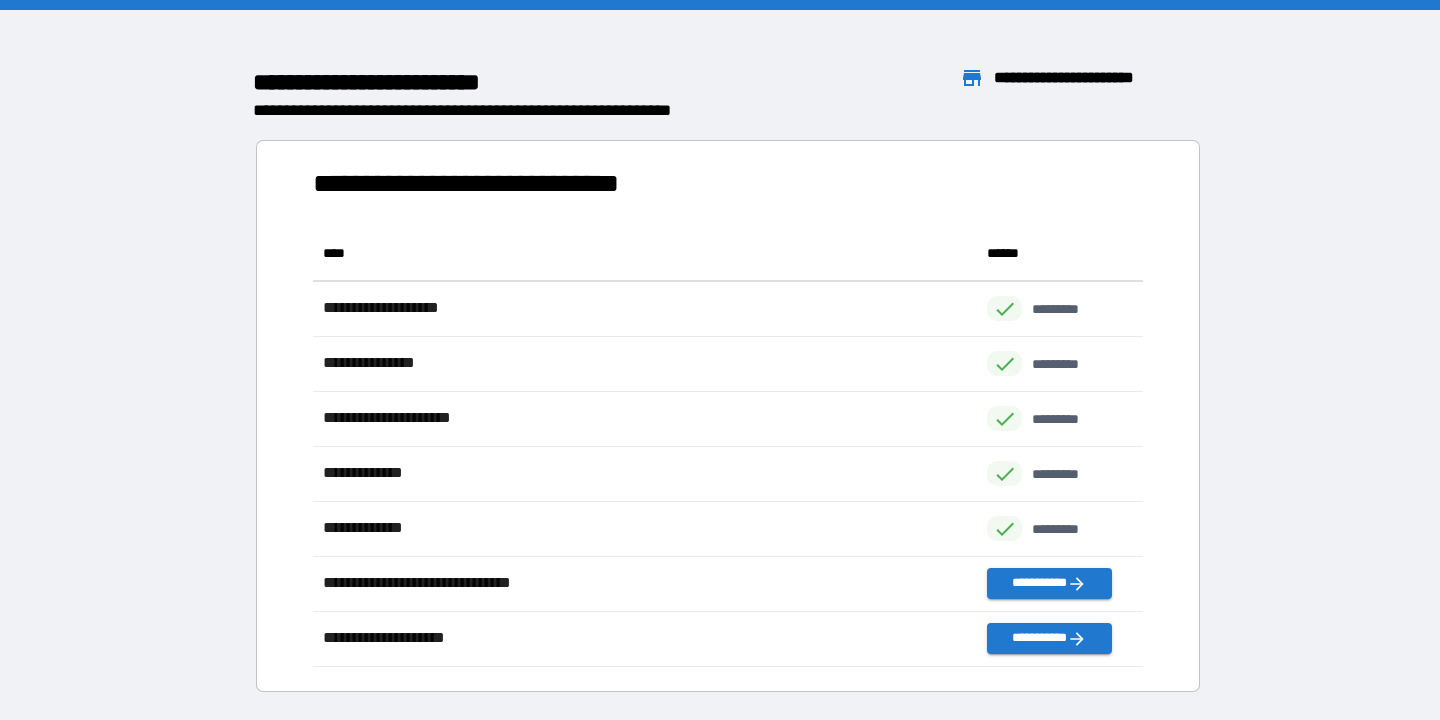 scroll, scrollTop: 1, scrollLeft: 1, axis: both 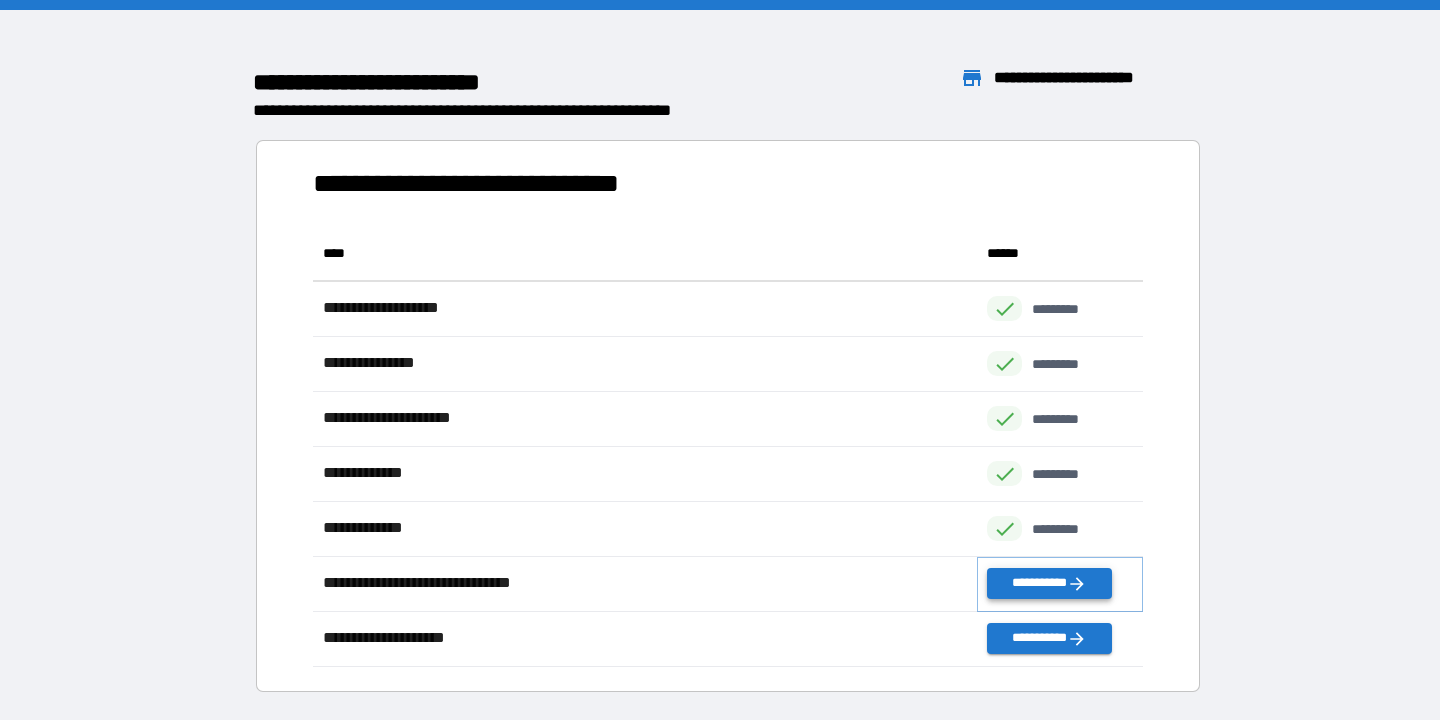 click on "**********" at bounding box center (1049, 583) 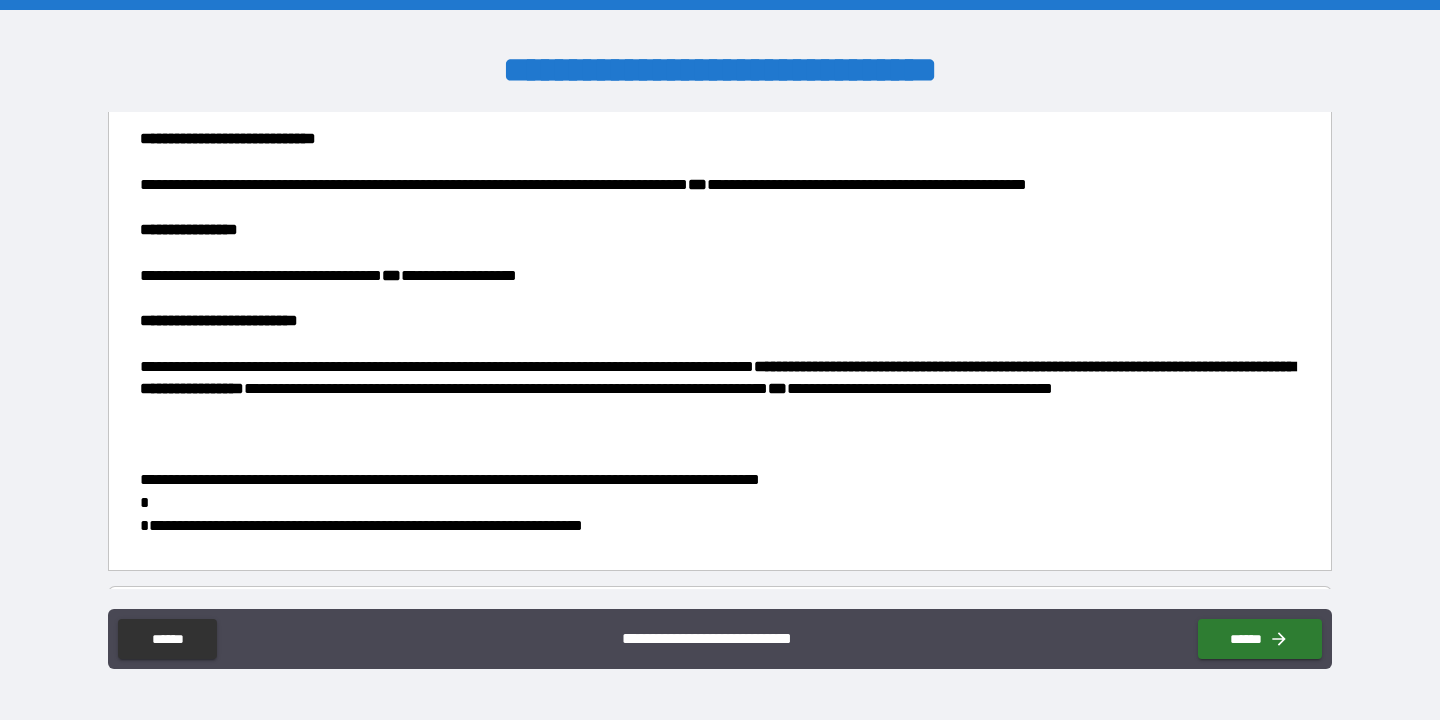scroll, scrollTop: 751, scrollLeft: 0, axis: vertical 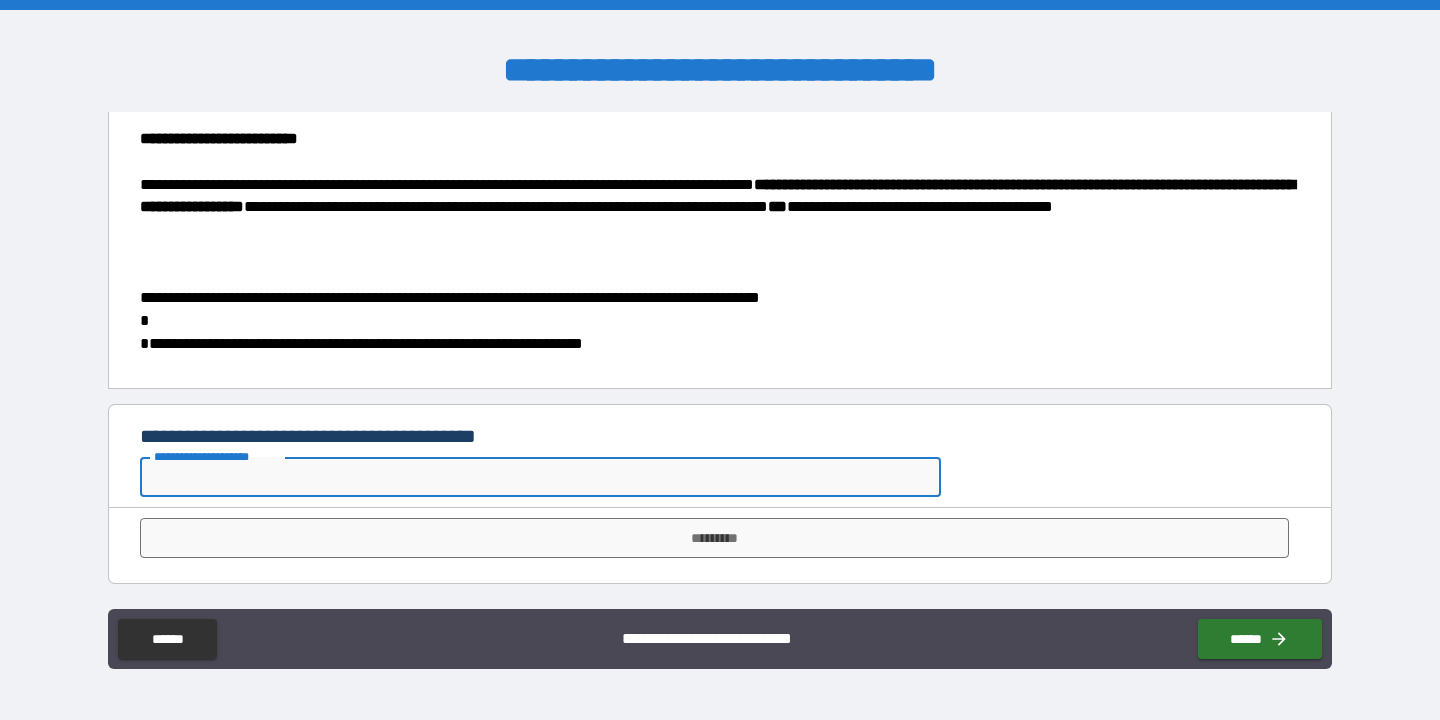 click on "**********" at bounding box center (540, 477) 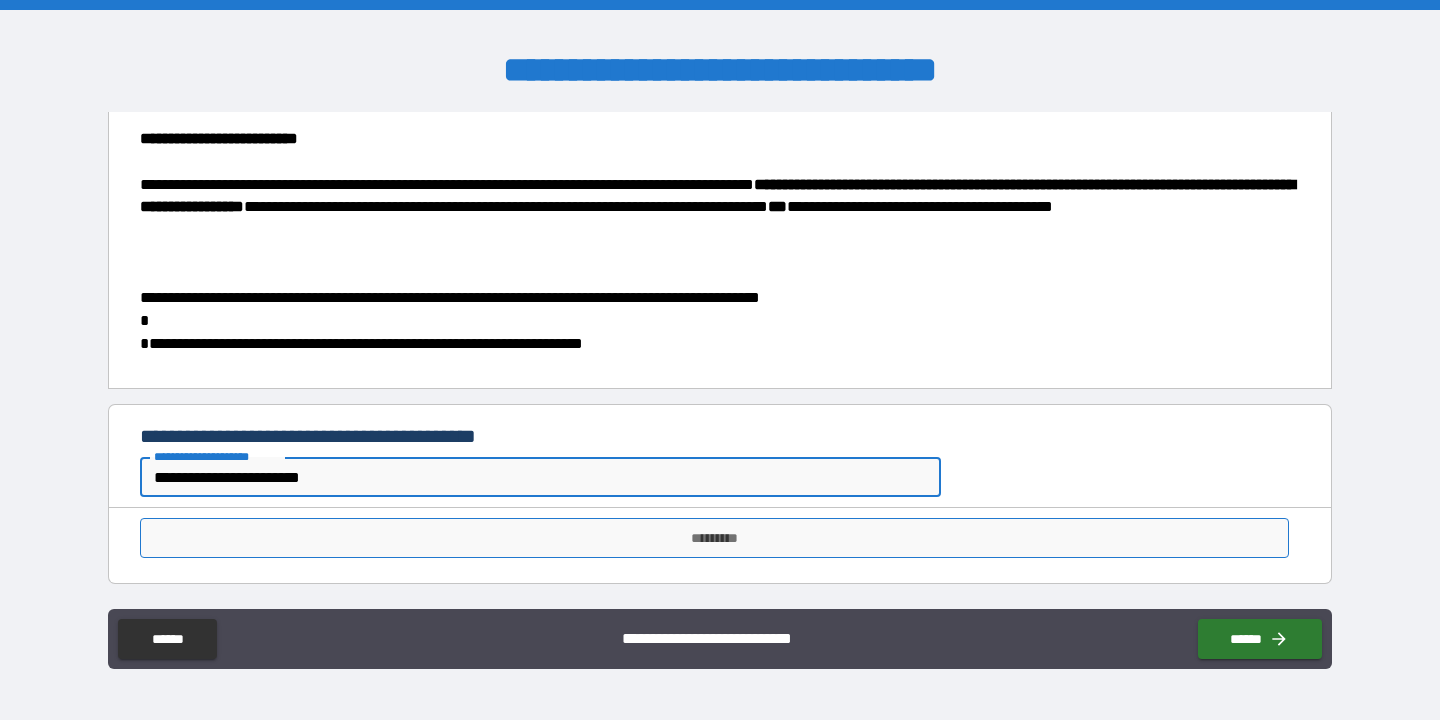 type on "**********" 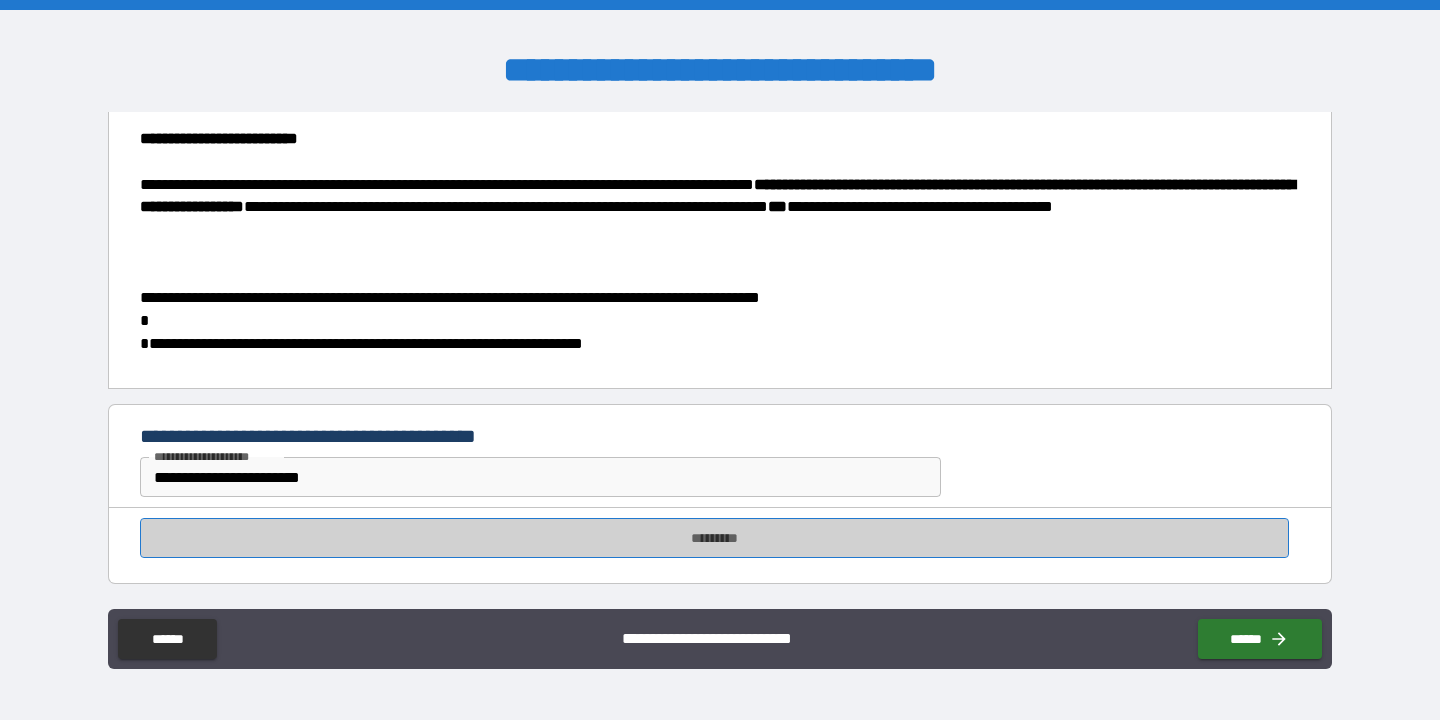 click on "*********" at bounding box center (714, 538) 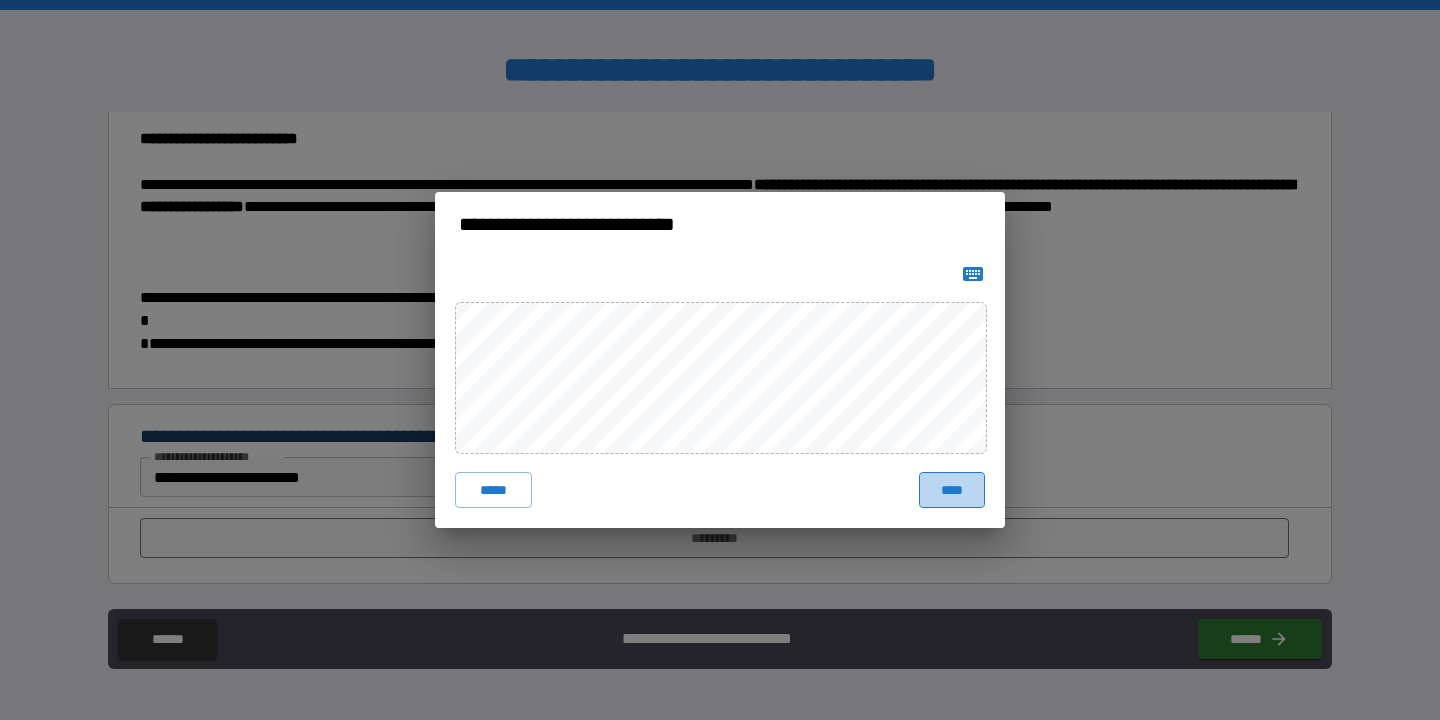 click on "****" at bounding box center [952, 490] 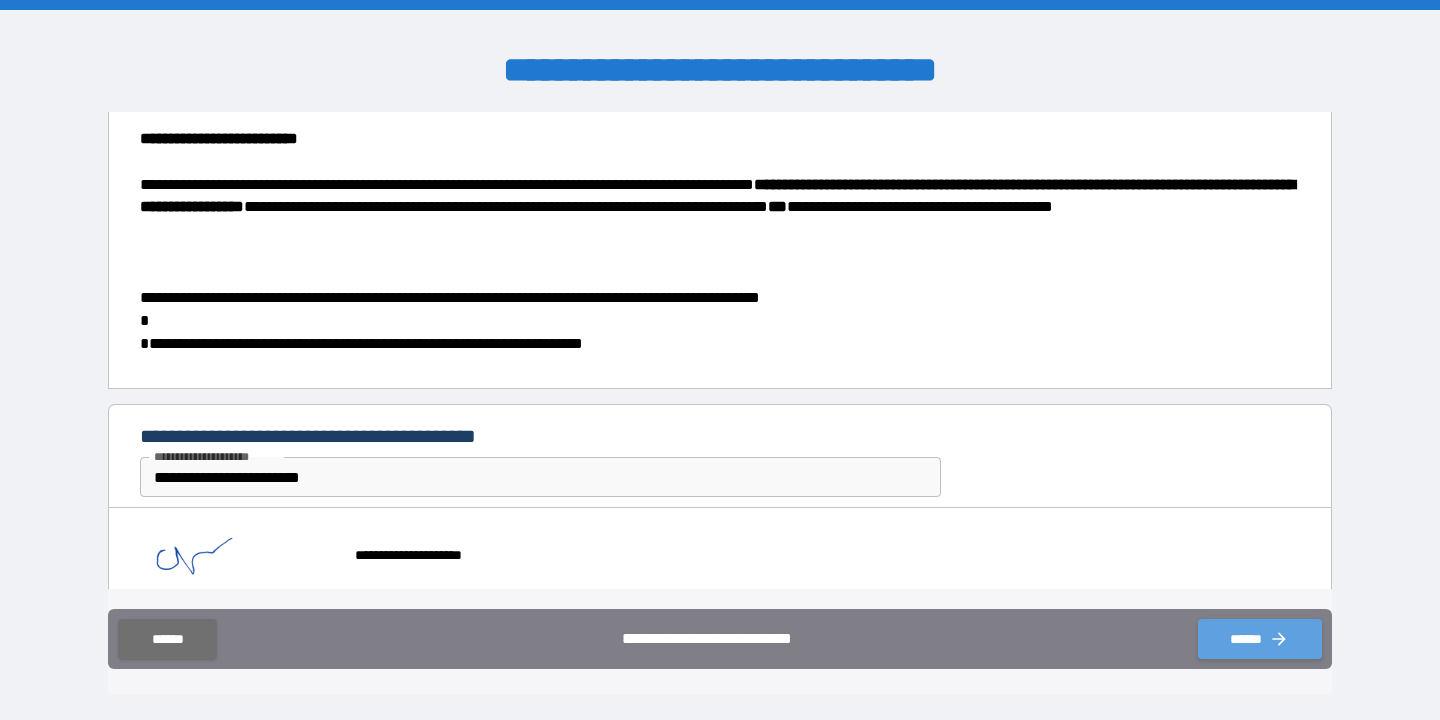 click on "******" at bounding box center (1260, 639) 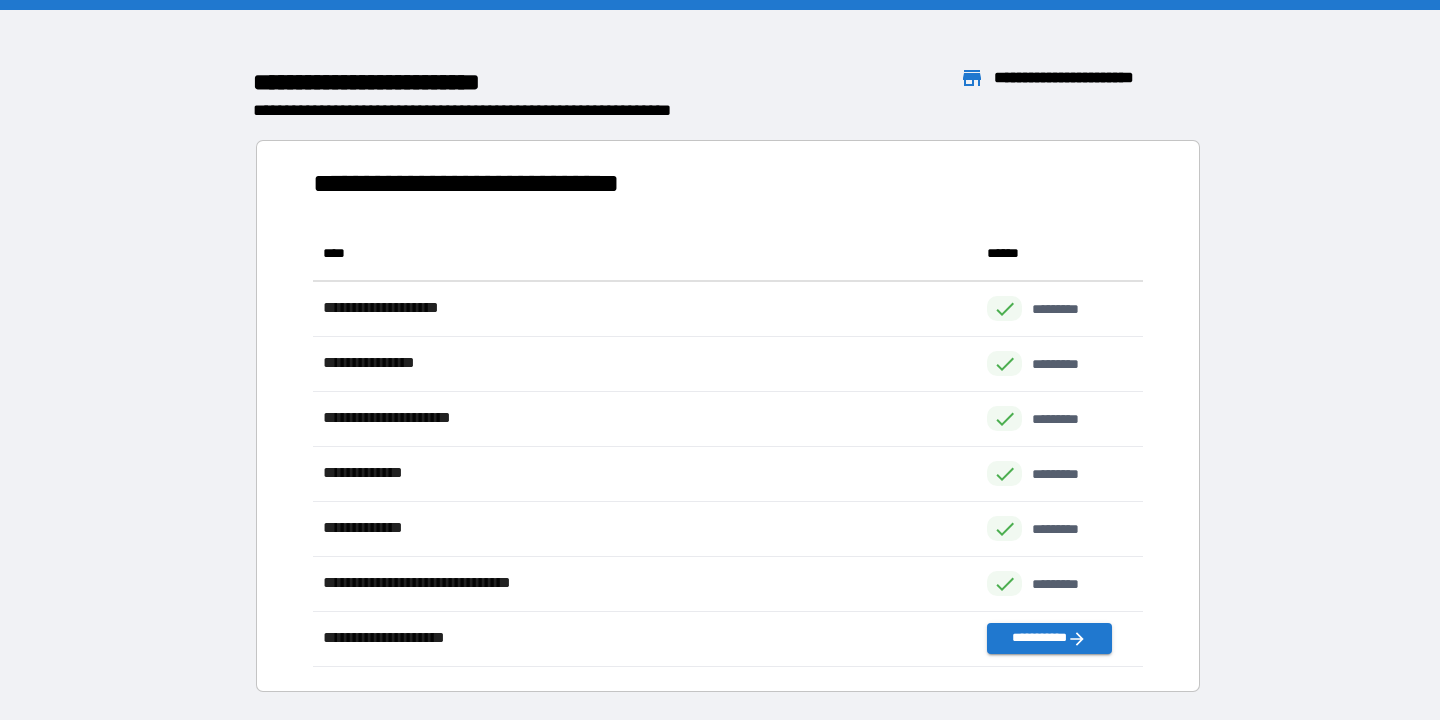 scroll, scrollTop: 1, scrollLeft: 1, axis: both 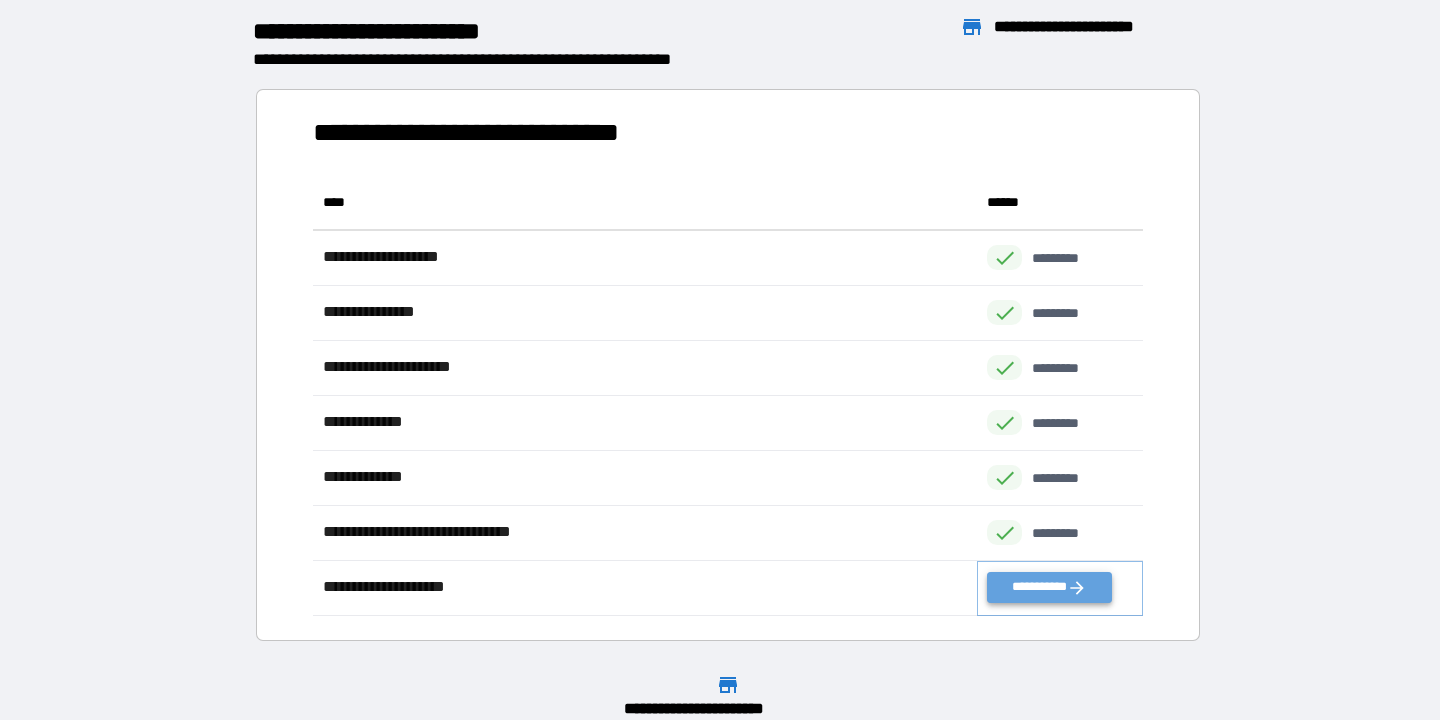 click on "**********" at bounding box center [1049, 587] 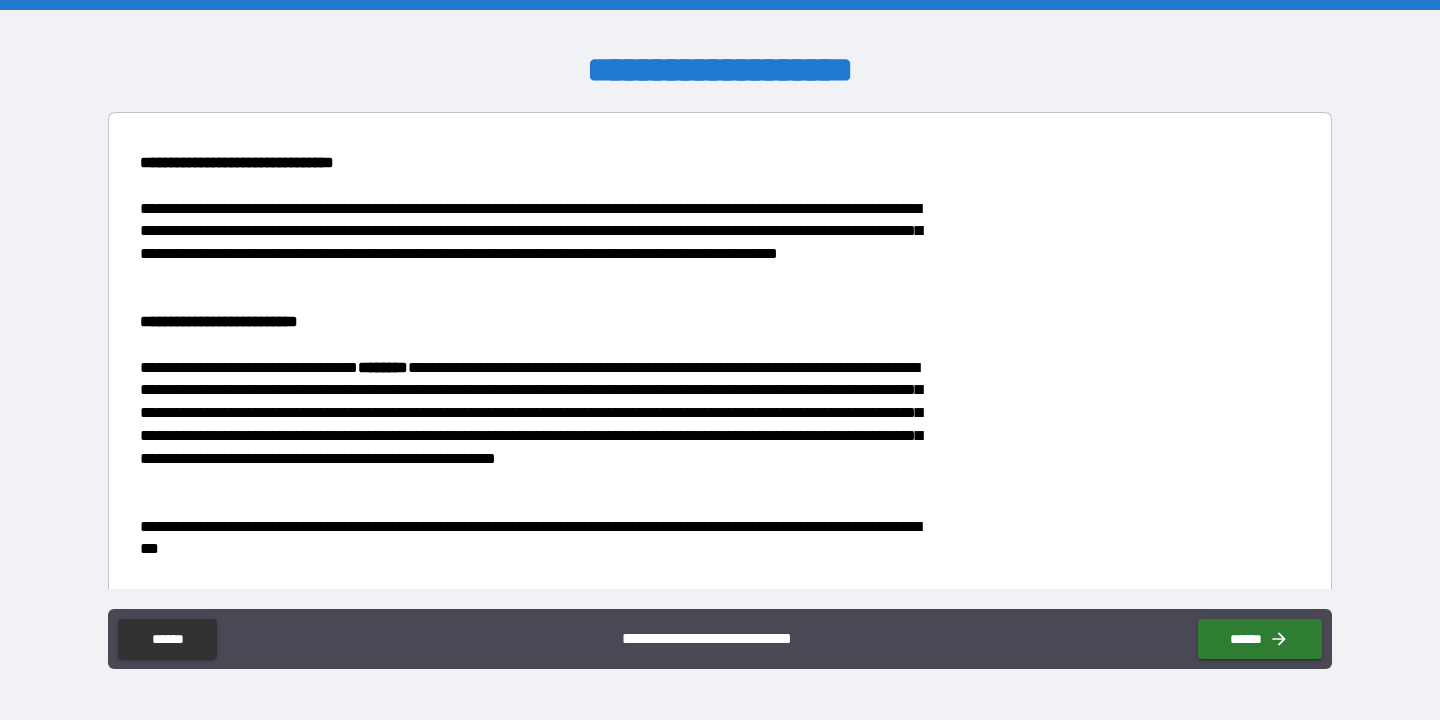 scroll, scrollTop: 217, scrollLeft: 0, axis: vertical 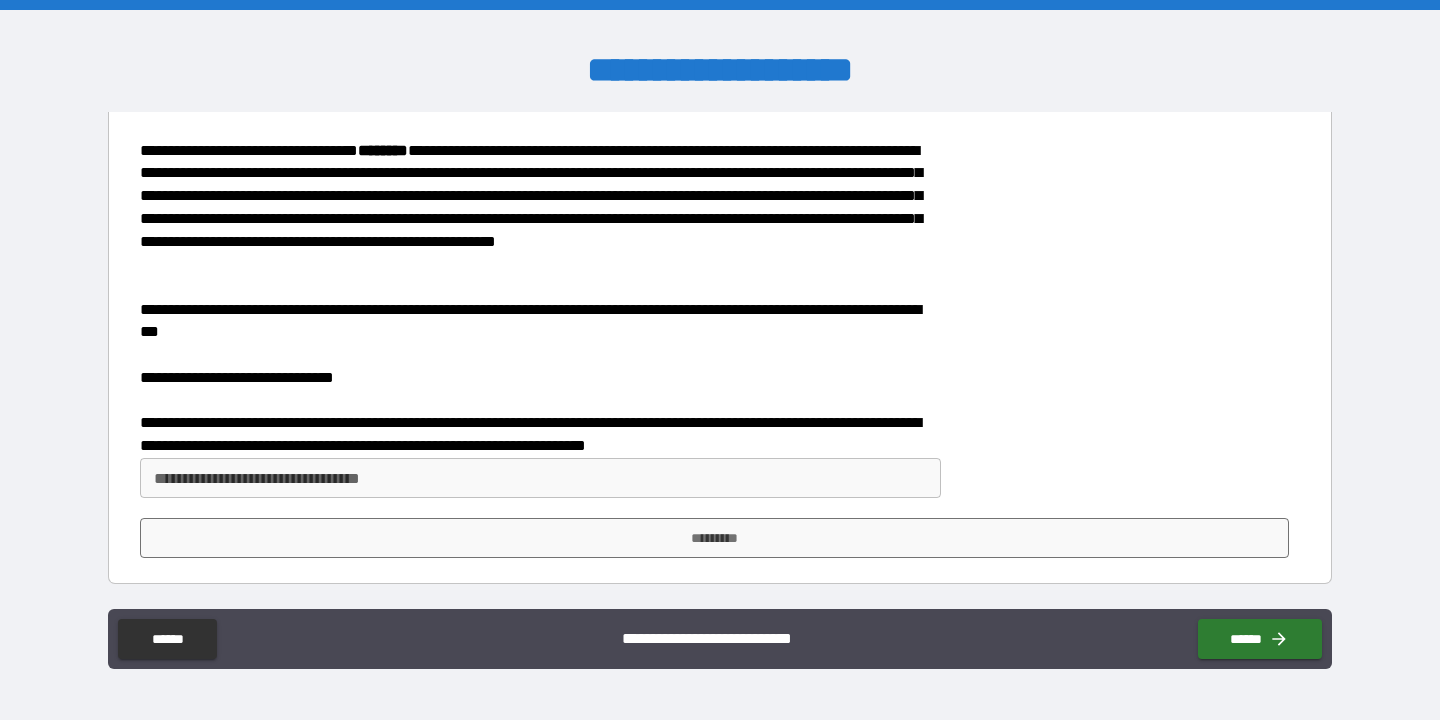 click on "**********" at bounding box center [540, 478] 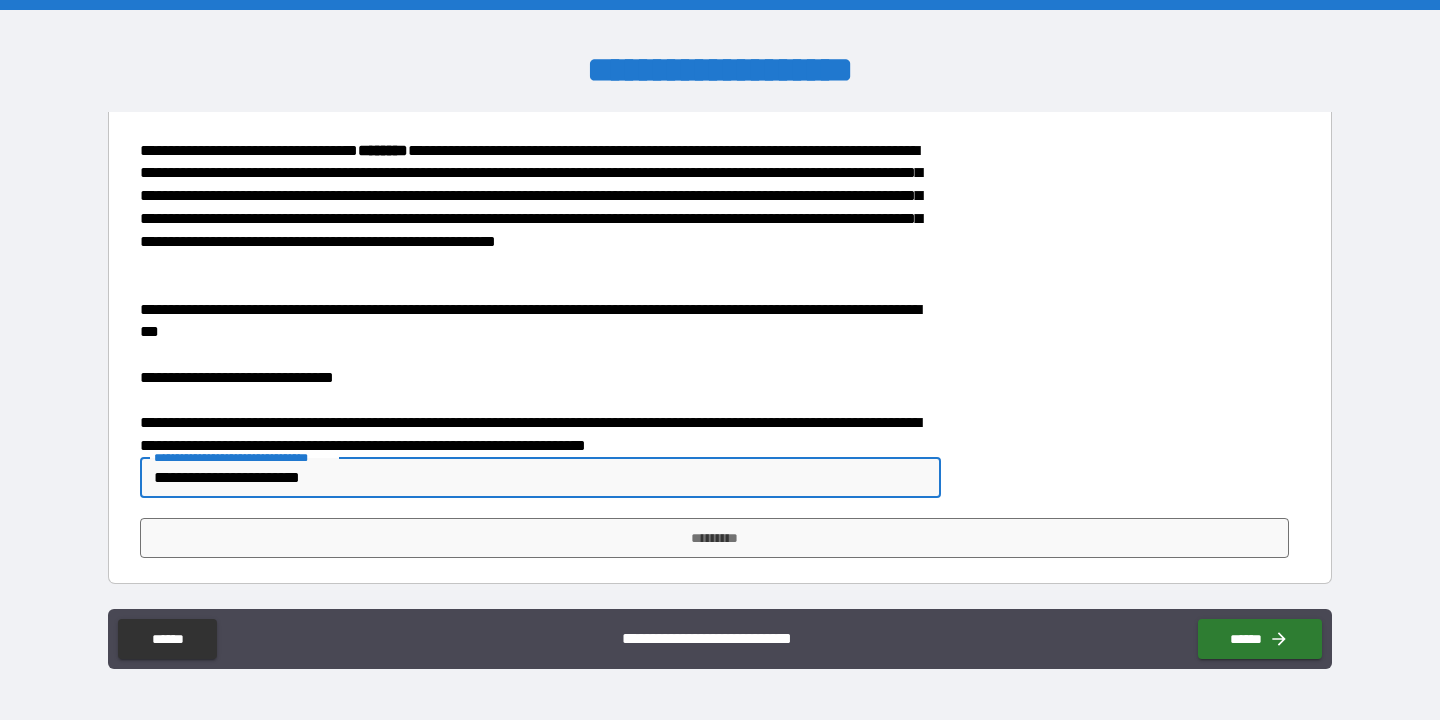 type on "**********" 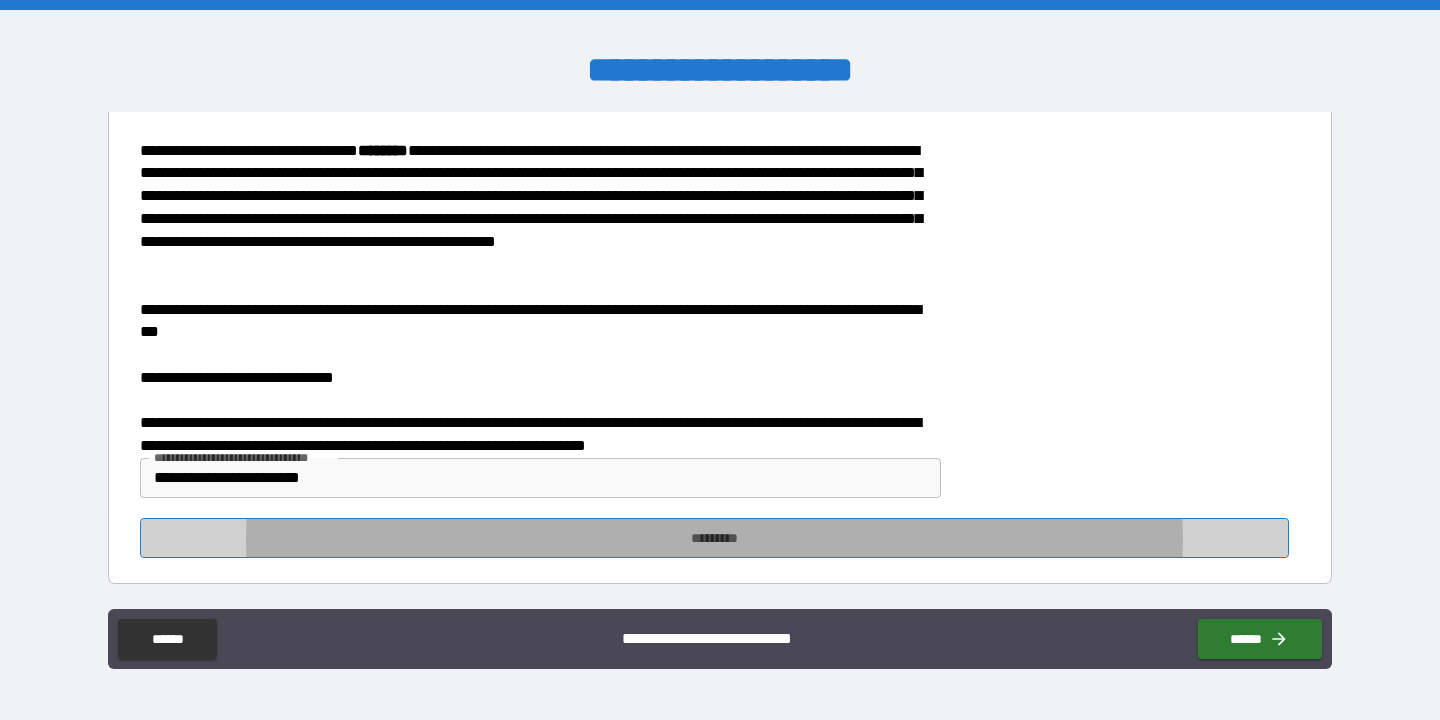 click on "*********" at bounding box center (714, 538) 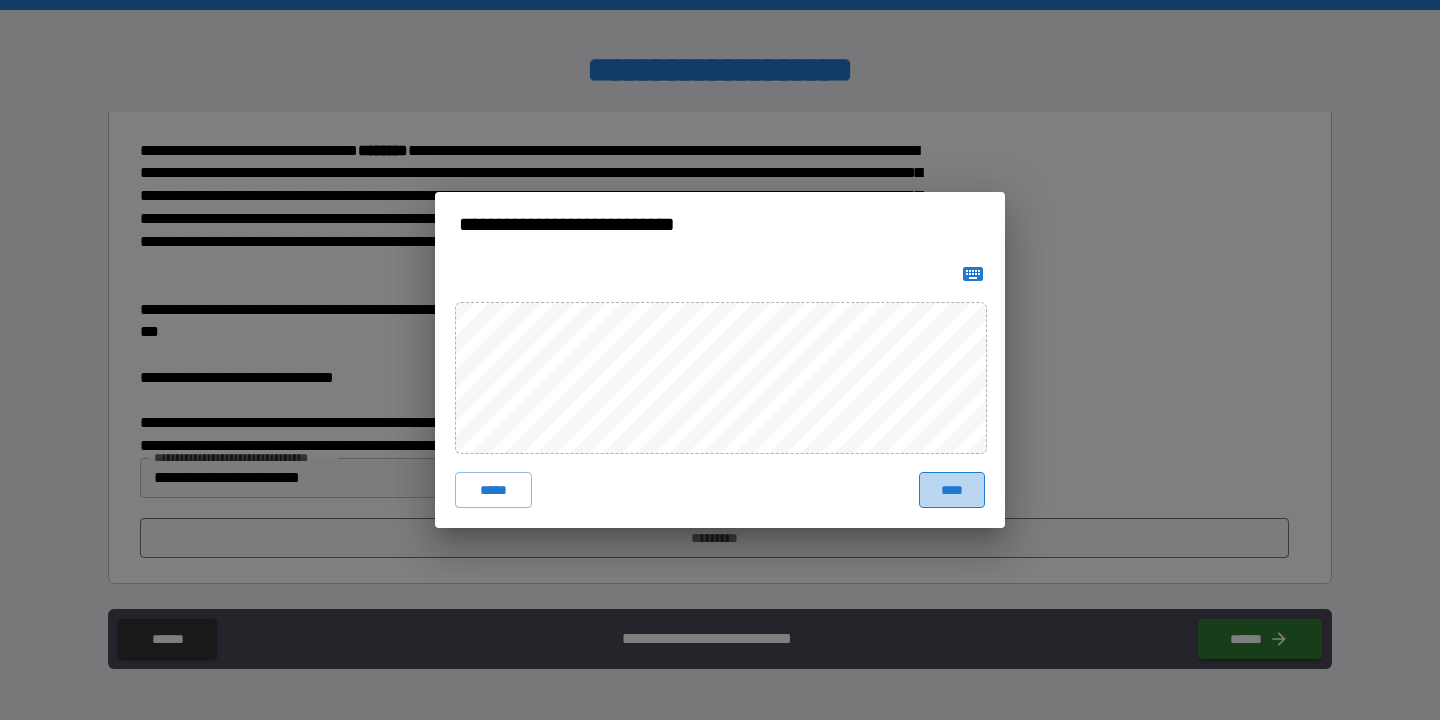 click on "****" at bounding box center (952, 490) 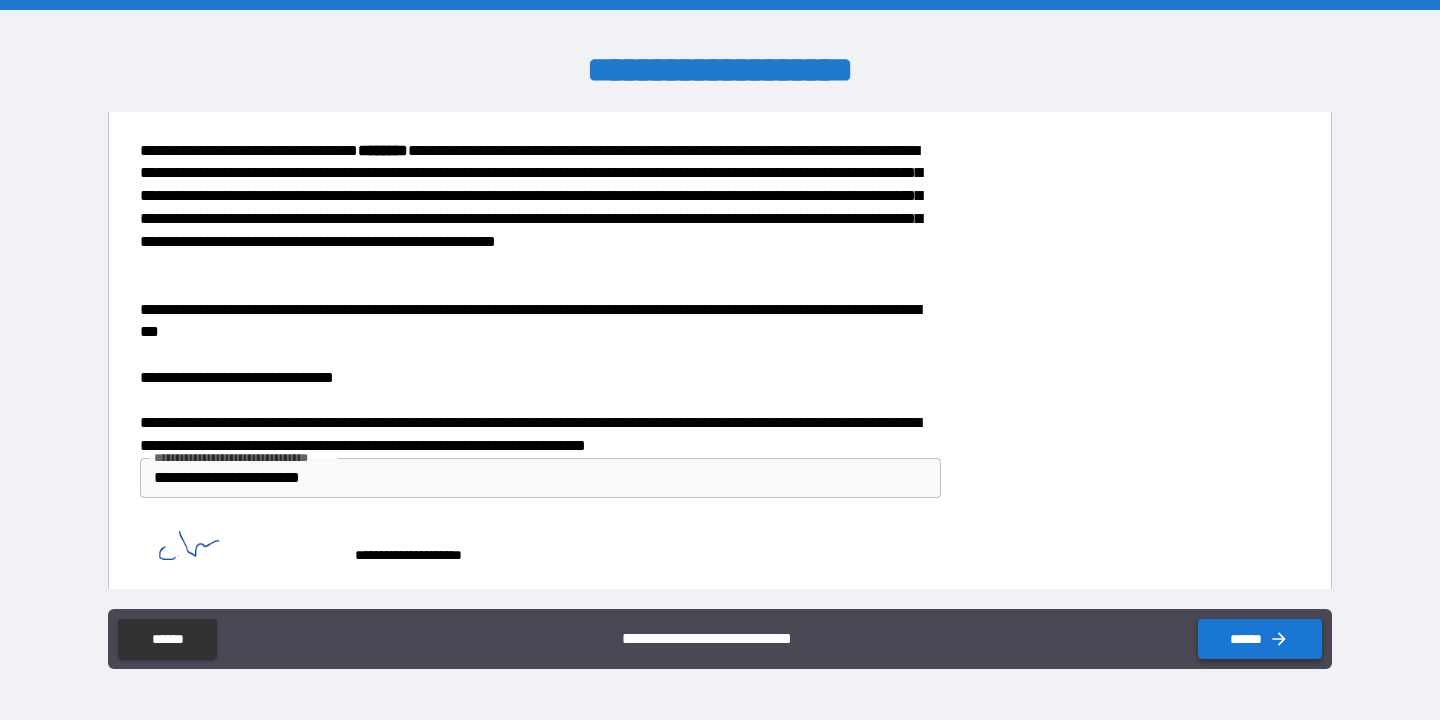 click on "******" at bounding box center [1260, 639] 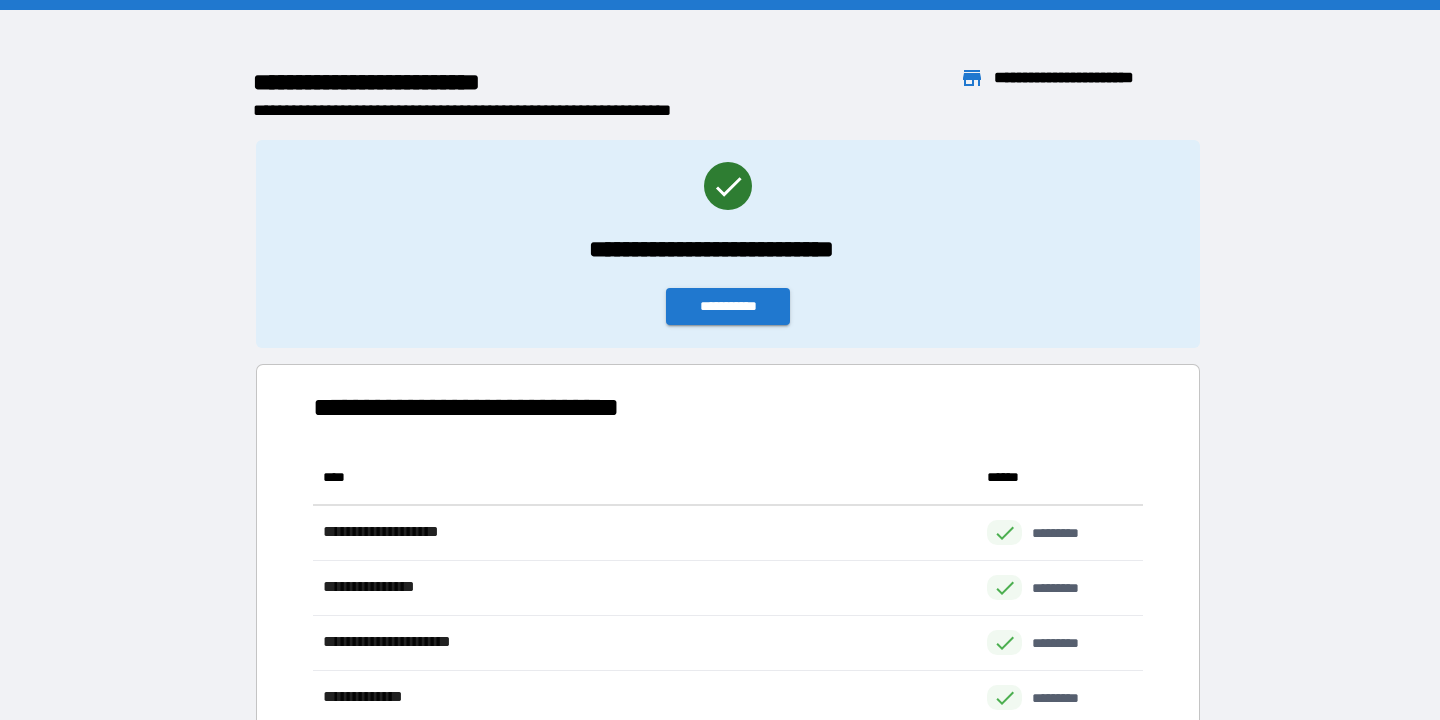 scroll, scrollTop: 1, scrollLeft: 1, axis: both 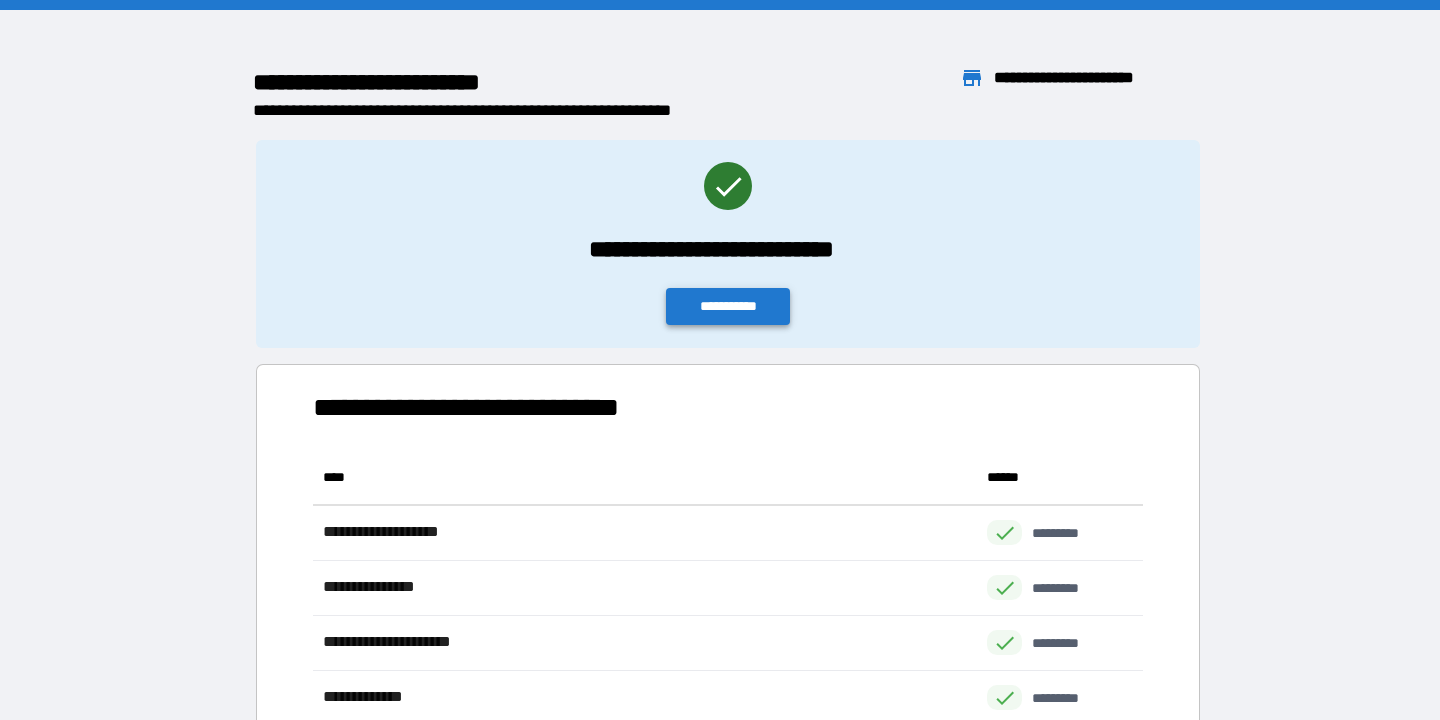 click on "**********" at bounding box center [728, 306] 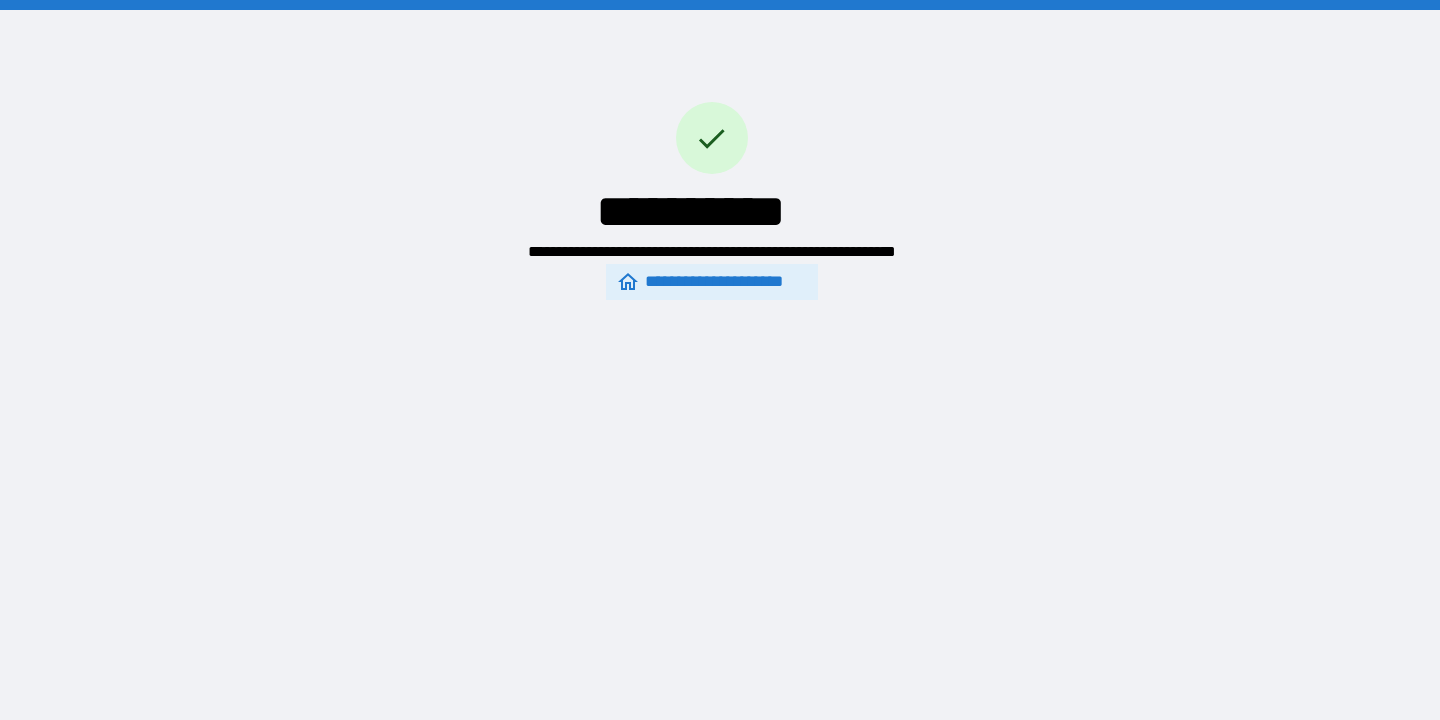 click on "**********" at bounding box center (711, 282) 